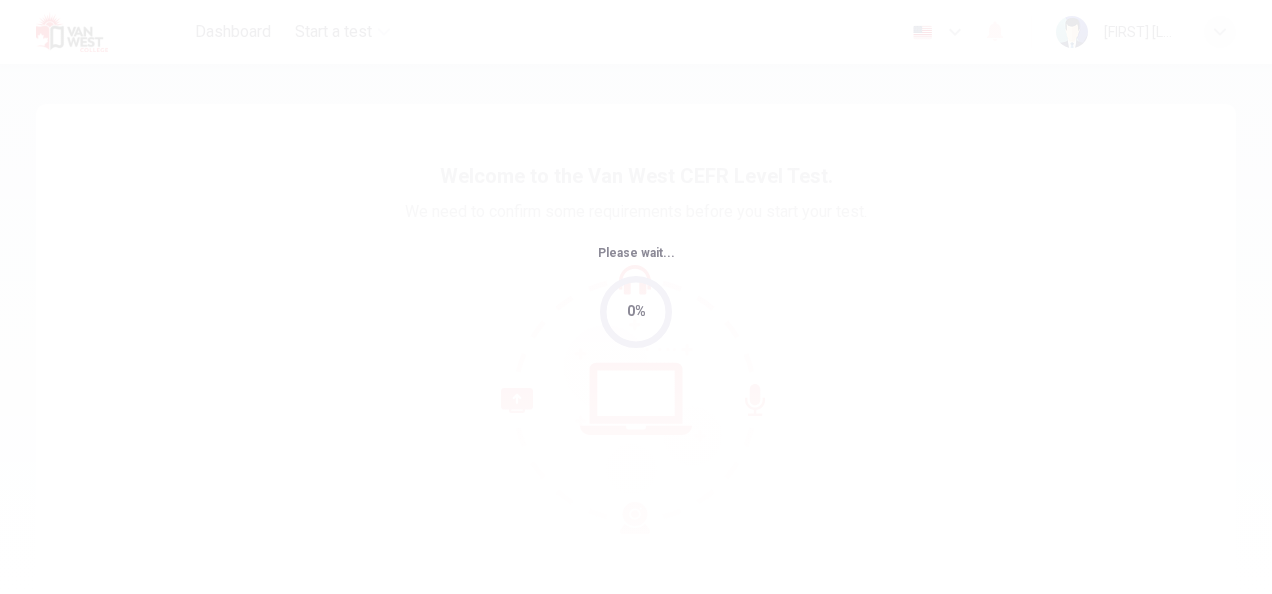 scroll, scrollTop: 0, scrollLeft: 0, axis: both 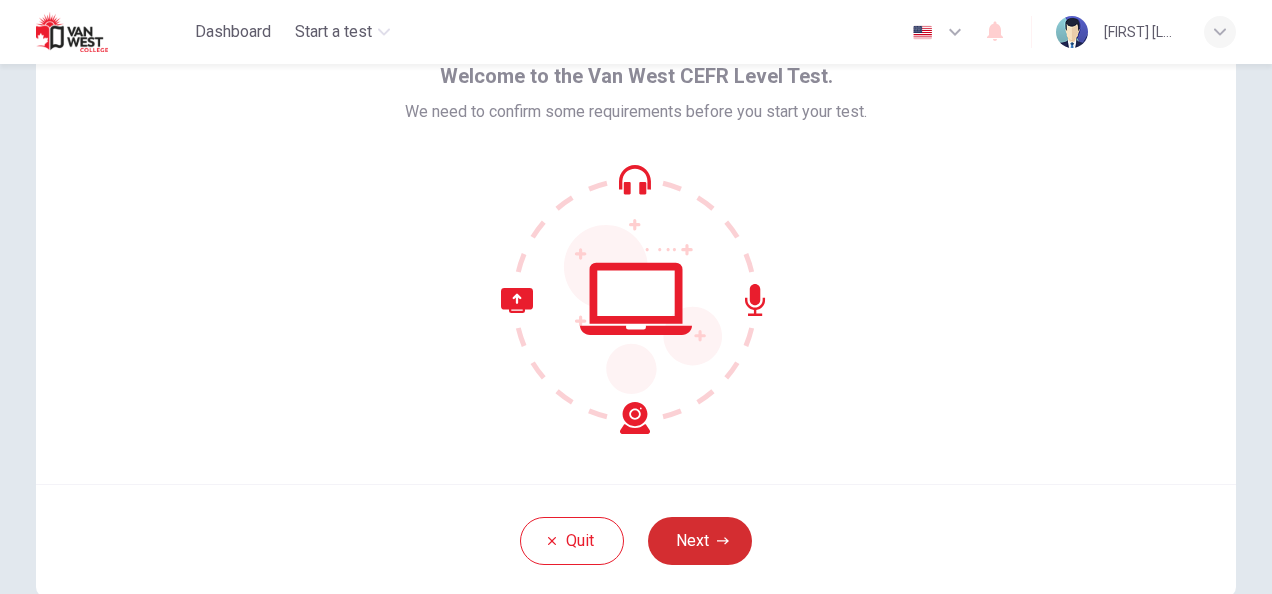 click on "Next" at bounding box center [700, 541] 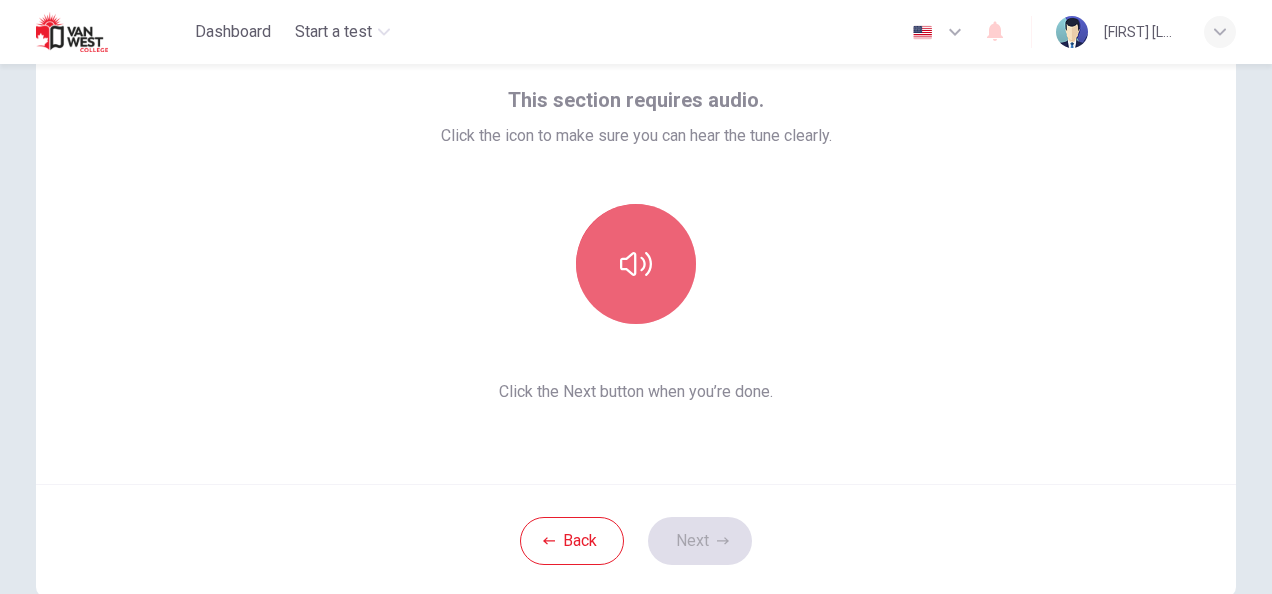 click at bounding box center (636, 264) 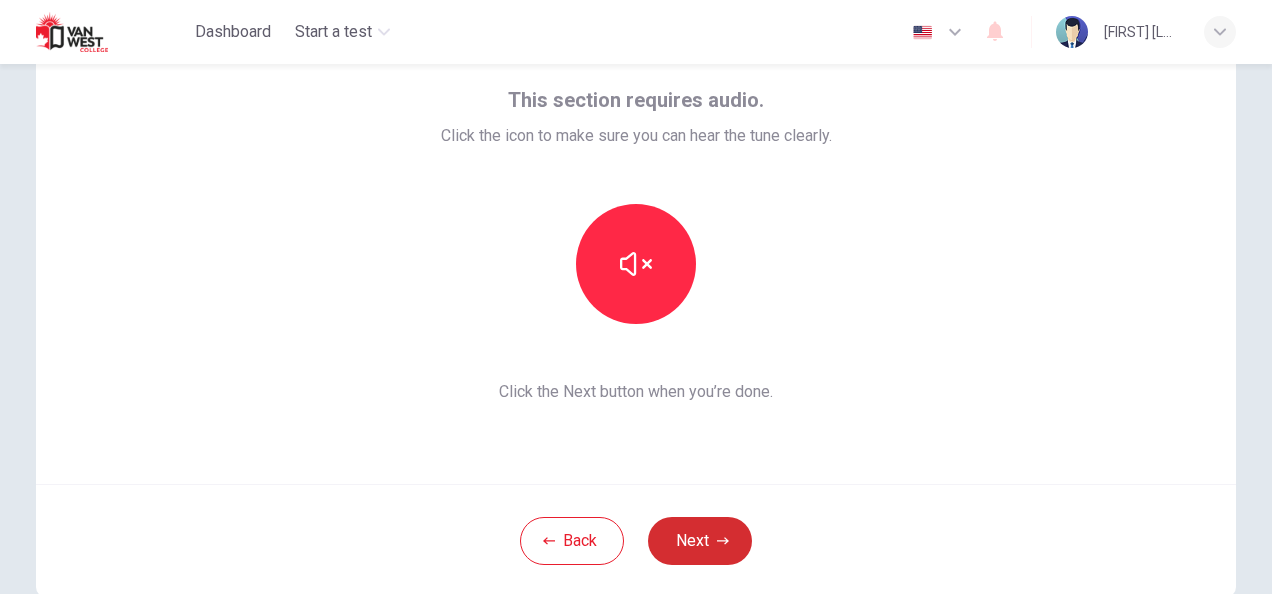 click on "Next" at bounding box center (700, 541) 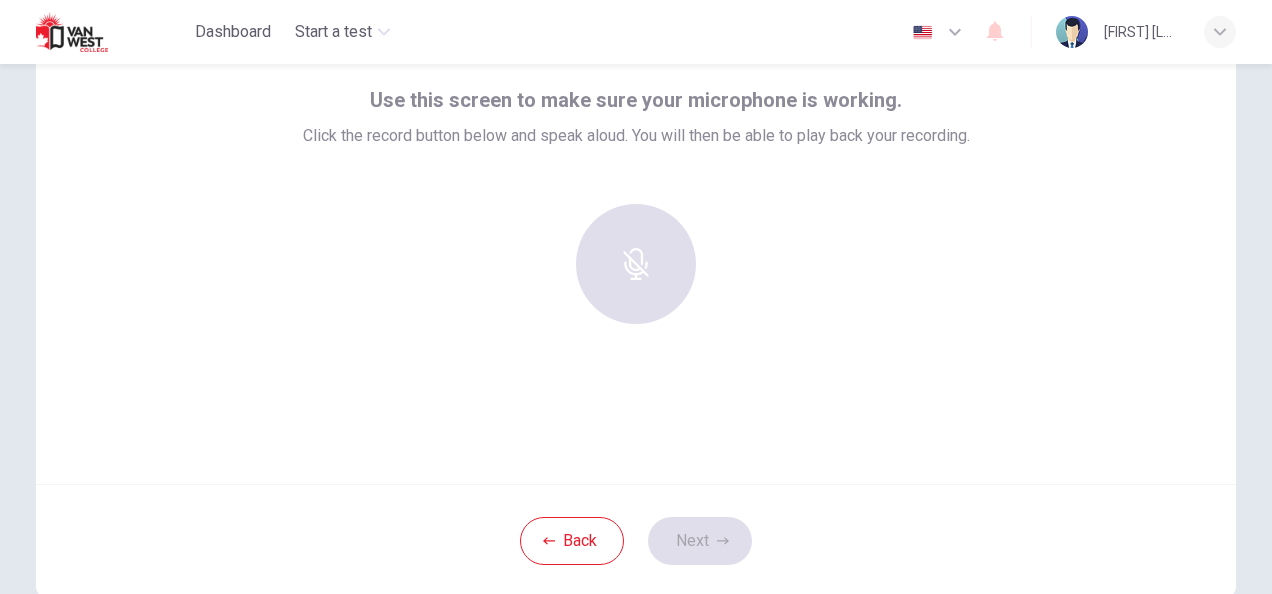 click at bounding box center [636, 264] 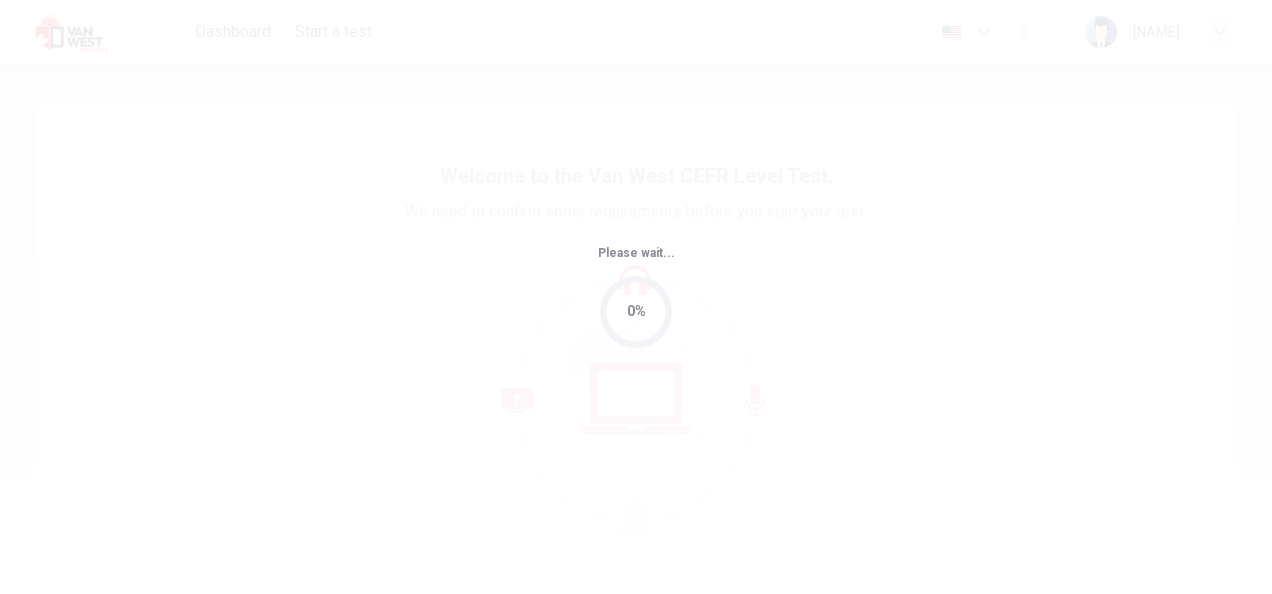 scroll, scrollTop: 0, scrollLeft: 0, axis: both 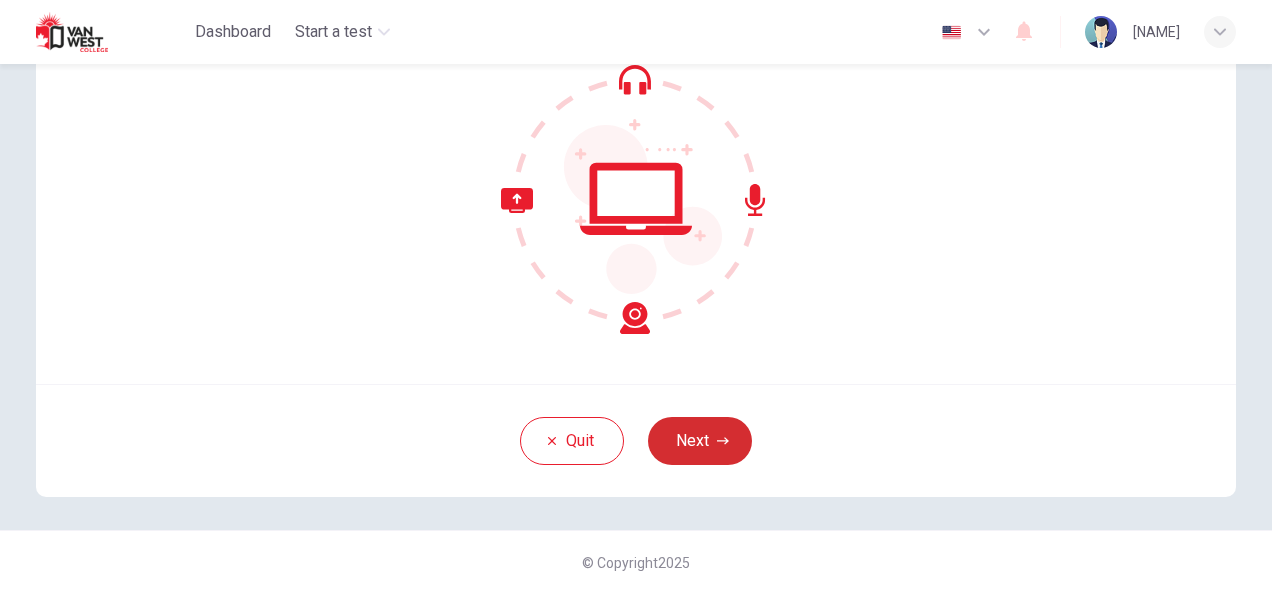click on "Next" at bounding box center (700, 441) 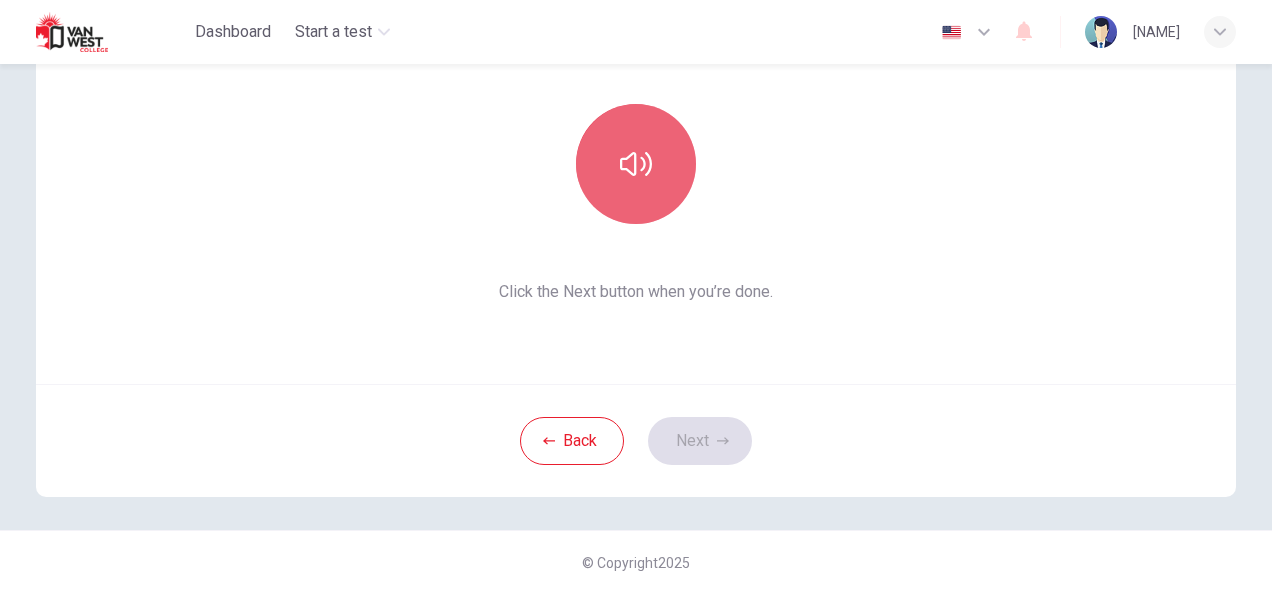 click at bounding box center [636, 164] 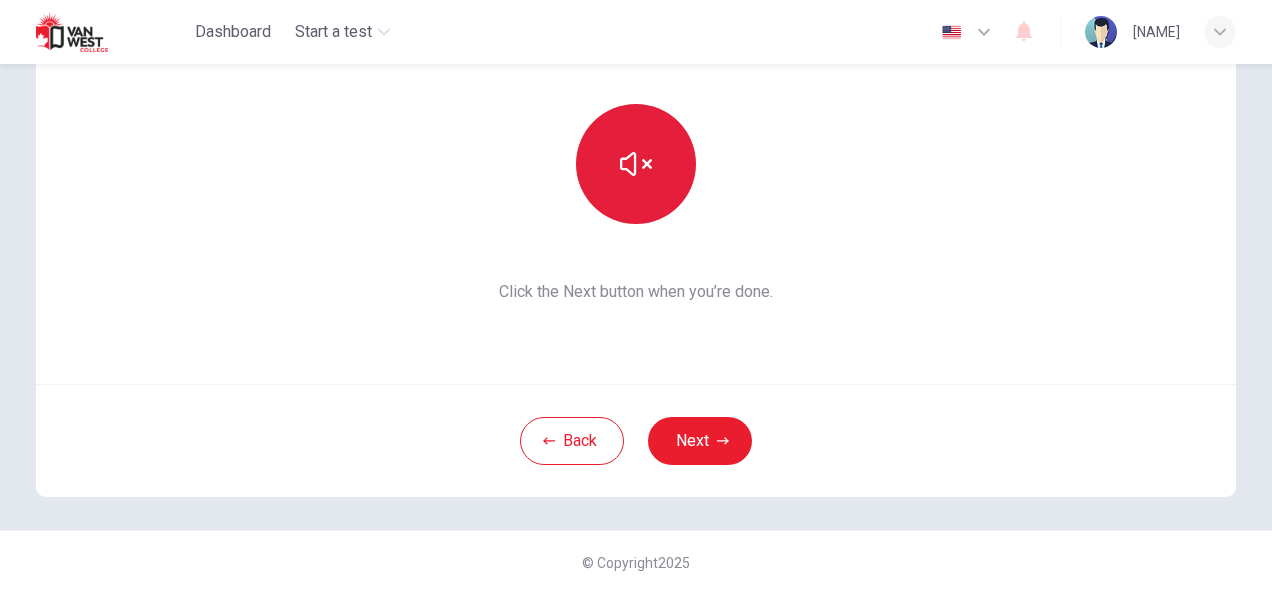 click 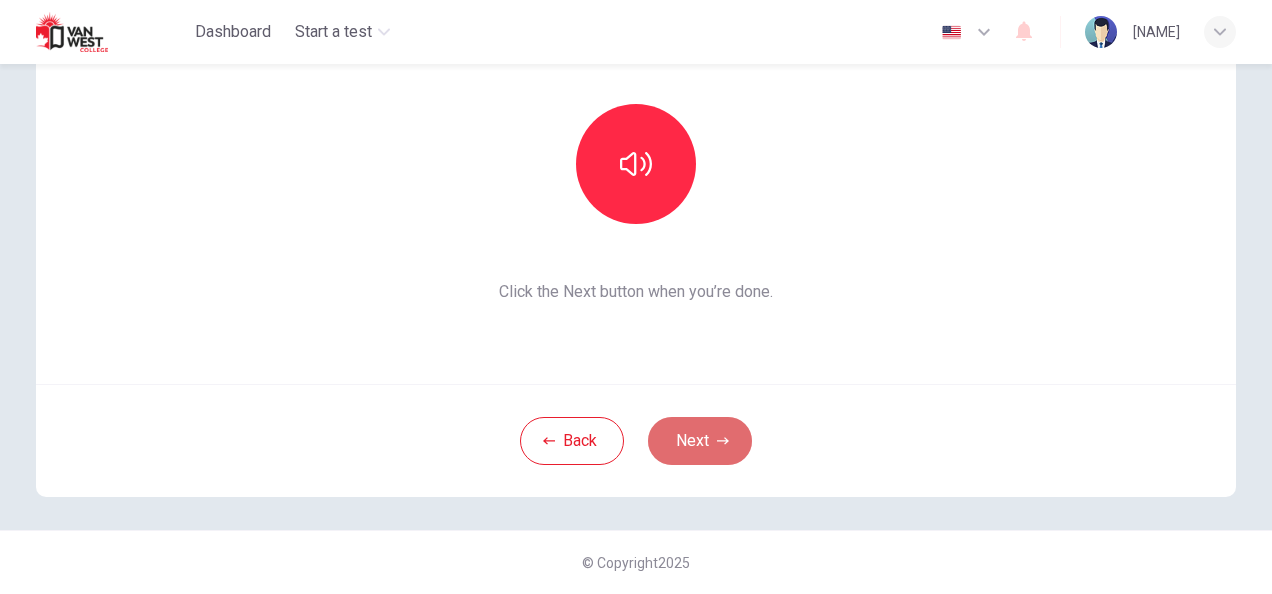 click on "Next" at bounding box center (700, 441) 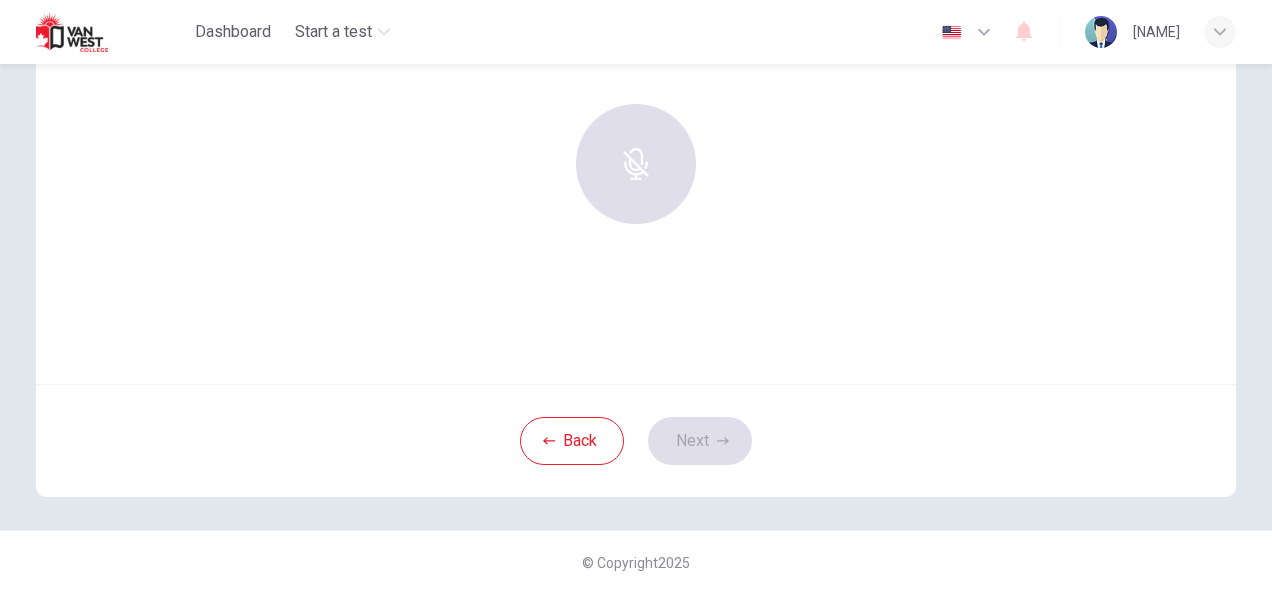click at bounding box center [636, 164] 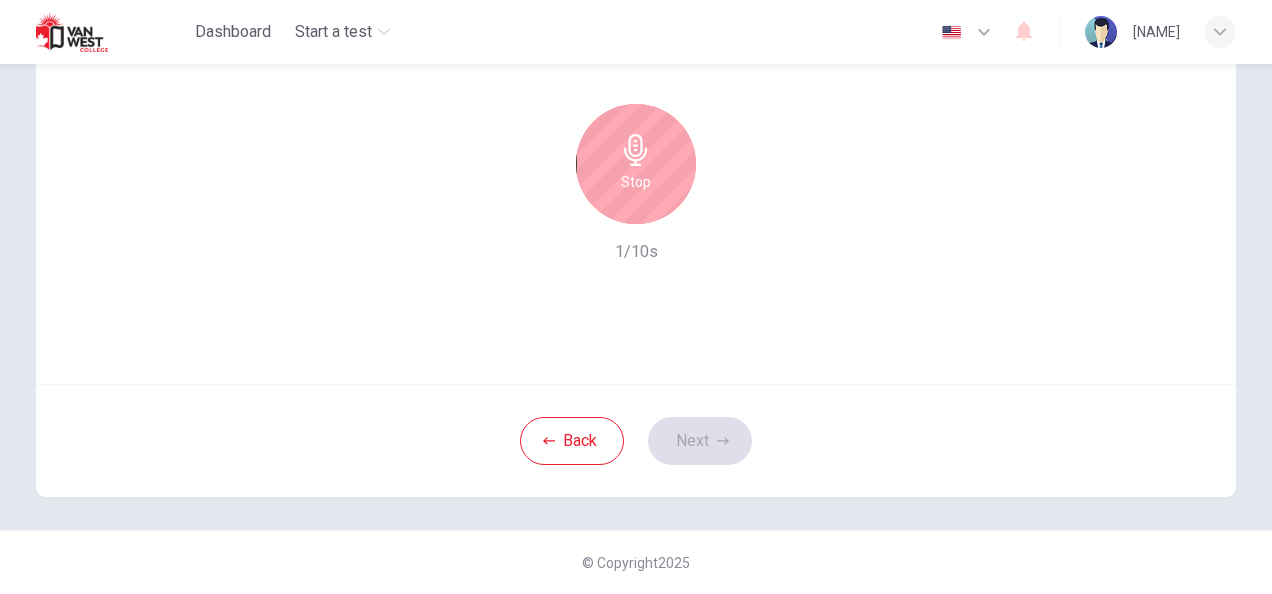 click on "Stop" at bounding box center (636, 182) 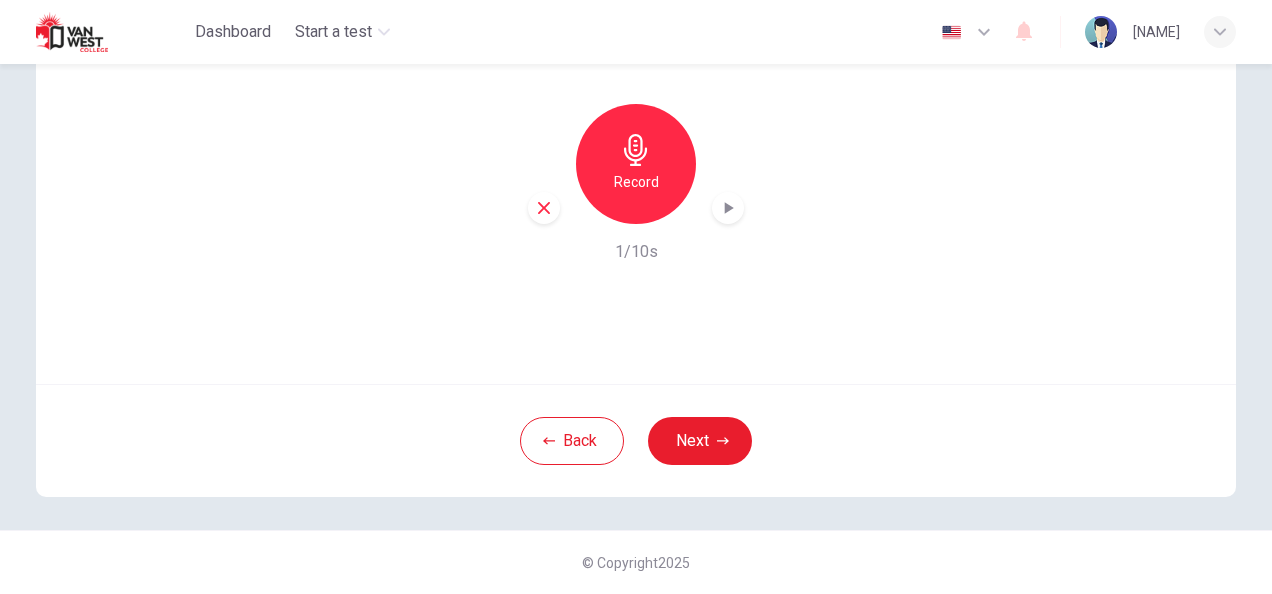 click 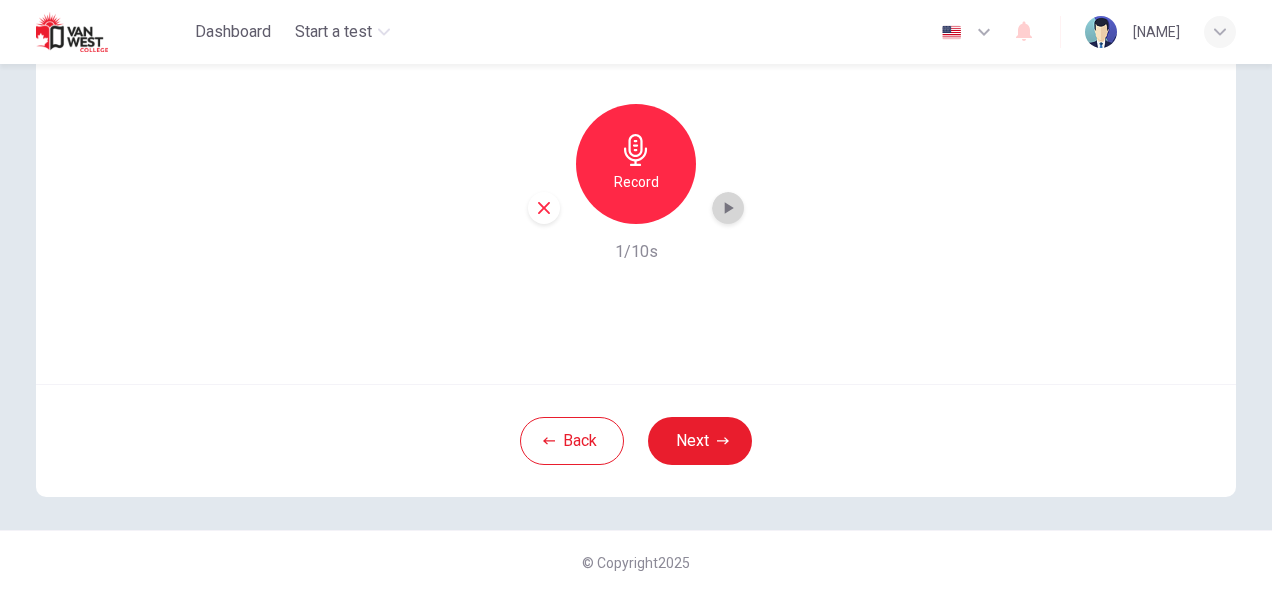 click 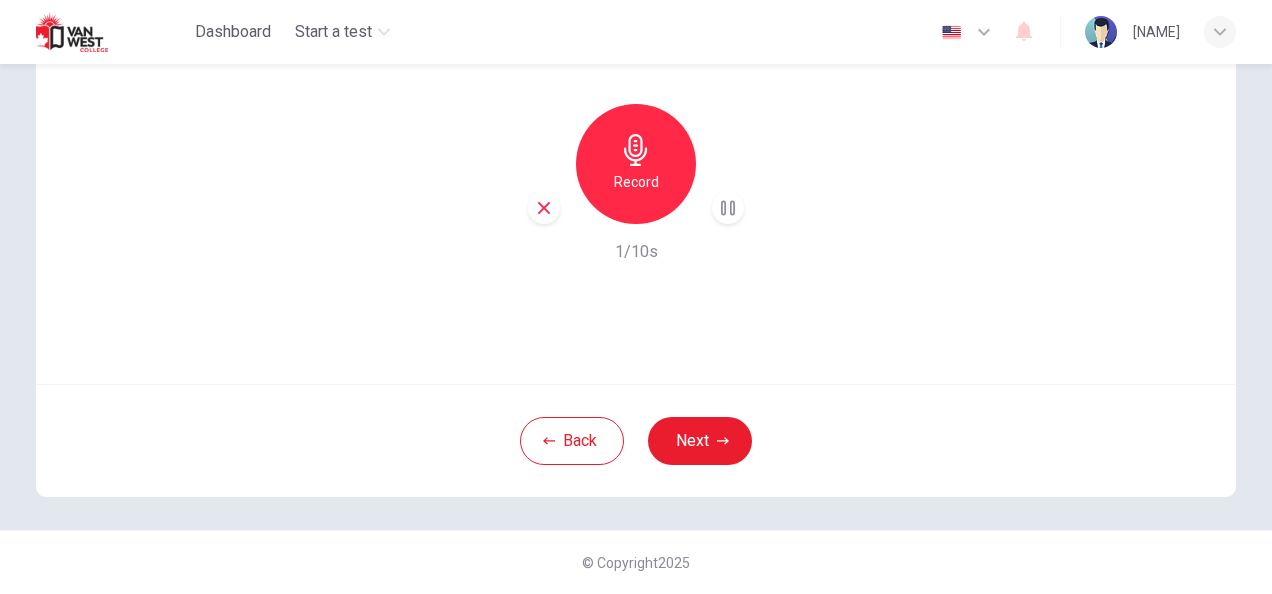 click on "Record" at bounding box center (636, 164) 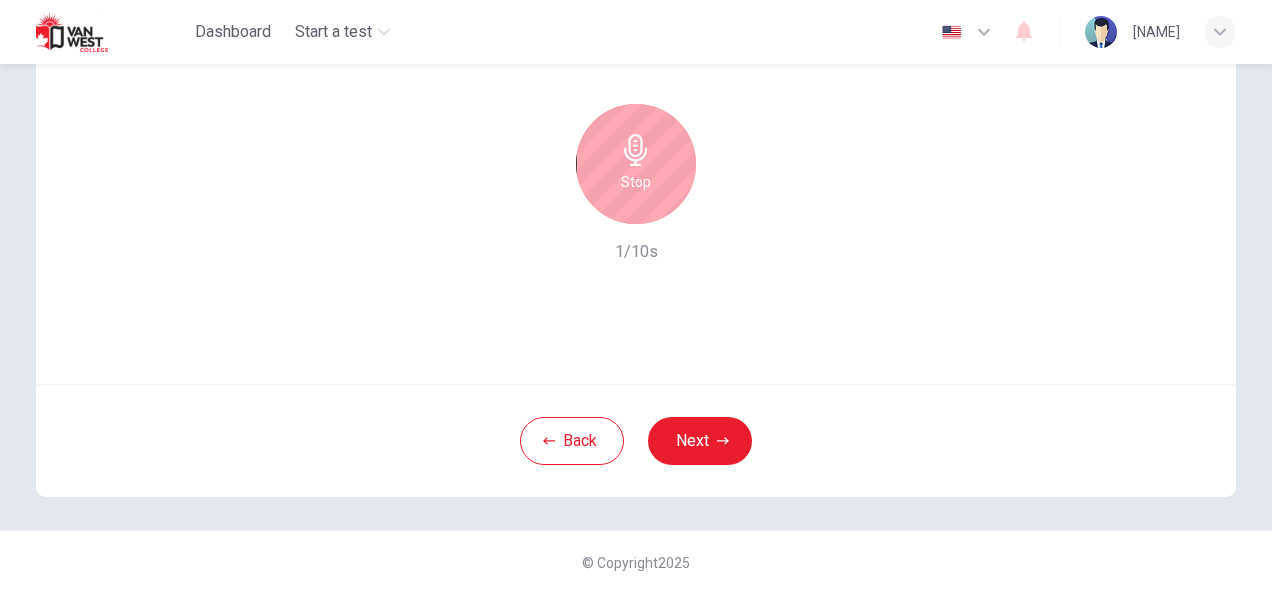 click on "Stop" at bounding box center [636, 164] 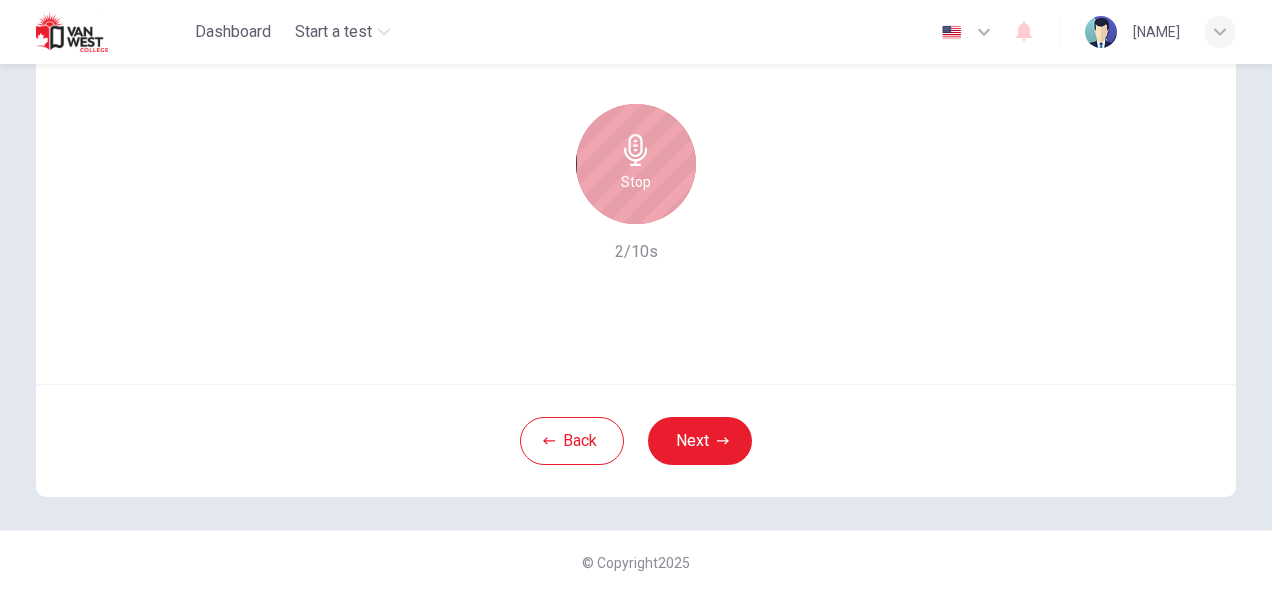 click on "Stop" at bounding box center [636, 164] 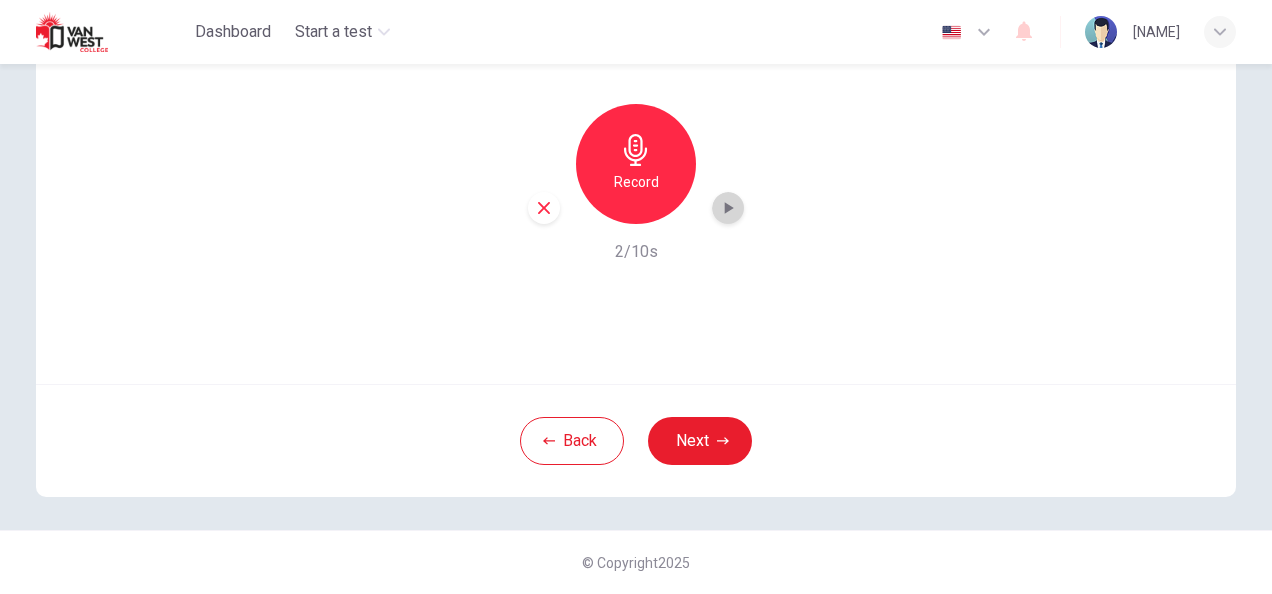 click 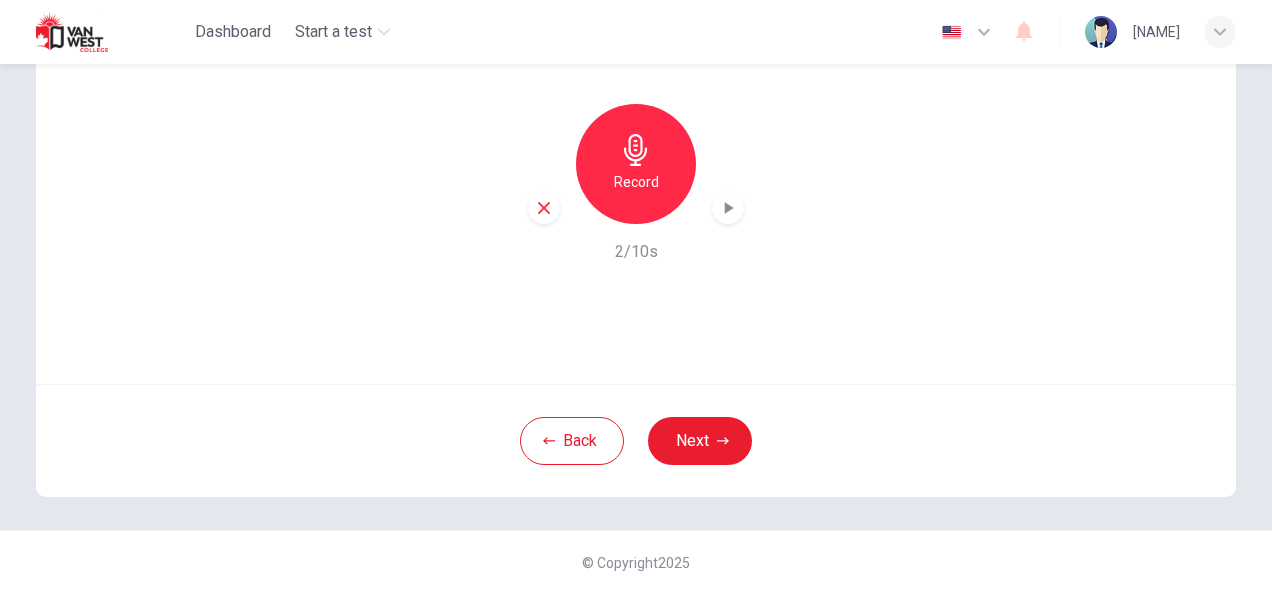 click on "Record" at bounding box center [636, 182] 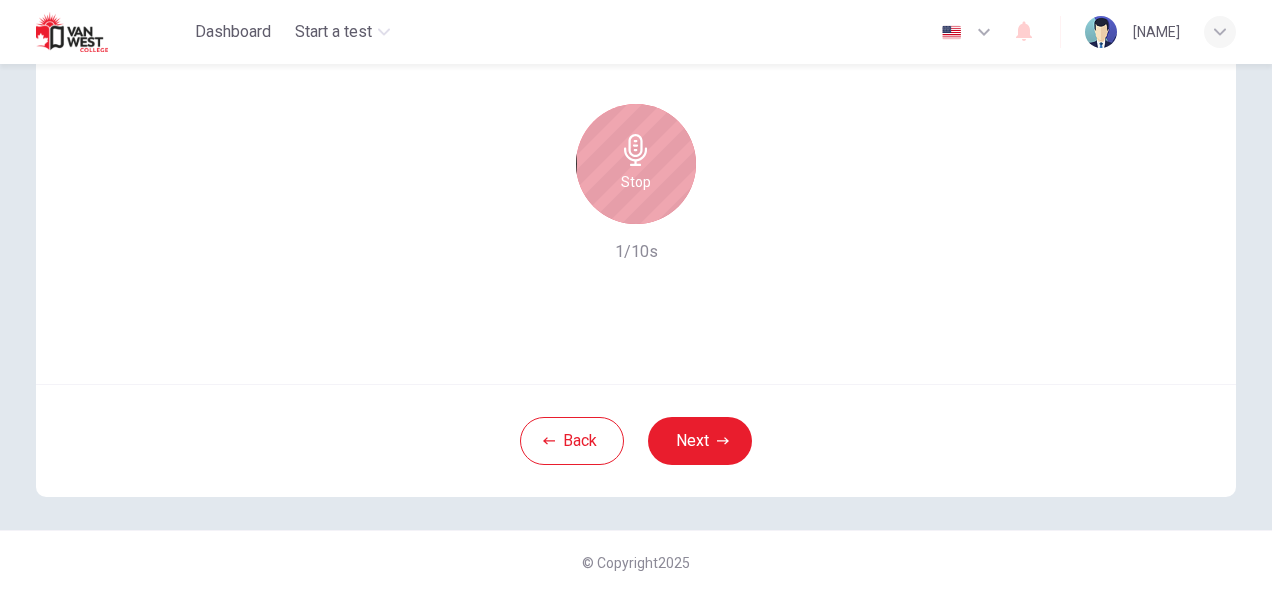 click on "Stop" at bounding box center [636, 164] 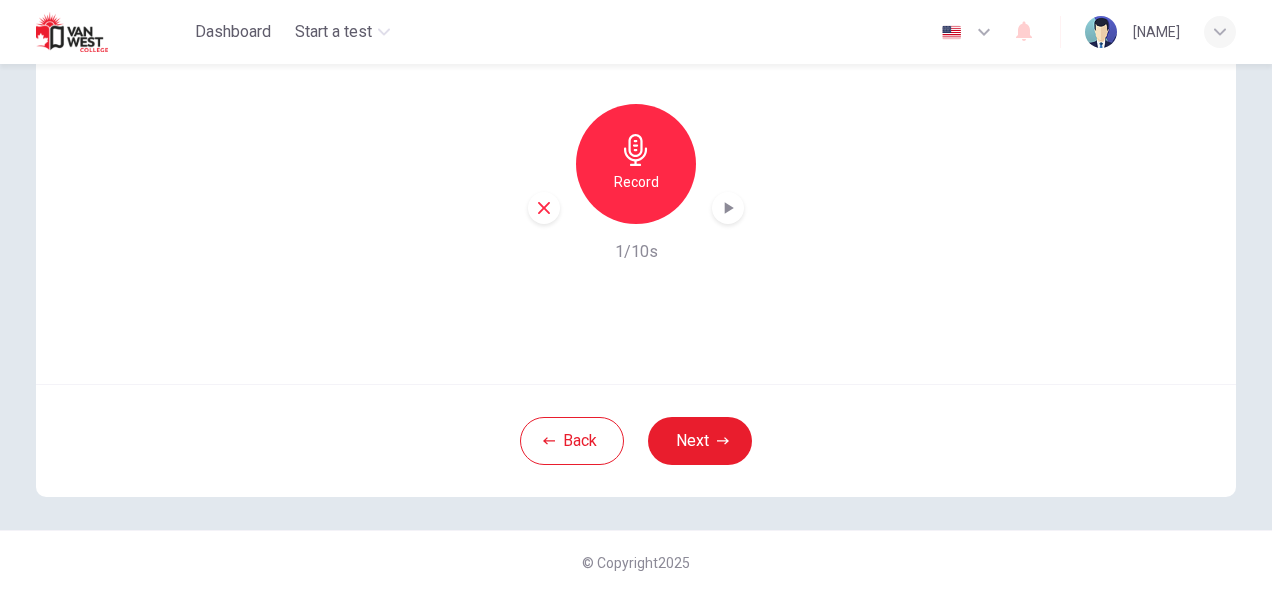 click 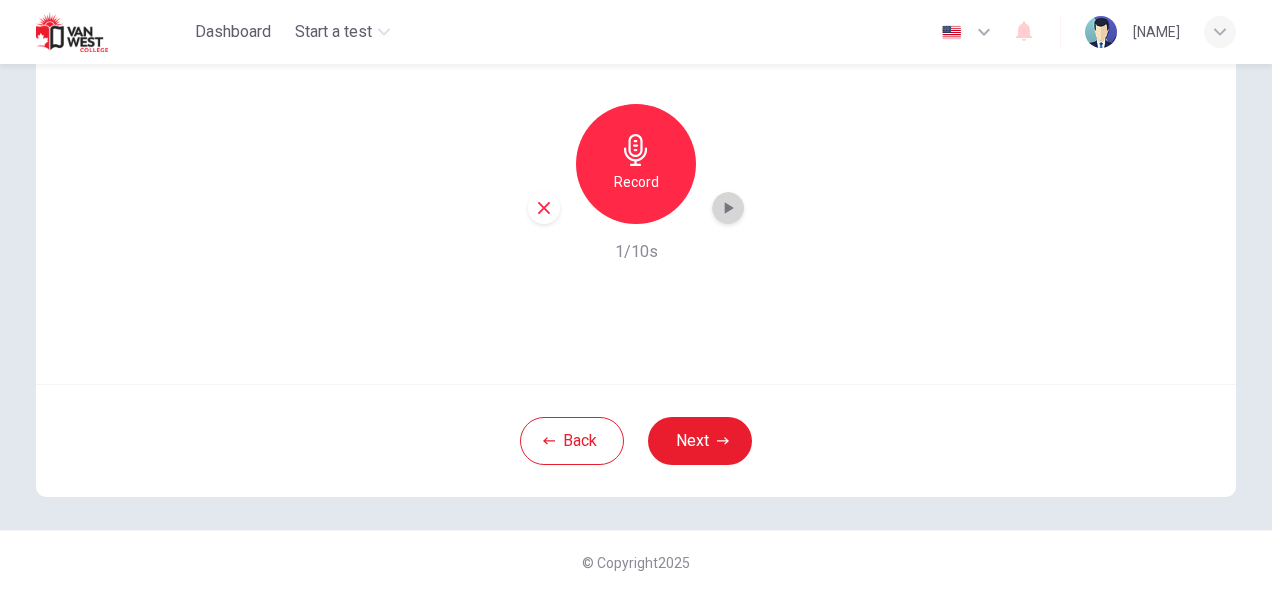 click 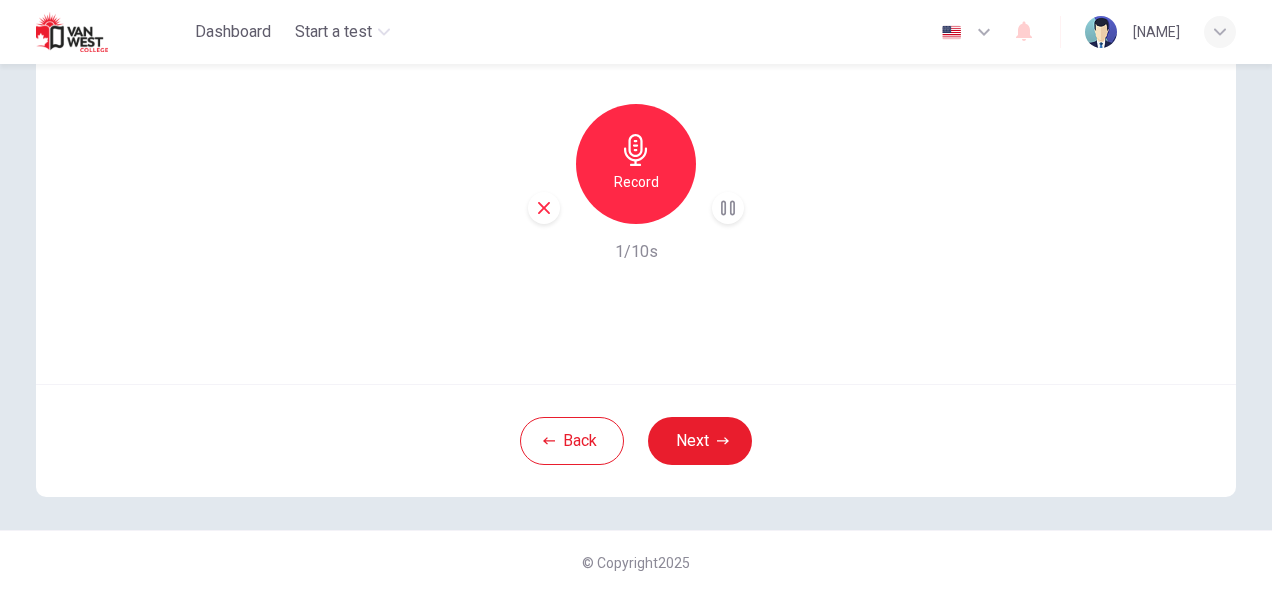 click on "Record" at bounding box center [636, 164] 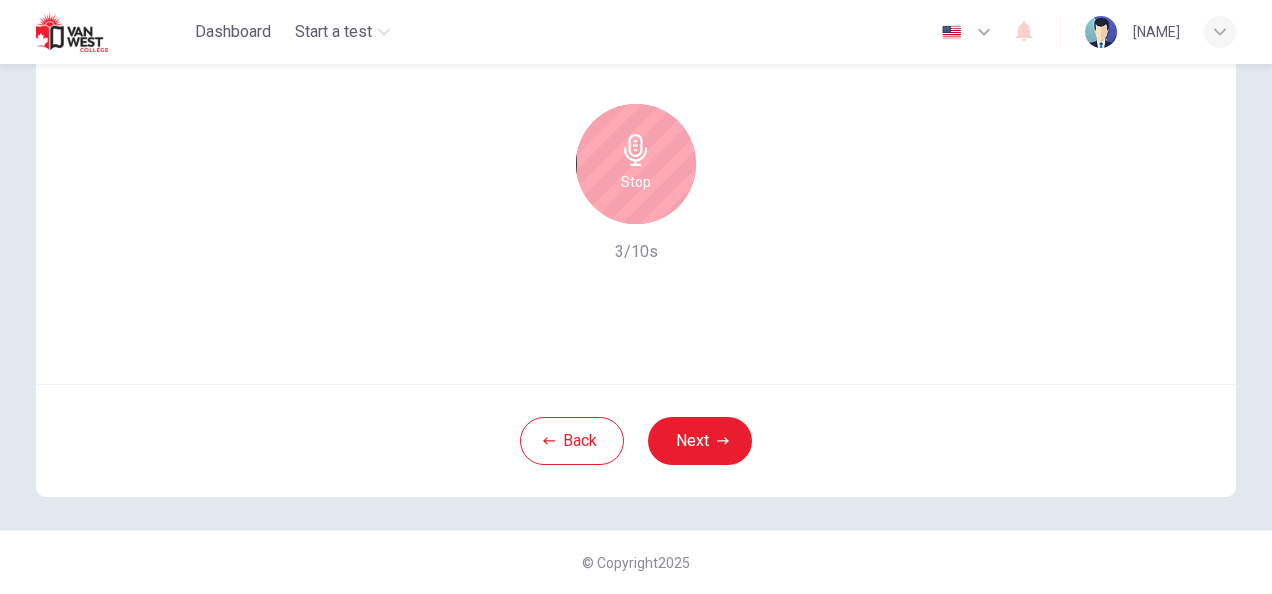 click on "Stop" at bounding box center (636, 164) 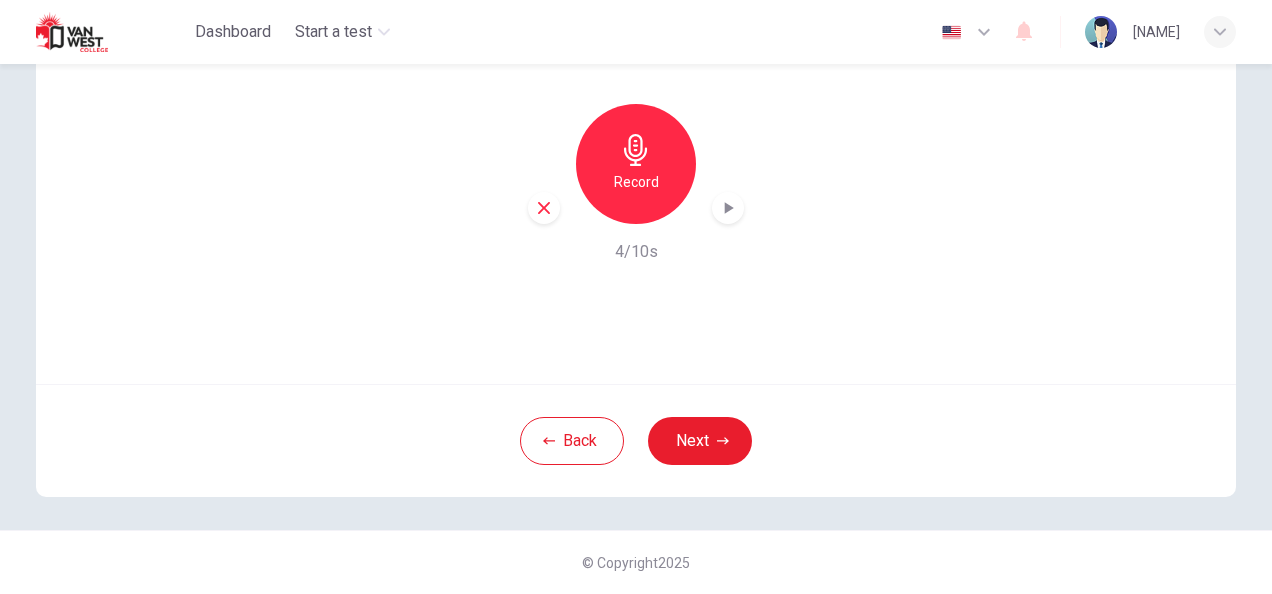 click 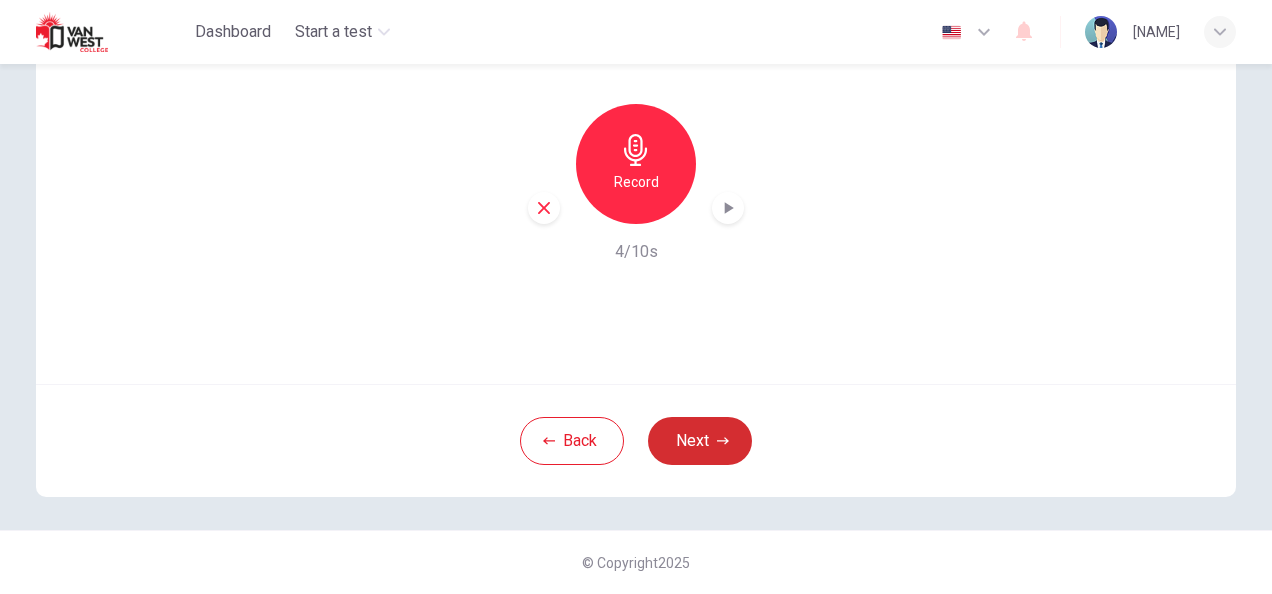 click on "Next" at bounding box center [700, 441] 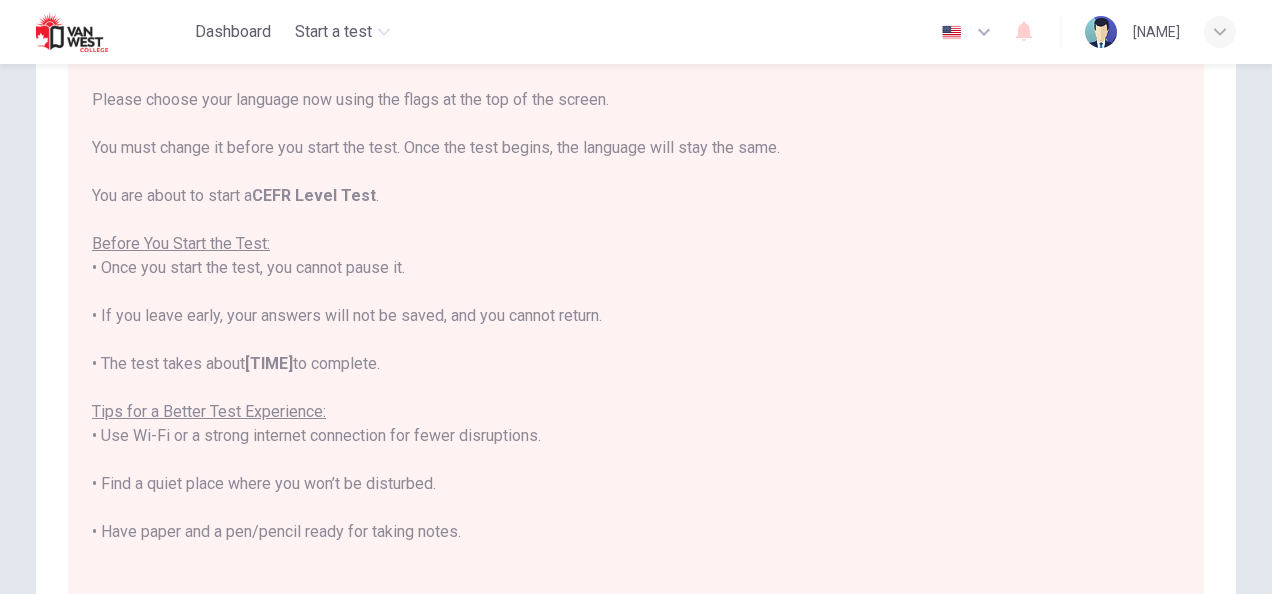 scroll, scrollTop: 0, scrollLeft: 0, axis: both 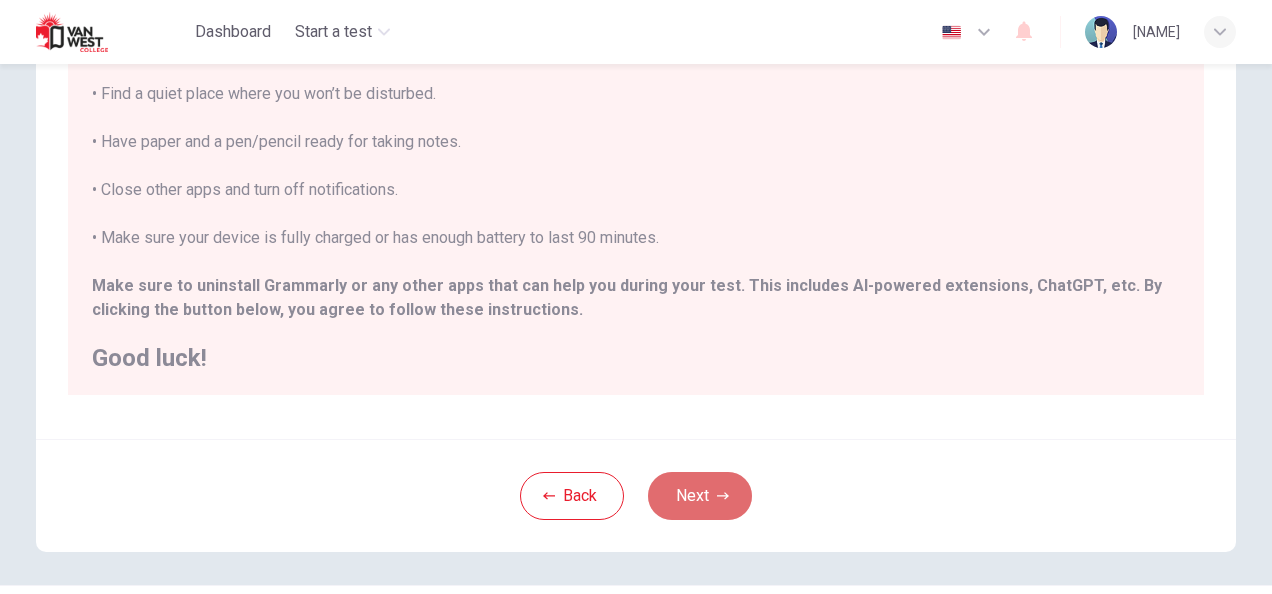 click on "Next" at bounding box center [700, 496] 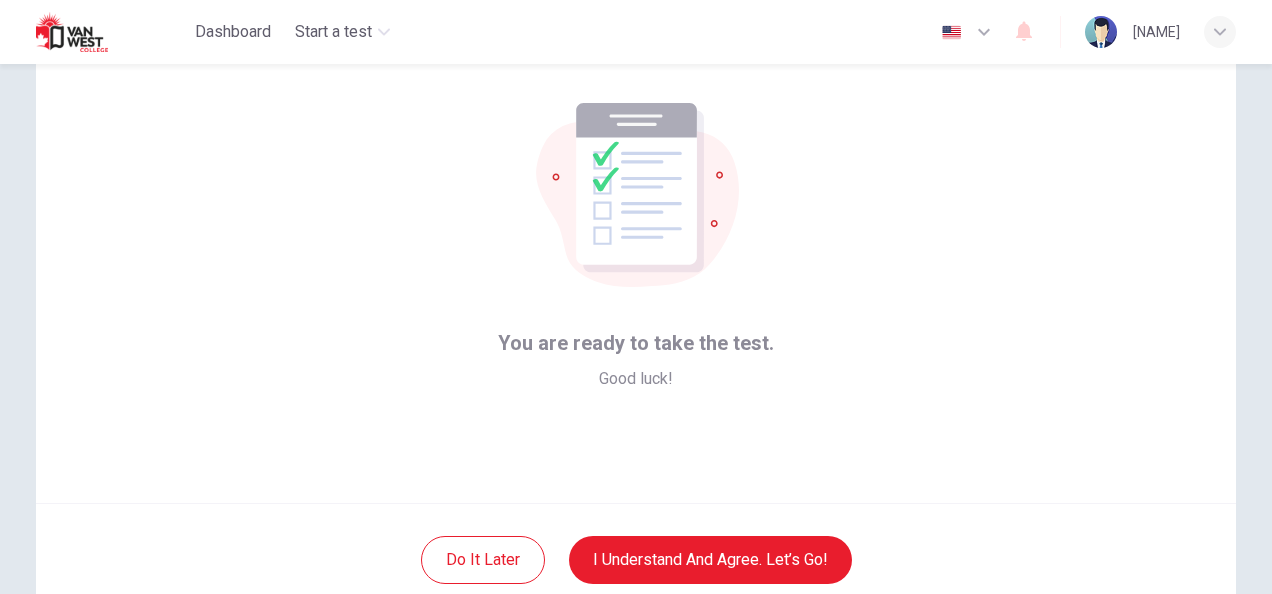 scroll, scrollTop: 200, scrollLeft: 0, axis: vertical 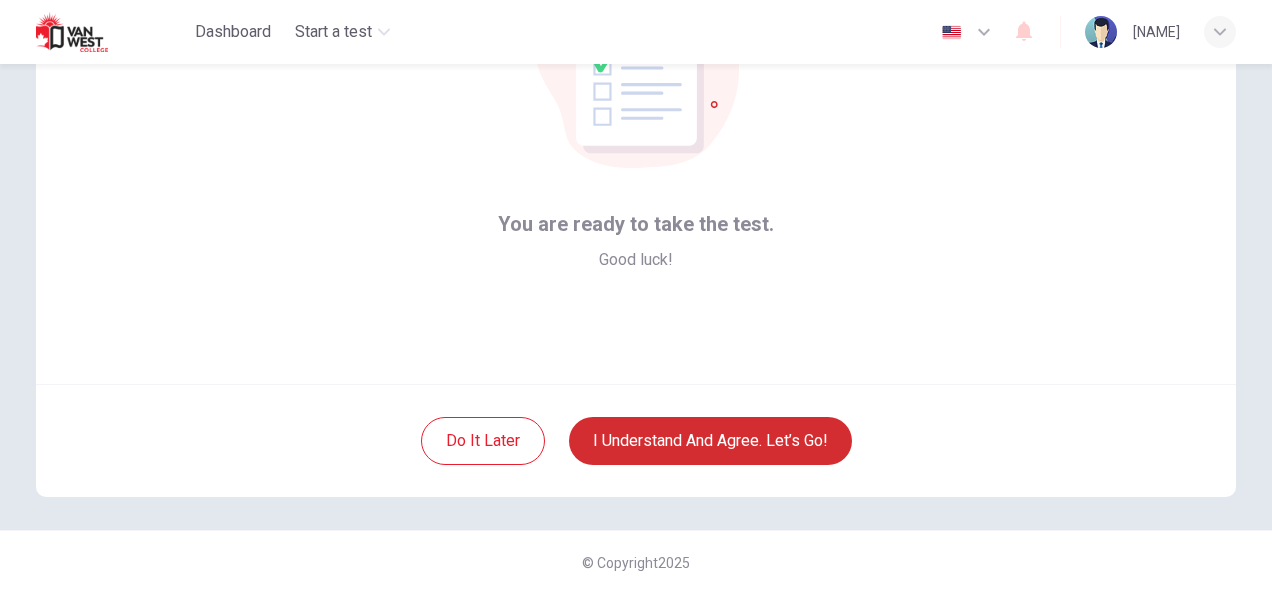 click on "I understand and agree. Let’s go!" at bounding box center (710, 441) 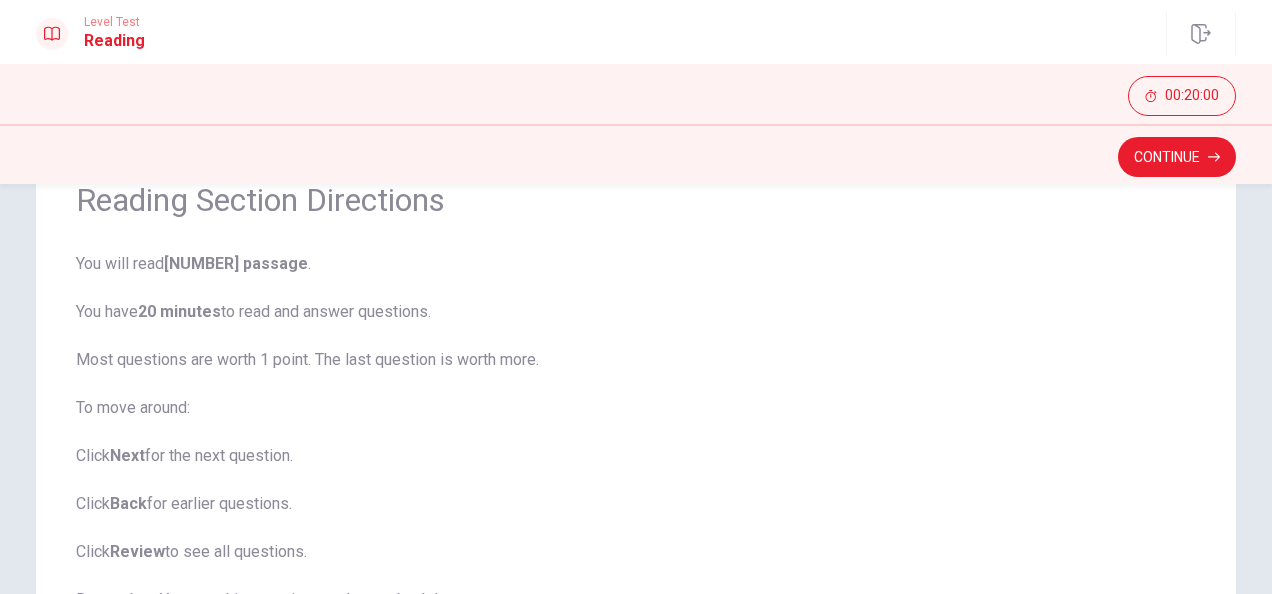scroll, scrollTop: 200, scrollLeft: 0, axis: vertical 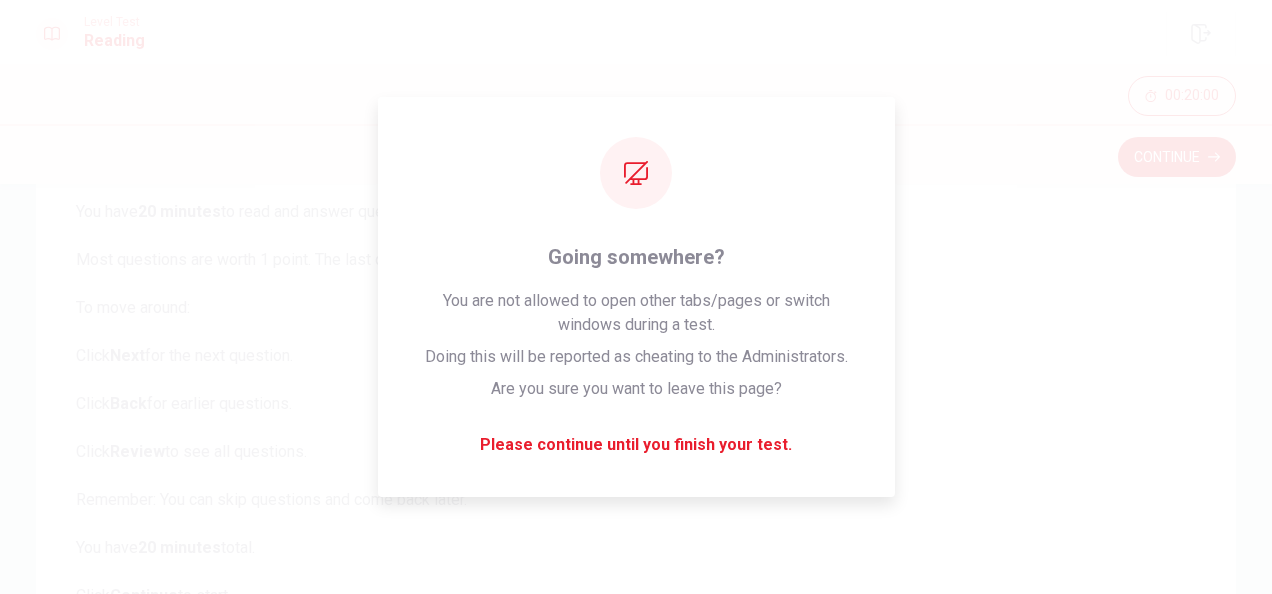 drag, startPoint x: 1175, startPoint y: 2, endPoint x: 274, endPoint y: 74, distance: 903.87225 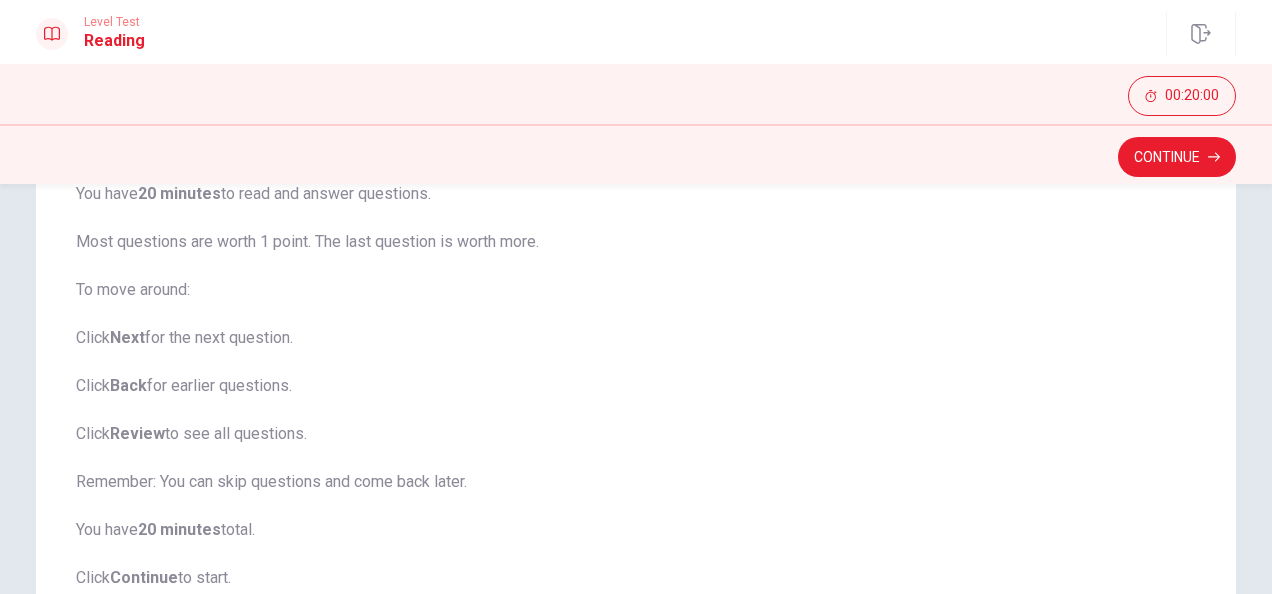 scroll, scrollTop: 174, scrollLeft: 0, axis: vertical 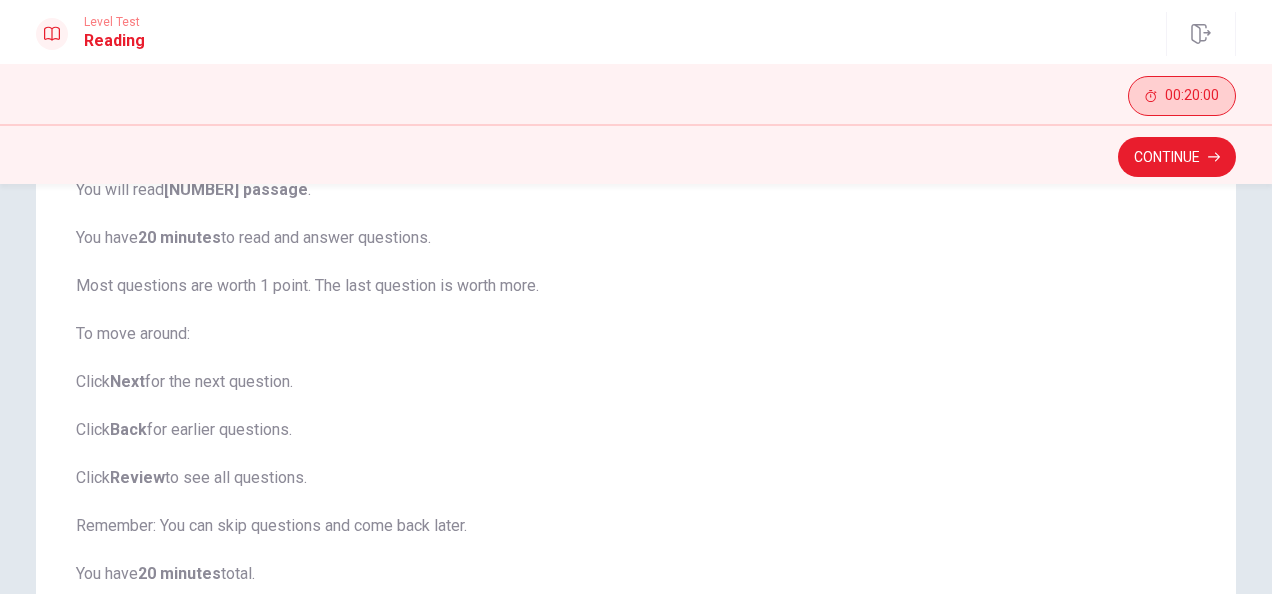 drag, startPoint x: 1165, startPoint y: 152, endPoint x: 1158, endPoint y: 110, distance: 42.579338 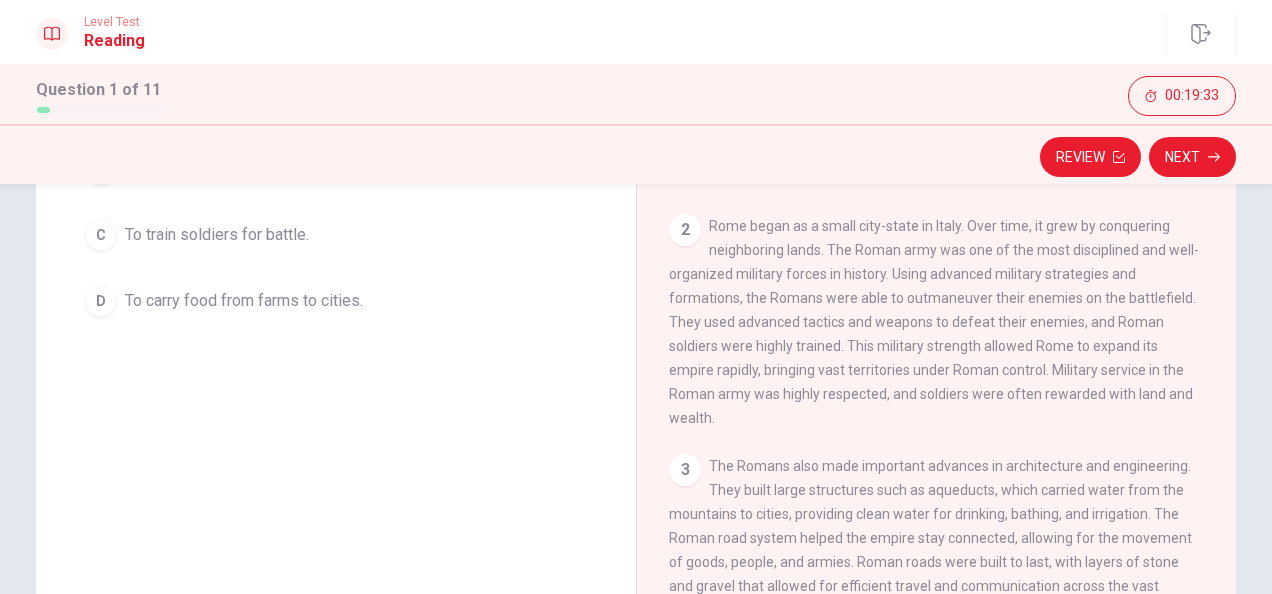 scroll, scrollTop: 400, scrollLeft: 0, axis: vertical 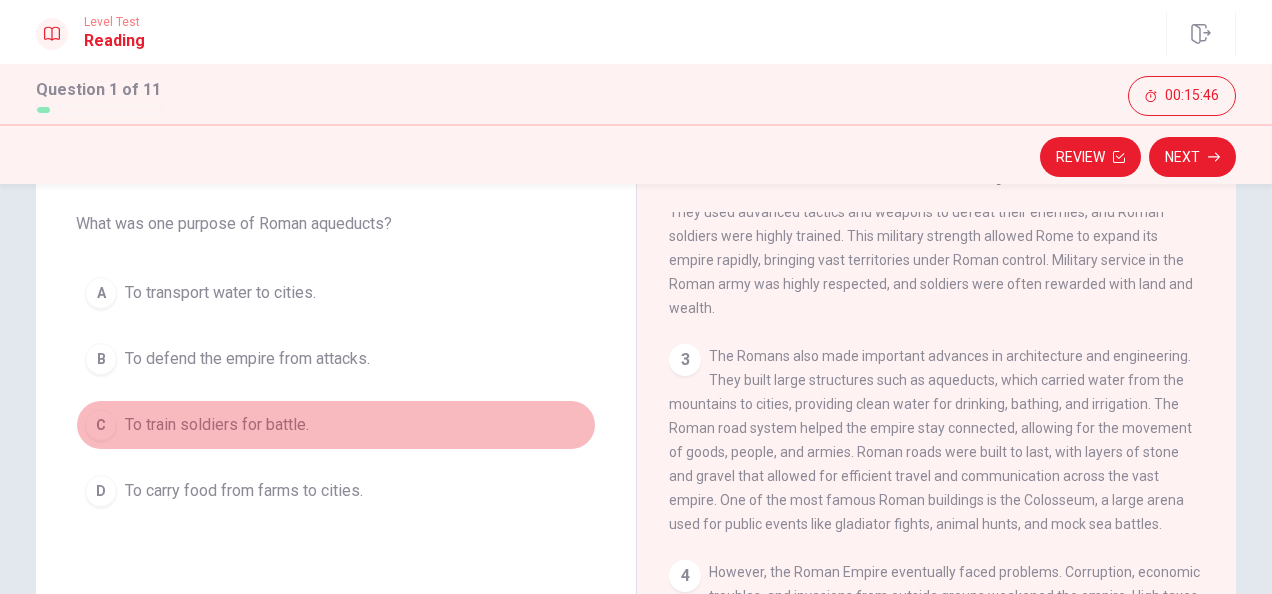 click on "C" at bounding box center [101, 425] 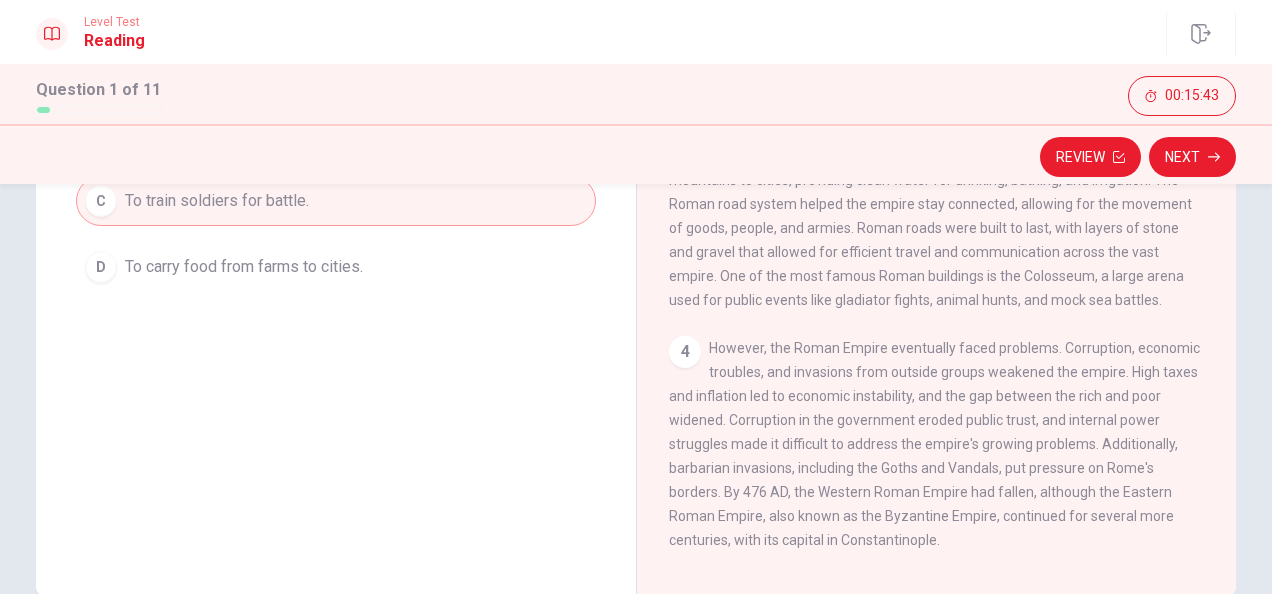 scroll, scrollTop: 129, scrollLeft: 0, axis: vertical 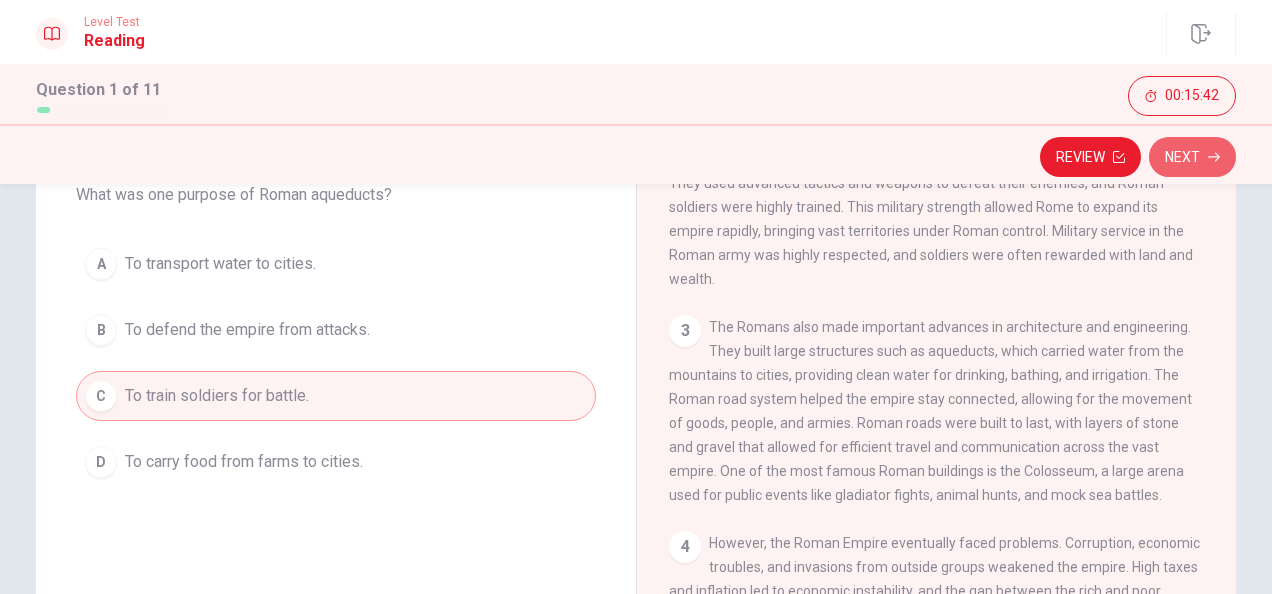 click on "Next" at bounding box center (1192, 157) 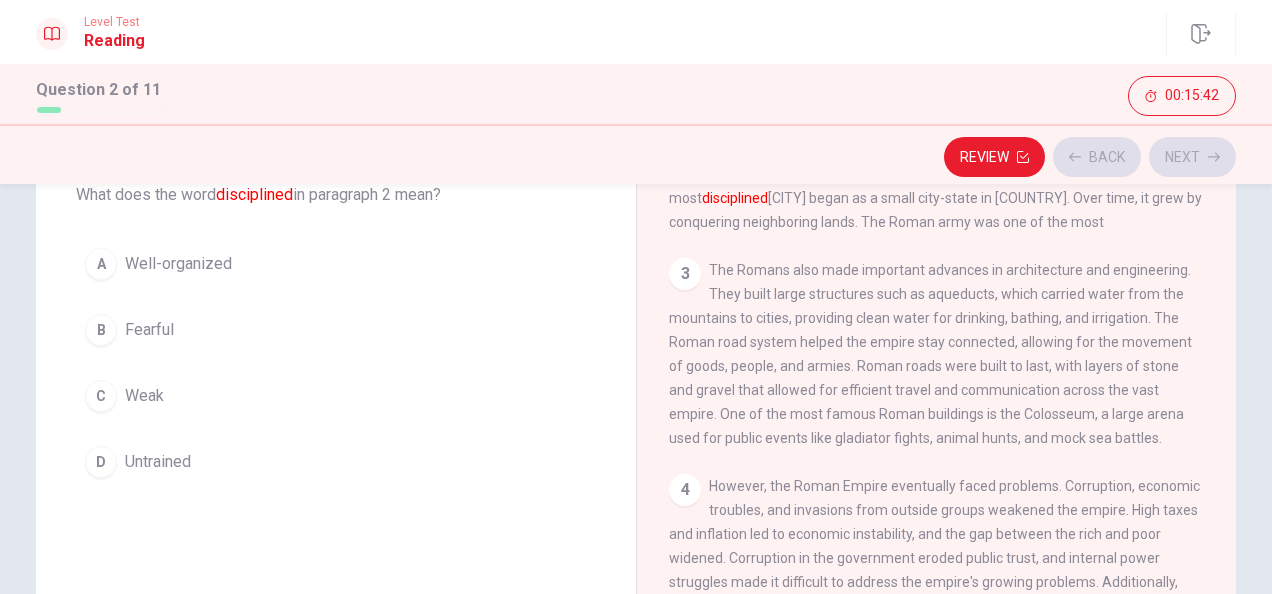 scroll, scrollTop: 196, scrollLeft: 0, axis: vertical 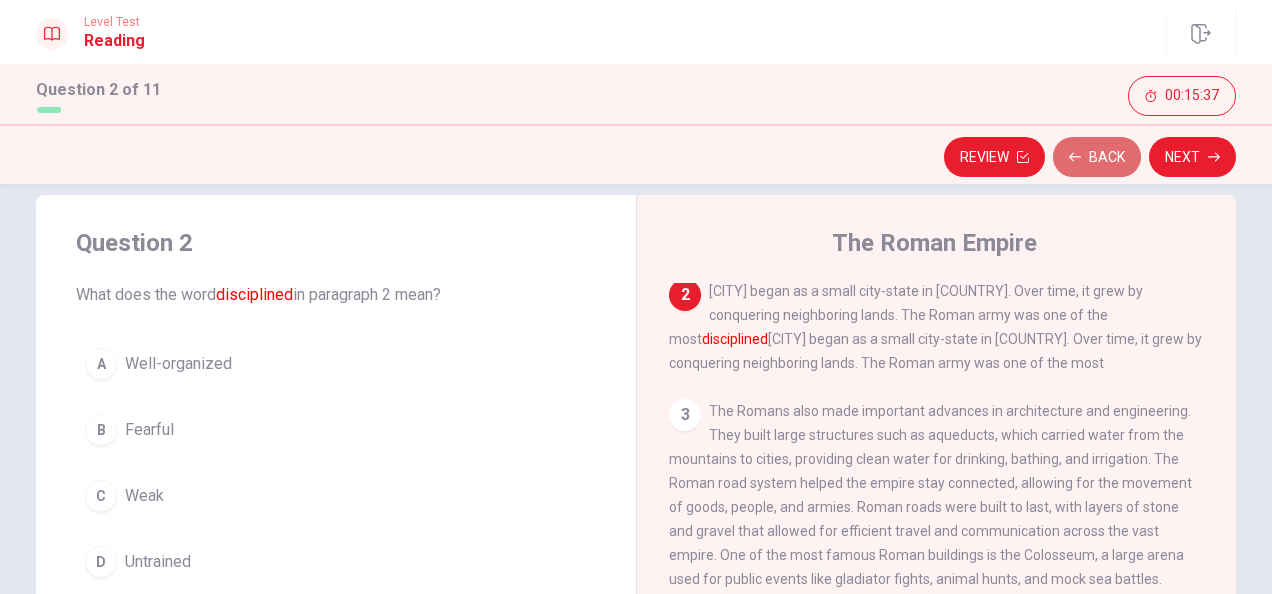 click on "Back" at bounding box center [1097, 157] 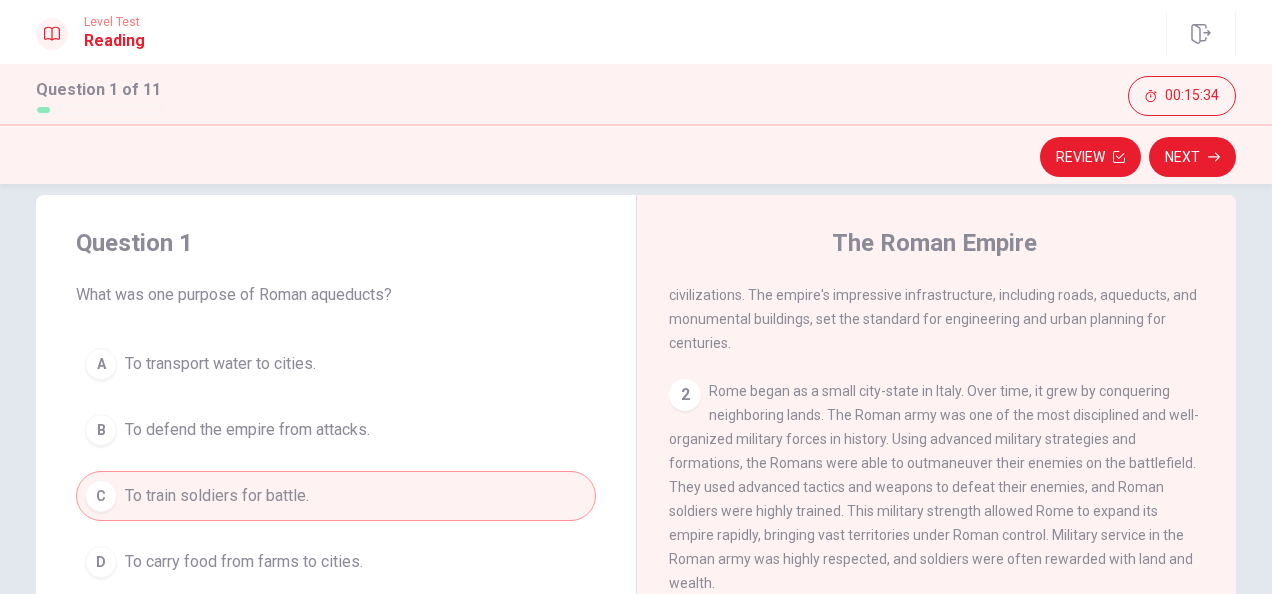 scroll, scrollTop: 0, scrollLeft: 0, axis: both 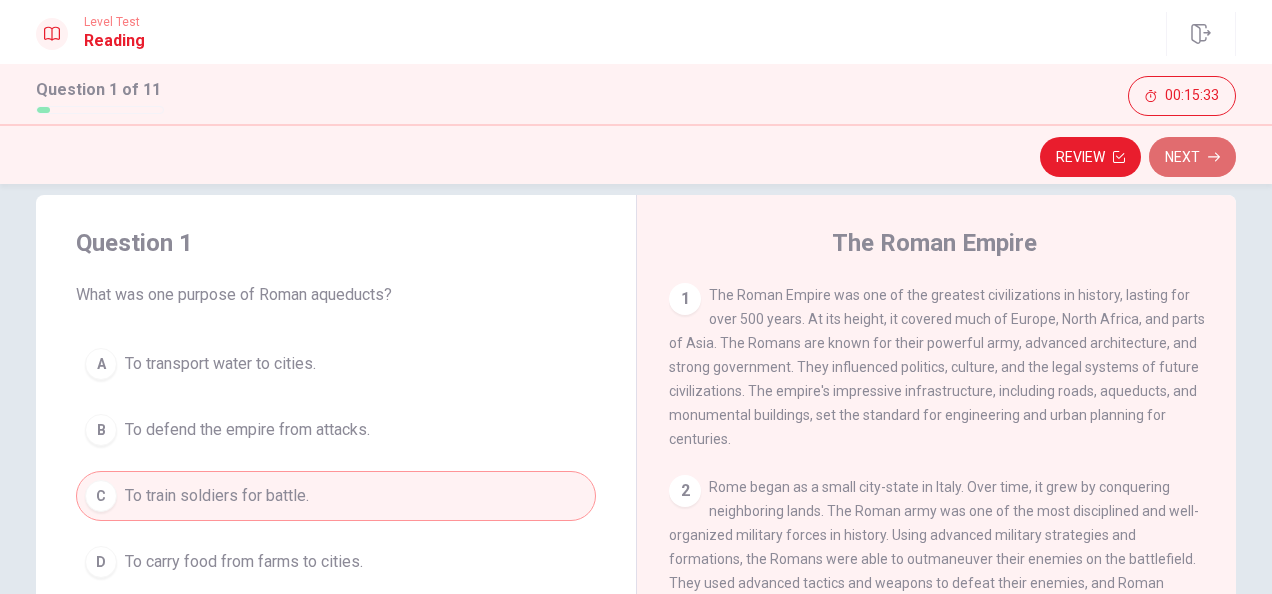 click on "Next" at bounding box center [1192, 157] 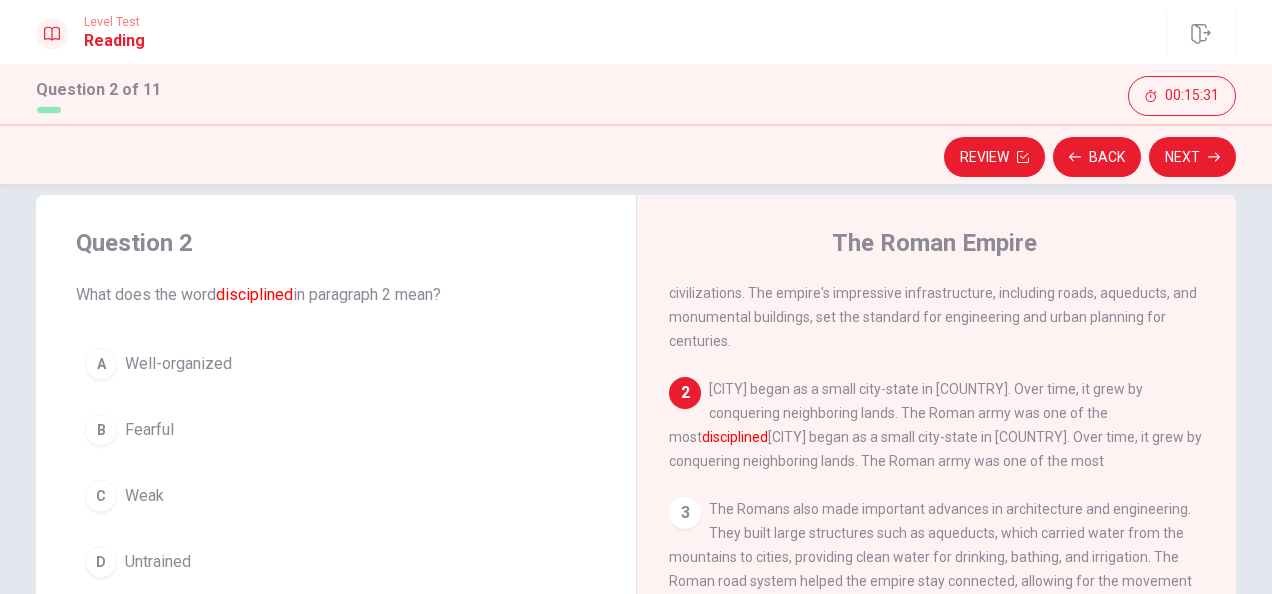 scroll, scrollTop: 200, scrollLeft: 0, axis: vertical 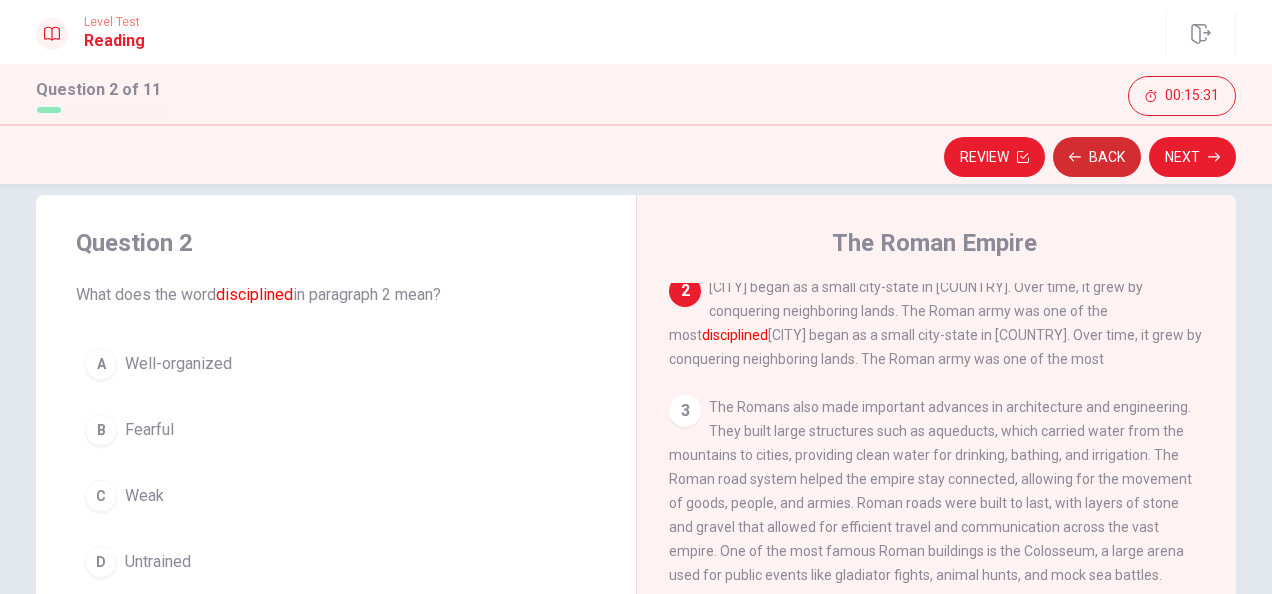 click on "Back" at bounding box center (1097, 157) 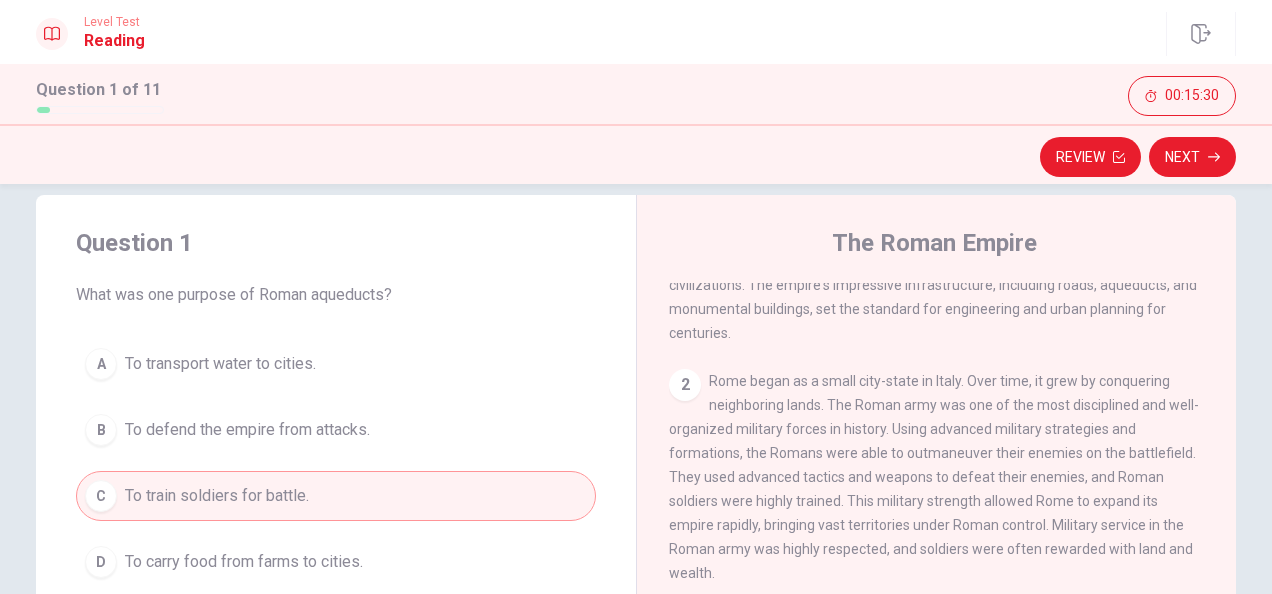 scroll, scrollTop: 0, scrollLeft: 0, axis: both 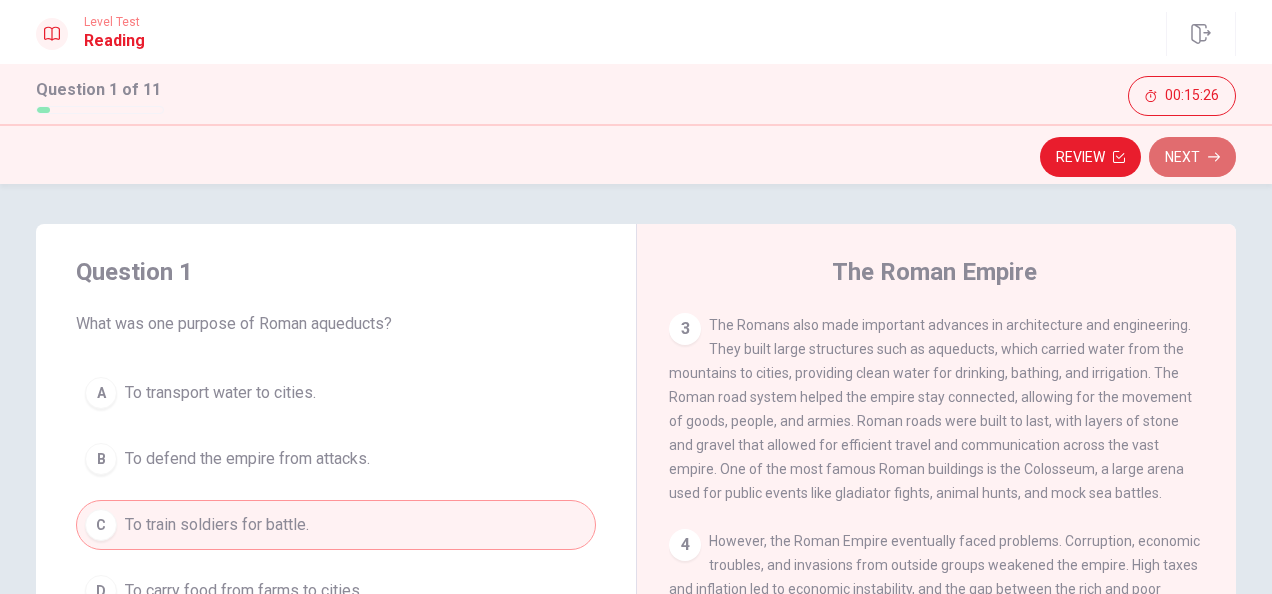 click on "Next" at bounding box center [1192, 157] 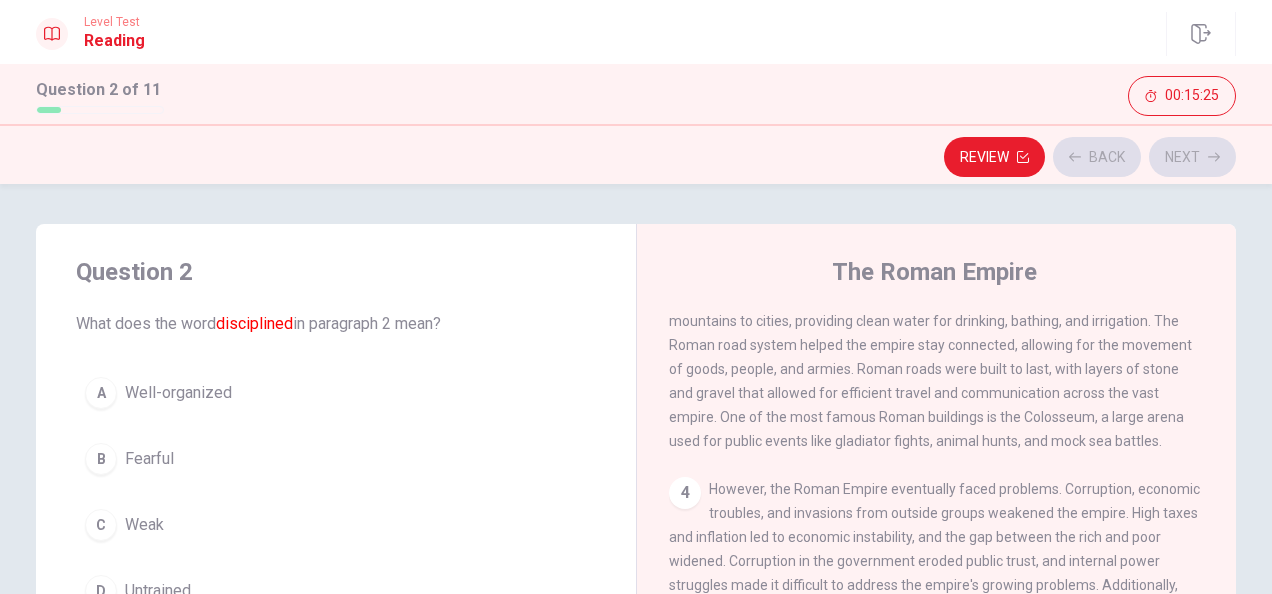 scroll, scrollTop: 196, scrollLeft: 0, axis: vertical 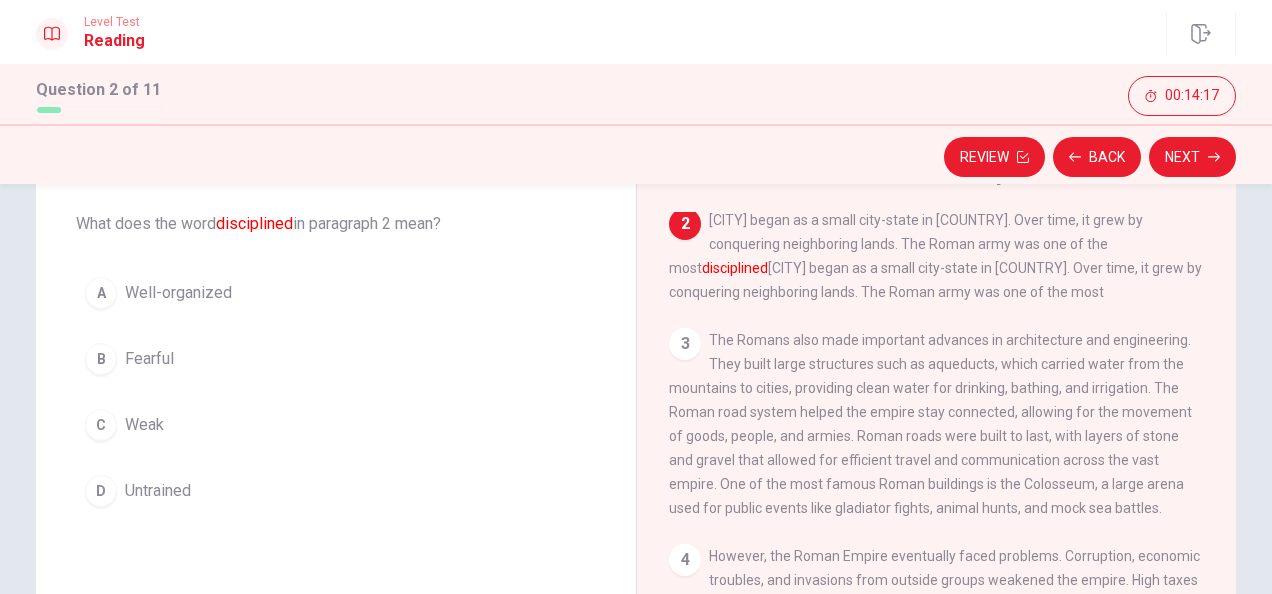 click on "A" at bounding box center [101, 293] 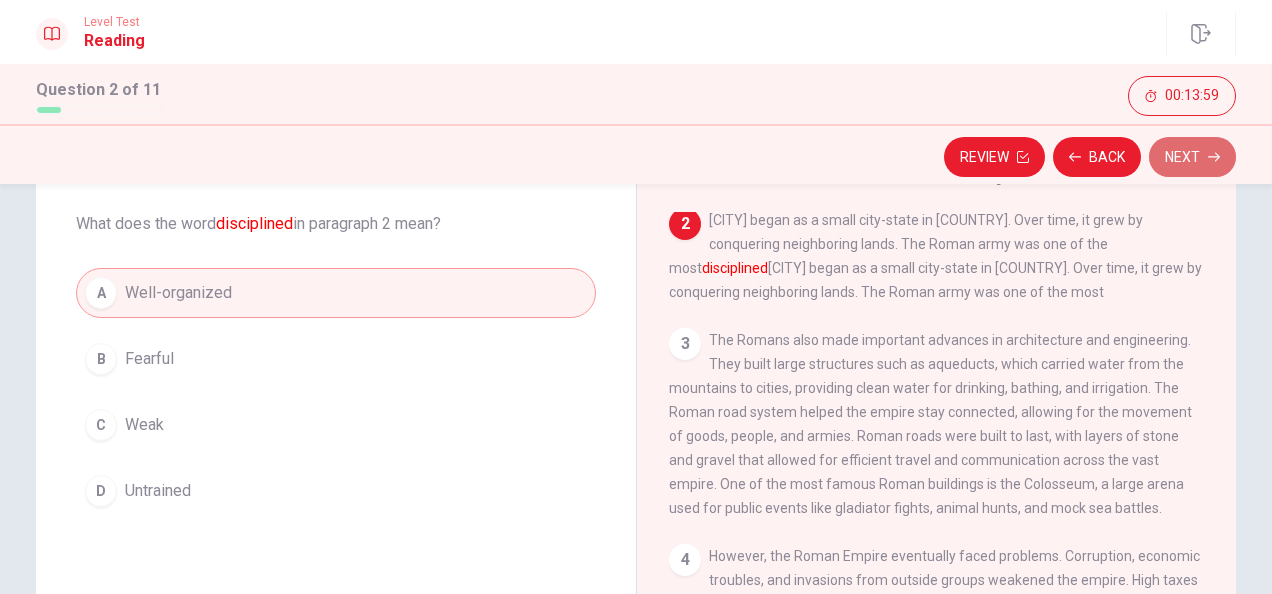 click on "Next" at bounding box center [1192, 157] 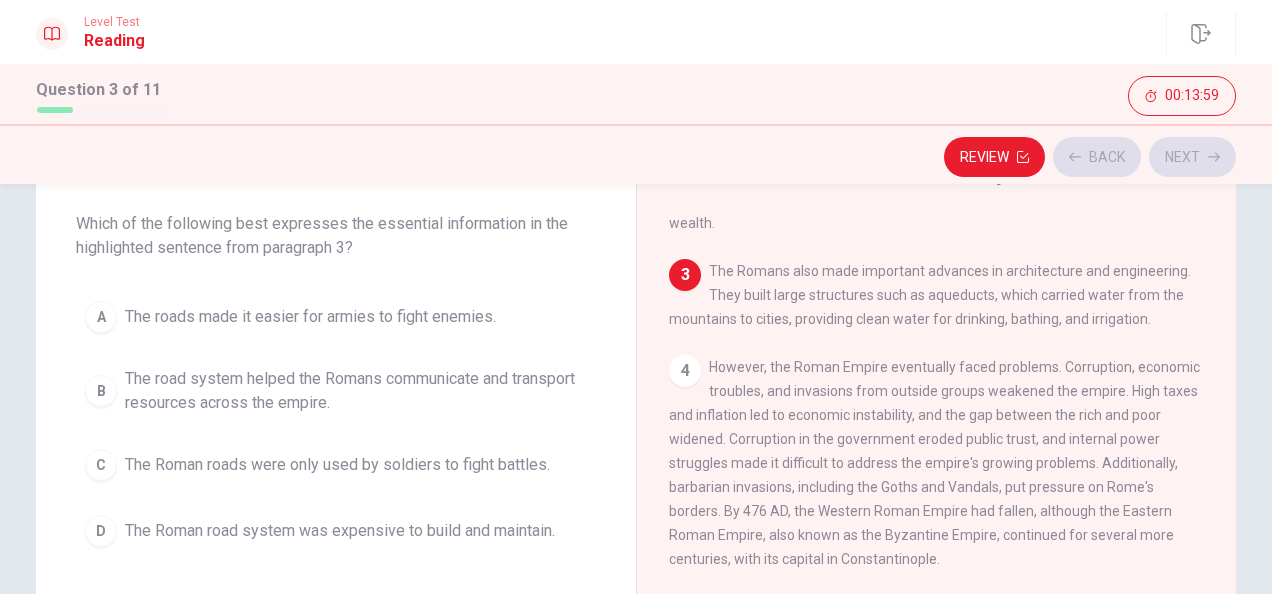 scroll, scrollTop: 408, scrollLeft: 0, axis: vertical 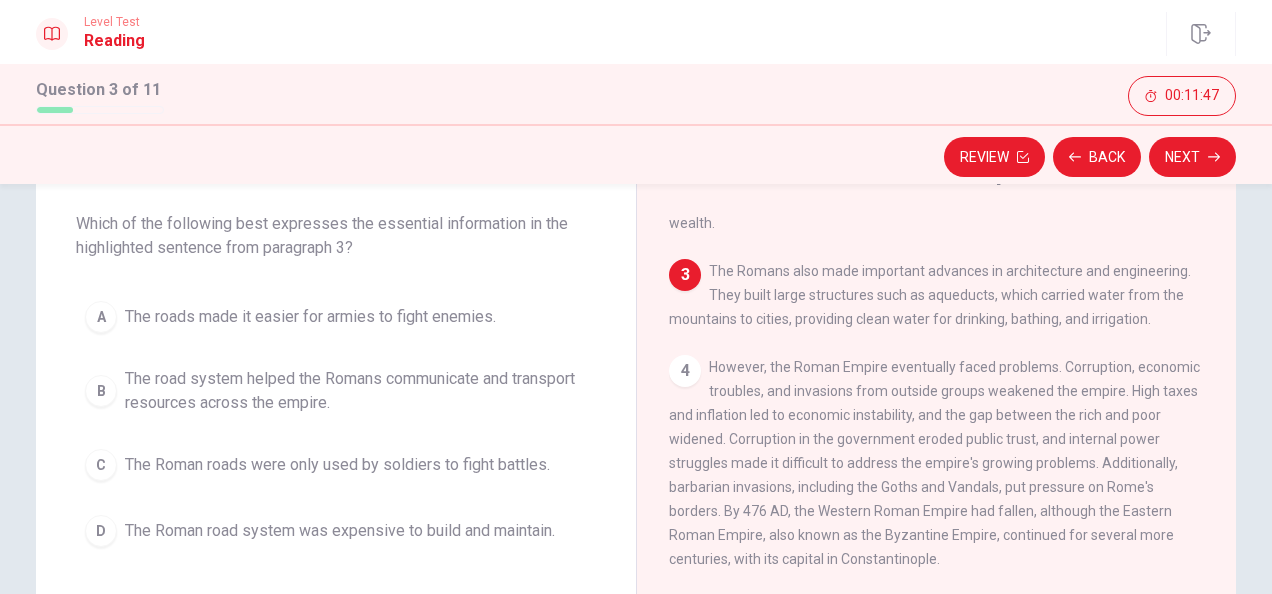 click on "D" at bounding box center [101, 531] 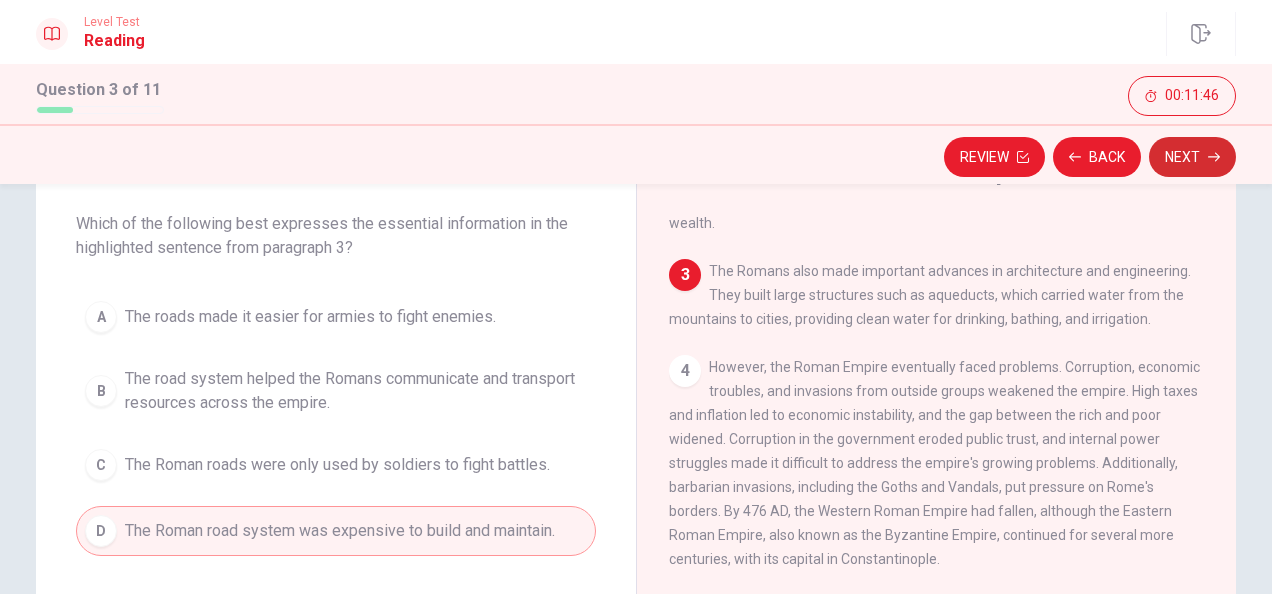 click on "Next" at bounding box center (1192, 157) 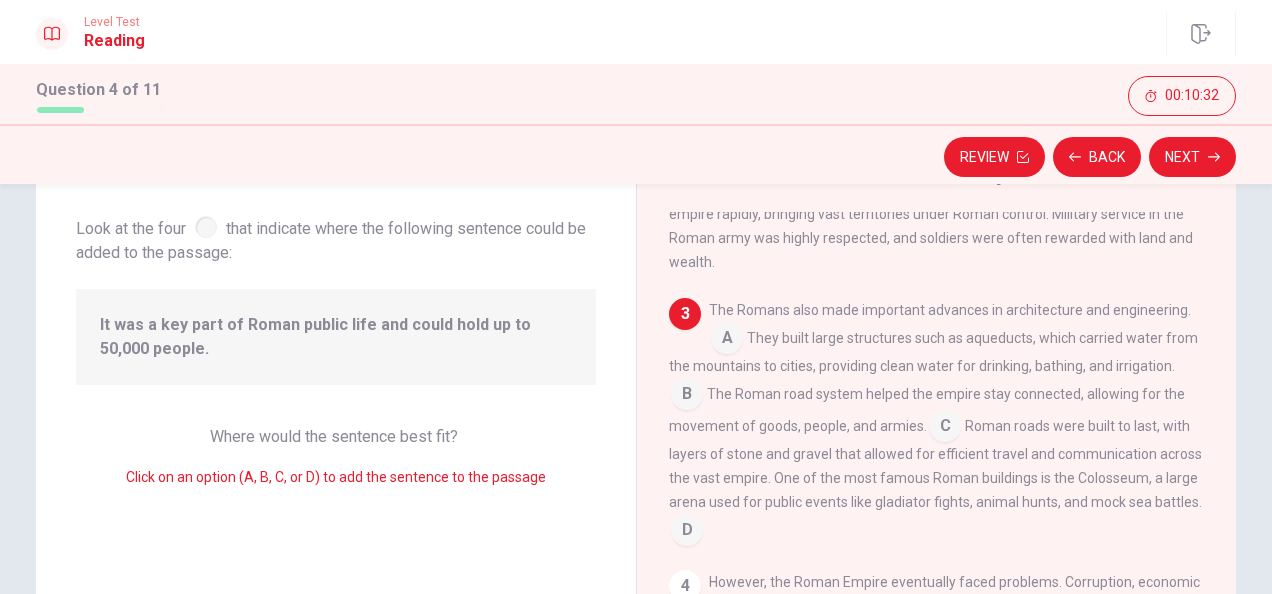 scroll, scrollTop: 316, scrollLeft: 0, axis: vertical 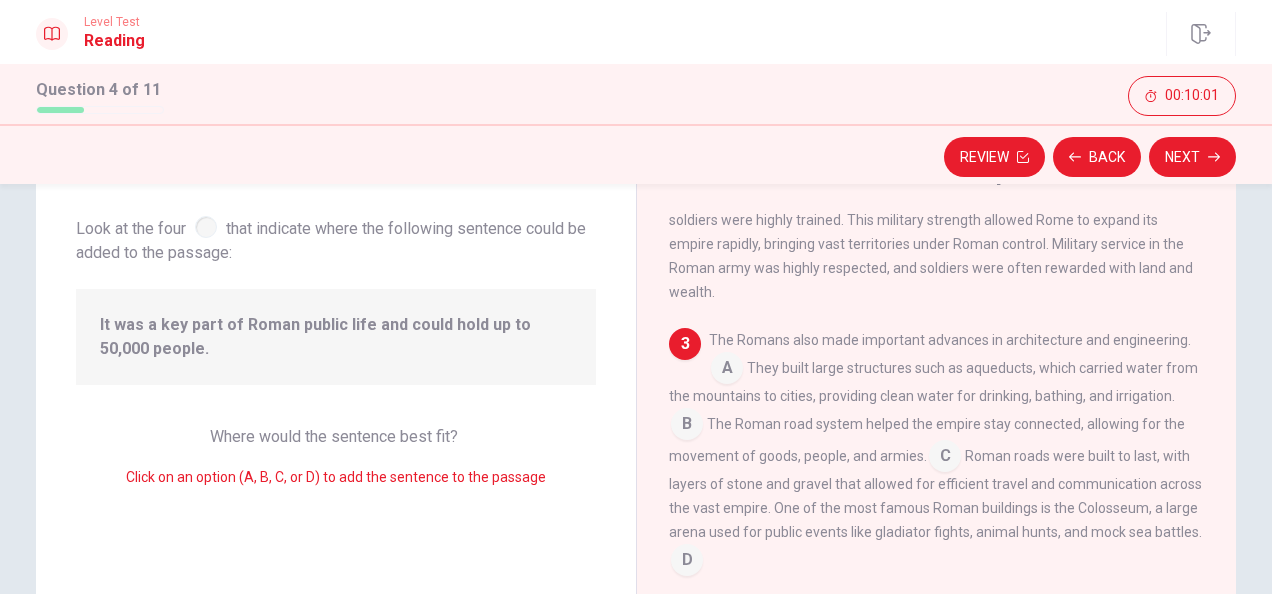 click at bounding box center [945, 458] 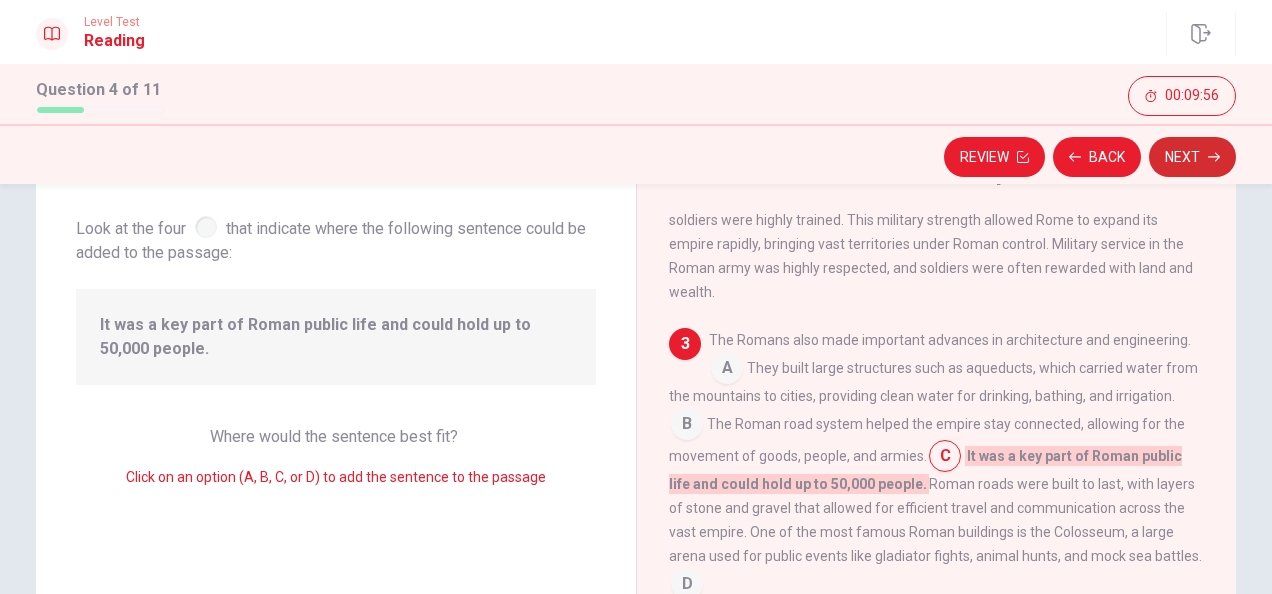 click on "Next" at bounding box center [1192, 157] 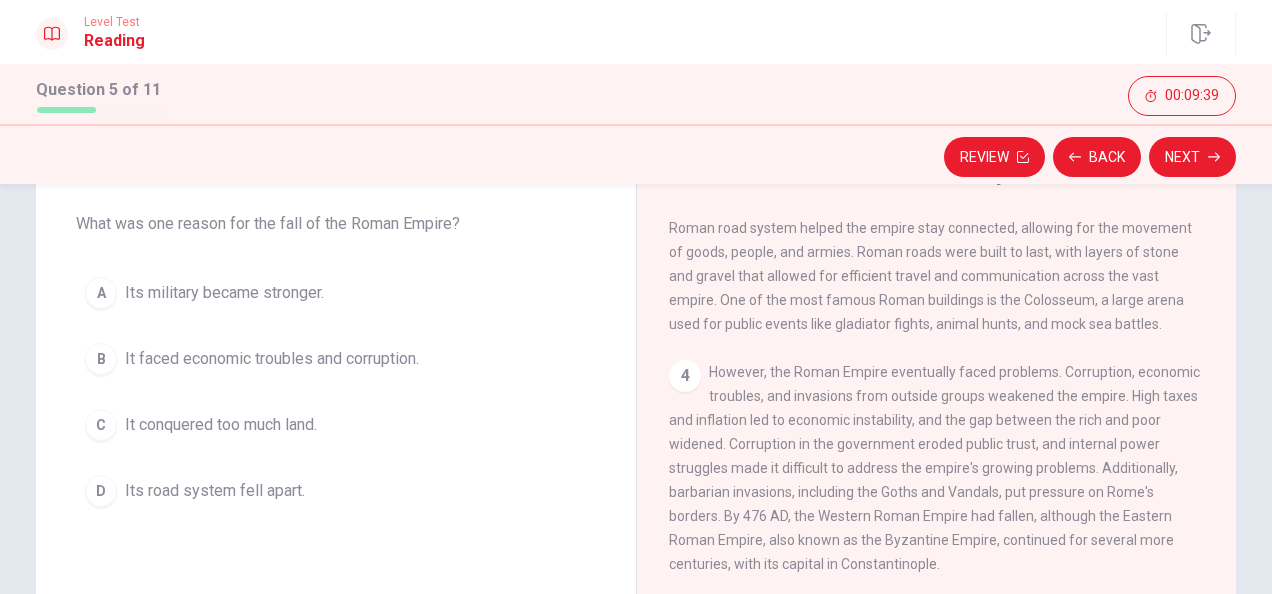 scroll, scrollTop: 531, scrollLeft: 0, axis: vertical 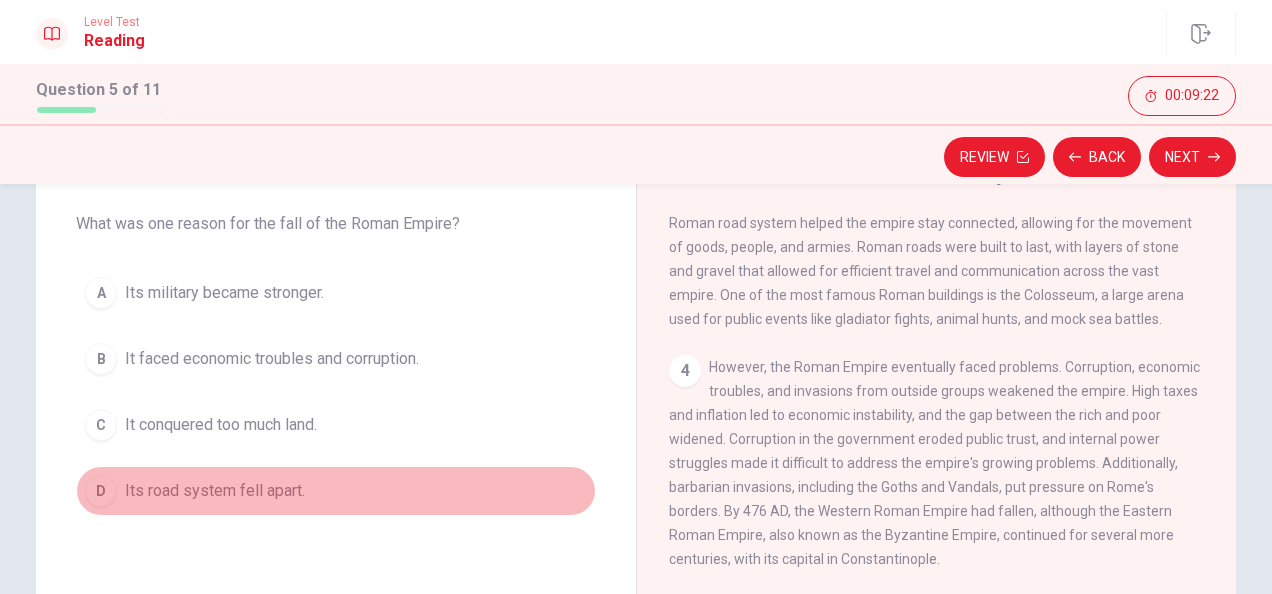 click on "D" at bounding box center (101, 491) 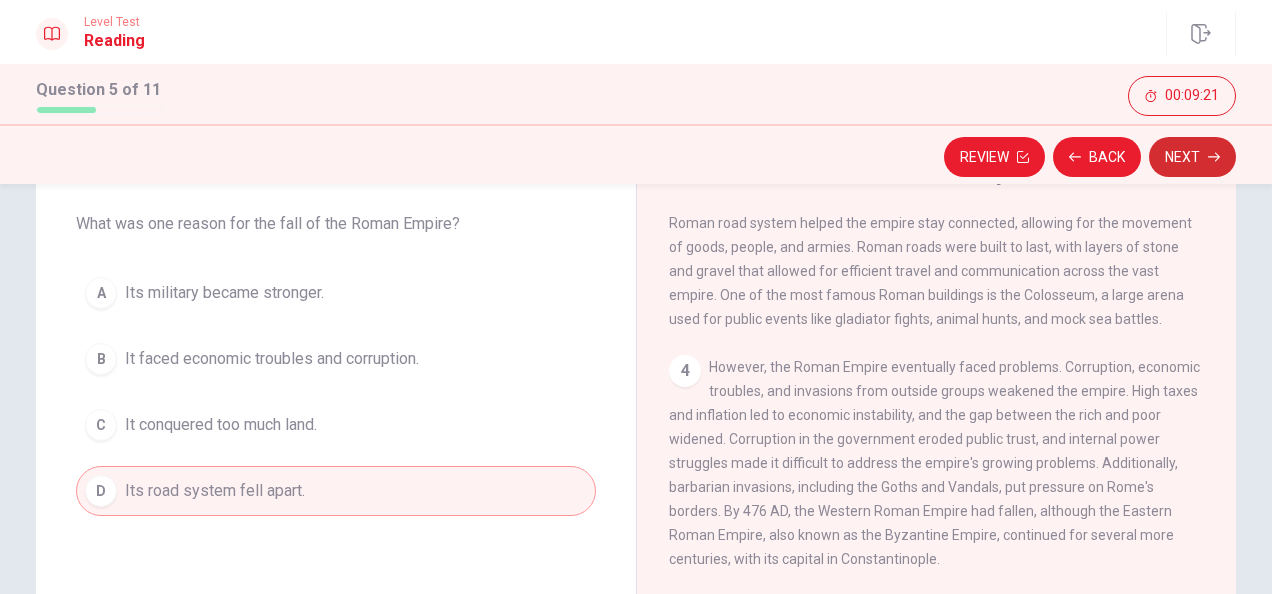 click on "Next" at bounding box center [1192, 157] 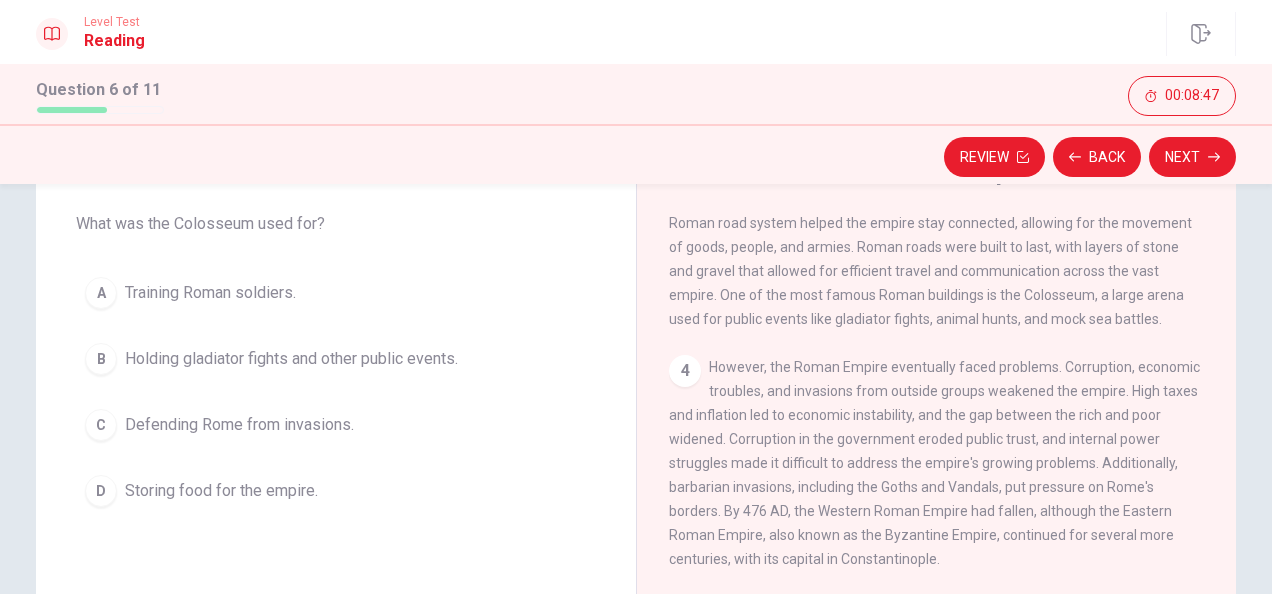 click on "Holding gladiator fights and other public events." at bounding box center [291, 359] 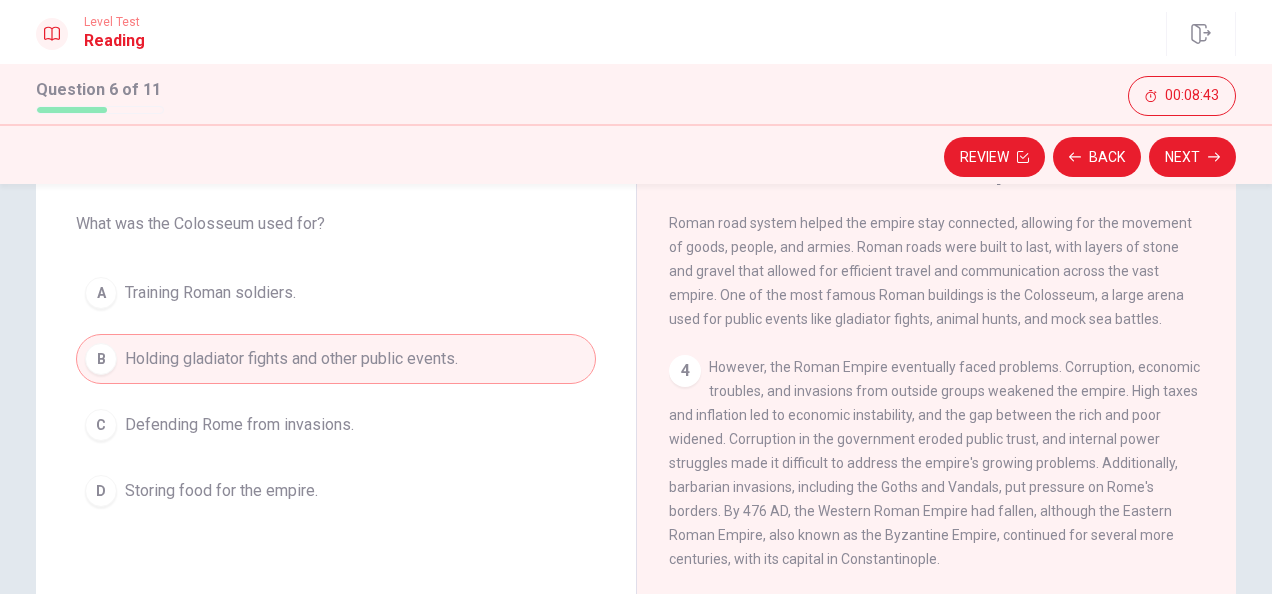 click on "Next" at bounding box center [1192, 157] 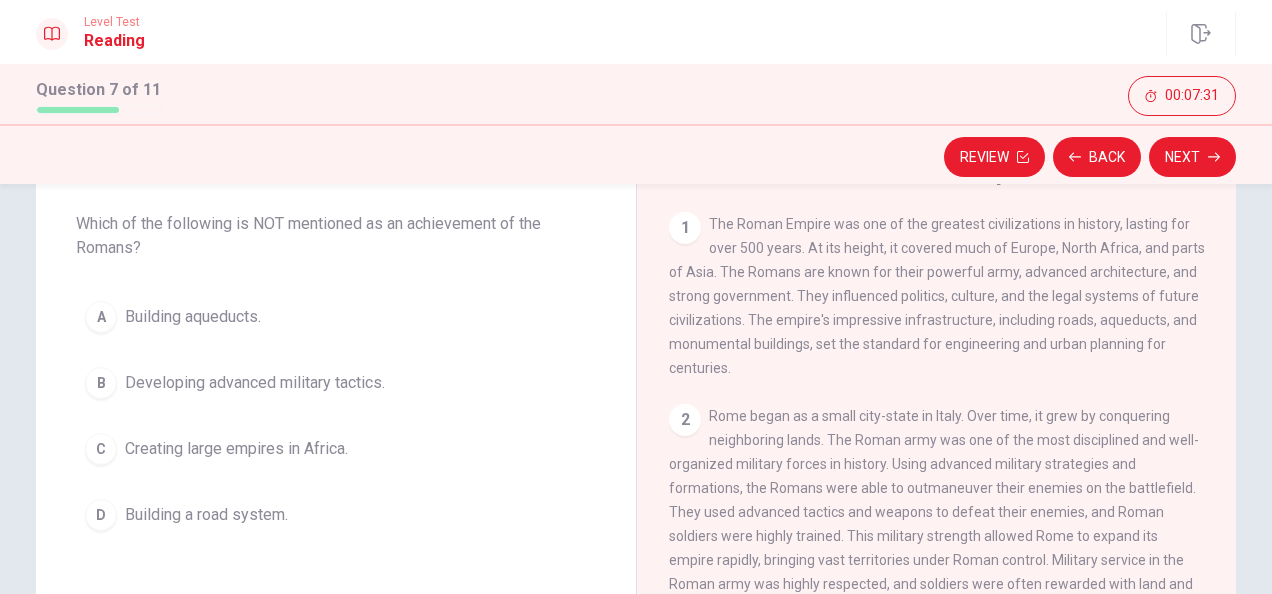 scroll, scrollTop: 0, scrollLeft: 0, axis: both 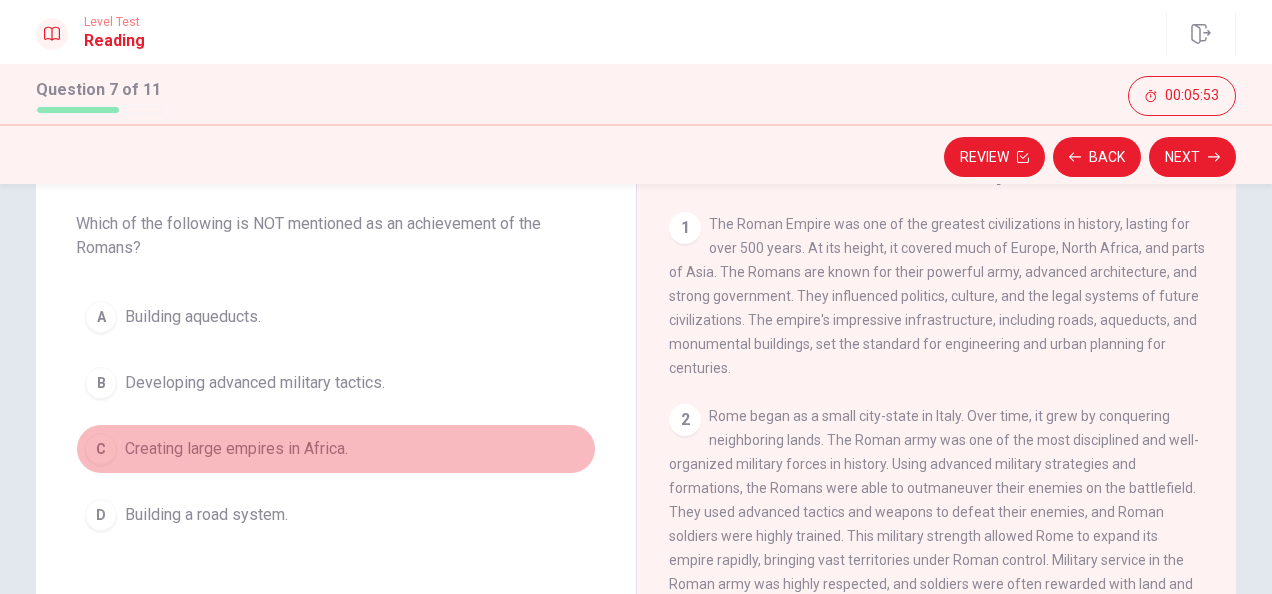 click on "Creating large empires in Africa." at bounding box center (236, 449) 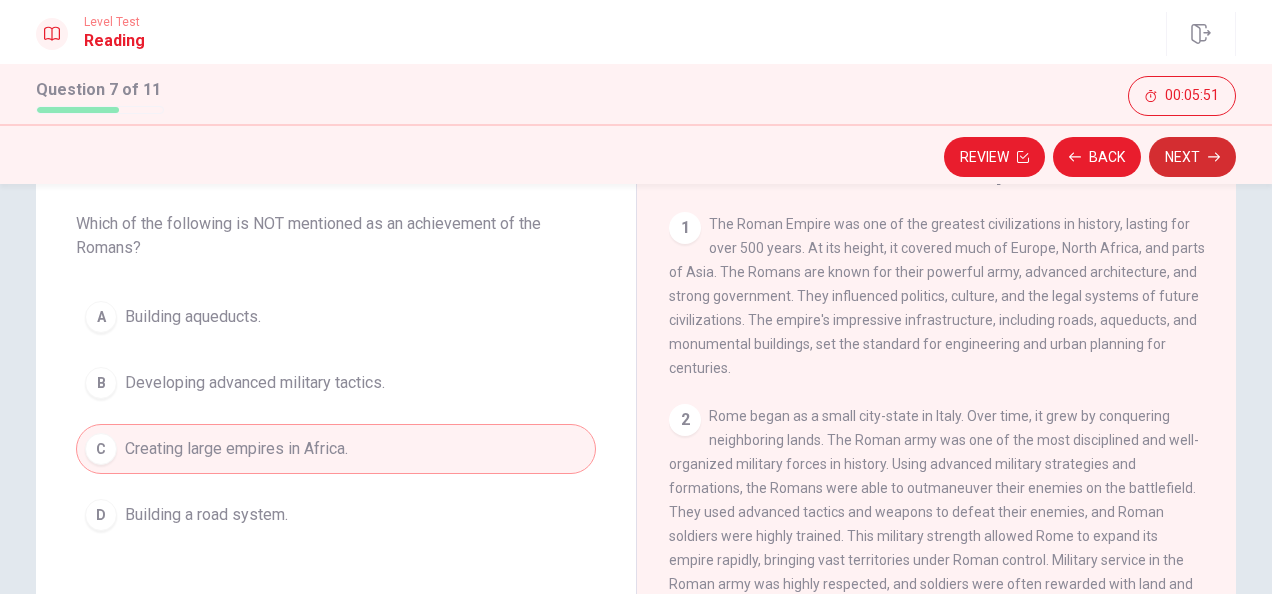 click on "Next" at bounding box center [1192, 157] 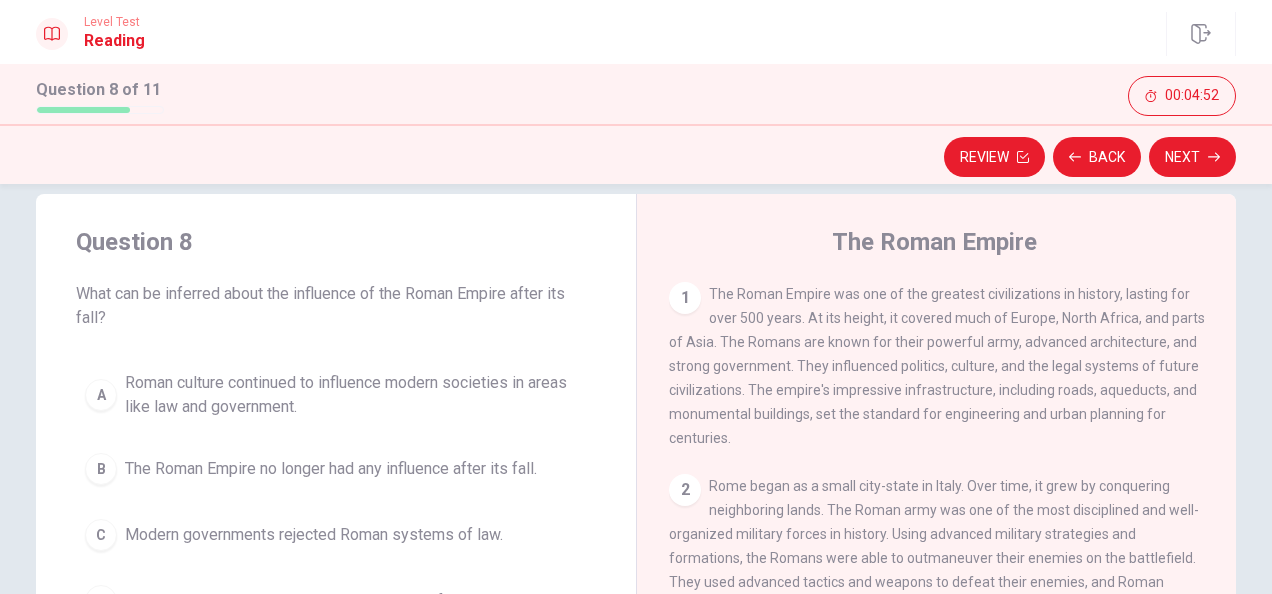 scroll, scrollTop: 0, scrollLeft: 0, axis: both 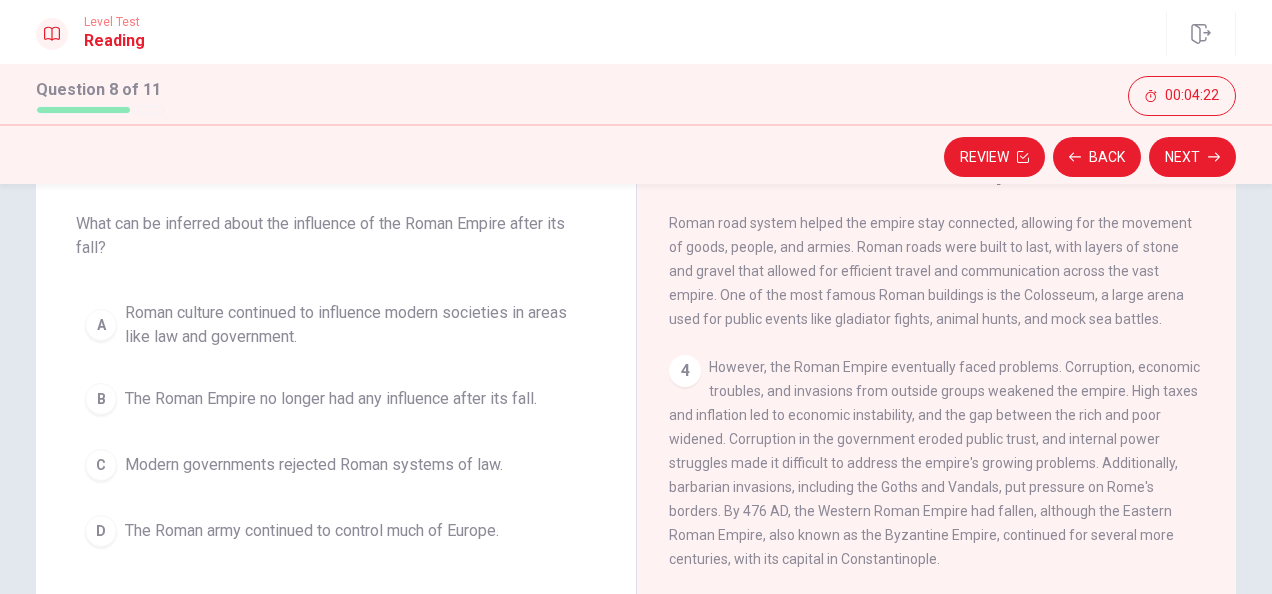 click on "The Roman Empire no longer had any influence after its fall." at bounding box center [331, 399] 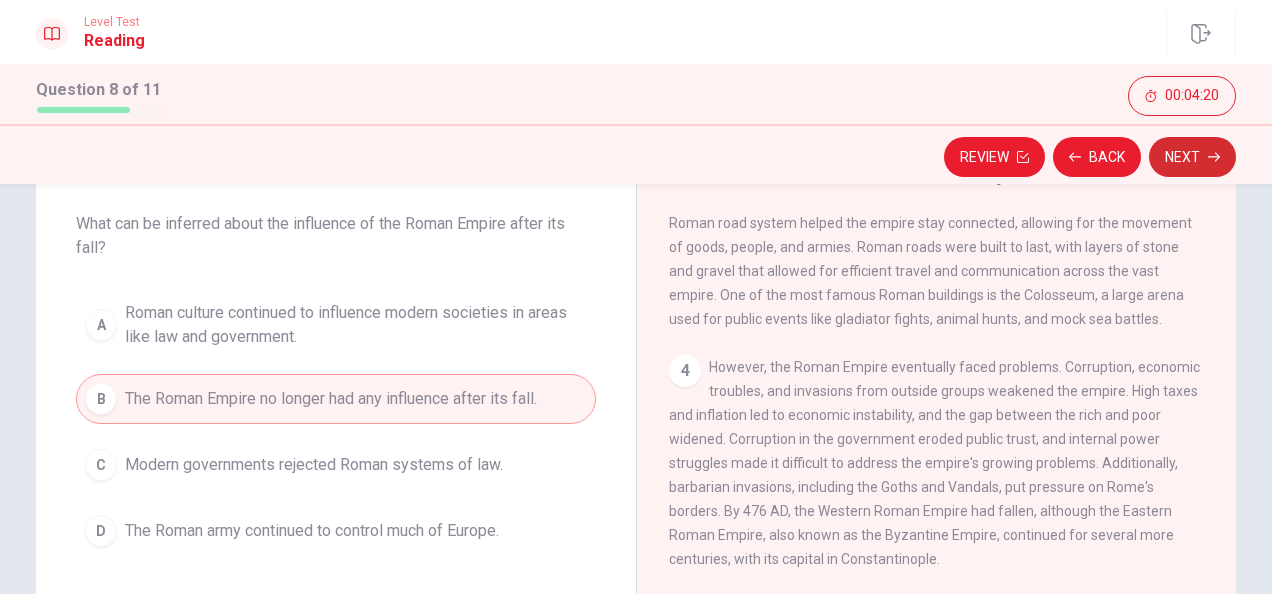click on "Next" at bounding box center [1192, 157] 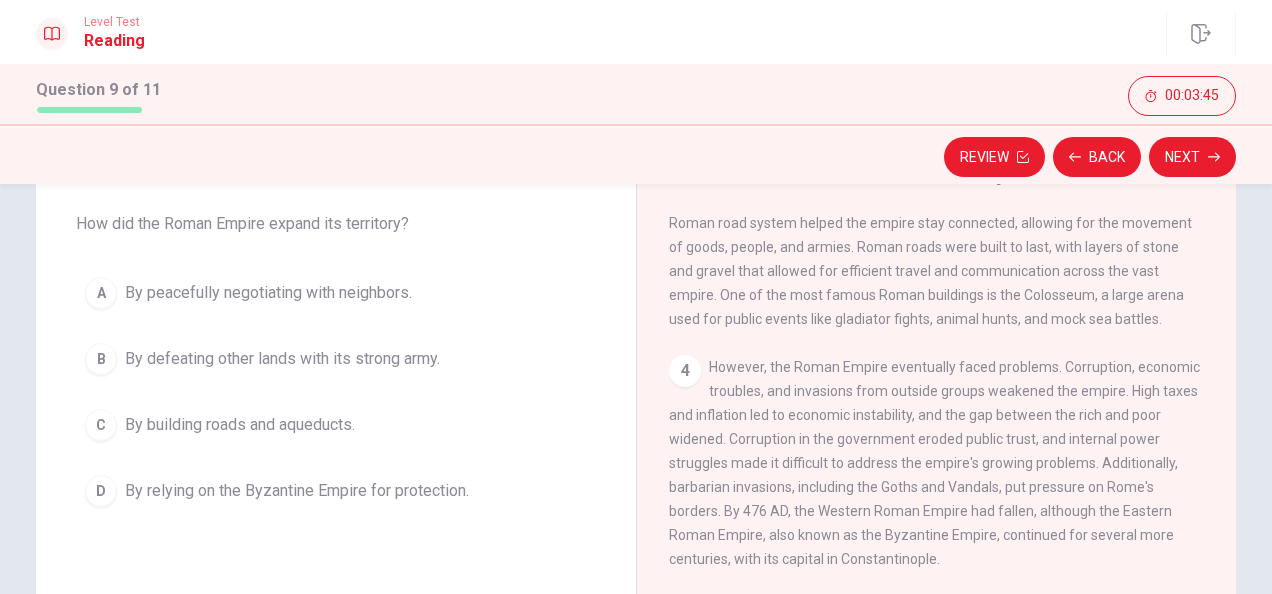 click on "By building roads and aqueducts." at bounding box center [240, 425] 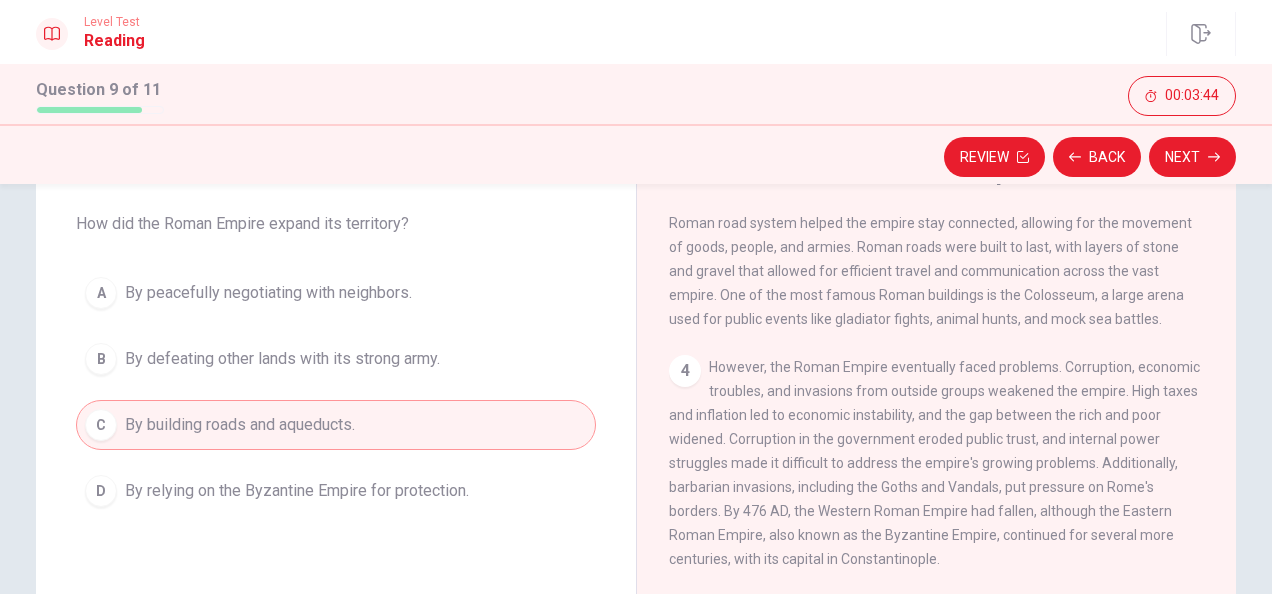 click on "Next" at bounding box center [1192, 157] 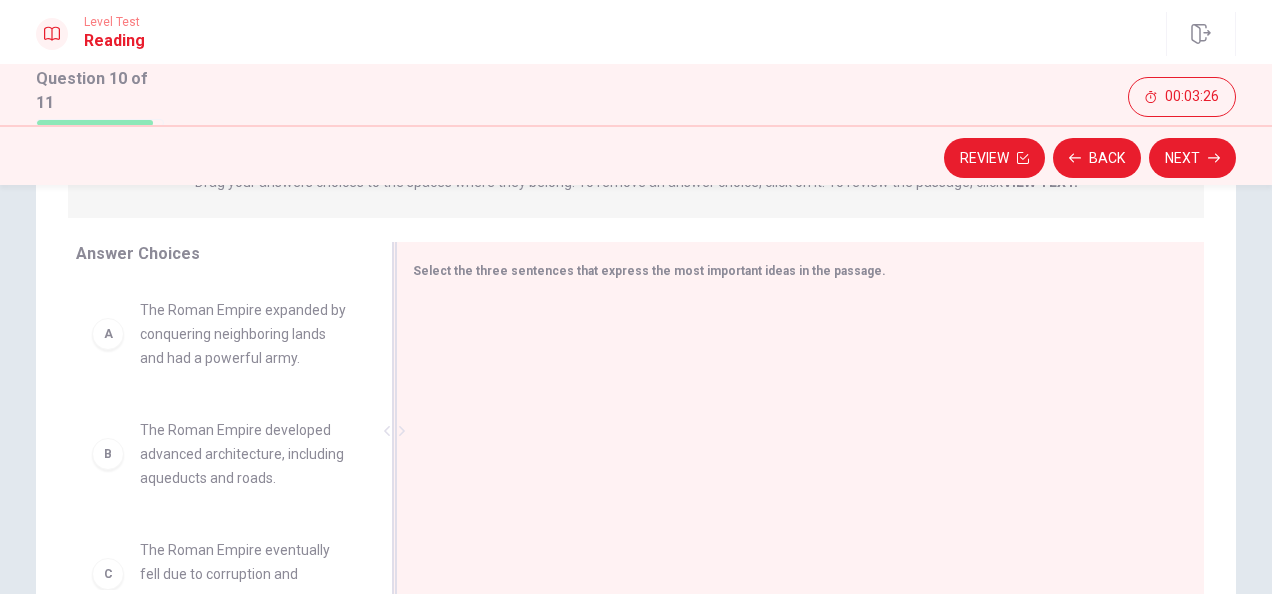 scroll, scrollTop: 329, scrollLeft: 0, axis: vertical 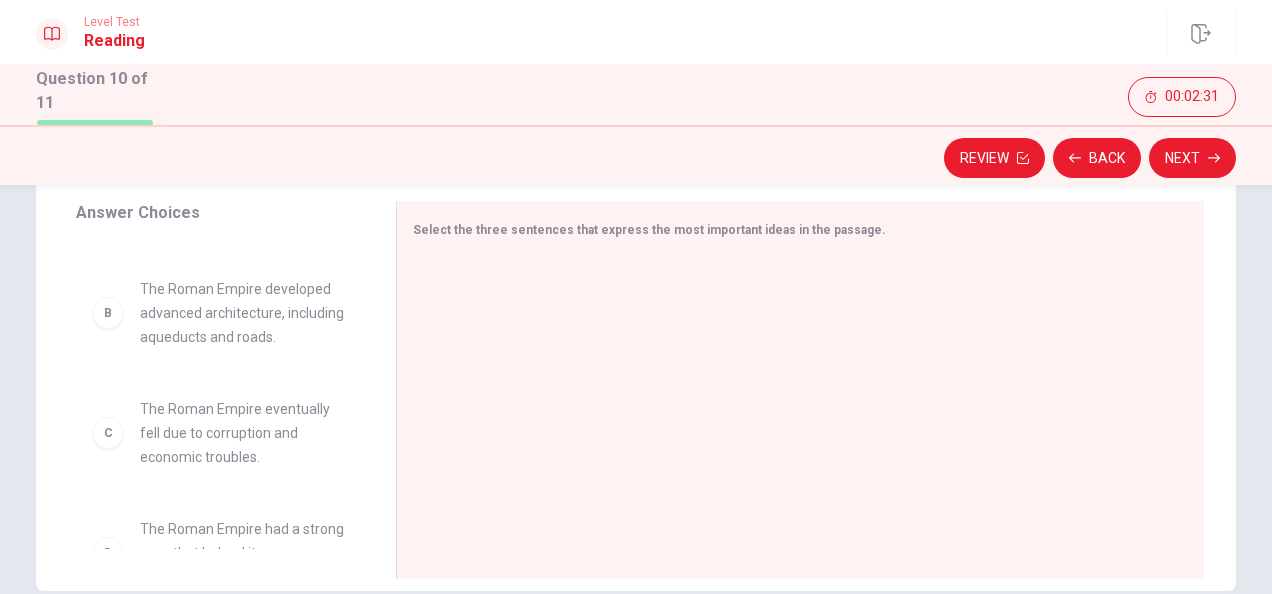 click on "B" at bounding box center (108, 313) 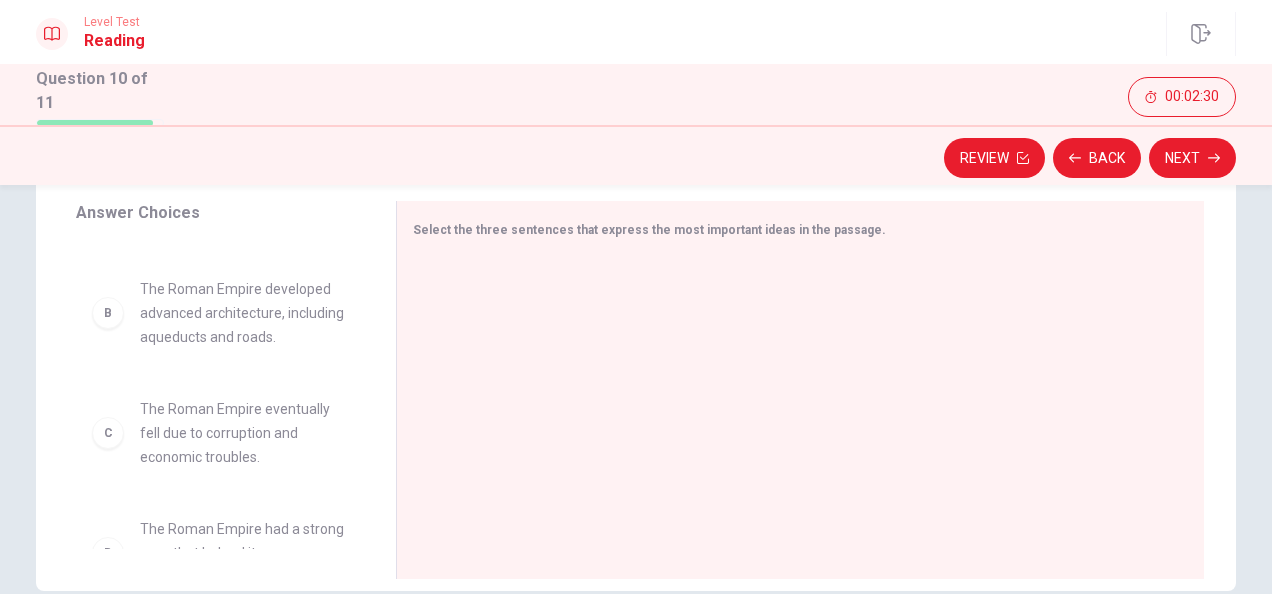 click on "The Roman Empire developed advanced architecture, including aqueducts and roads." at bounding box center (244, 313) 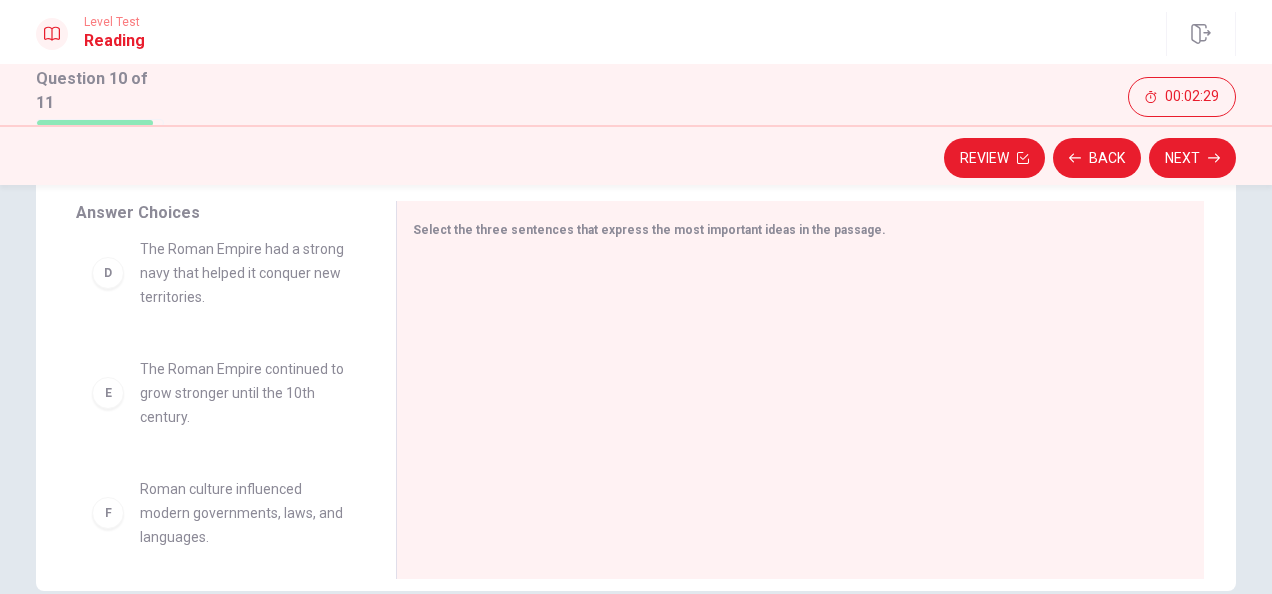 scroll, scrollTop: 396, scrollLeft: 0, axis: vertical 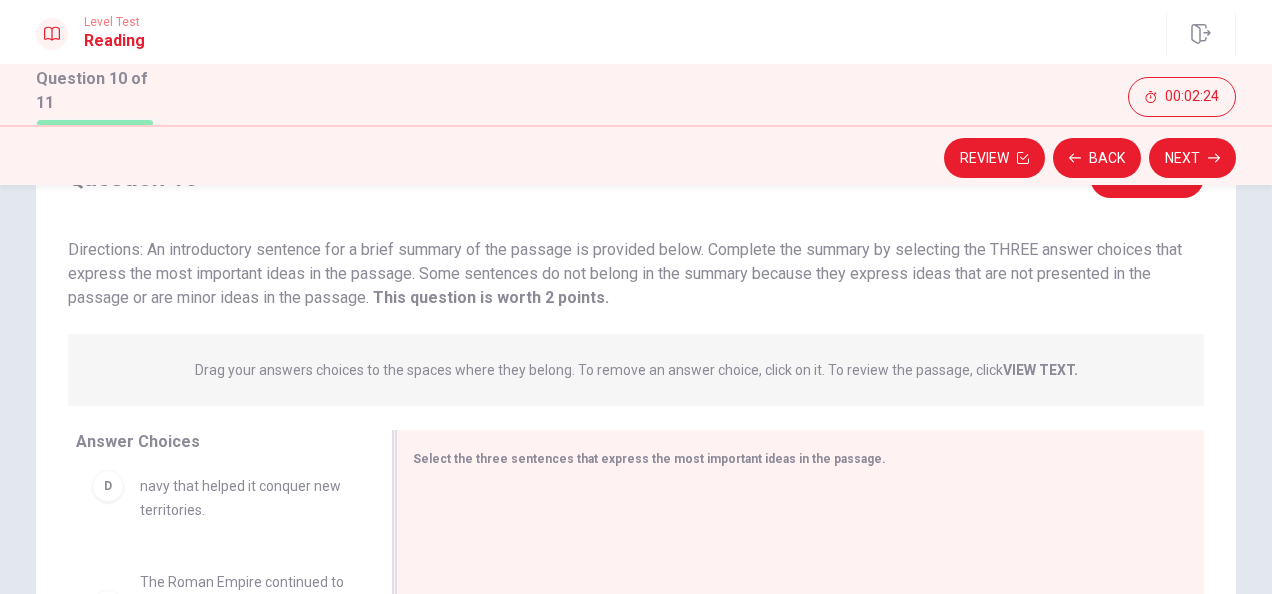 click on "Select the three sentences that express the most important ideas in the passage." at bounding box center [649, 459] 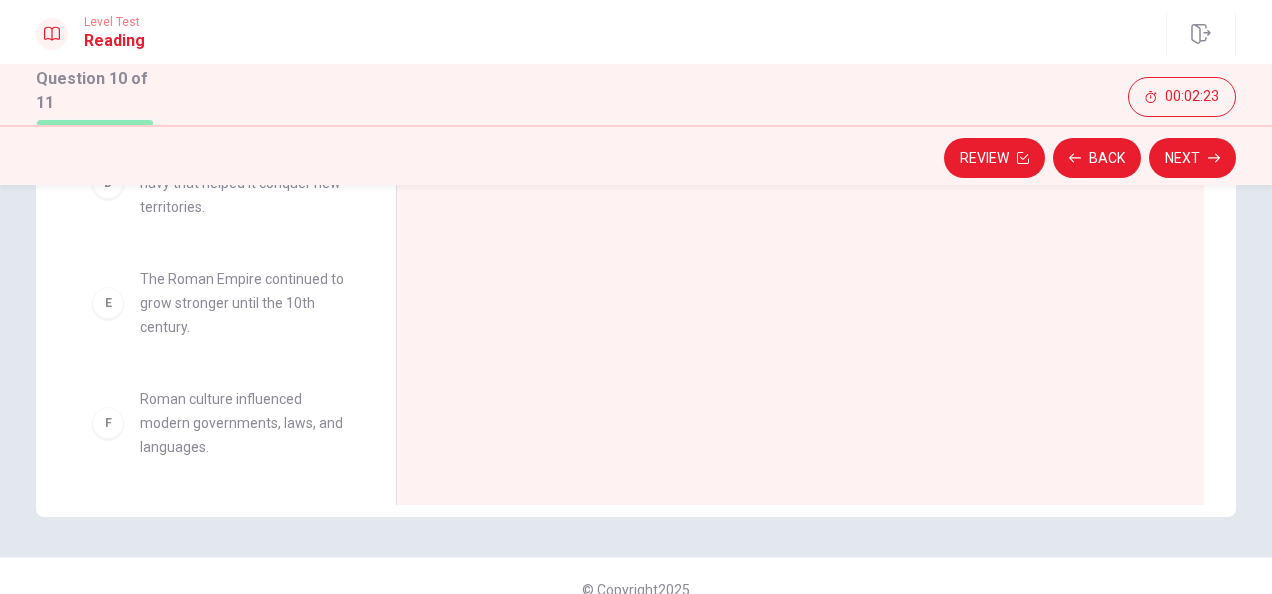 scroll, scrollTop: 429, scrollLeft: 0, axis: vertical 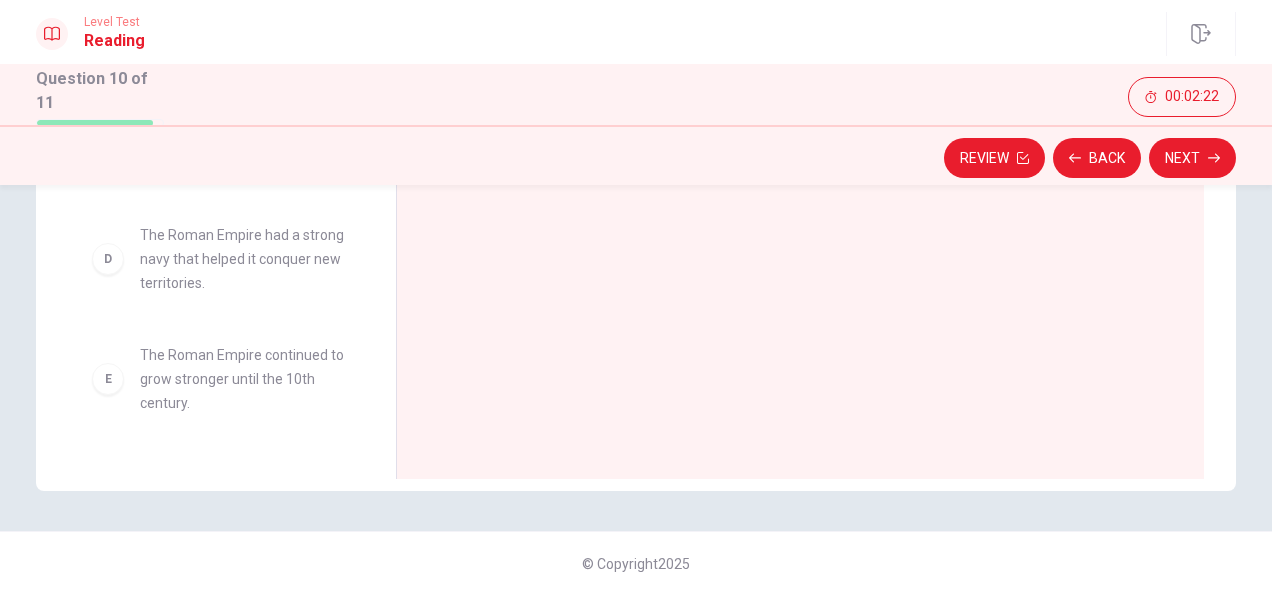click on "E" at bounding box center [108, 379] 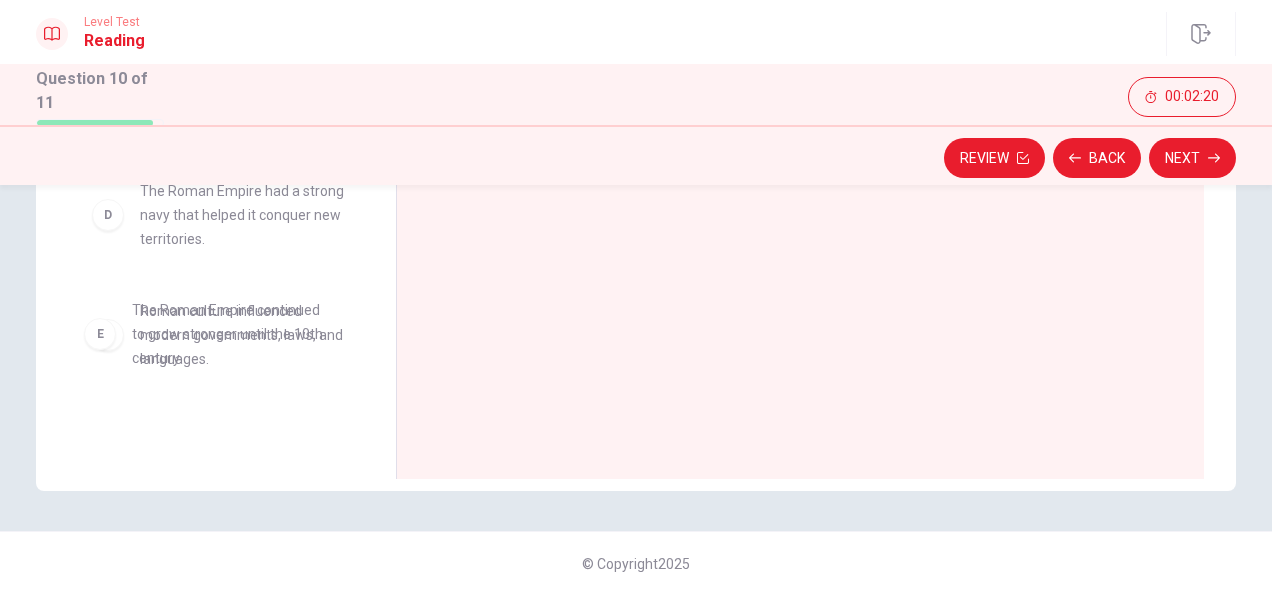 drag, startPoint x: 121, startPoint y: 374, endPoint x: 116, endPoint y: 330, distance: 44.28318 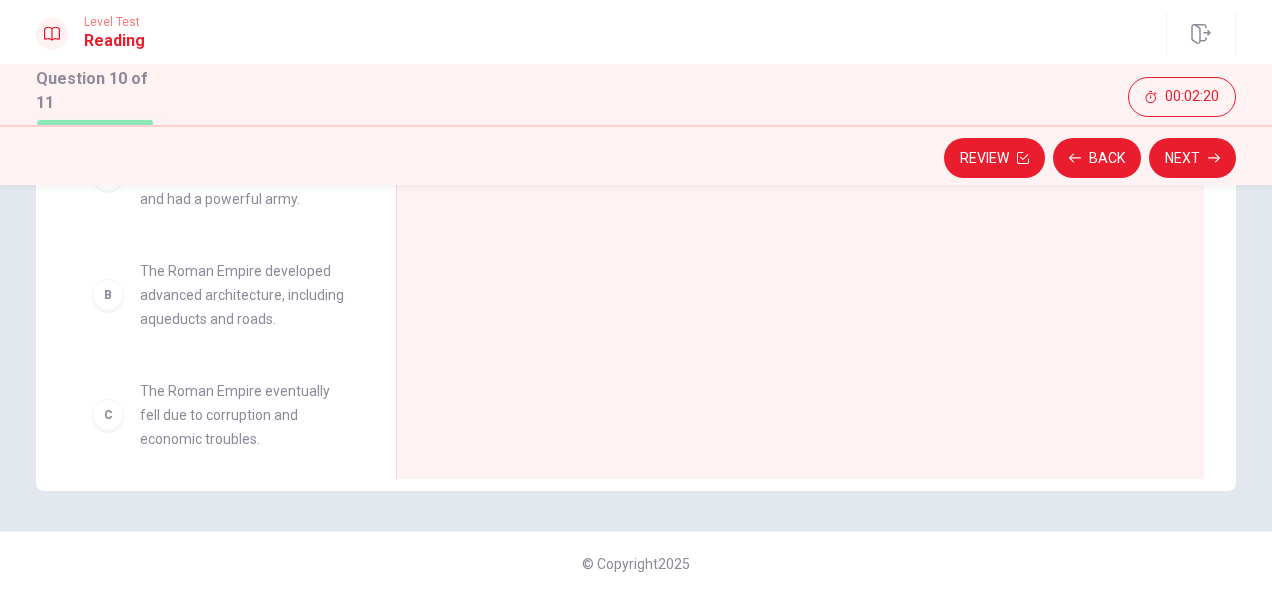 scroll, scrollTop: 0, scrollLeft: 0, axis: both 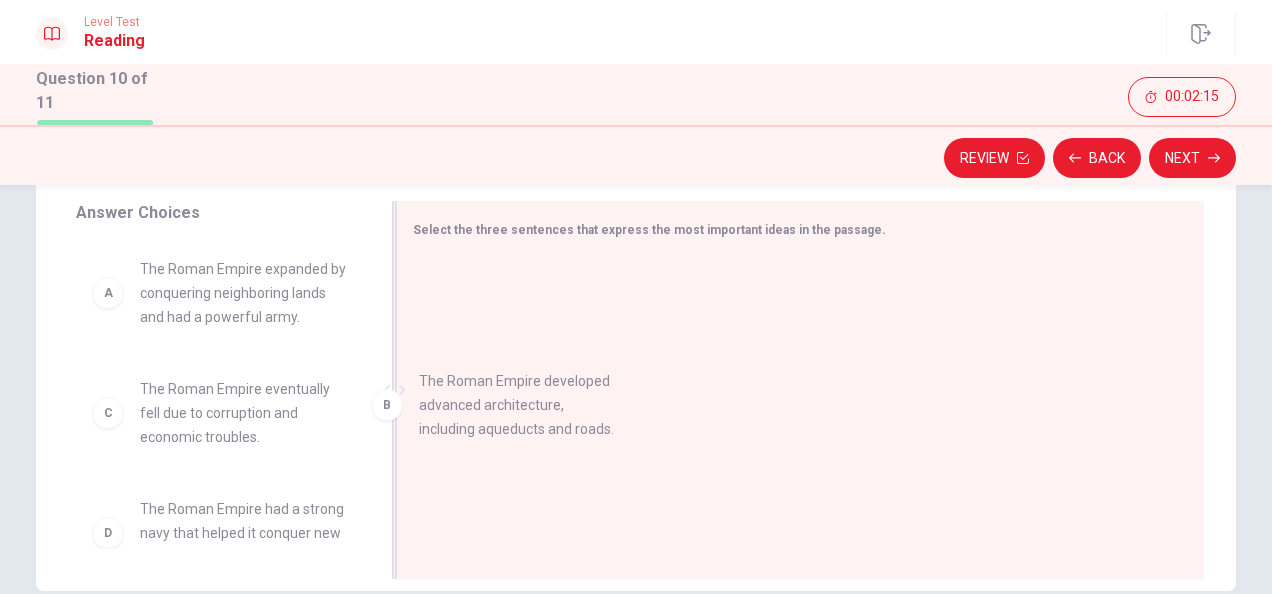 drag, startPoint x: 180, startPoint y: 404, endPoint x: 642, endPoint y: 395, distance: 462.08765 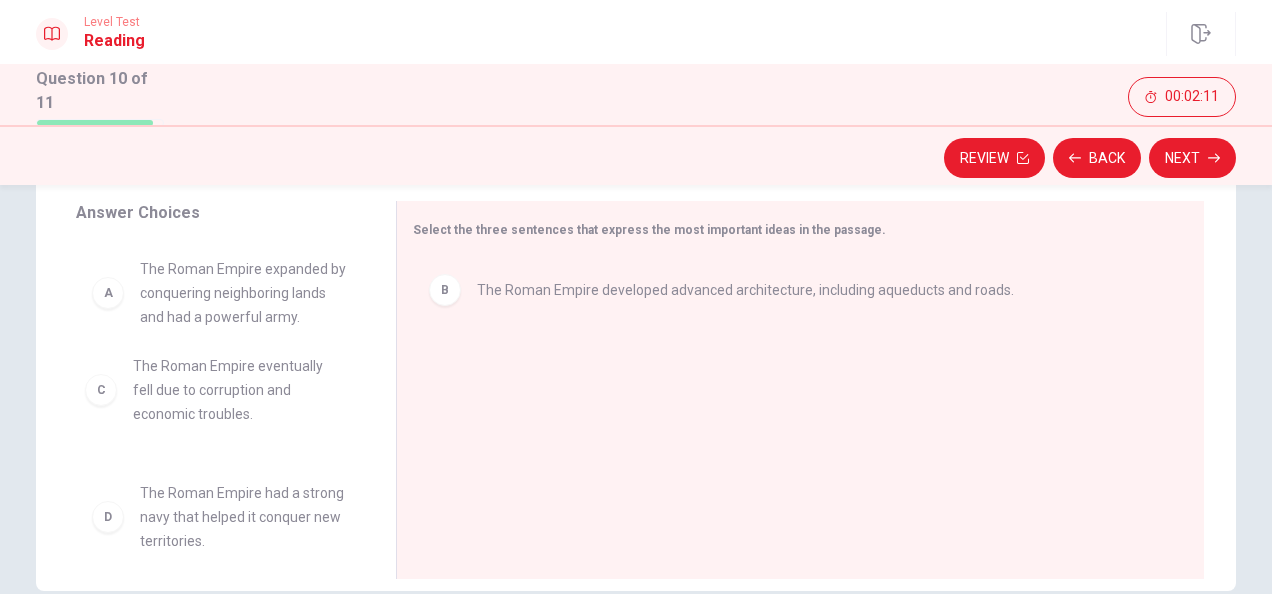 drag, startPoint x: 234, startPoint y: 406, endPoint x: 230, endPoint y: 388, distance: 18.439089 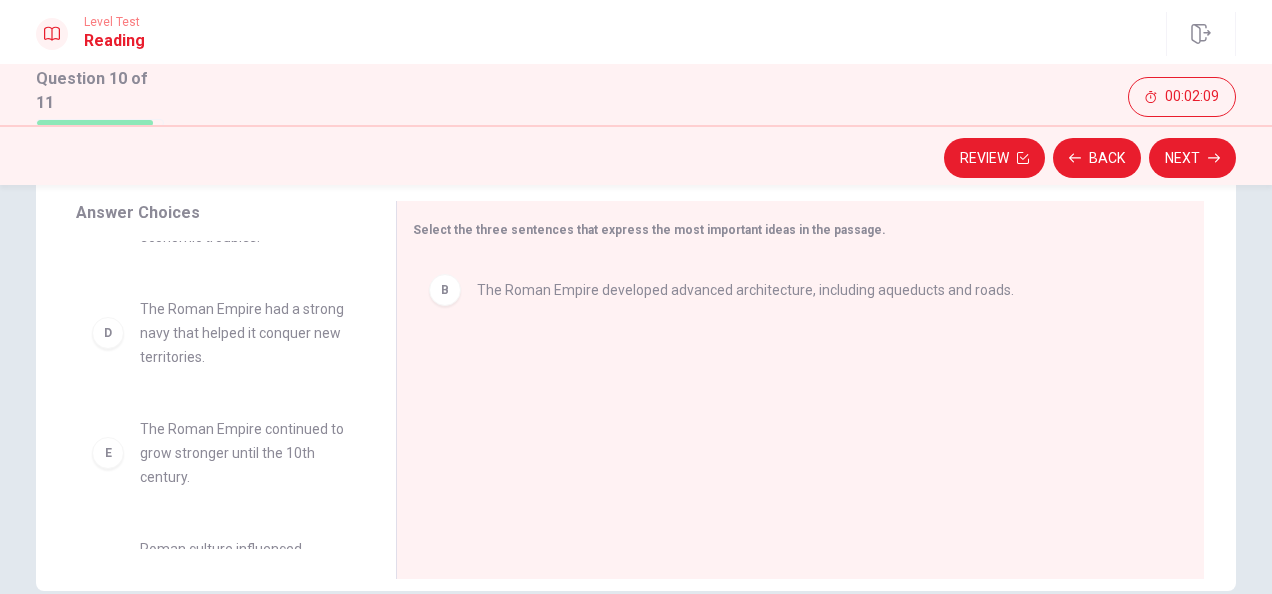 scroll, scrollTop: 276, scrollLeft: 0, axis: vertical 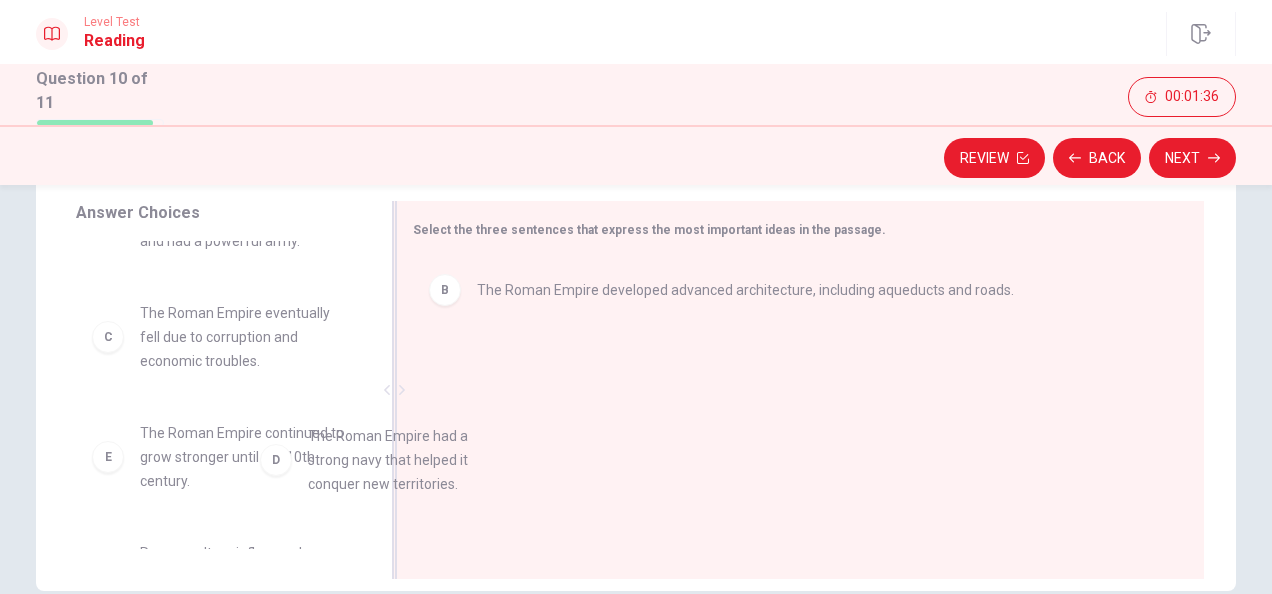 drag, startPoint x: 203, startPoint y: 431, endPoint x: 588, endPoint y: 424, distance: 385.06363 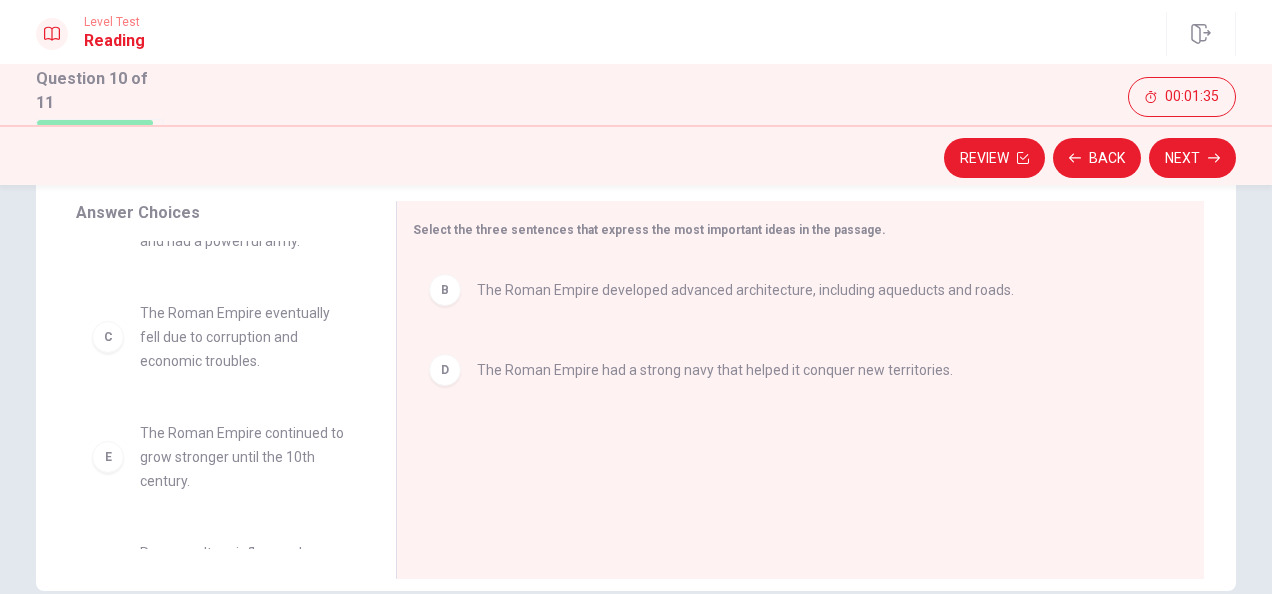 scroll, scrollTop: 0, scrollLeft: 0, axis: both 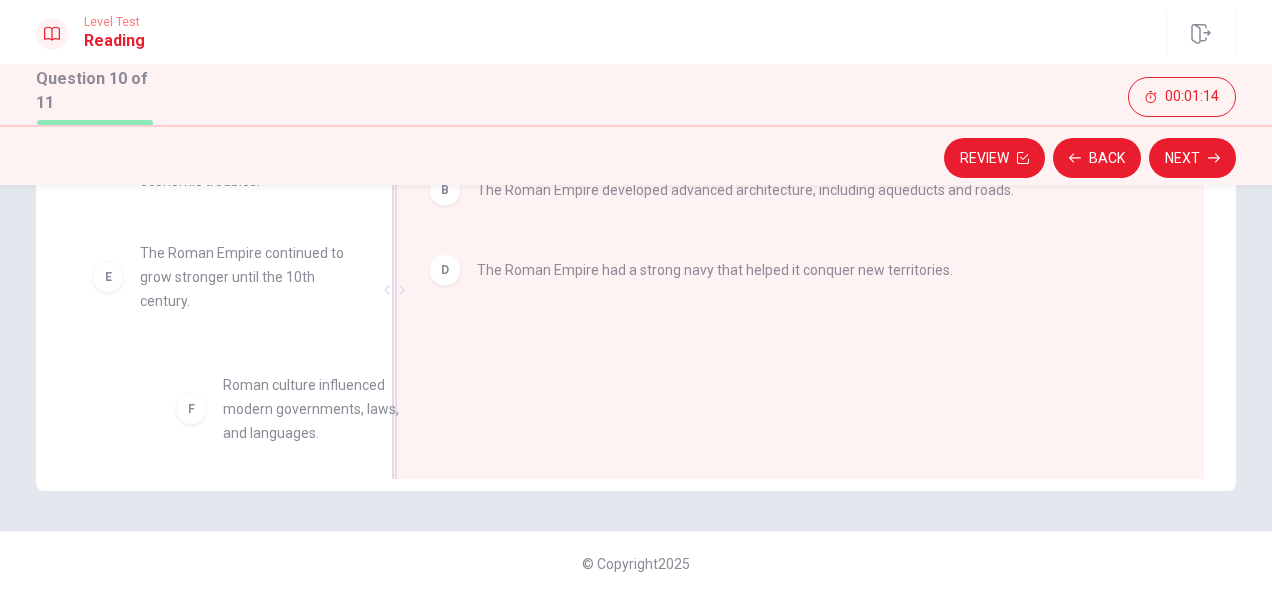 drag, startPoint x: 278, startPoint y: 410, endPoint x: 674, endPoint y: 410, distance: 396 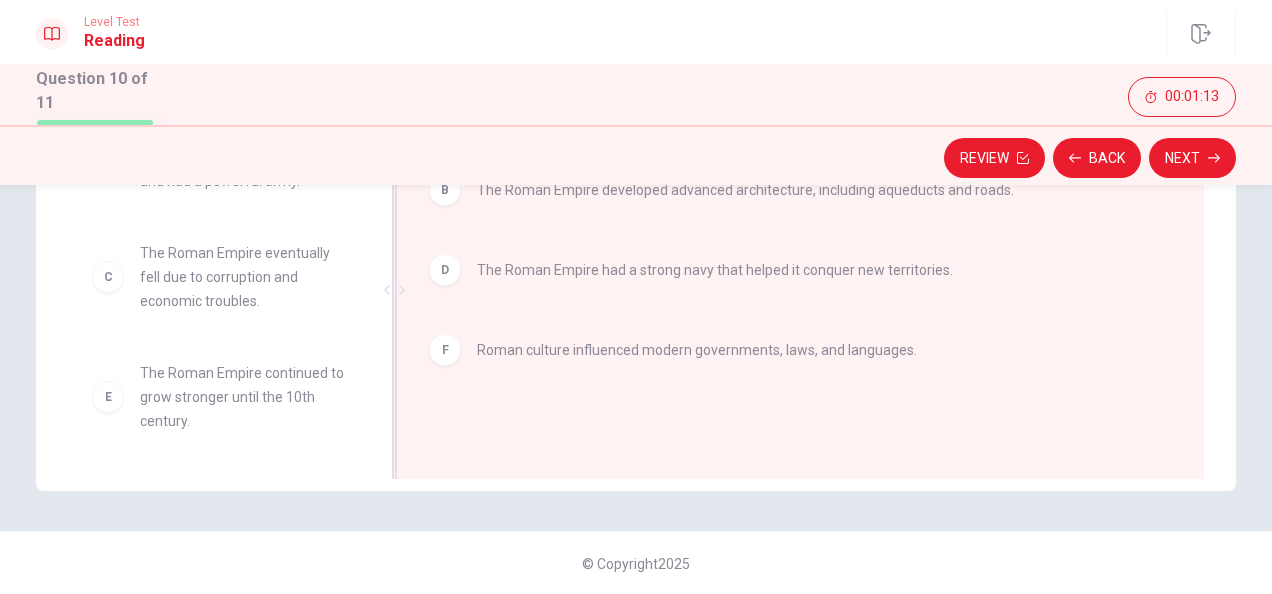 scroll, scrollTop: 36, scrollLeft: 0, axis: vertical 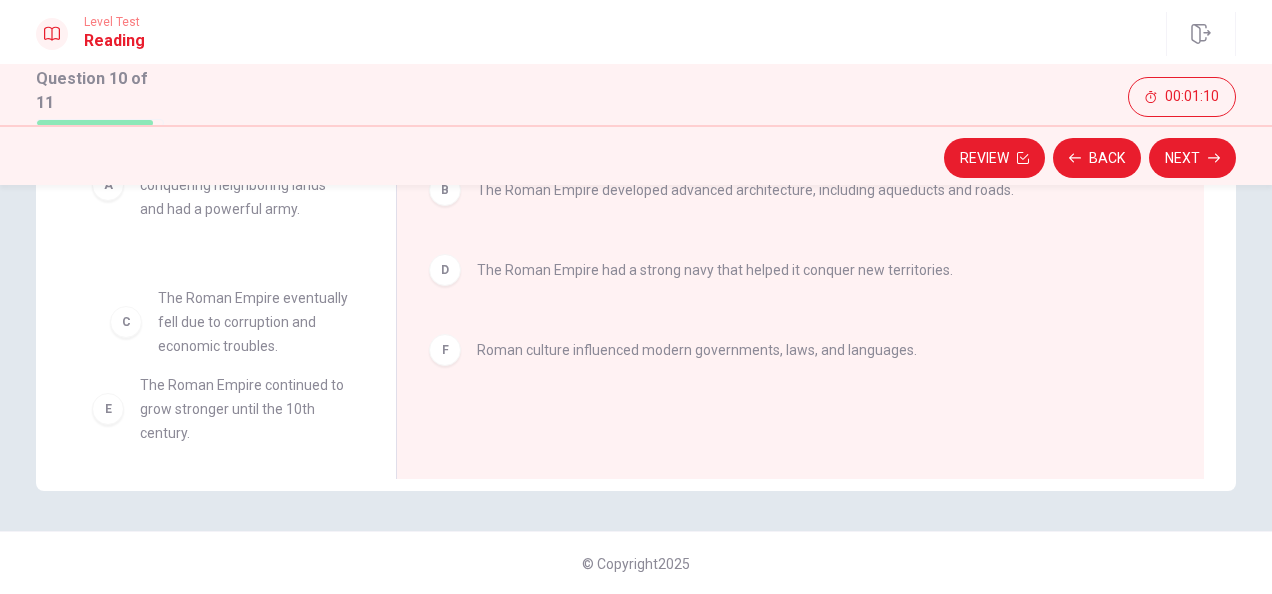 drag, startPoint x: 234, startPoint y: 314, endPoint x: 262, endPoint y: 329, distance: 31.764761 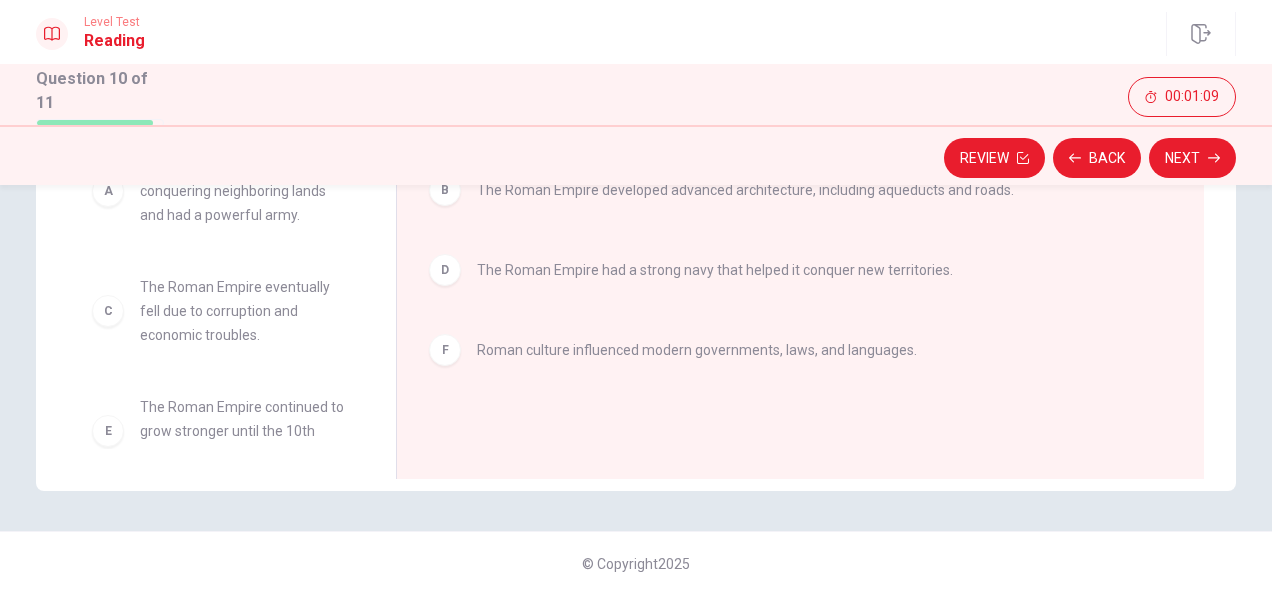 scroll, scrollTop: 0, scrollLeft: 0, axis: both 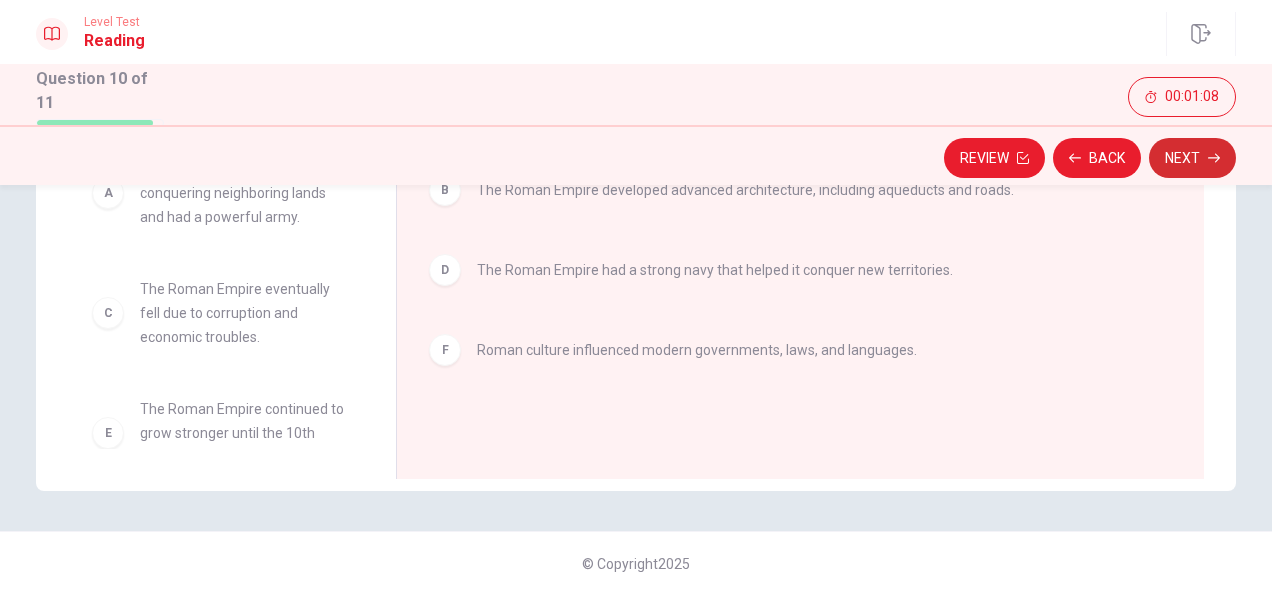 click on "Next" at bounding box center [1192, 158] 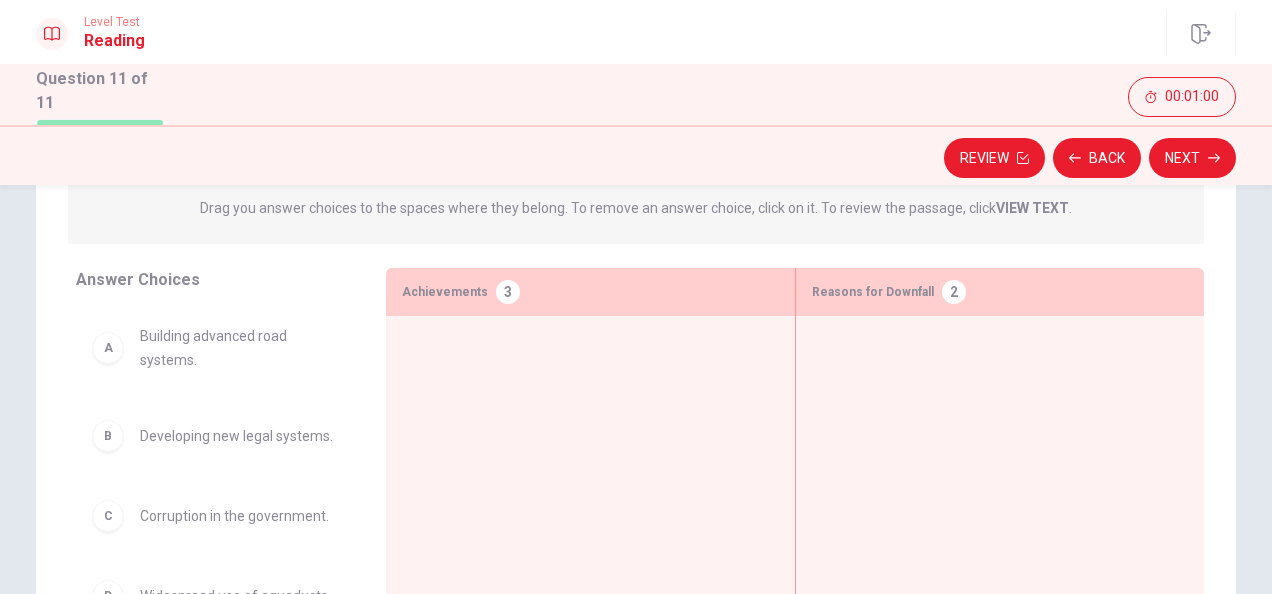 scroll, scrollTop: 329, scrollLeft: 0, axis: vertical 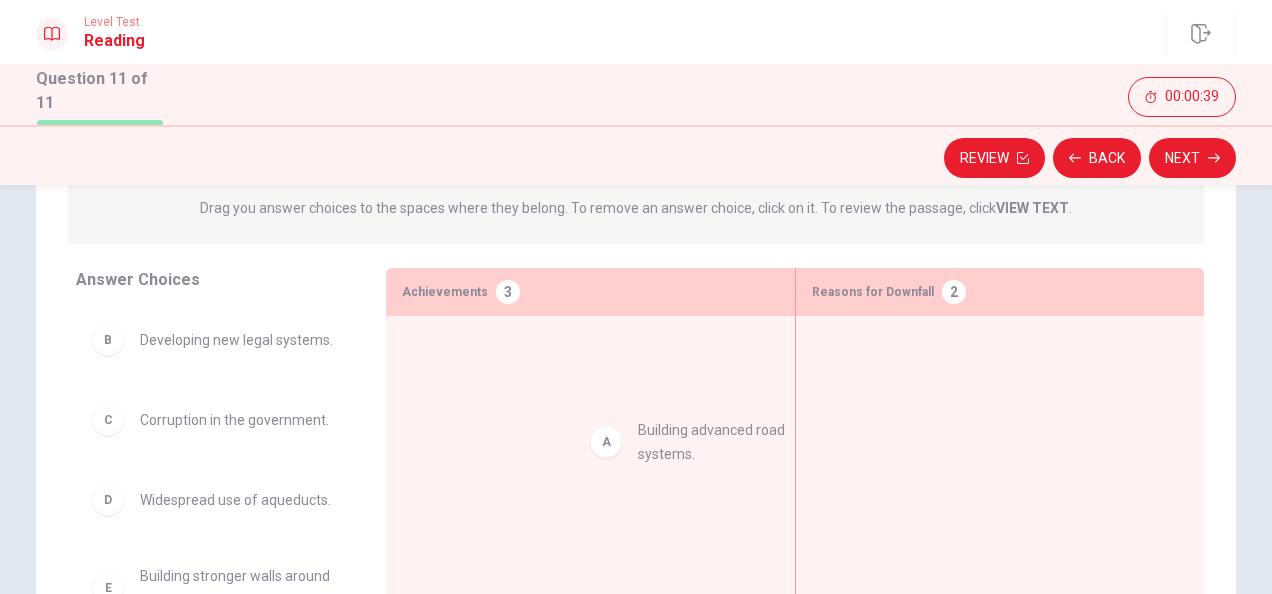 drag, startPoint x: 150, startPoint y: 346, endPoint x: 617, endPoint y: 446, distance: 477.58664 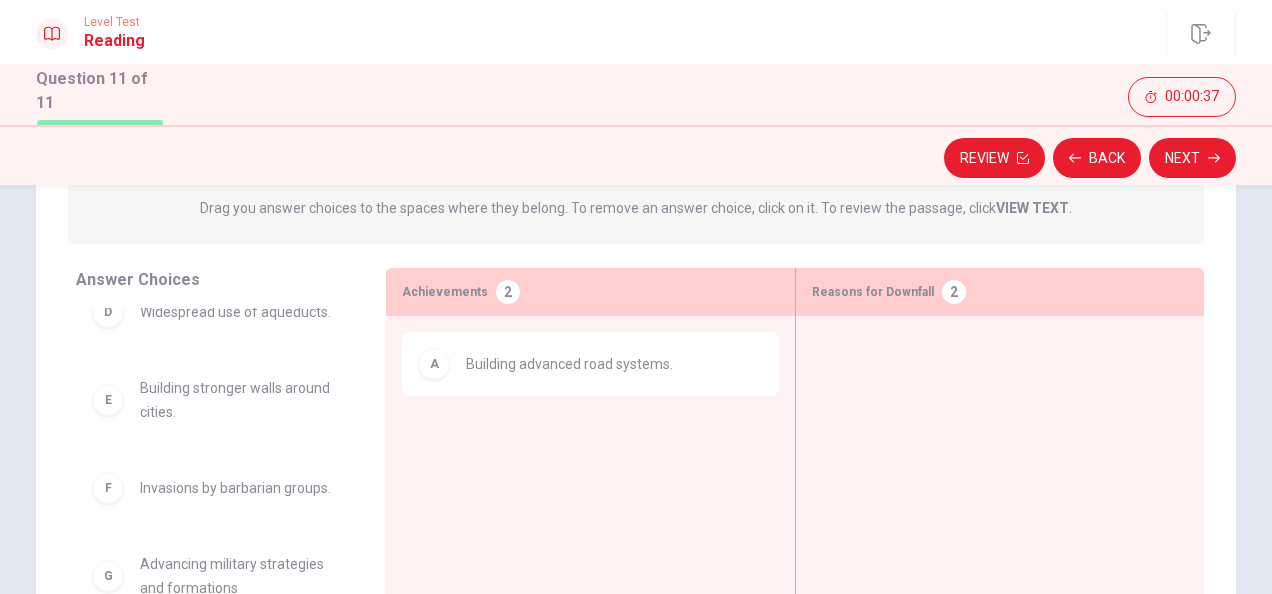 scroll, scrollTop: 236, scrollLeft: 0, axis: vertical 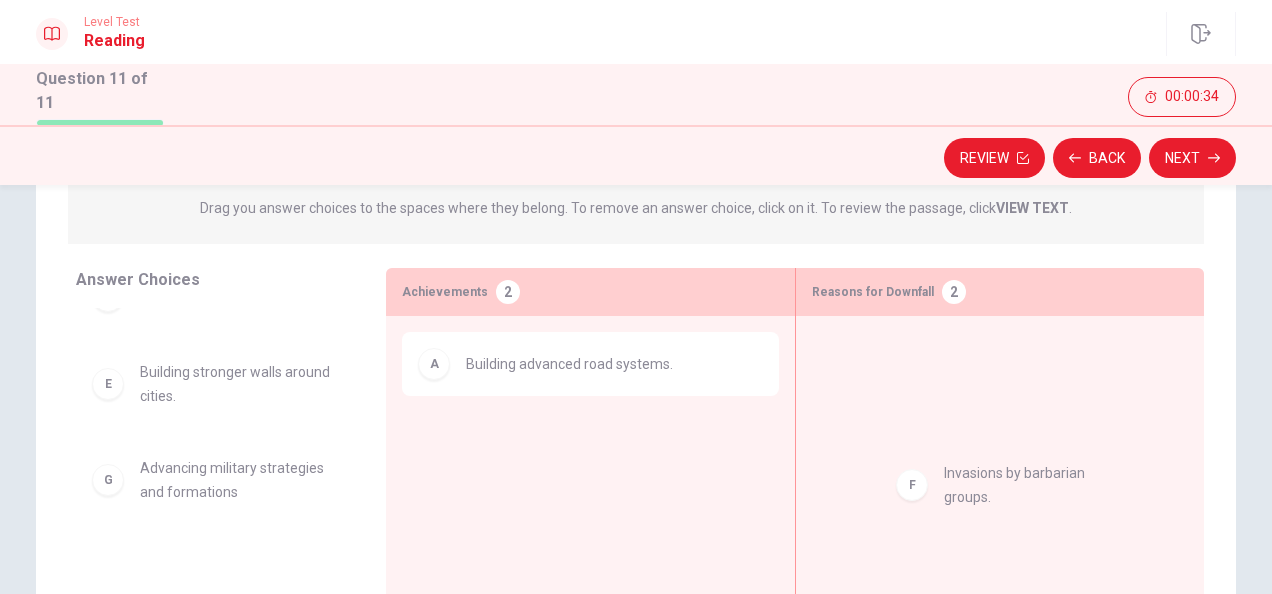 drag, startPoint x: 164, startPoint y: 474, endPoint x: 975, endPoint y: 480, distance: 811.0222 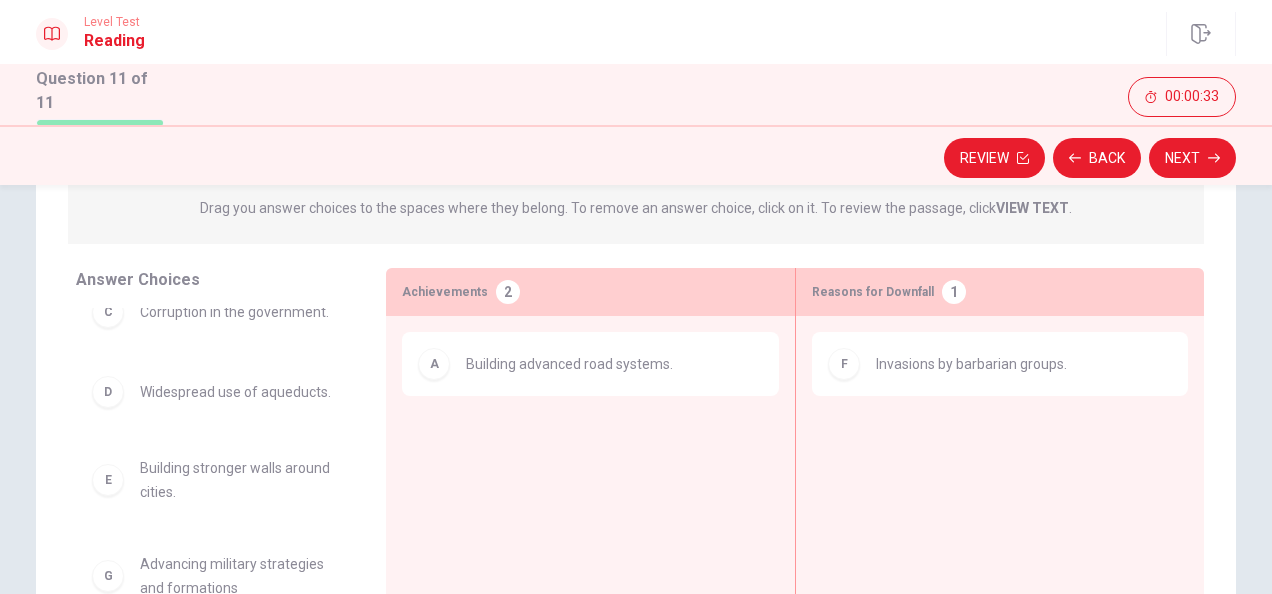scroll, scrollTop: 140, scrollLeft: 0, axis: vertical 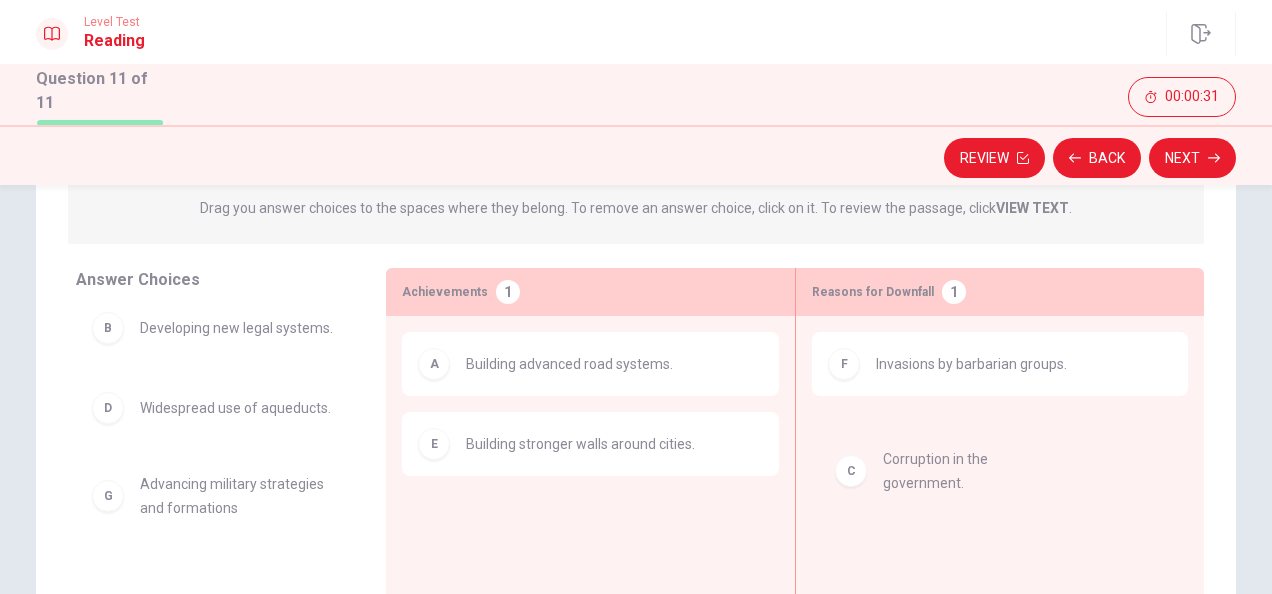 drag, startPoint x: 399, startPoint y: 429, endPoint x: 962, endPoint y: 464, distance: 564.08685 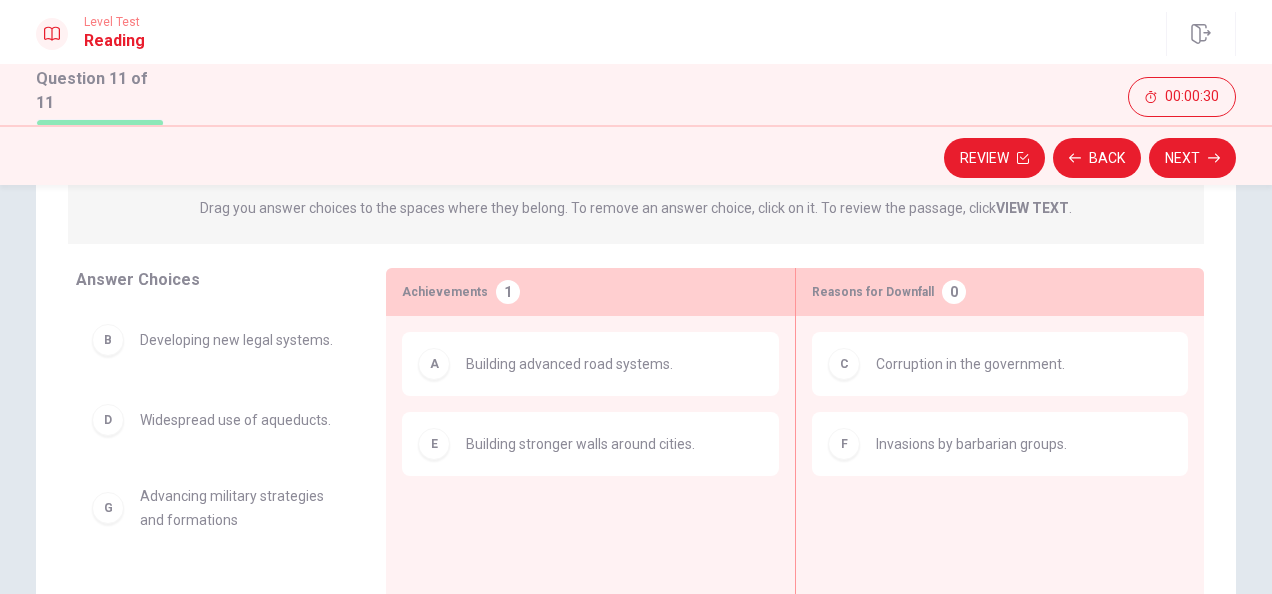 scroll, scrollTop: 0, scrollLeft: 0, axis: both 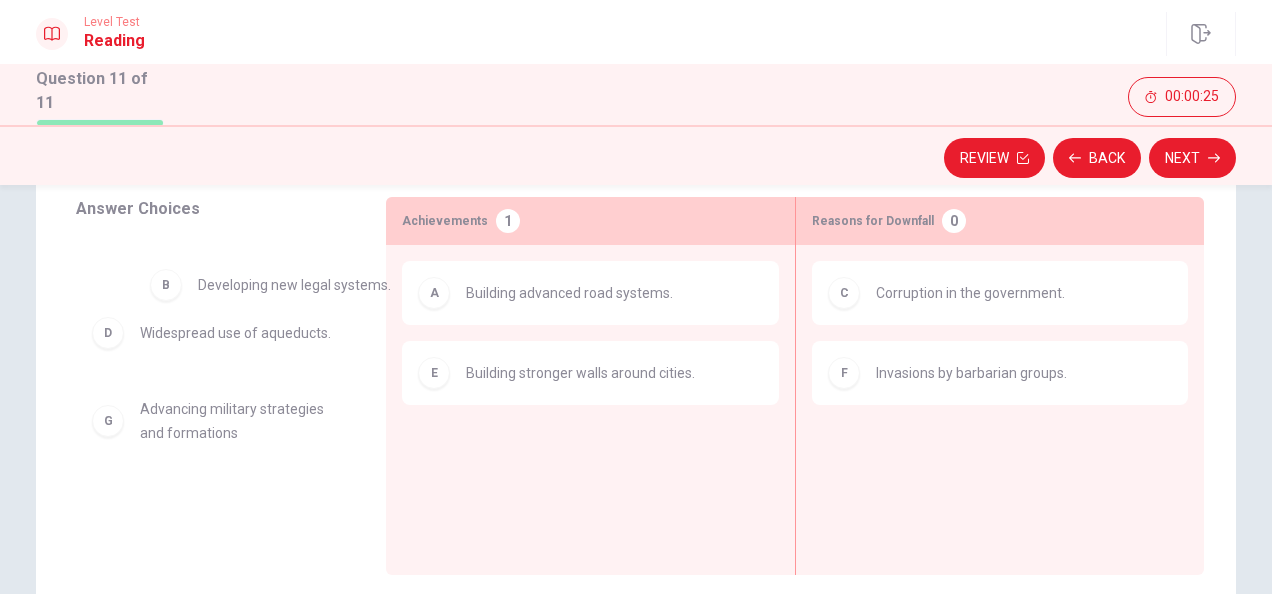 drag, startPoint x: 186, startPoint y: 273, endPoint x: 212, endPoint y: 275, distance: 26.076809 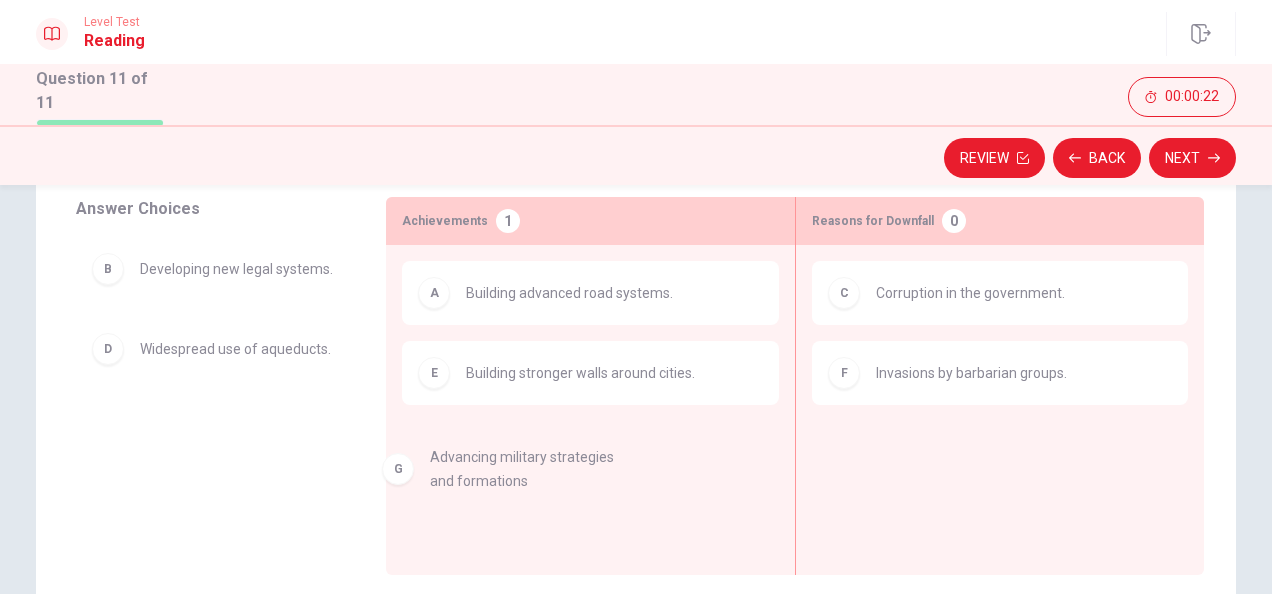 drag, startPoint x: 214, startPoint y: 436, endPoint x: 536, endPoint y: 468, distance: 323.58615 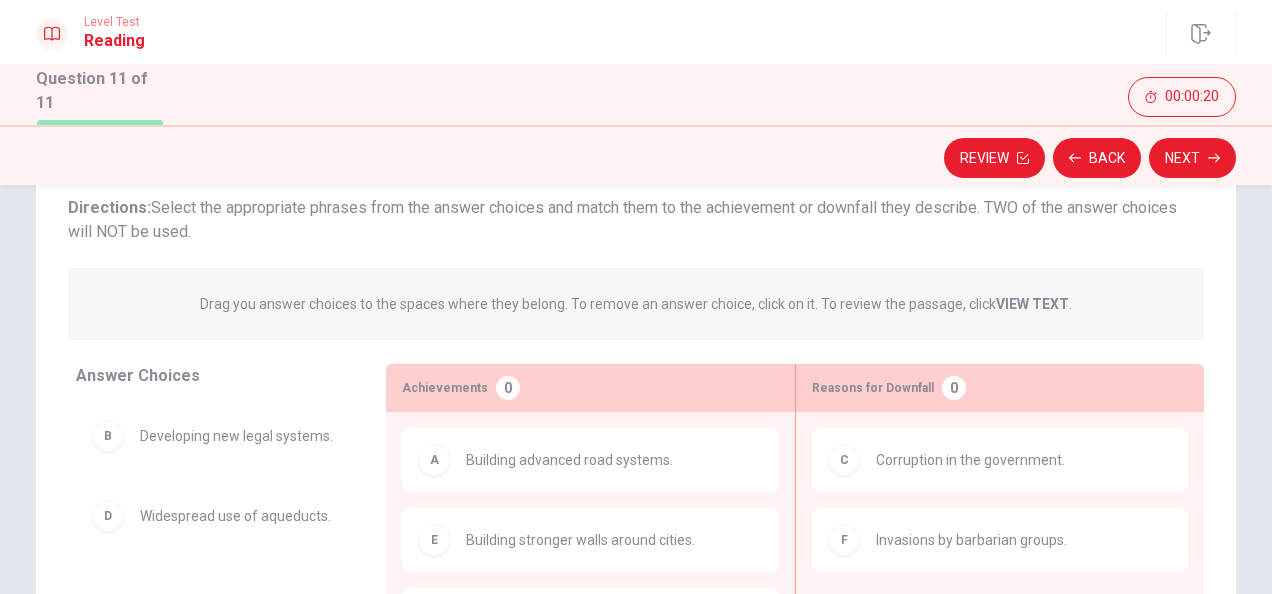 scroll, scrollTop: 129, scrollLeft: 0, axis: vertical 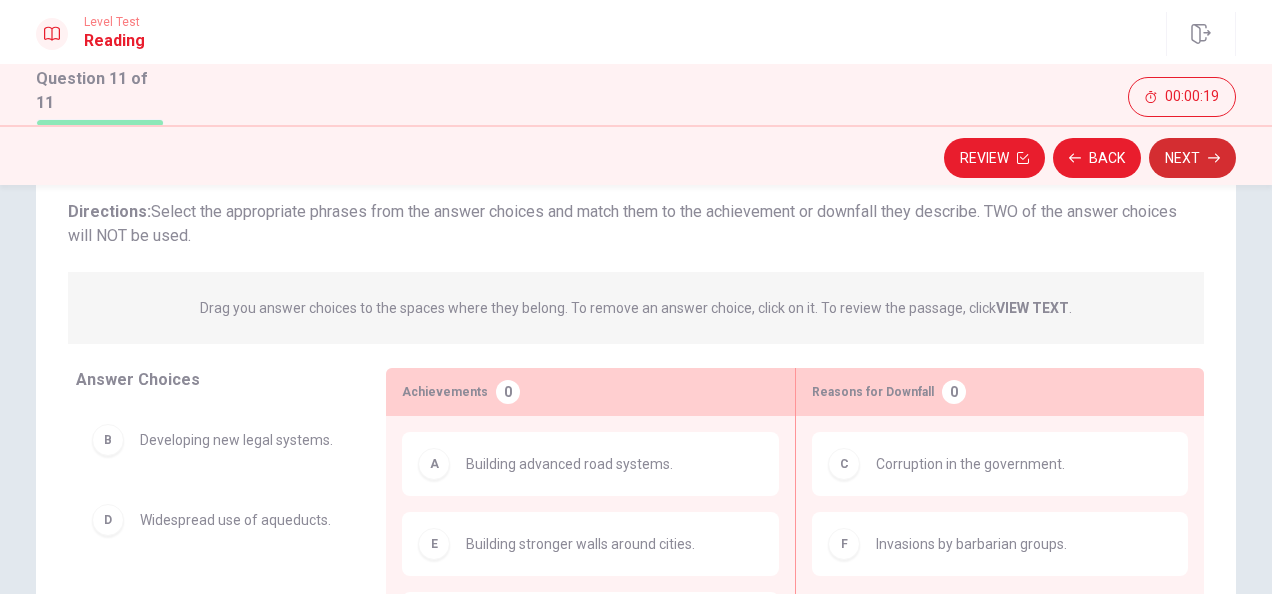 click on "Next" at bounding box center (1192, 158) 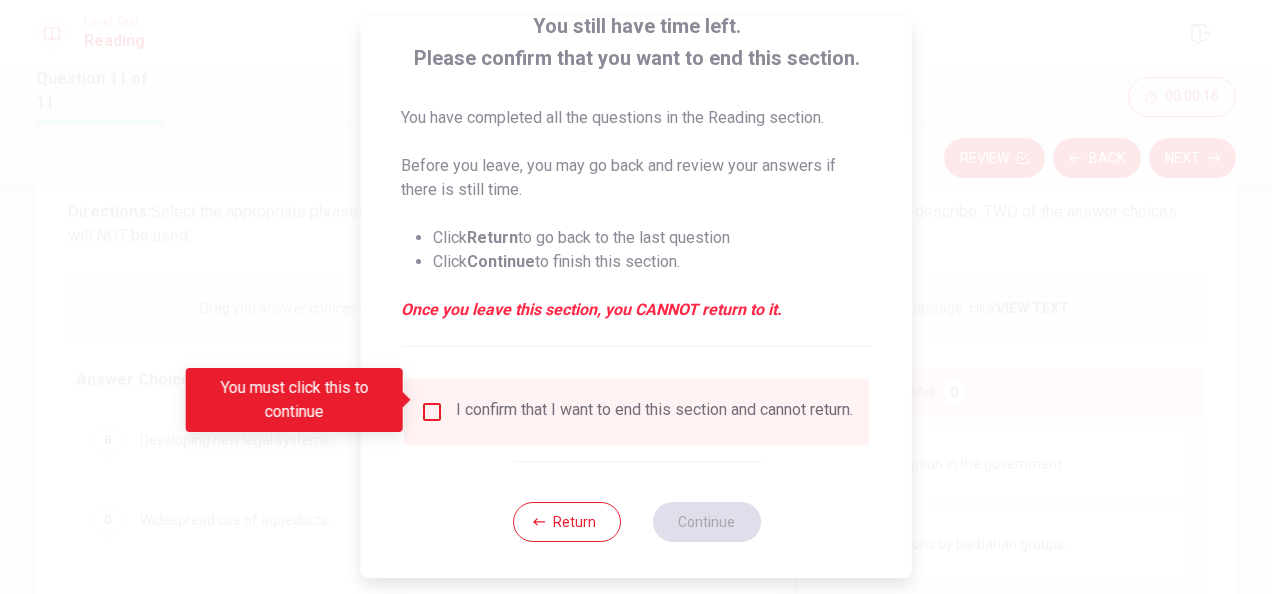 scroll, scrollTop: 152, scrollLeft: 0, axis: vertical 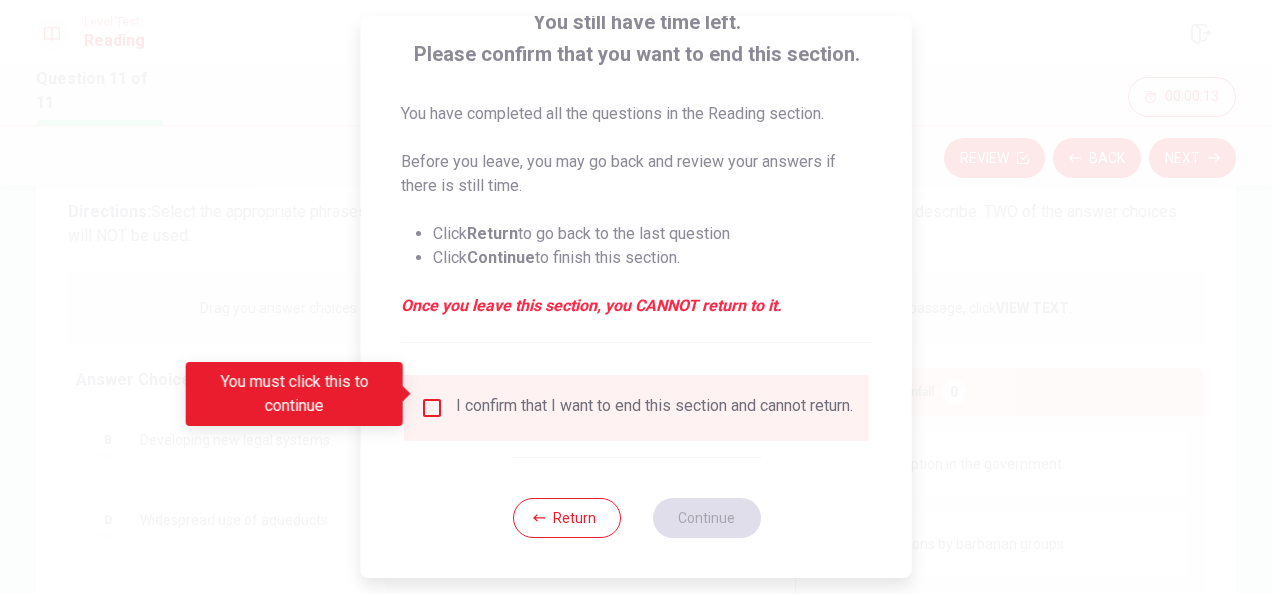 click at bounding box center [432, 408] 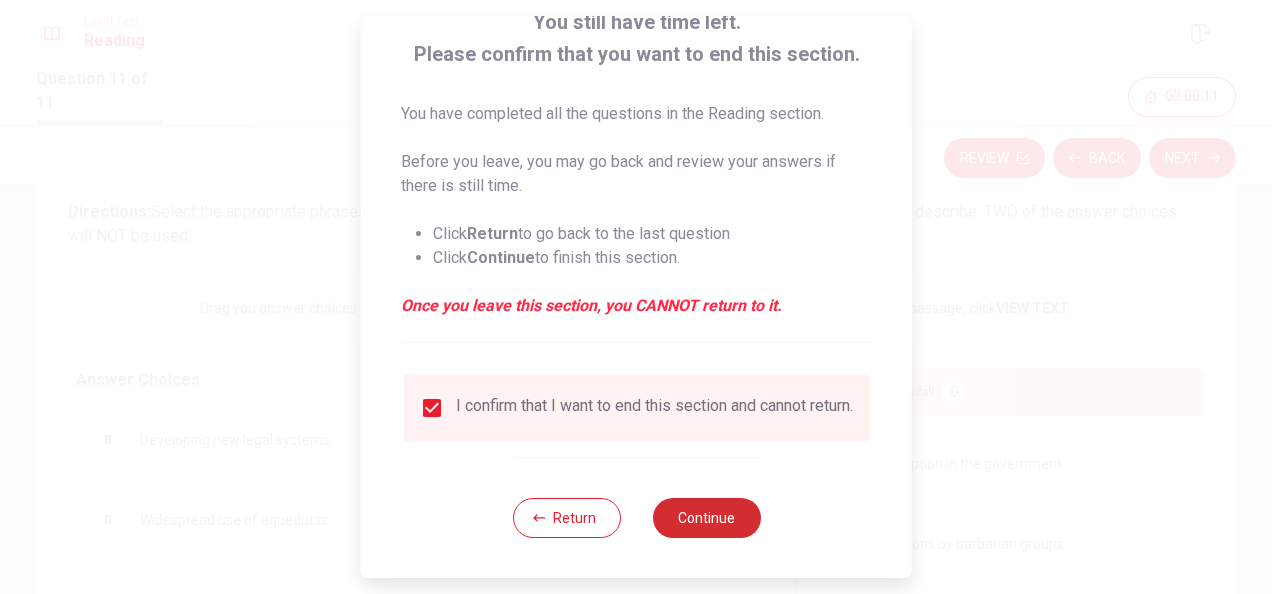 click on "Continue" at bounding box center [706, 518] 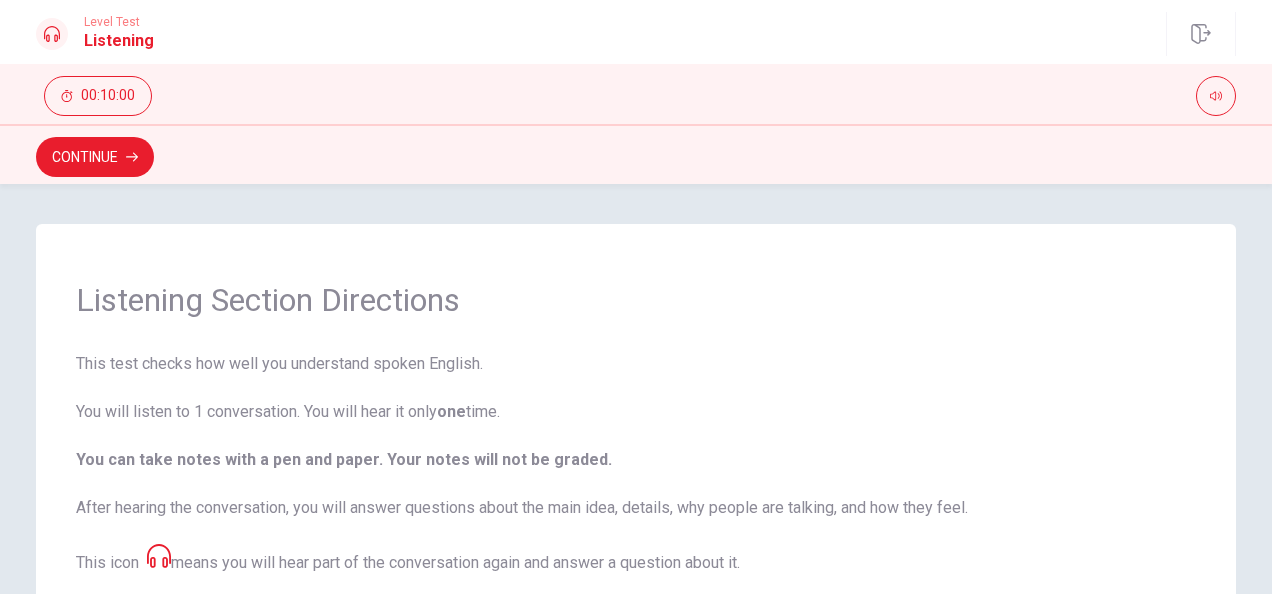 scroll, scrollTop: 100, scrollLeft: 0, axis: vertical 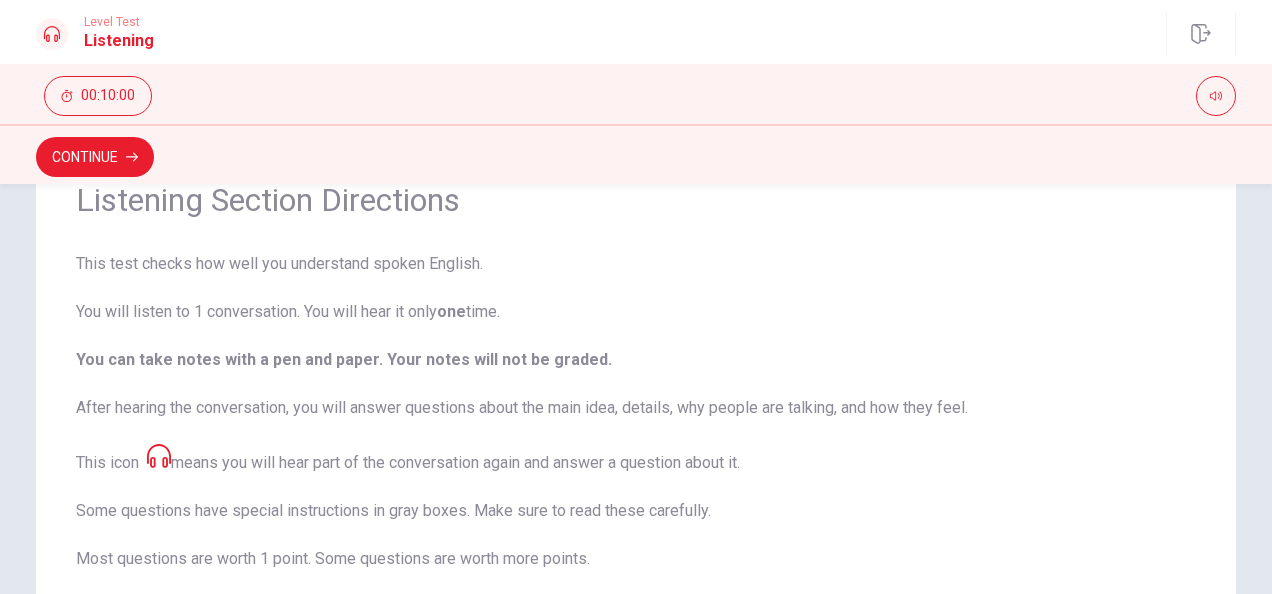 click 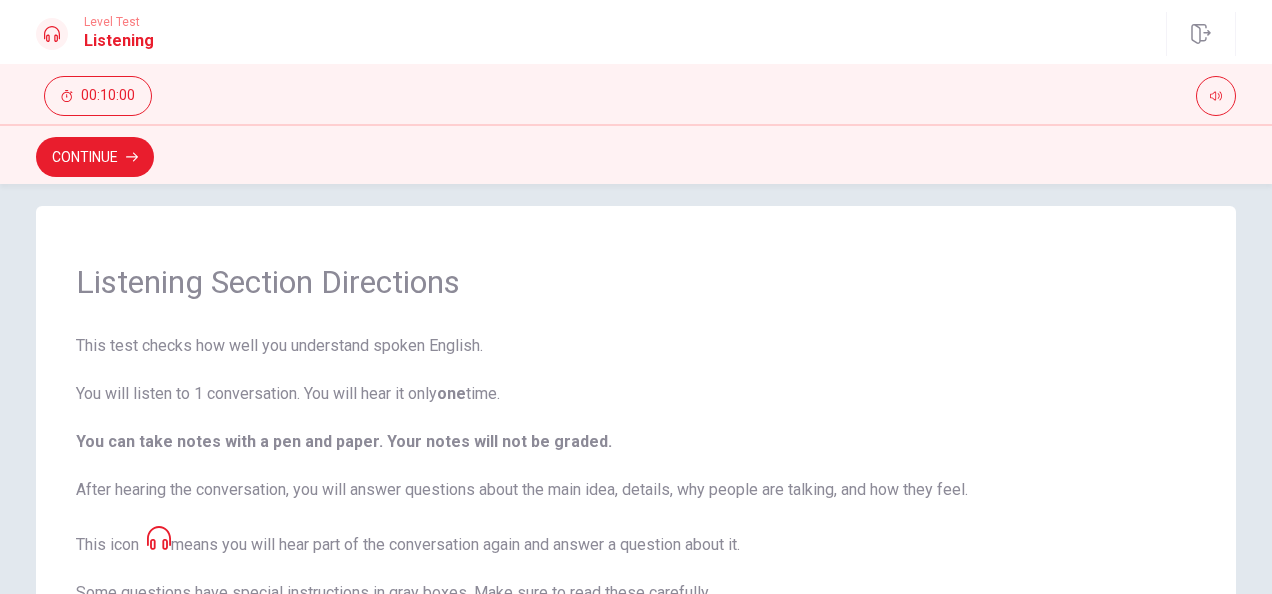 scroll, scrollTop: 0, scrollLeft: 0, axis: both 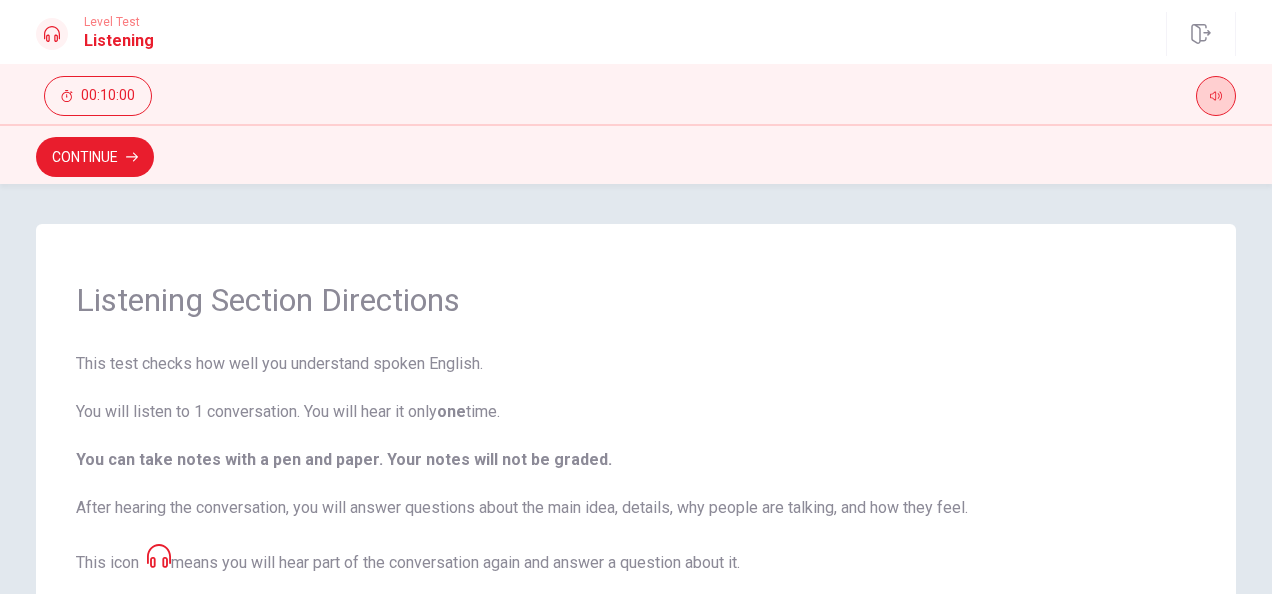 click 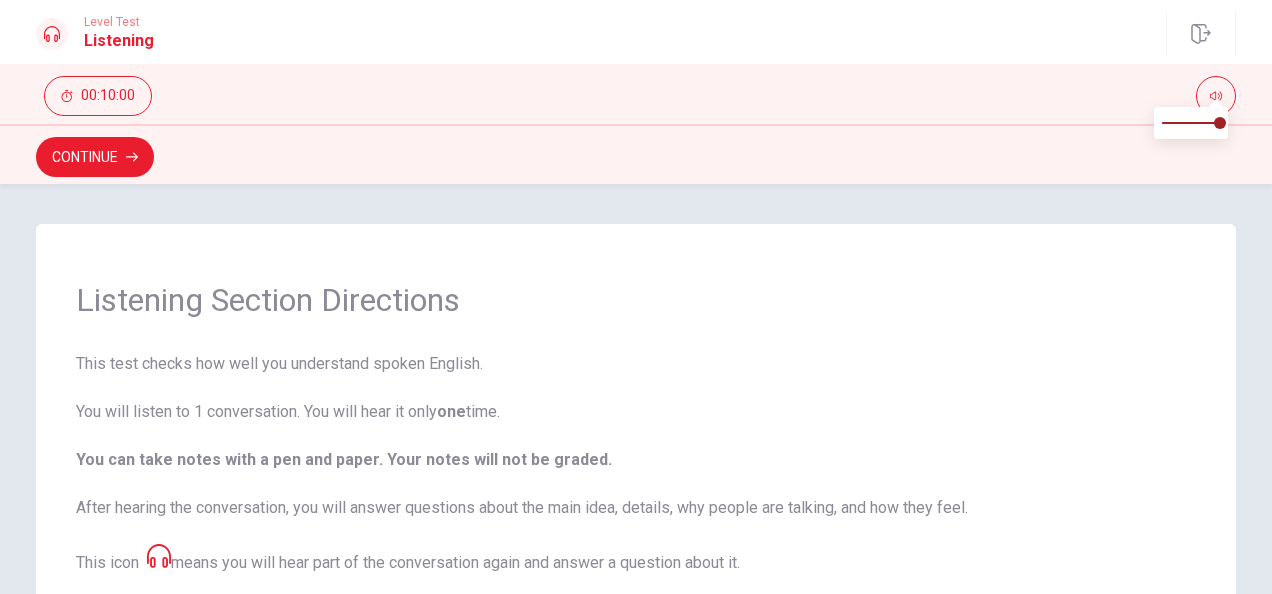 click on "Listening Section Directions This test checks how well you understand spoken English.
You will listen to 1 conversation. You will hear it only  one  time.
You can take notes with a pen and paper. Your notes will not be graded.
After hearing the conversation, you will answer questions about the main idea, details, why people are talking, and how they feel.
This icon    means you will hear part of the conversation again and answer a question about it.
Some questions have special instructions in gray boxes. Make sure to read these carefully.
Most questions are worth 1 point. Some questions are worth more points.
Answer each question. Click  OK , then  SUBMIT  to continue. You can't go back to earlier questions.
You can't pause the test.
To change the volume, use the  Volume  button at the top.
A clock at the top shows your time. It will not count down during the conversation.
Click  Continue  to start." at bounding box center [636, 595] 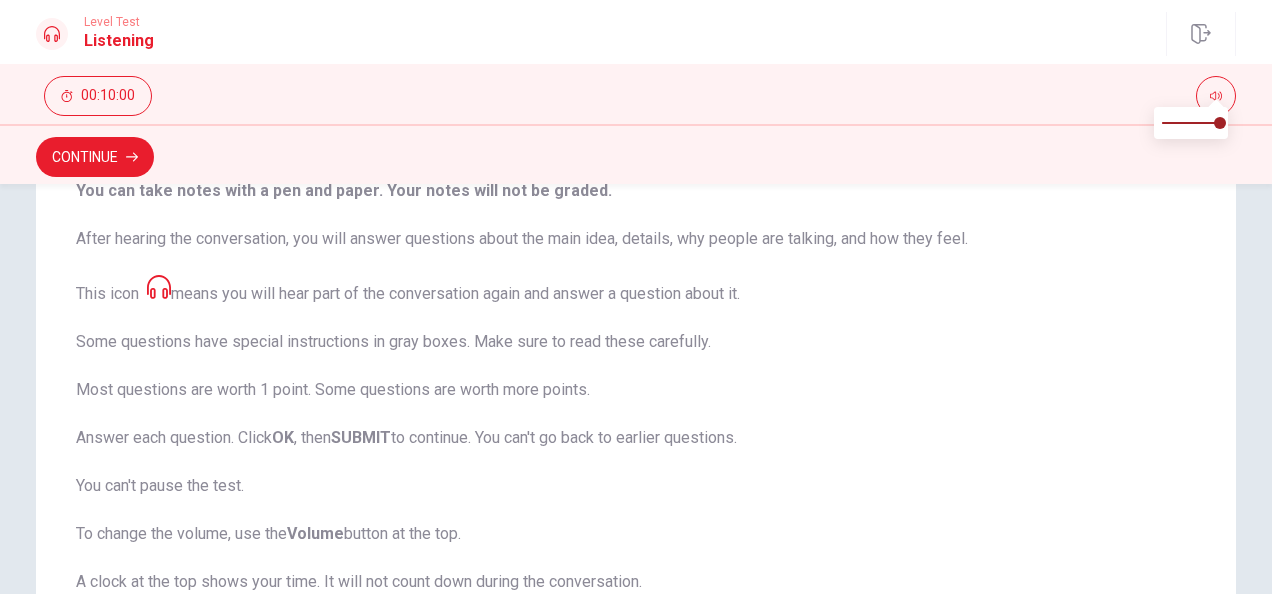 scroll, scrollTop: 300, scrollLeft: 0, axis: vertical 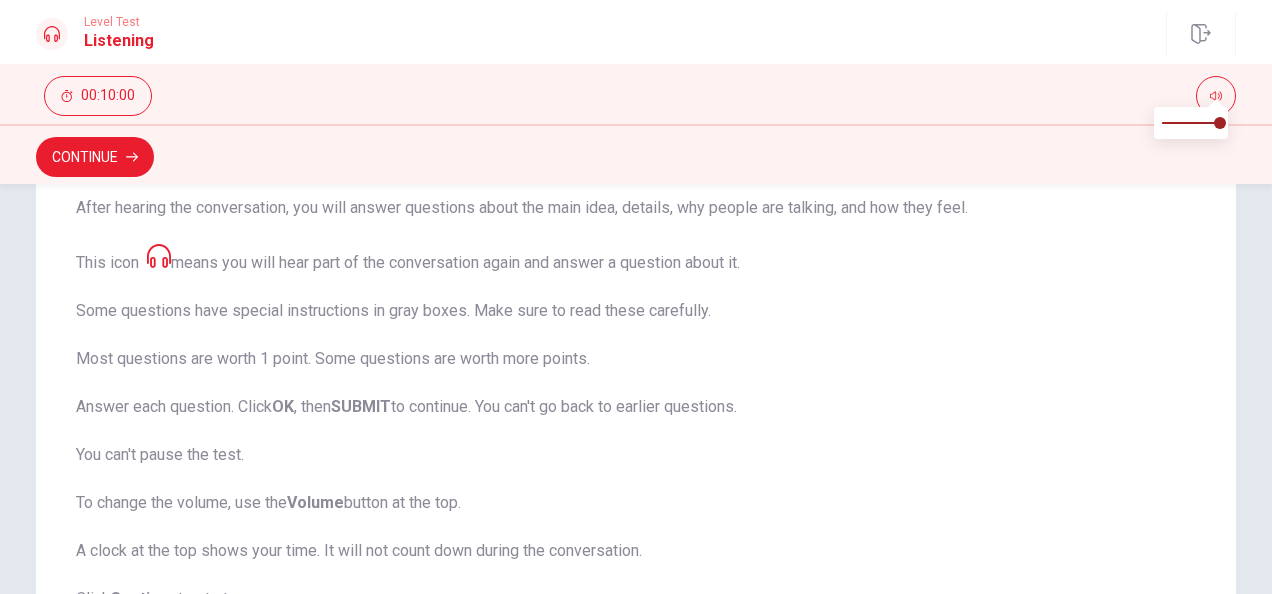 click 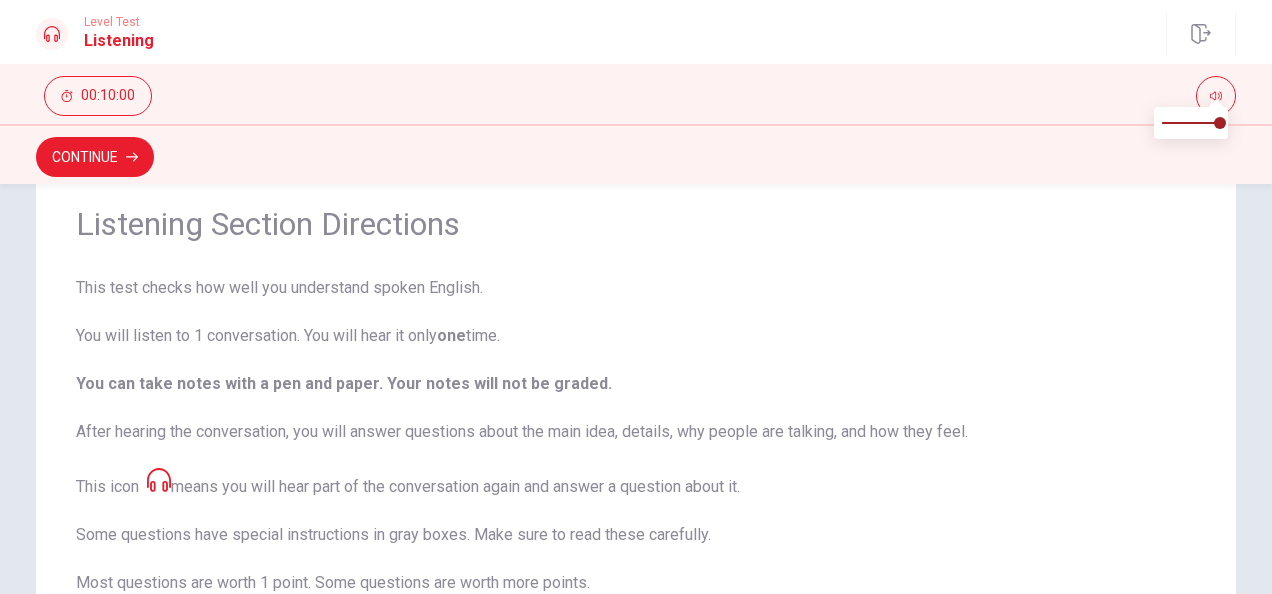 scroll, scrollTop: 176, scrollLeft: 0, axis: vertical 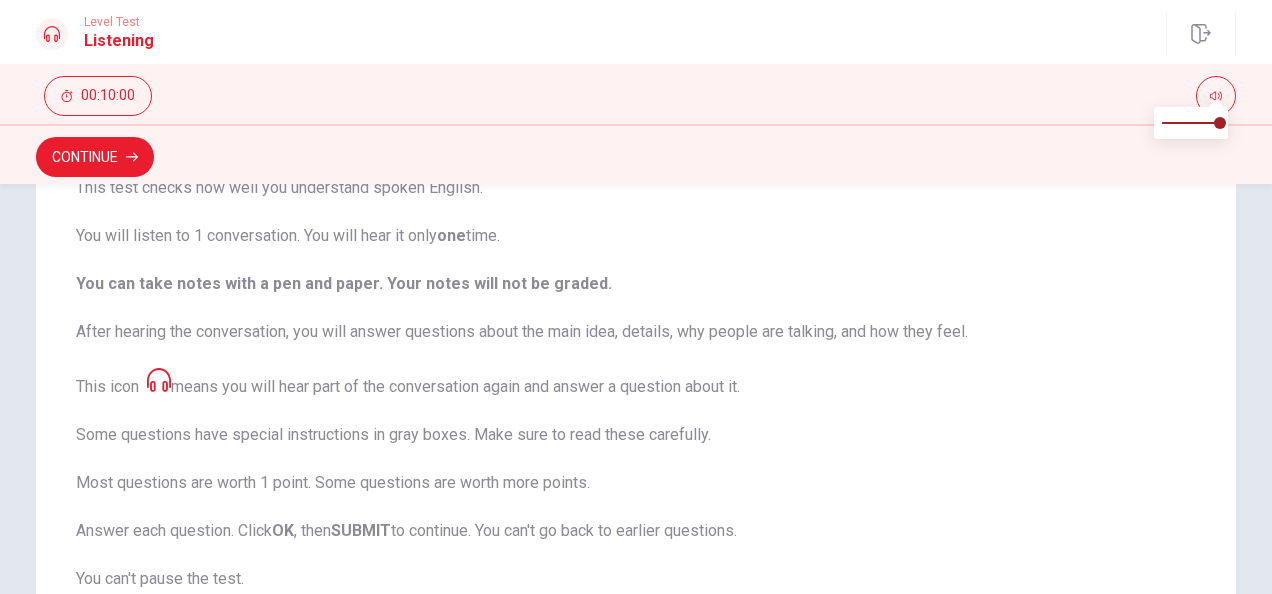 click on "Continue" at bounding box center (95, 157) 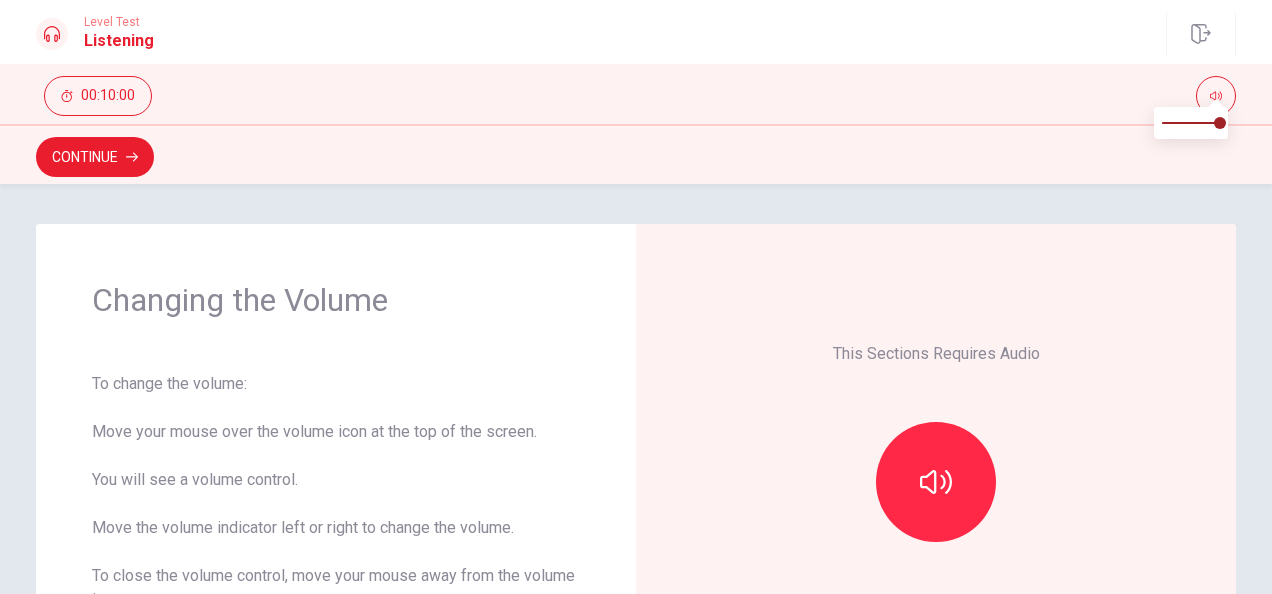 scroll, scrollTop: 100, scrollLeft: 0, axis: vertical 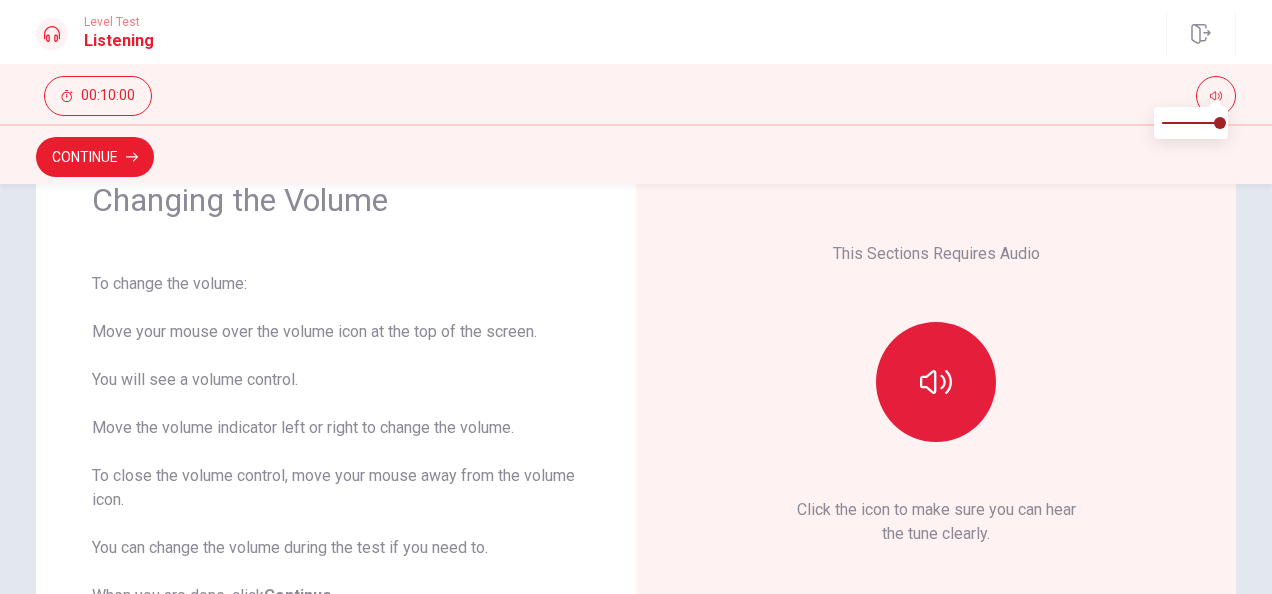 click 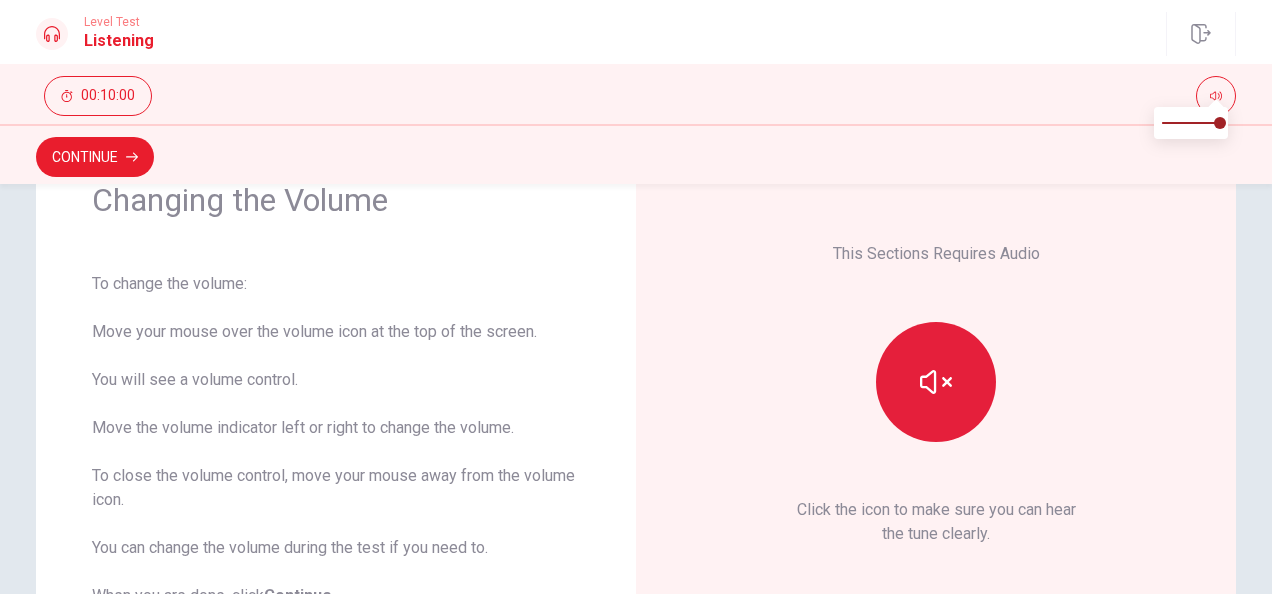 click 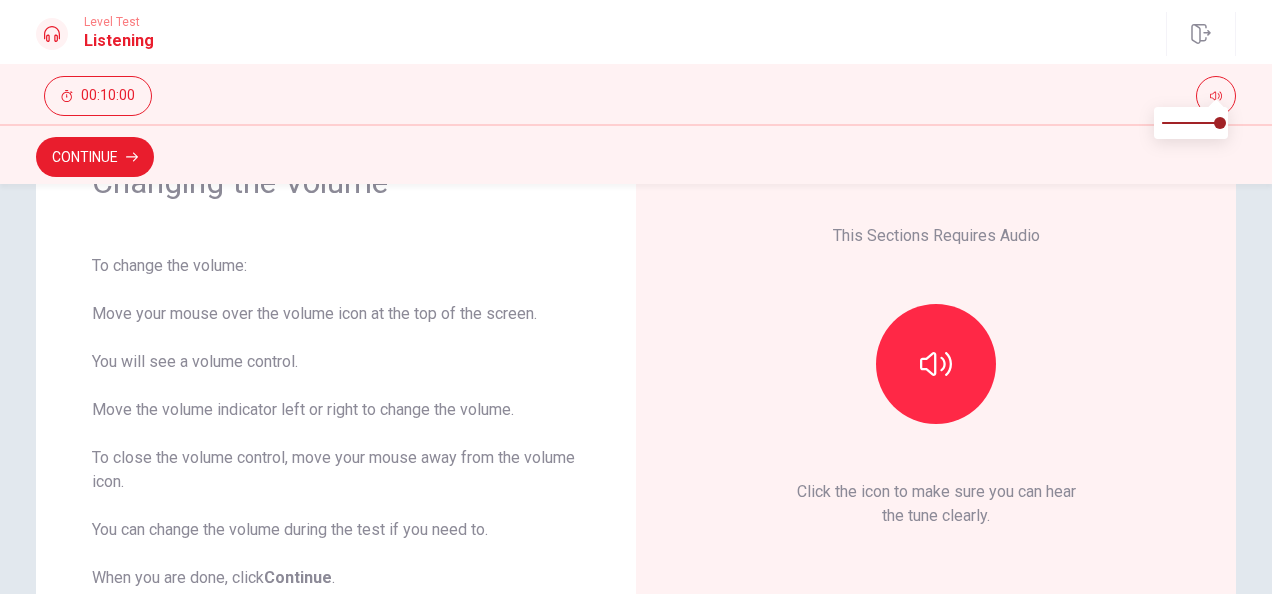 scroll, scrollTop: 74, scrollLeft: 0, axis: vertical 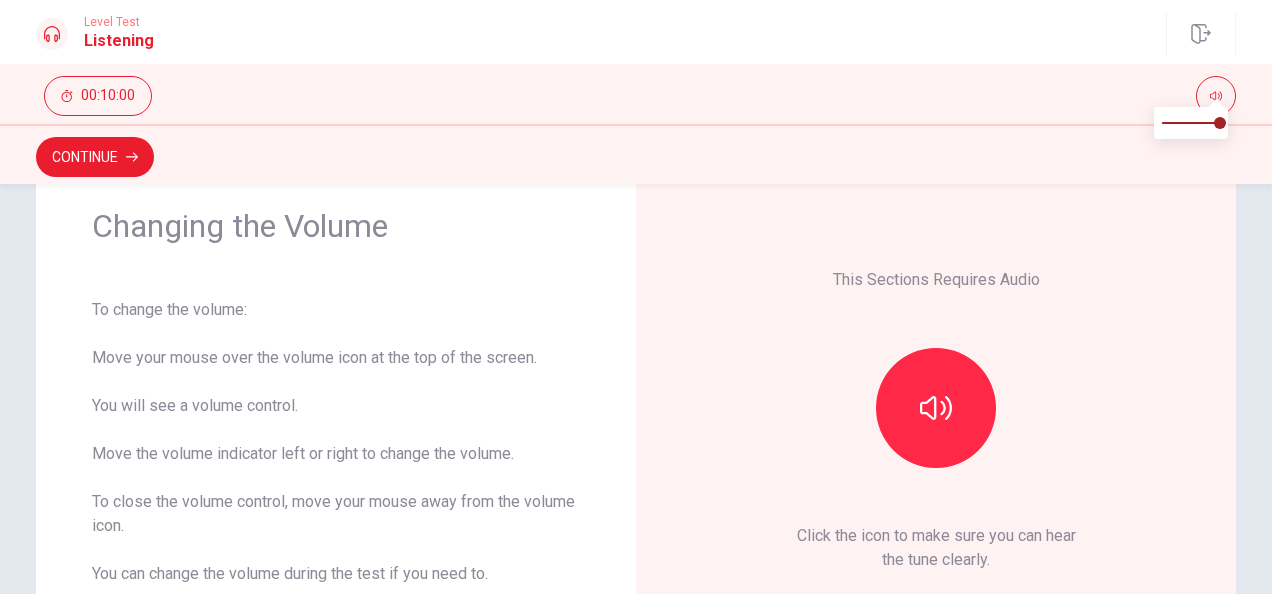 click on "Changing the Volume" at bounding box center [336, 252] 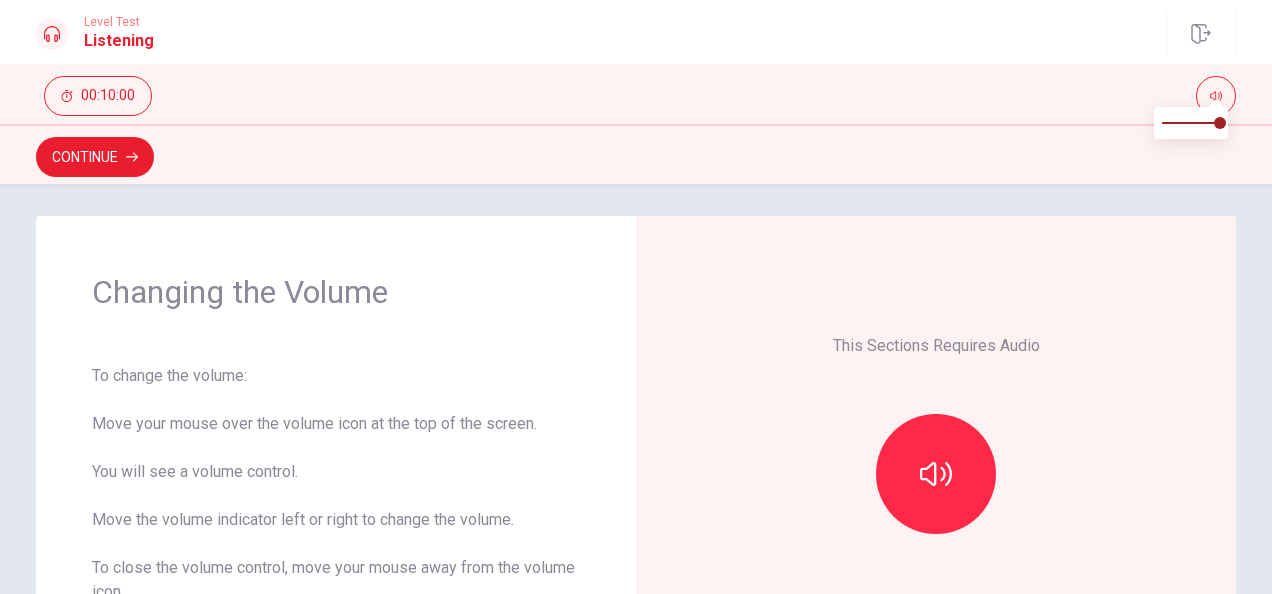 scroll, scrollTop: 0, scrollLeft: 0, axis: both 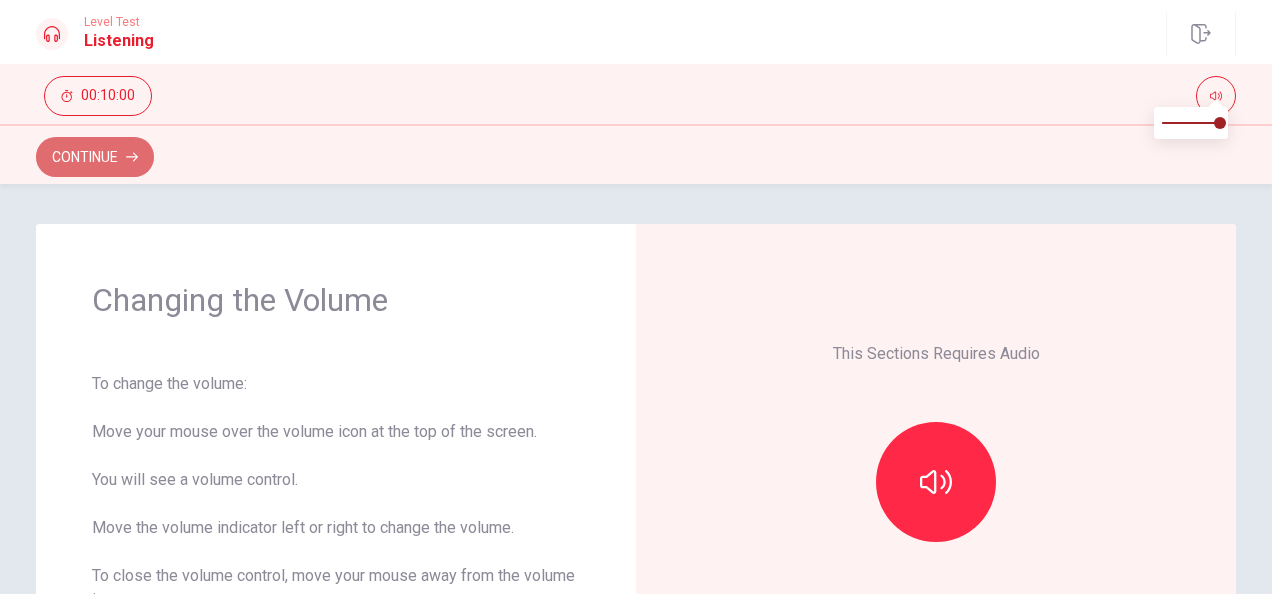 click on "Continue" at bounding box center (95, 157) 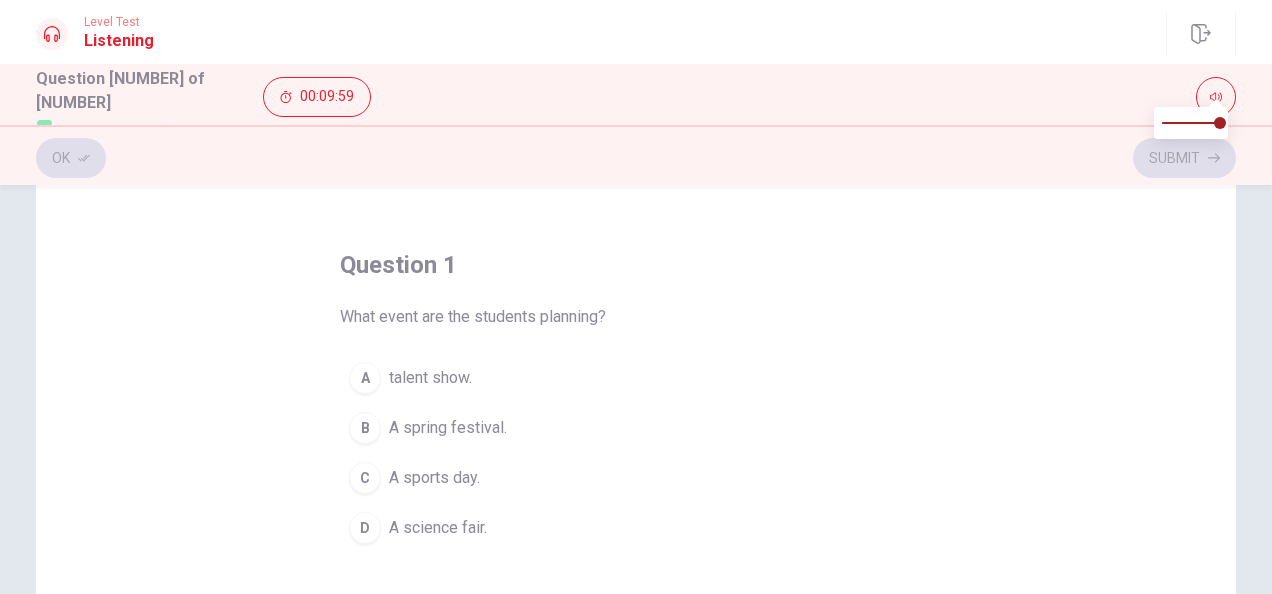 scroll, scrollTop: 100, scrollLeft: 0, axis: vertical 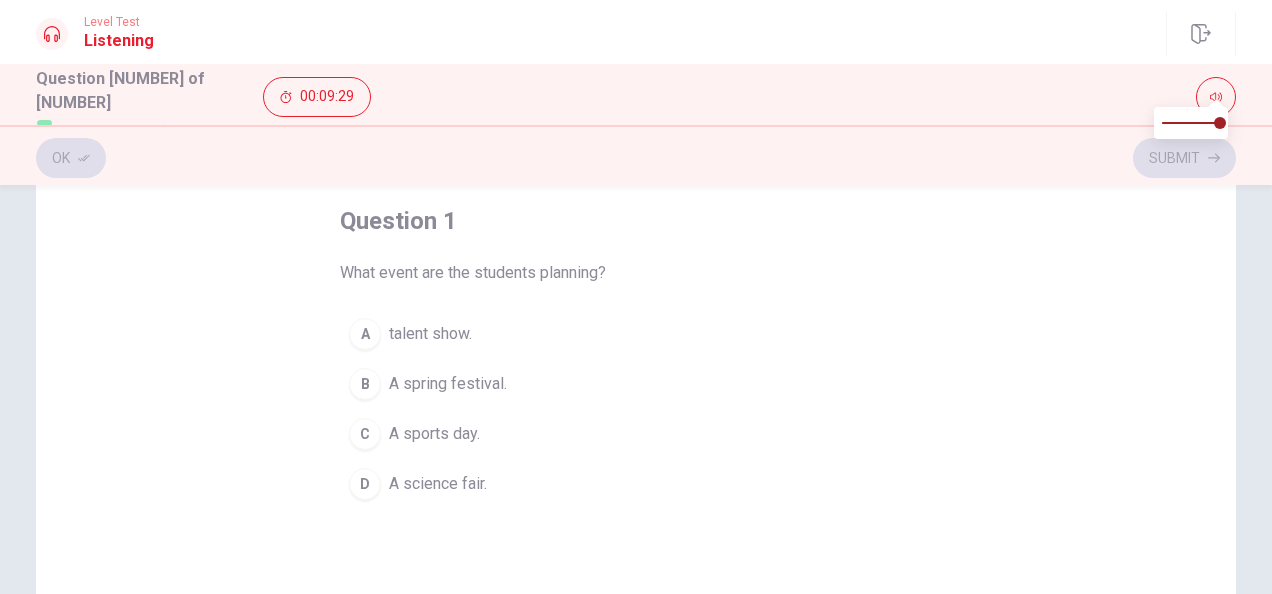 click on "A" at bounding box center [365, 334] 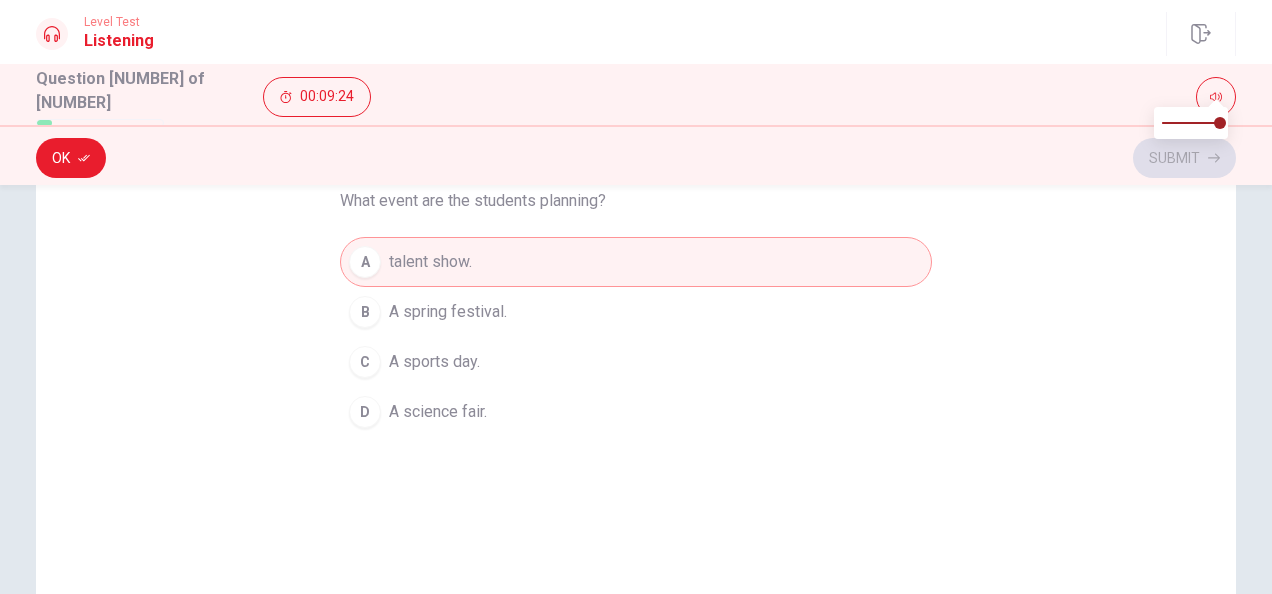 scroll, scrollTop: 129, scrollLeft: 0, axis: vertical 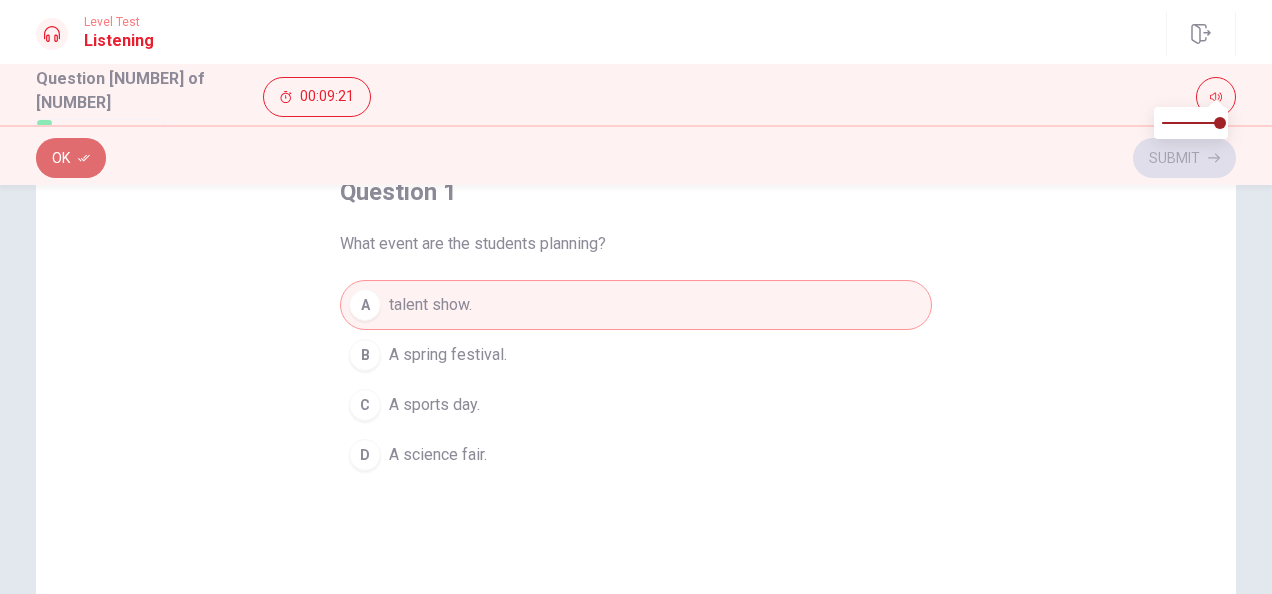 click 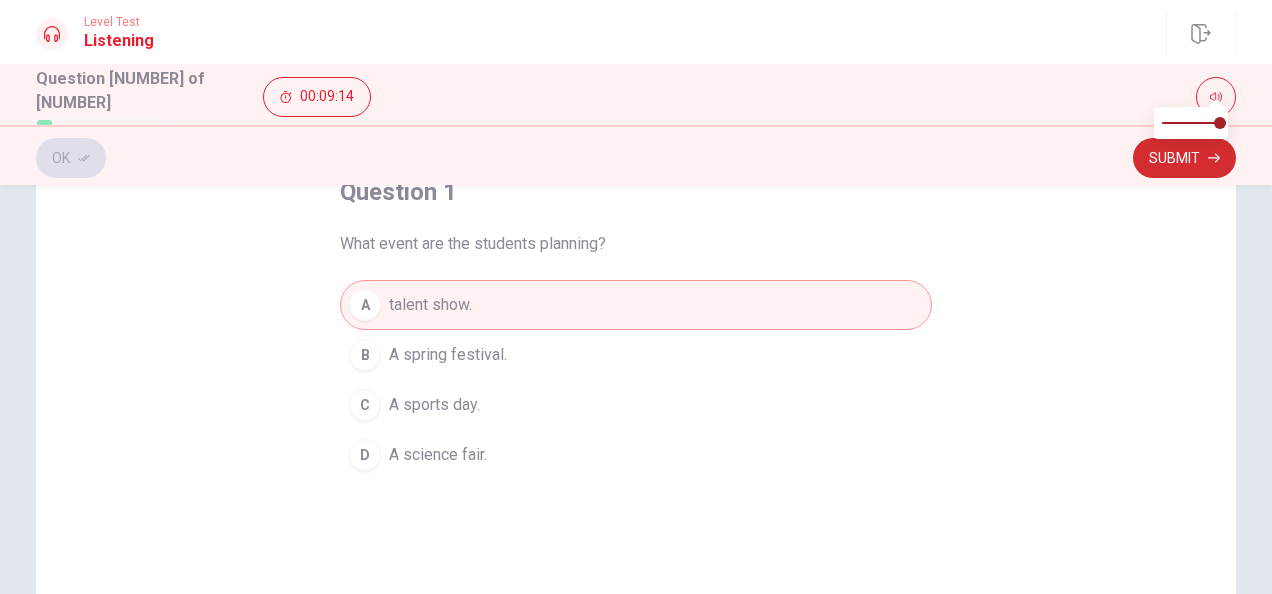 click on "Submit" at bounding box center [1184, 158] 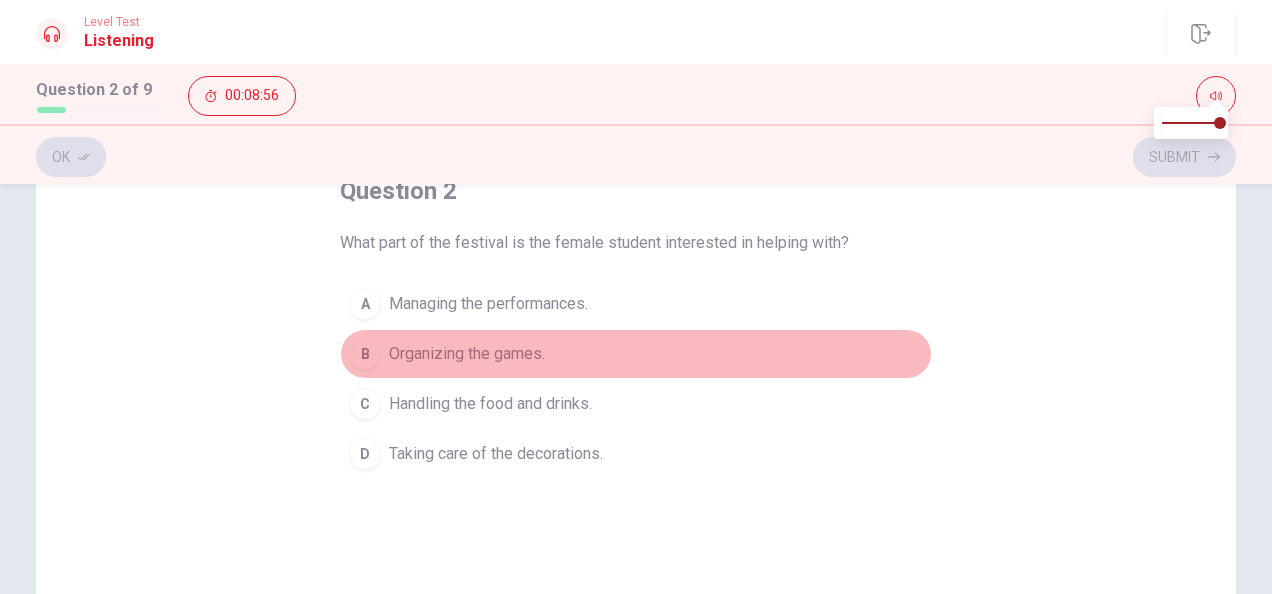 click on "B" at bounding box center [365, 354] 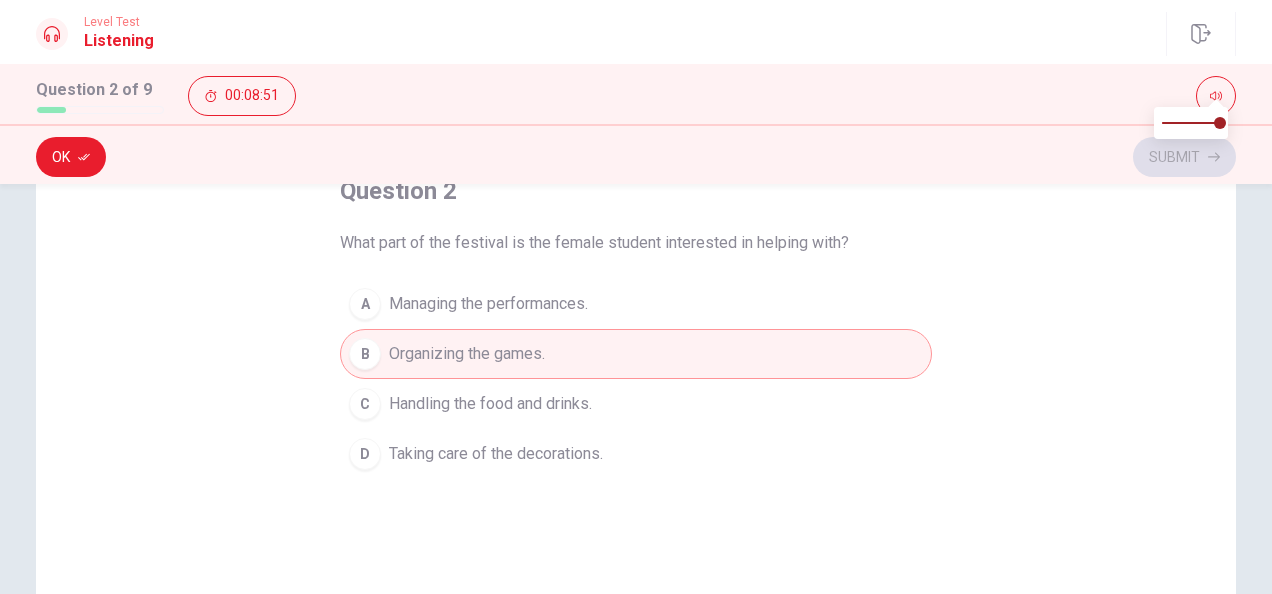 click on "D" at bounding box center [365, 454] 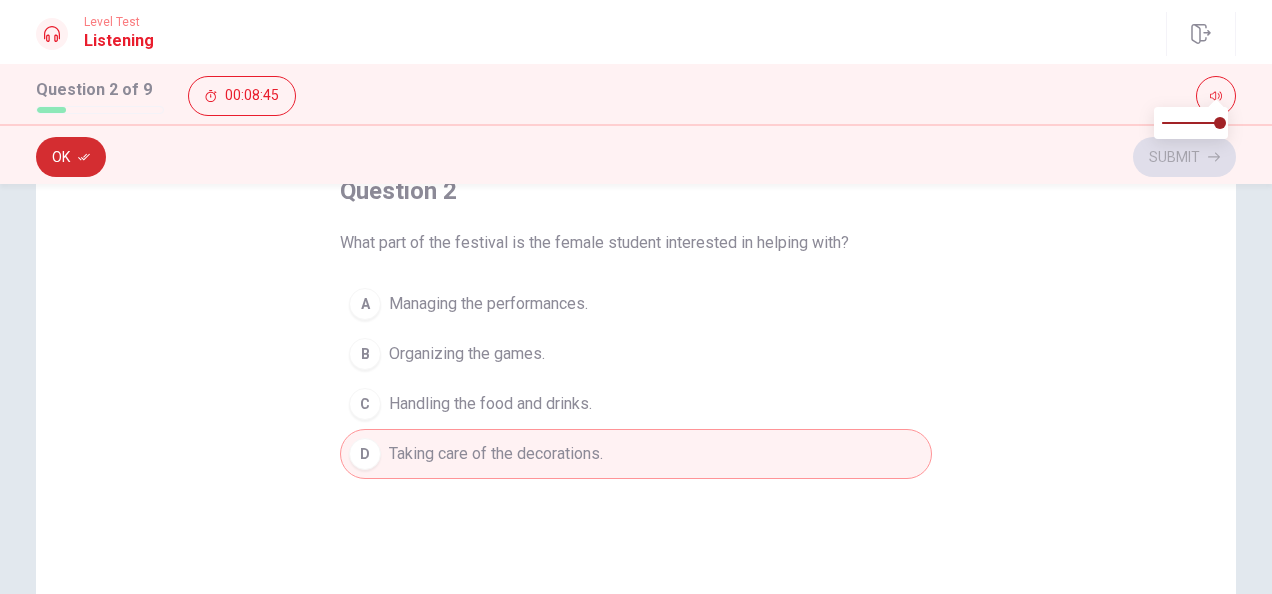 click on "Ok" at bounding box center [71, 157] 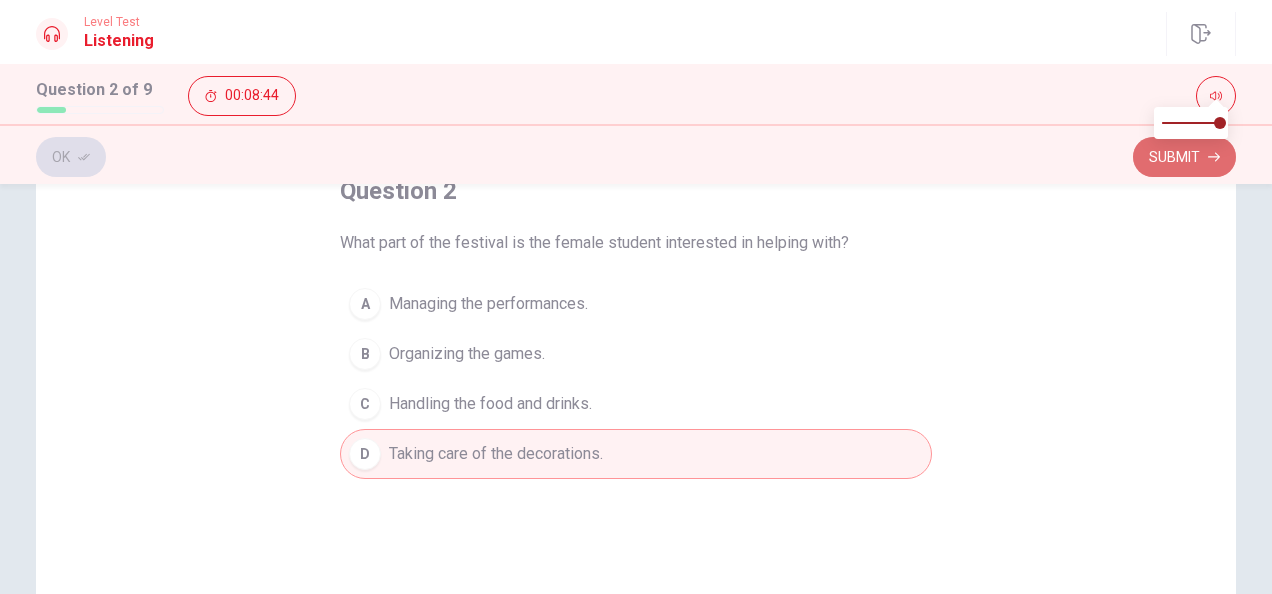 click on "Submit" at bounding box center (1184, 157) 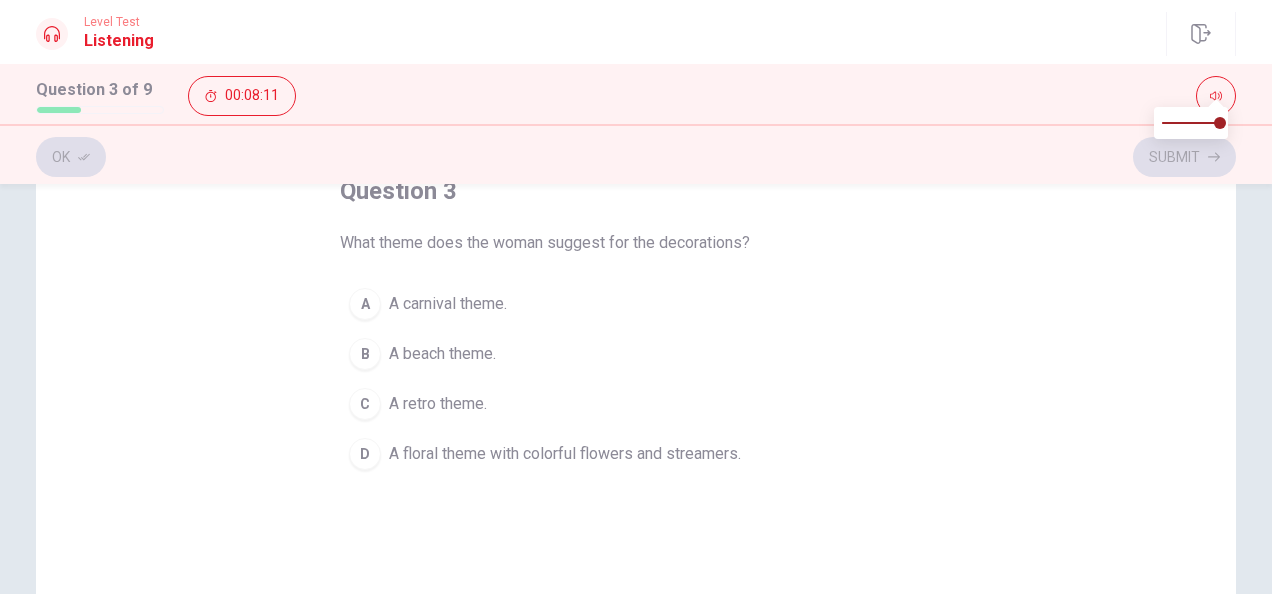 click on "D" at bounding box center (365, 454) 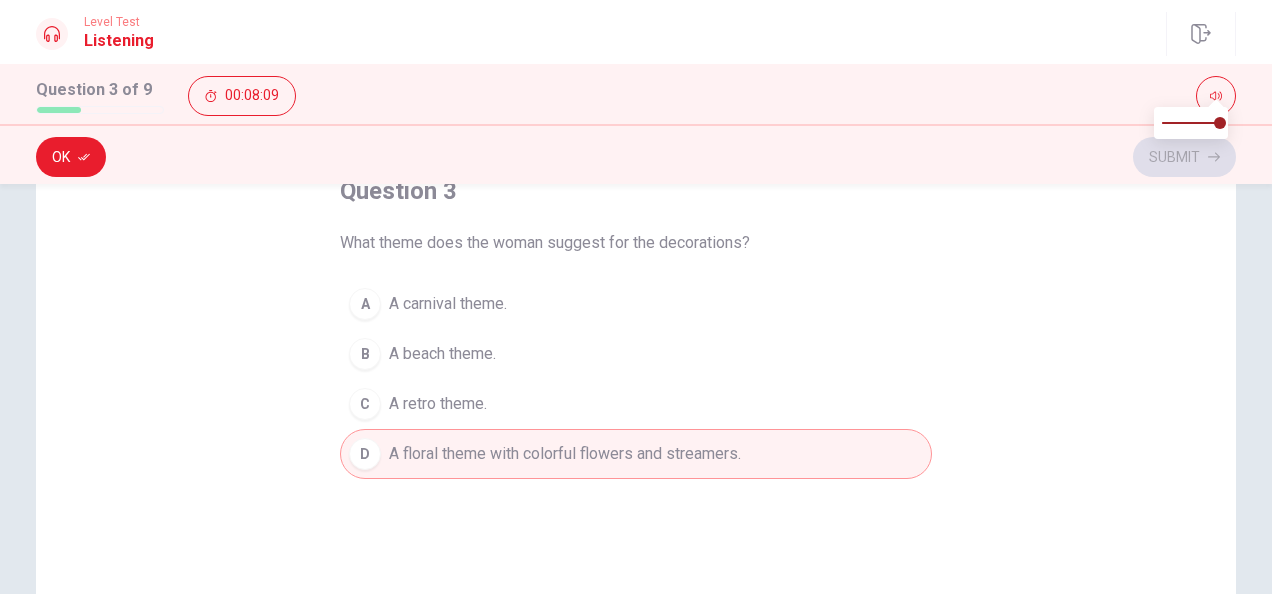 click 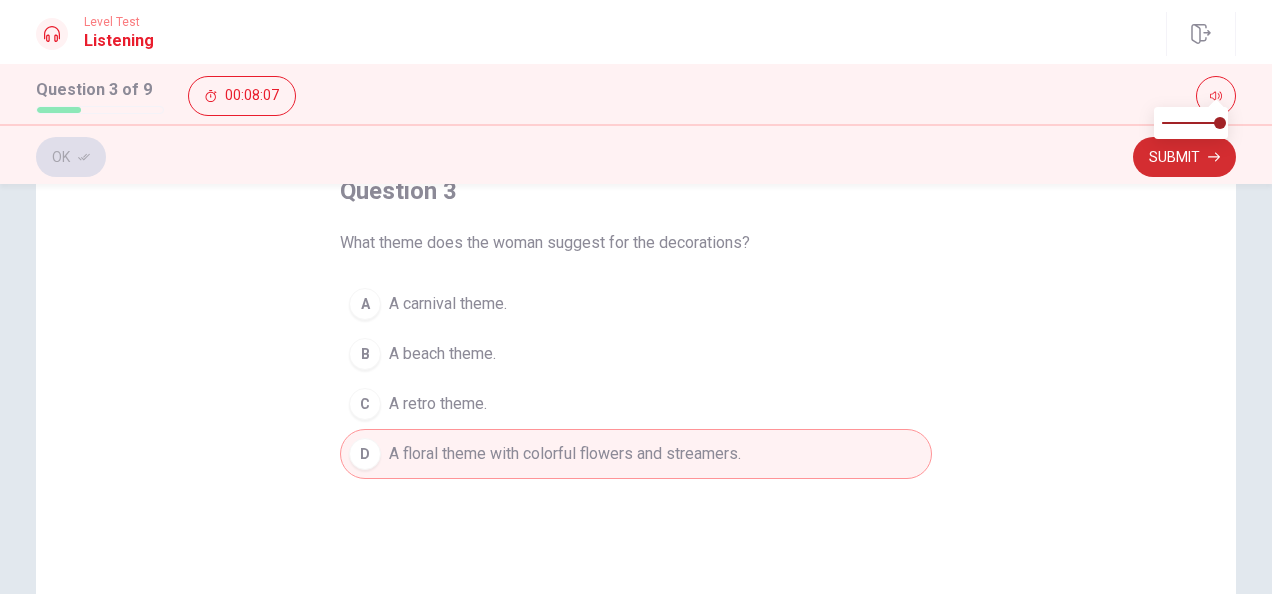 click on "Submit" at bounding box center [1184, 157] 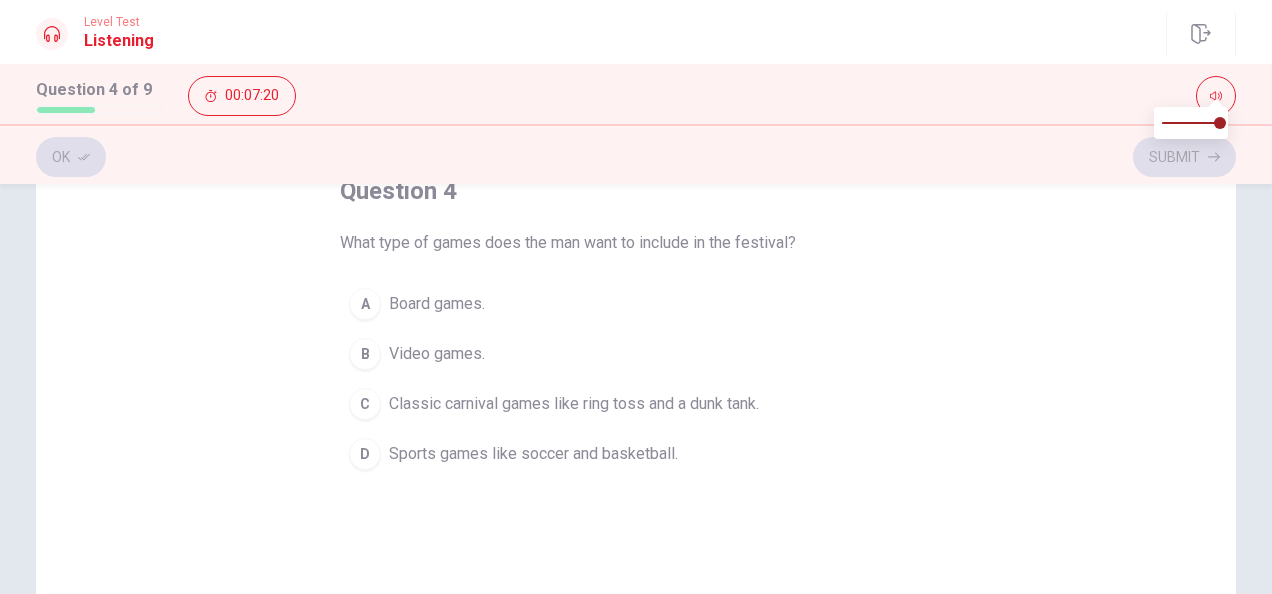 click on "C" at bounding box center (365, 404) 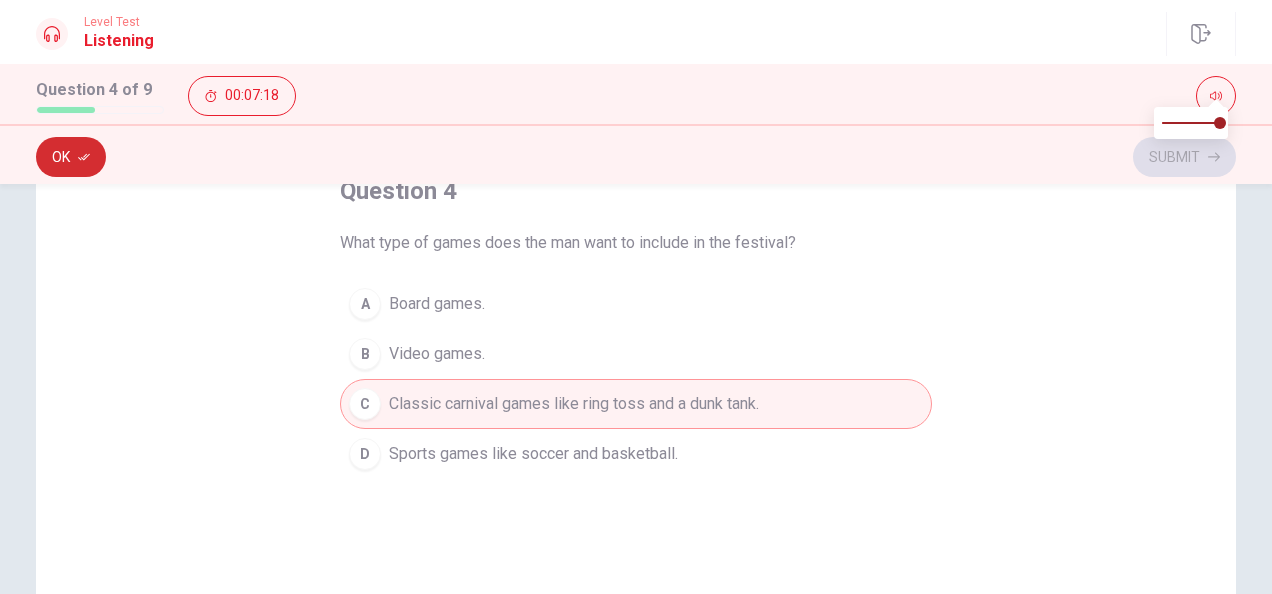 click on "Ok" at bounding box center [71, 157] 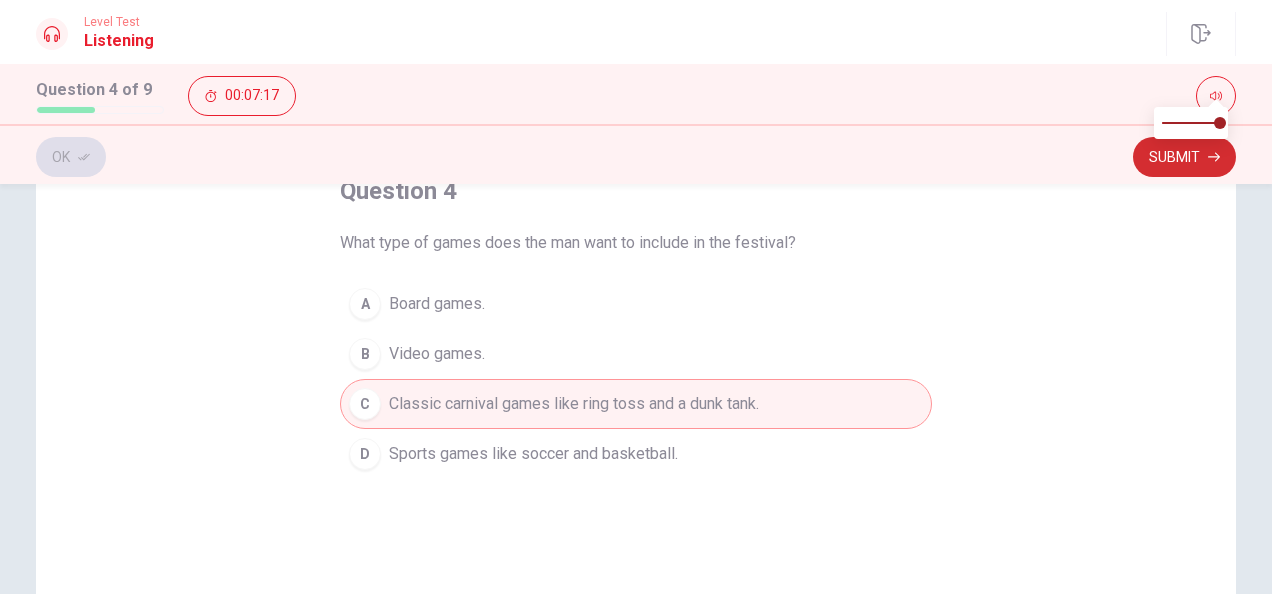 click on "Submit" at bounding box center [1184, 157] 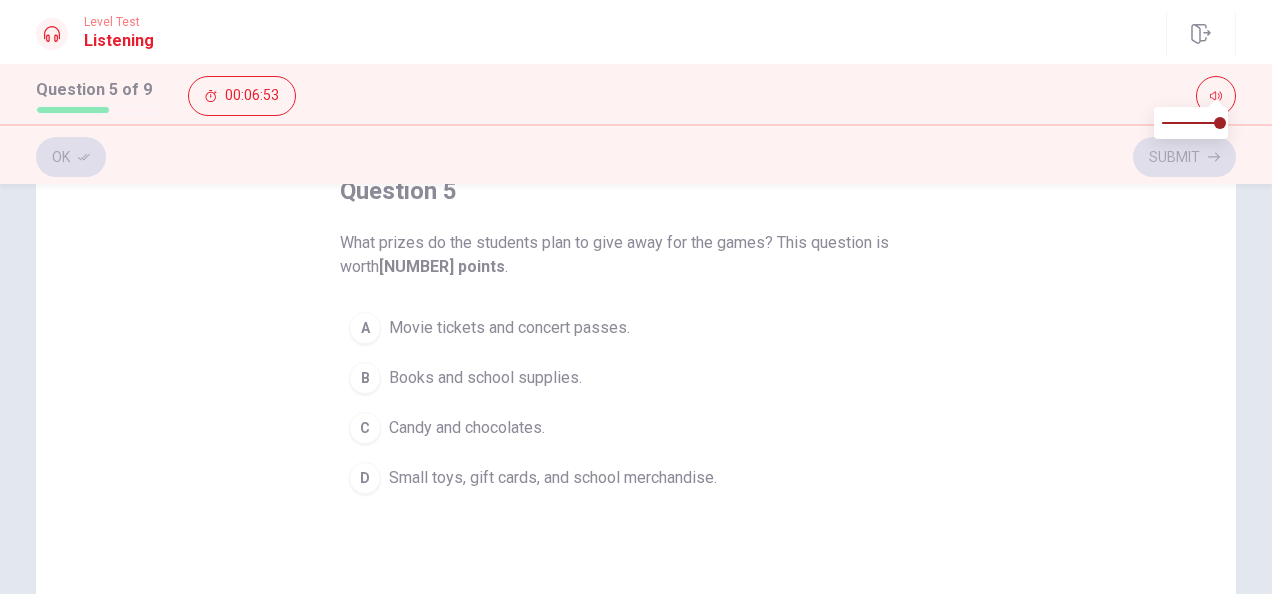 click on "D" at bounding box center [365, 478] 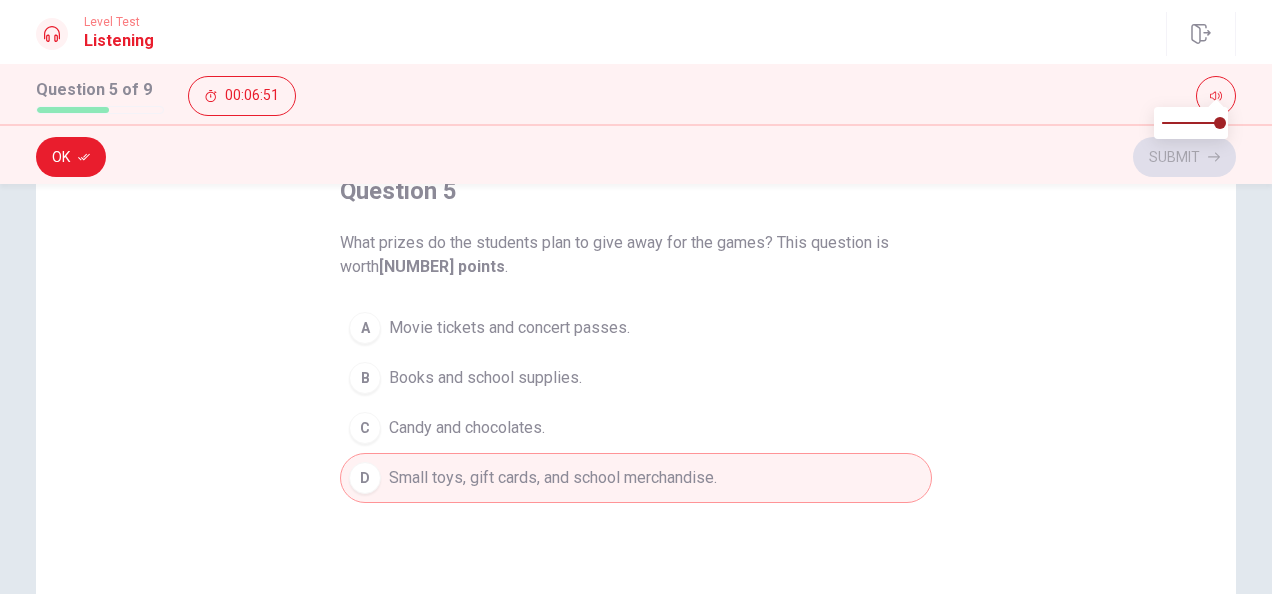 click on "Ok" at bounding box center [71, 157] 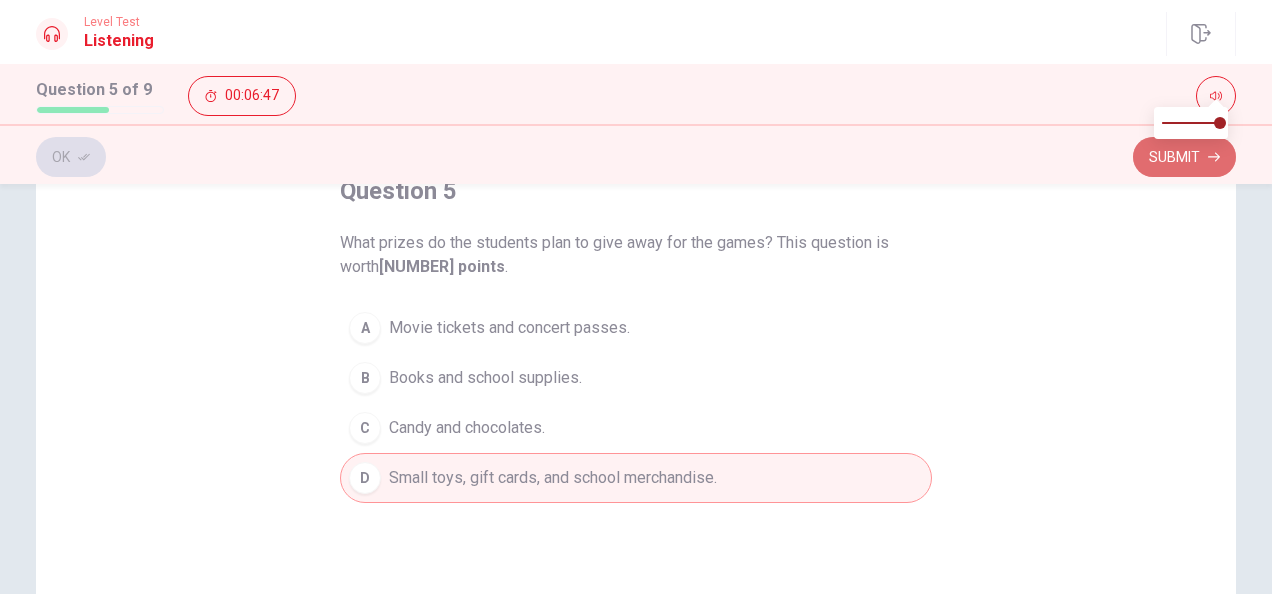 click on "Submit" at bounding box center [1184, 157] 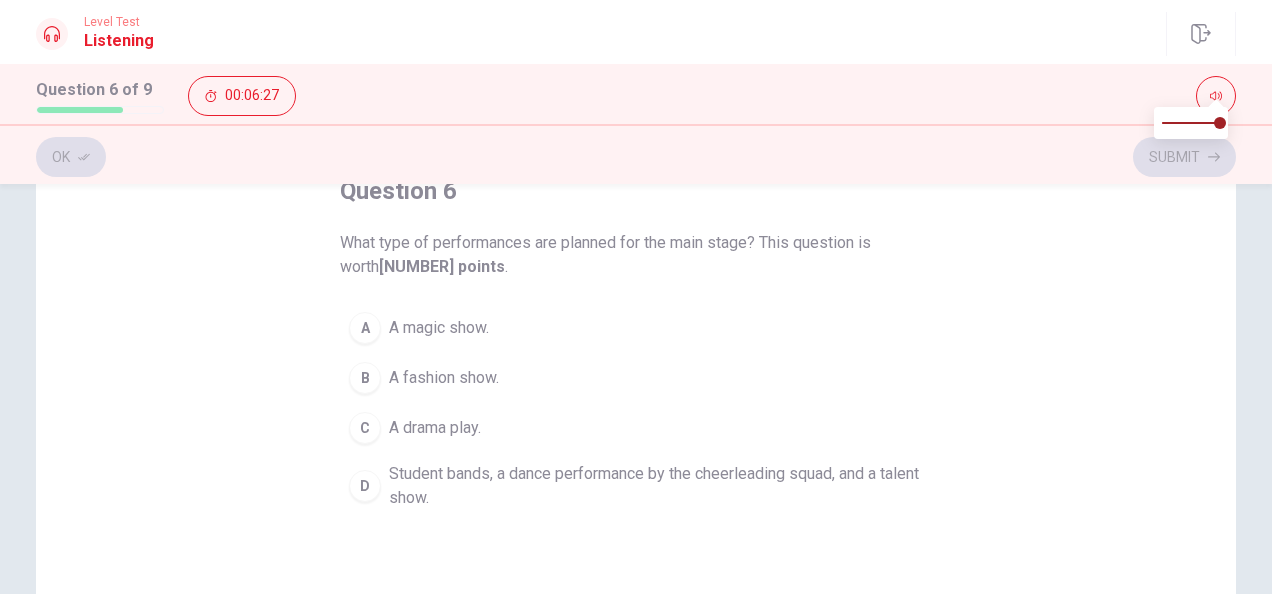 click on "D" at bounding box center (365, 486) 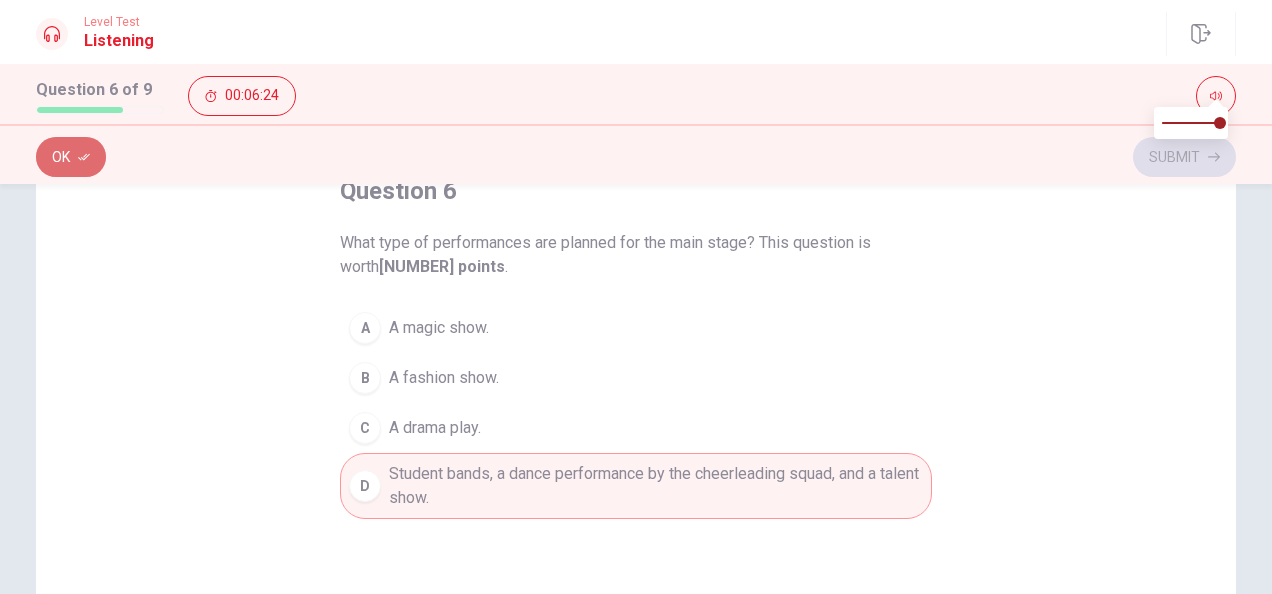 click on "Ok" at bounding box center [71, 157] 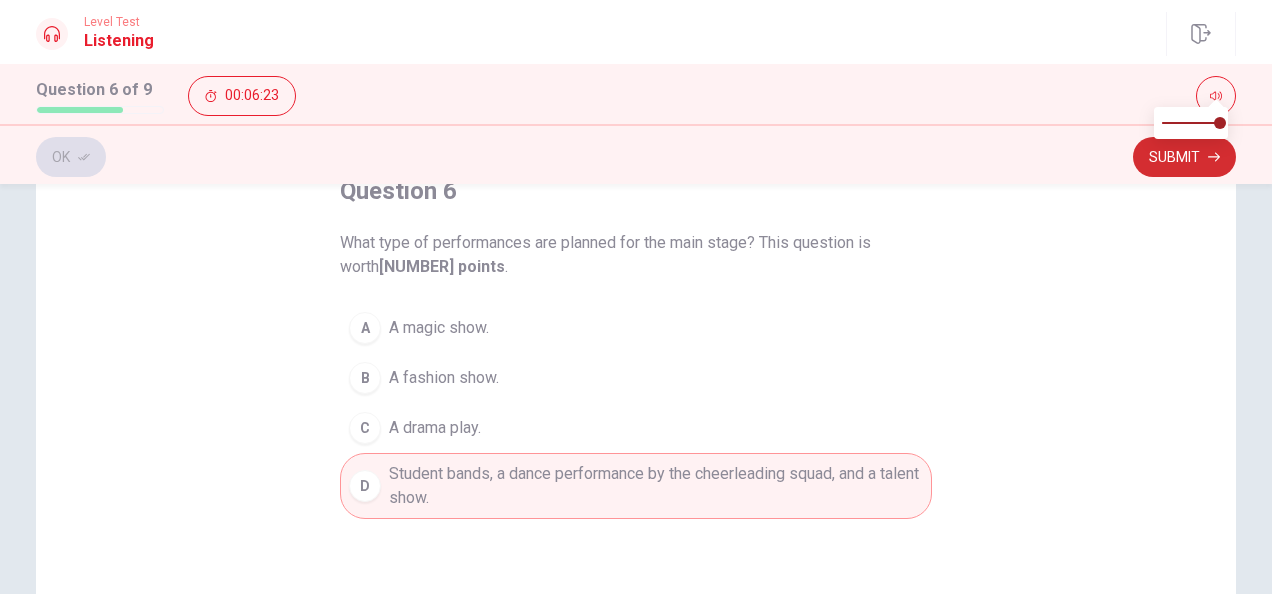 click on "Submit" at bounding box center [1184, 157] 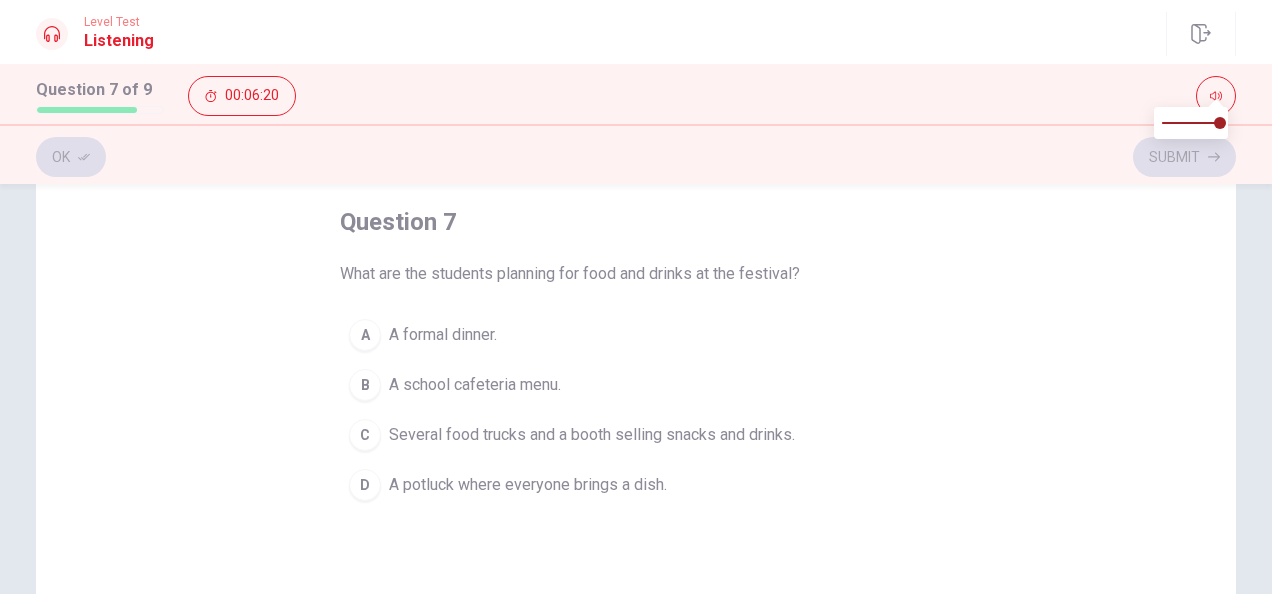 scroll, scrollTop: 129, scrollLeft: 0, axis: vertical 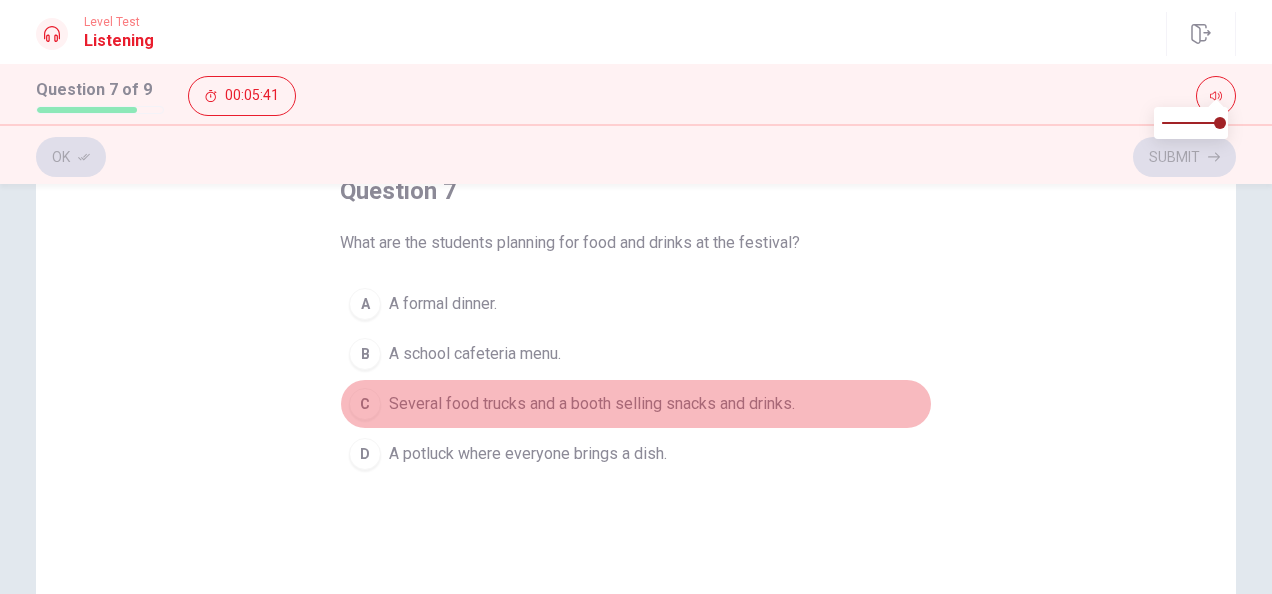 click on "C Several food trucks and a booth selling snacks and drinks." at bounding box center (636, 404) 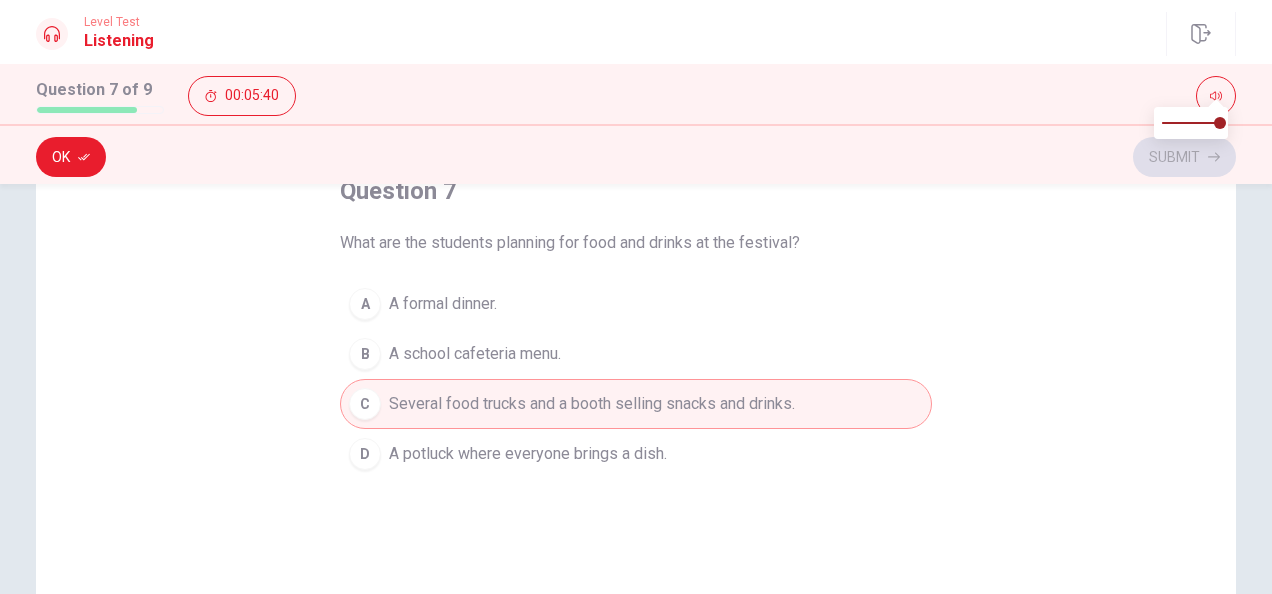 click on "Ok" at bounding box center (71, 157) 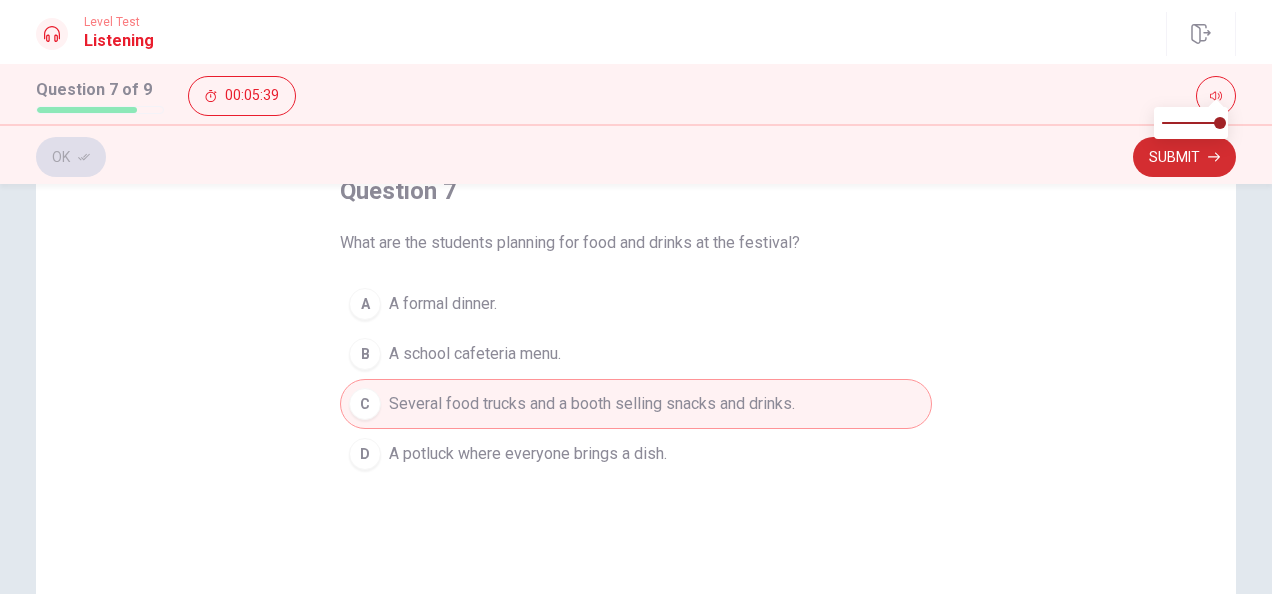 click on "Submit" at bounding box center (1184, 157) 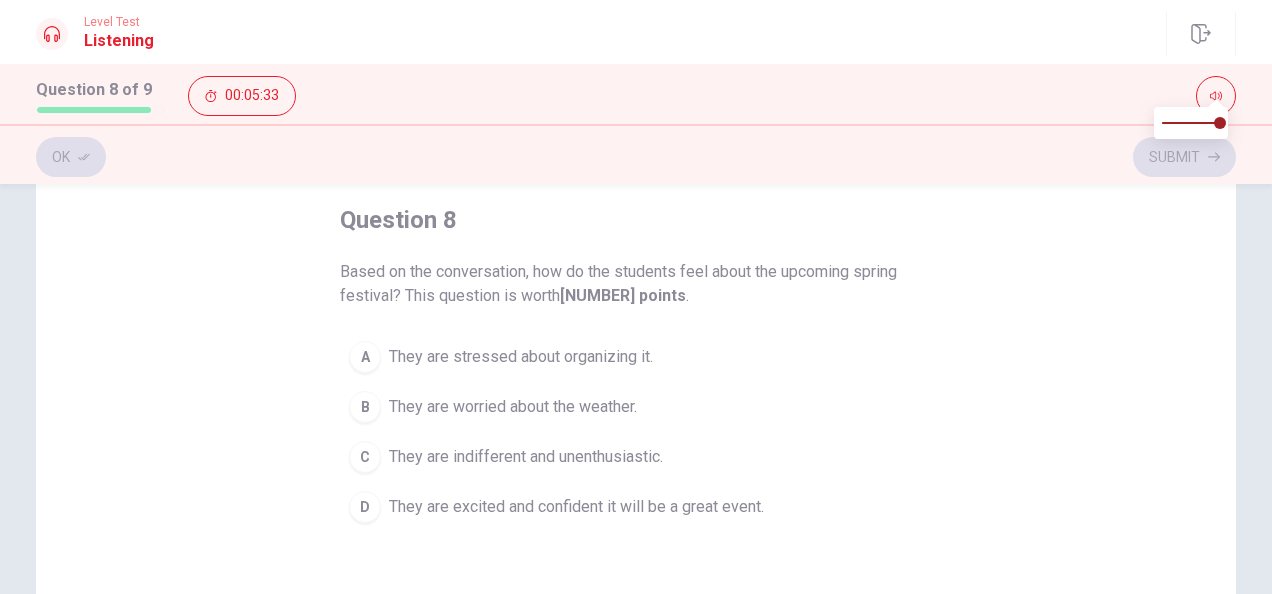 scroll, scrollTop: 129, scrollLeft: 0, axis: vertical 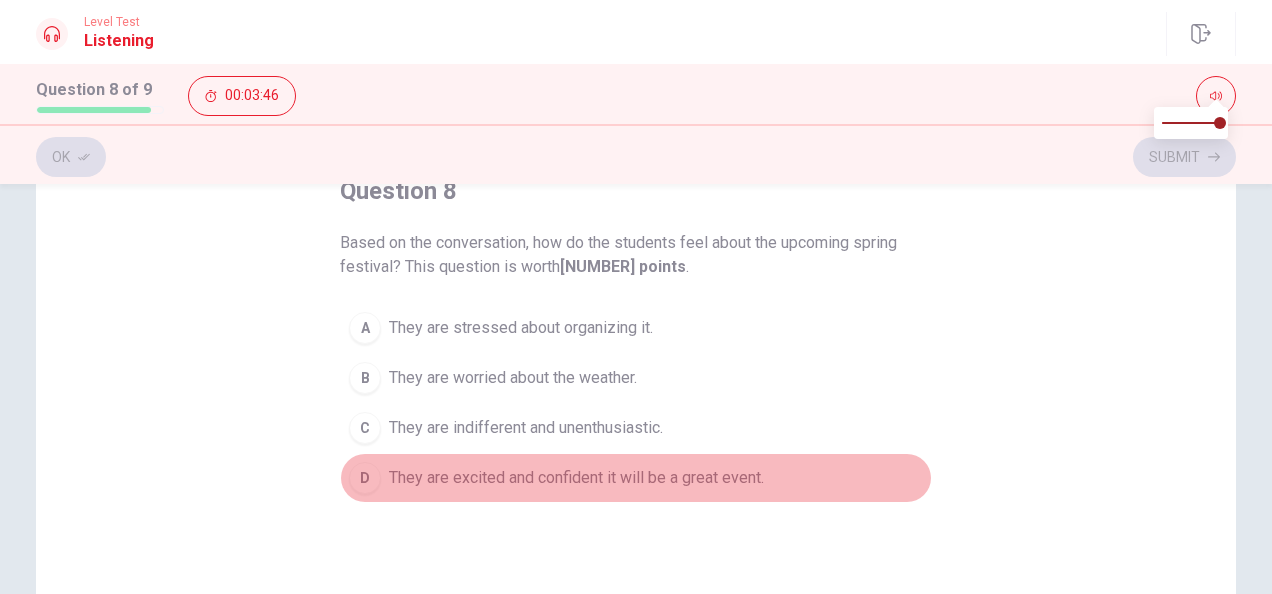 click on "D" at bounding box center [365, 478] 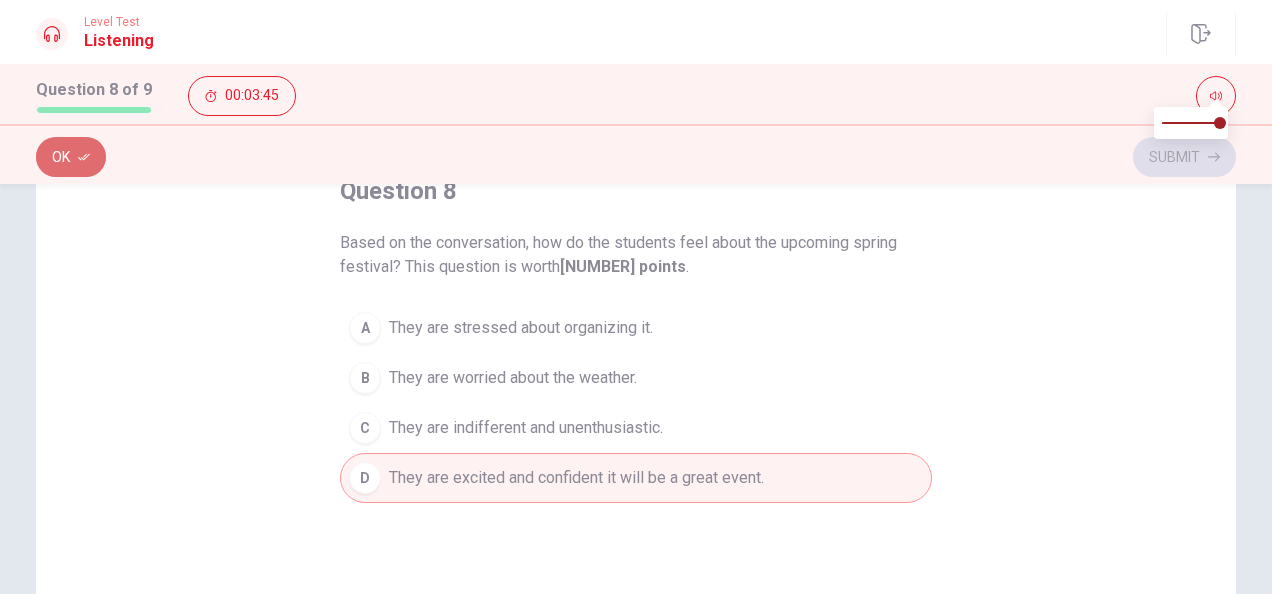 click on "Ok" at bounding box center (71, 157) 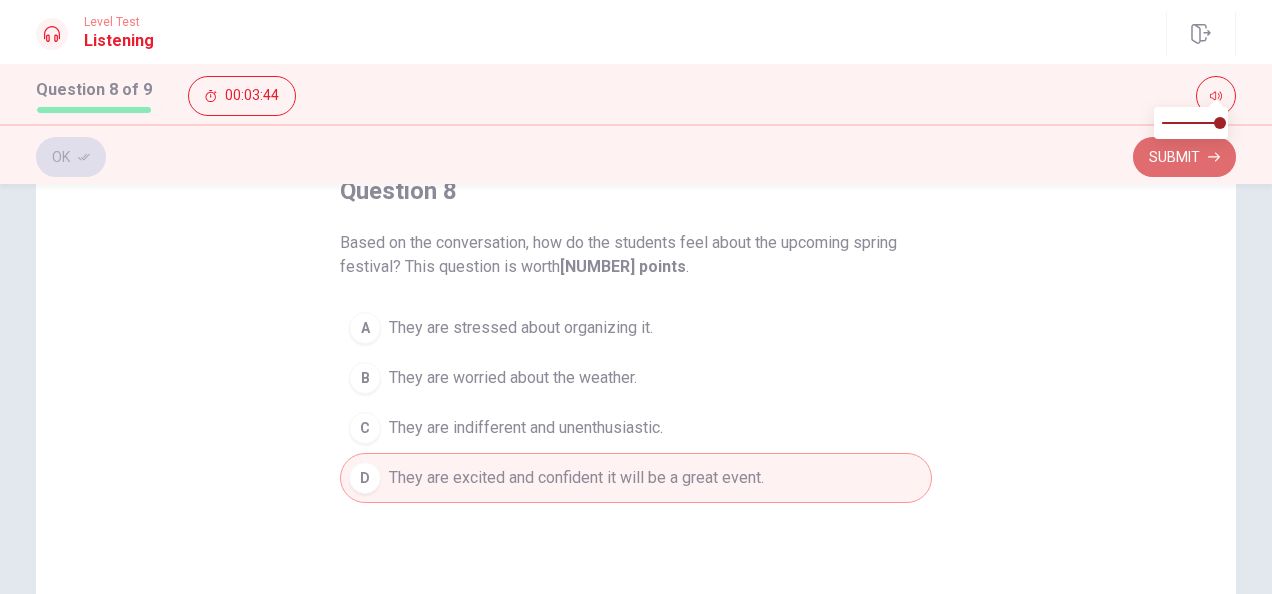 click on "Submit" at bounding box center (1184, 157) 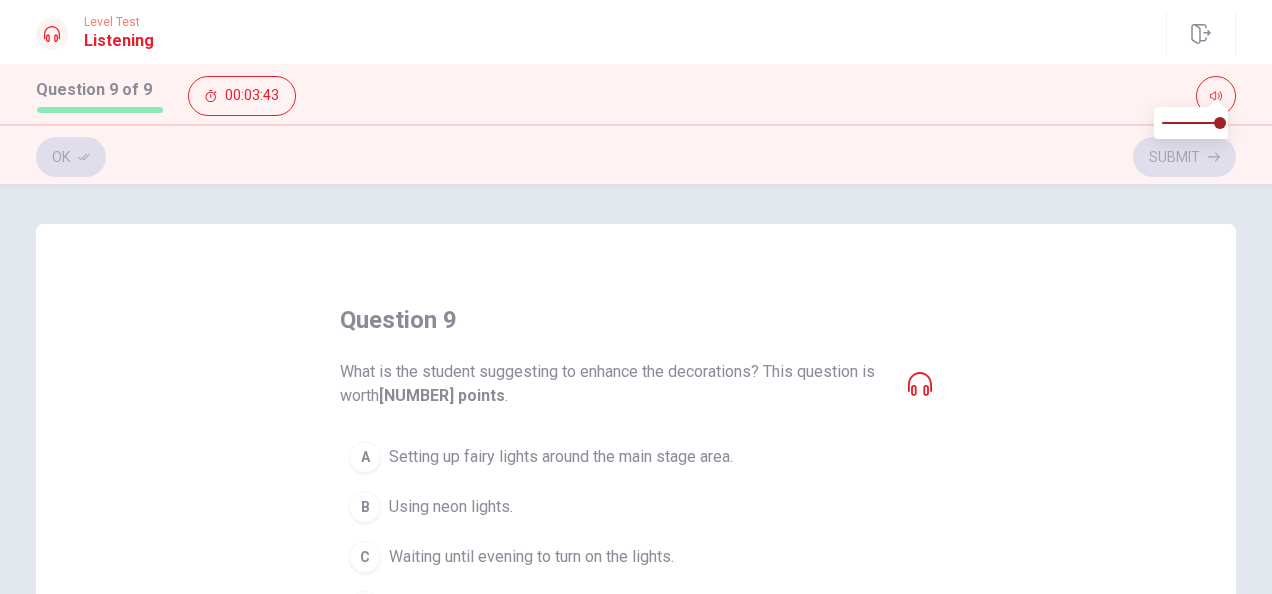 scroll, scrollTop: 100, scrollLeft: 0, axis: vertical 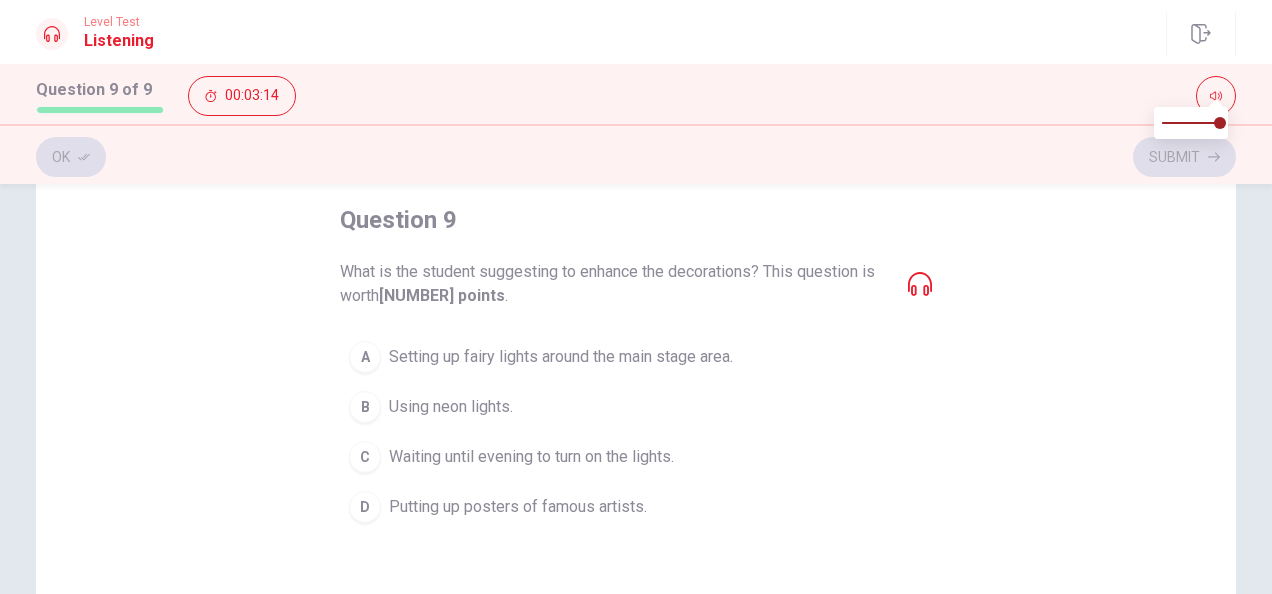 click on "C" at bounding box center (365, 457) 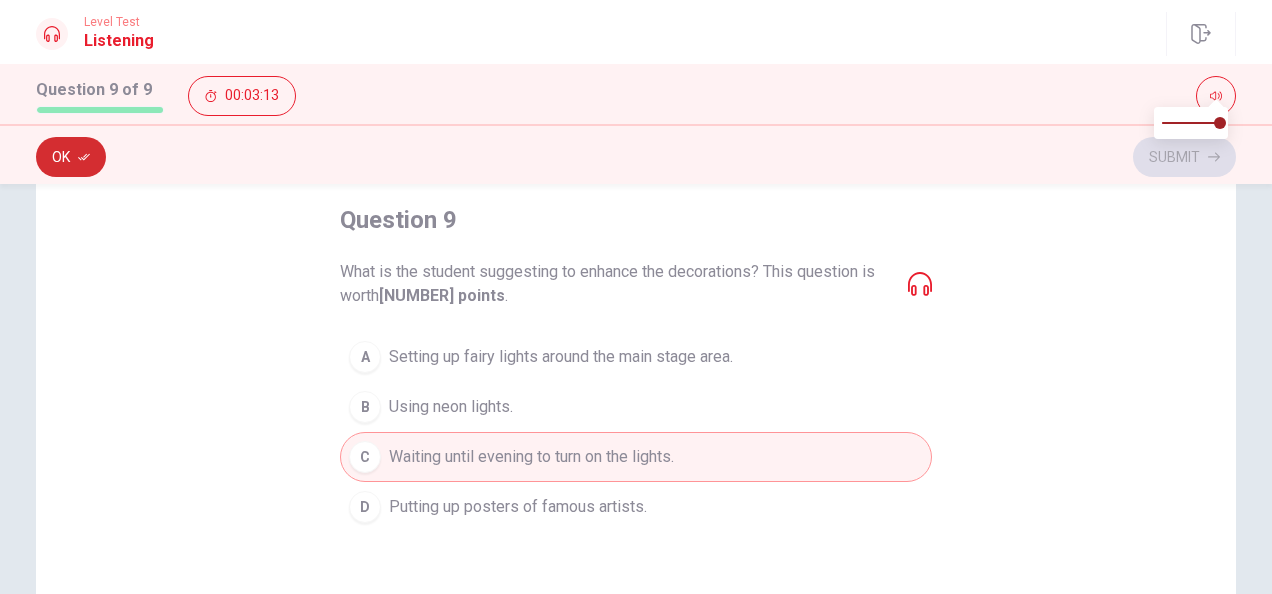 click on "Ok" at bounding box center (71, 157) 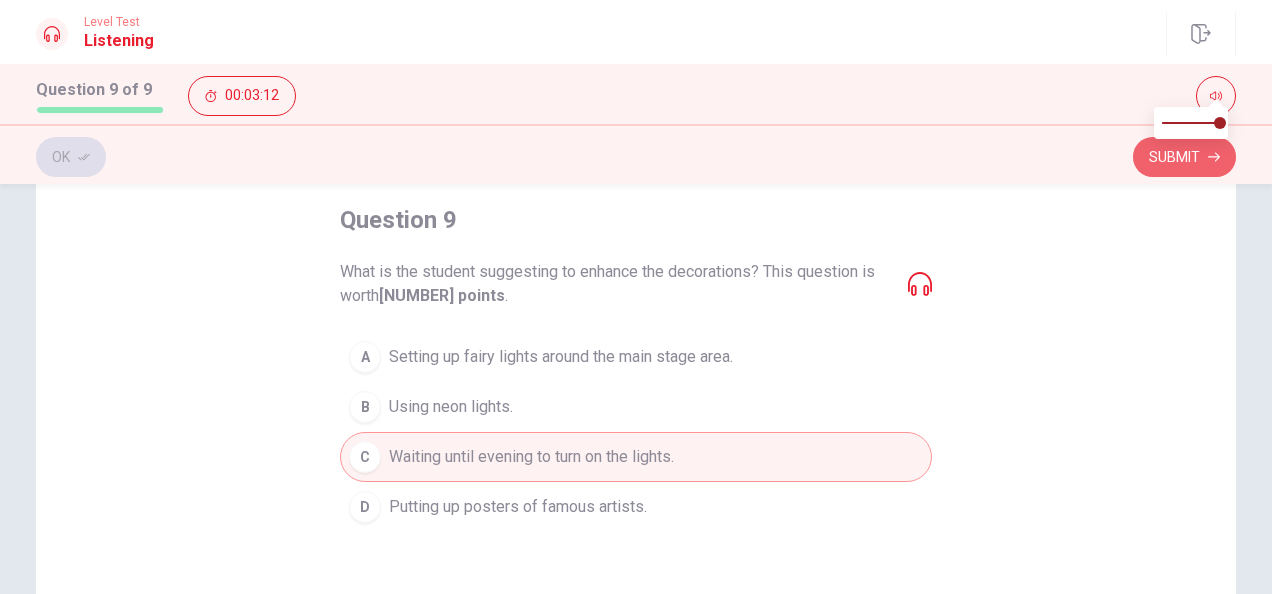click on "Submit" at bounding box center [1184, 157] 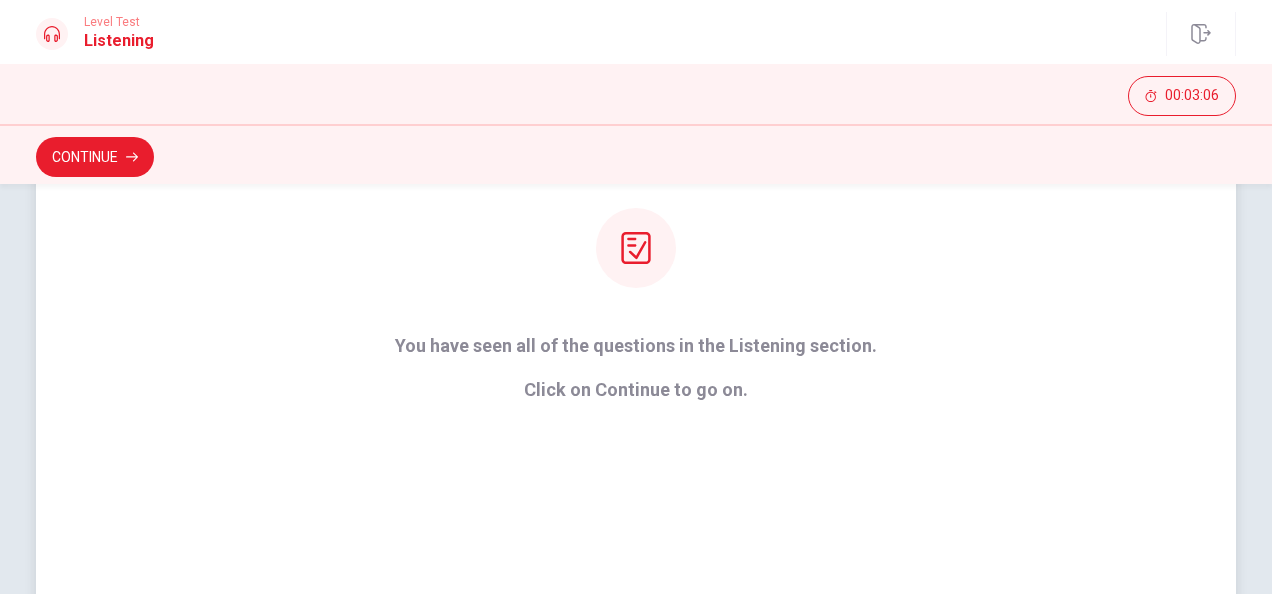 scroll, scrollTop: 200, scrollLeft: 0, axis: vertical 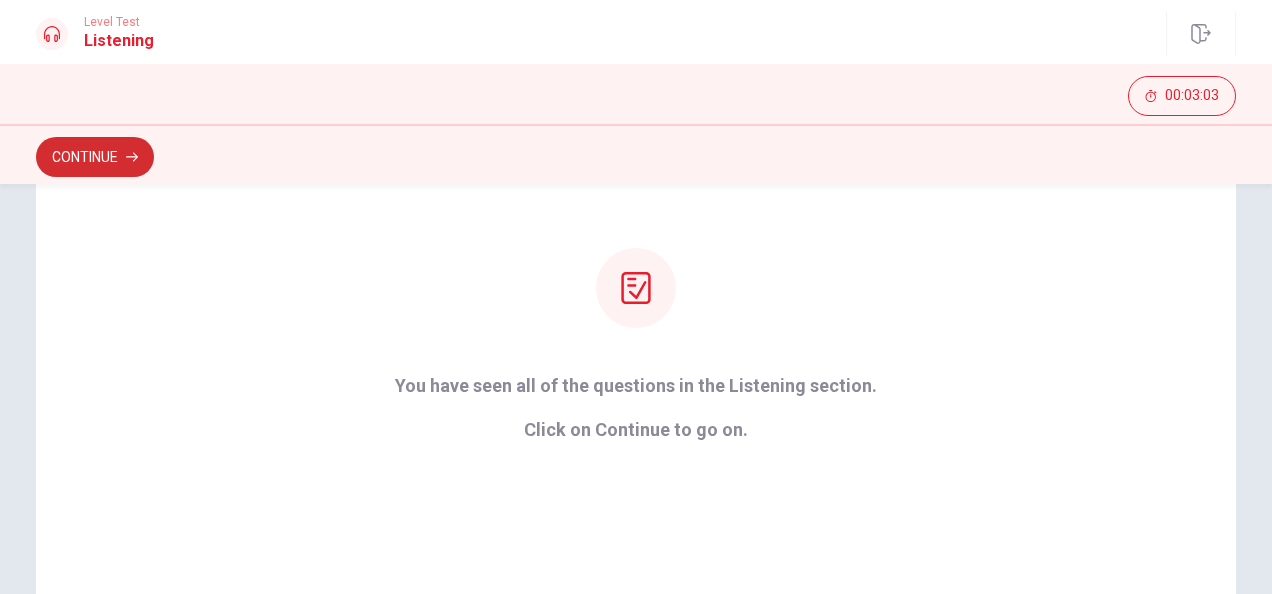 click on "Continue" at bounding box center [95, 157] 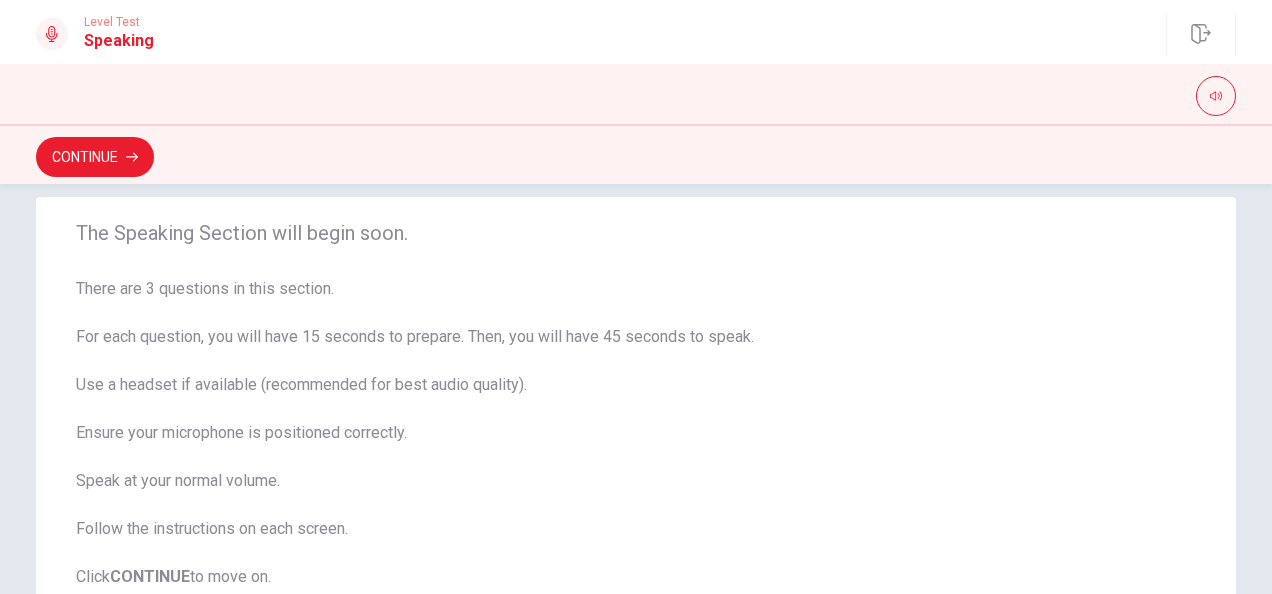 scroll, scrollTop: 0, scrollLeft: 0, axis: both 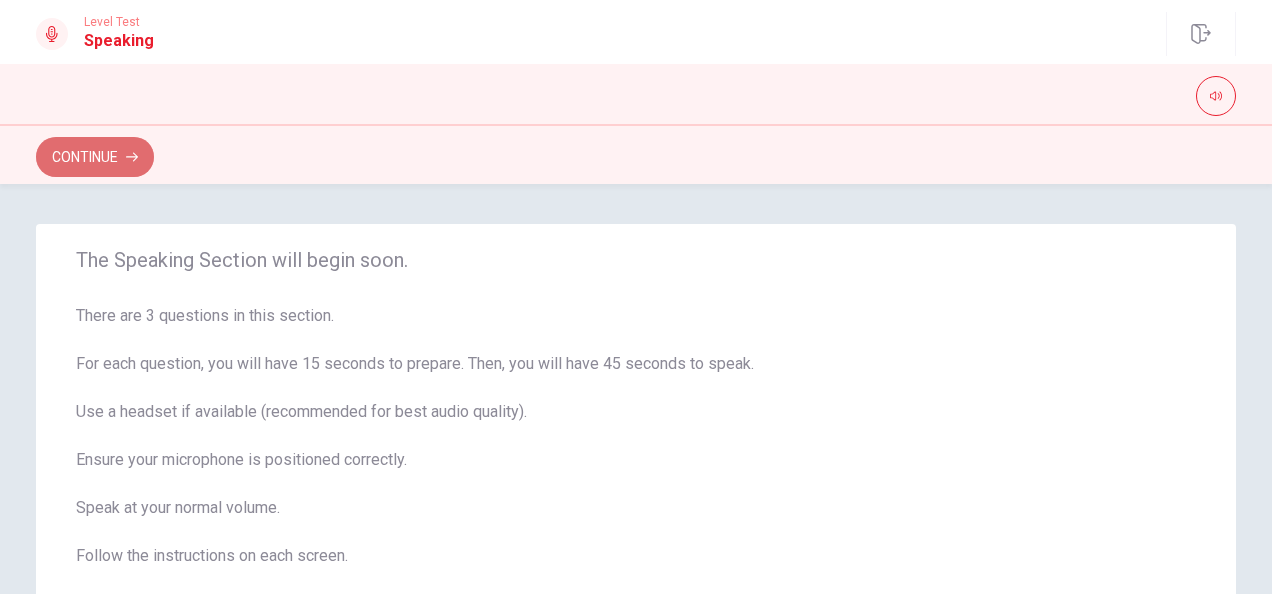 click on "Continue" at bounding box center (95, 157) 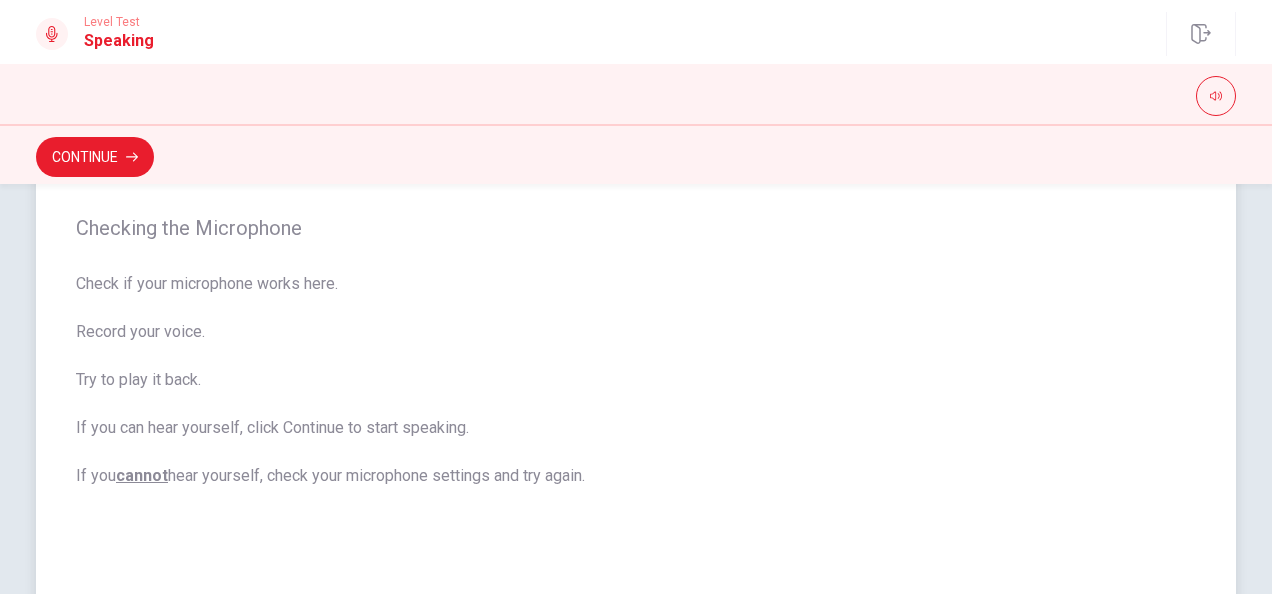 scroll, scrollTop: 200, scrollLeft: 0, axis: vertical 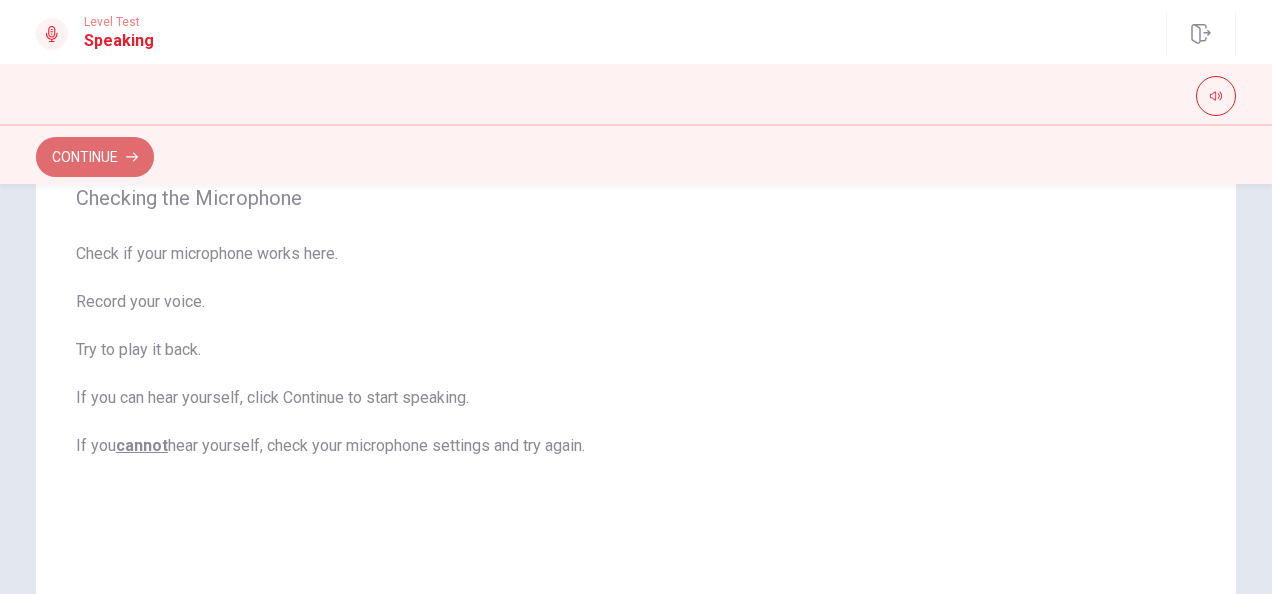 click on "Continue" at bounding box center (95, 157) 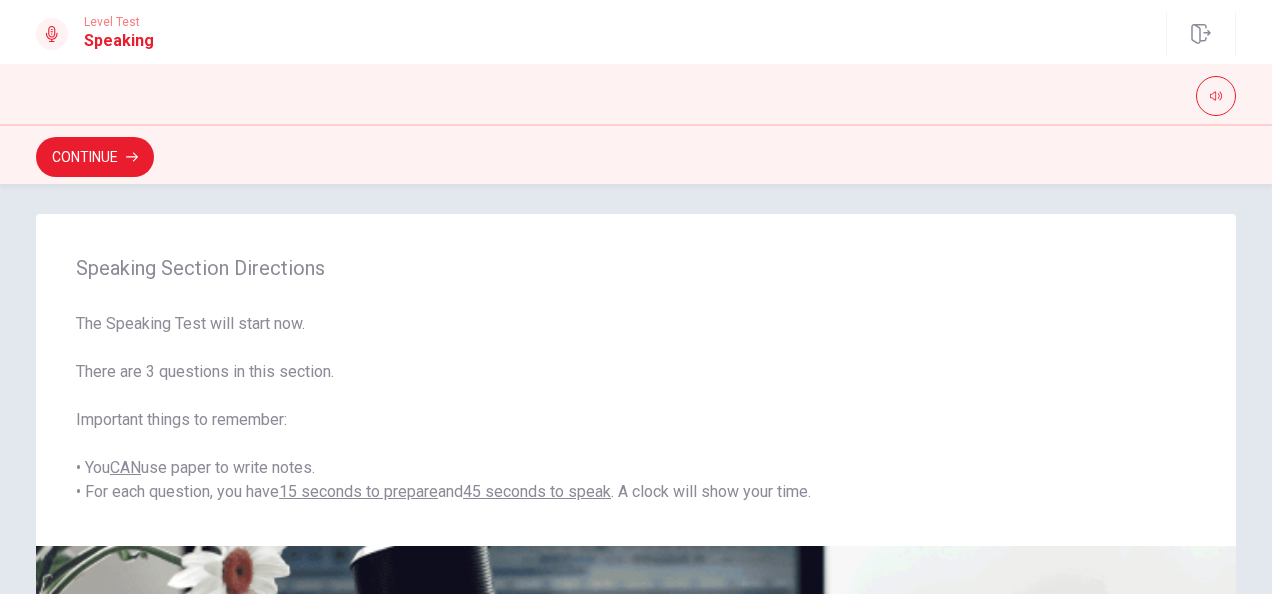 scroll, scrollTop: 0, scrollLeft: 0, axis: both 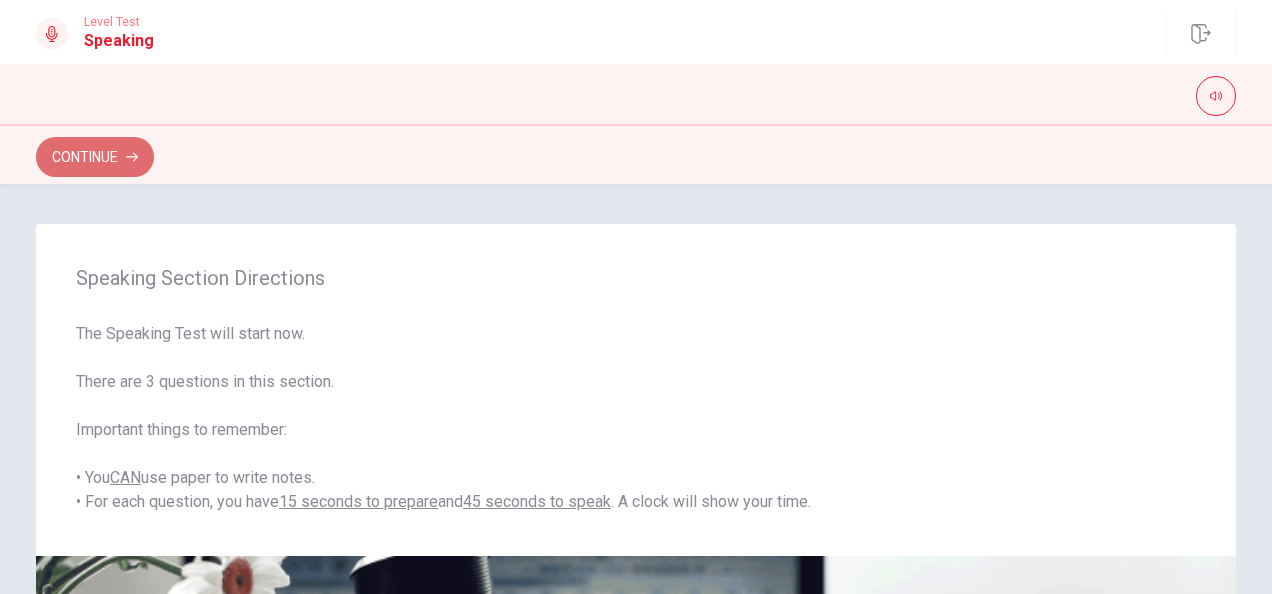 click on "Continue" at bounding box center (95, 157) 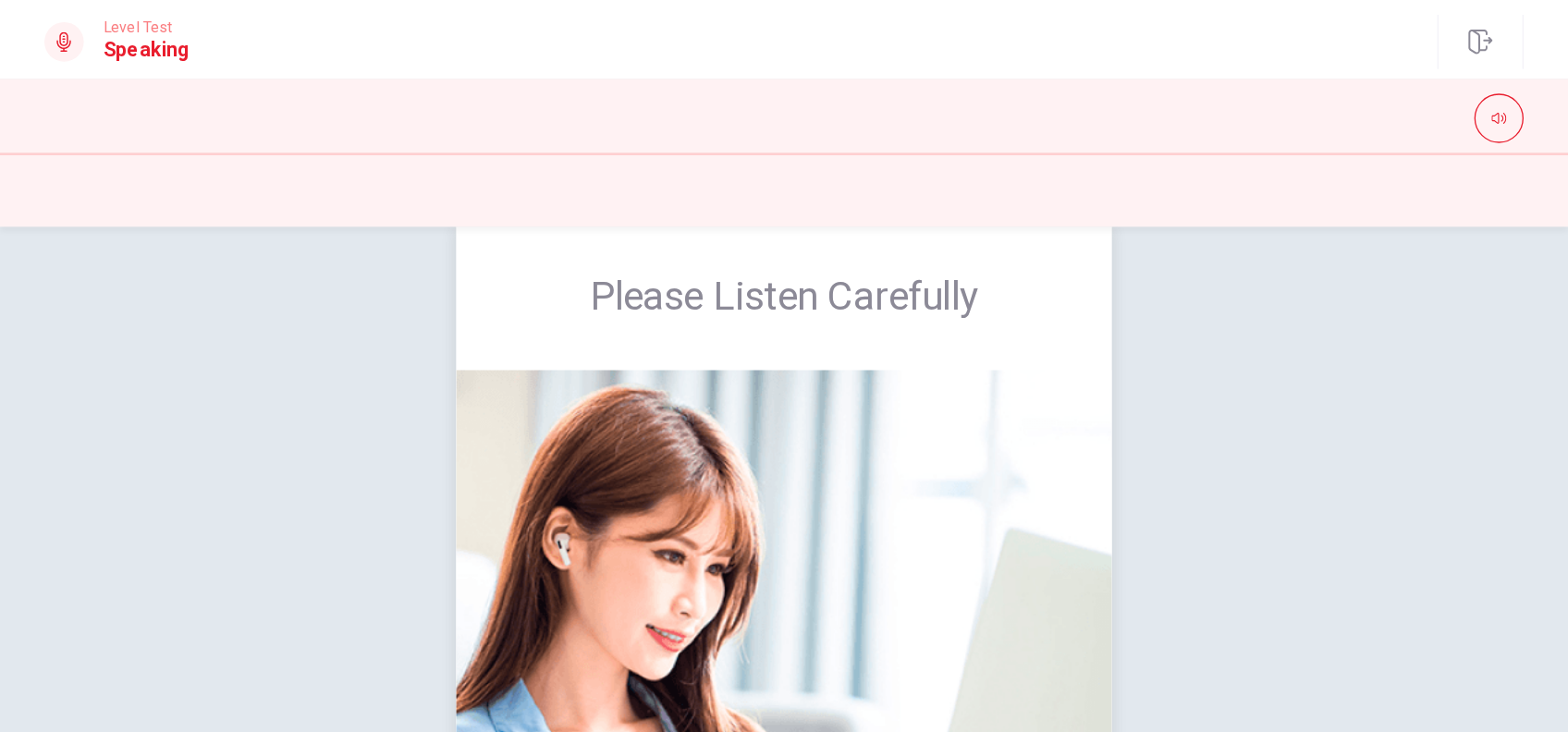 scroll, scrollTop: 0, scrollLeft: 0, axis: both 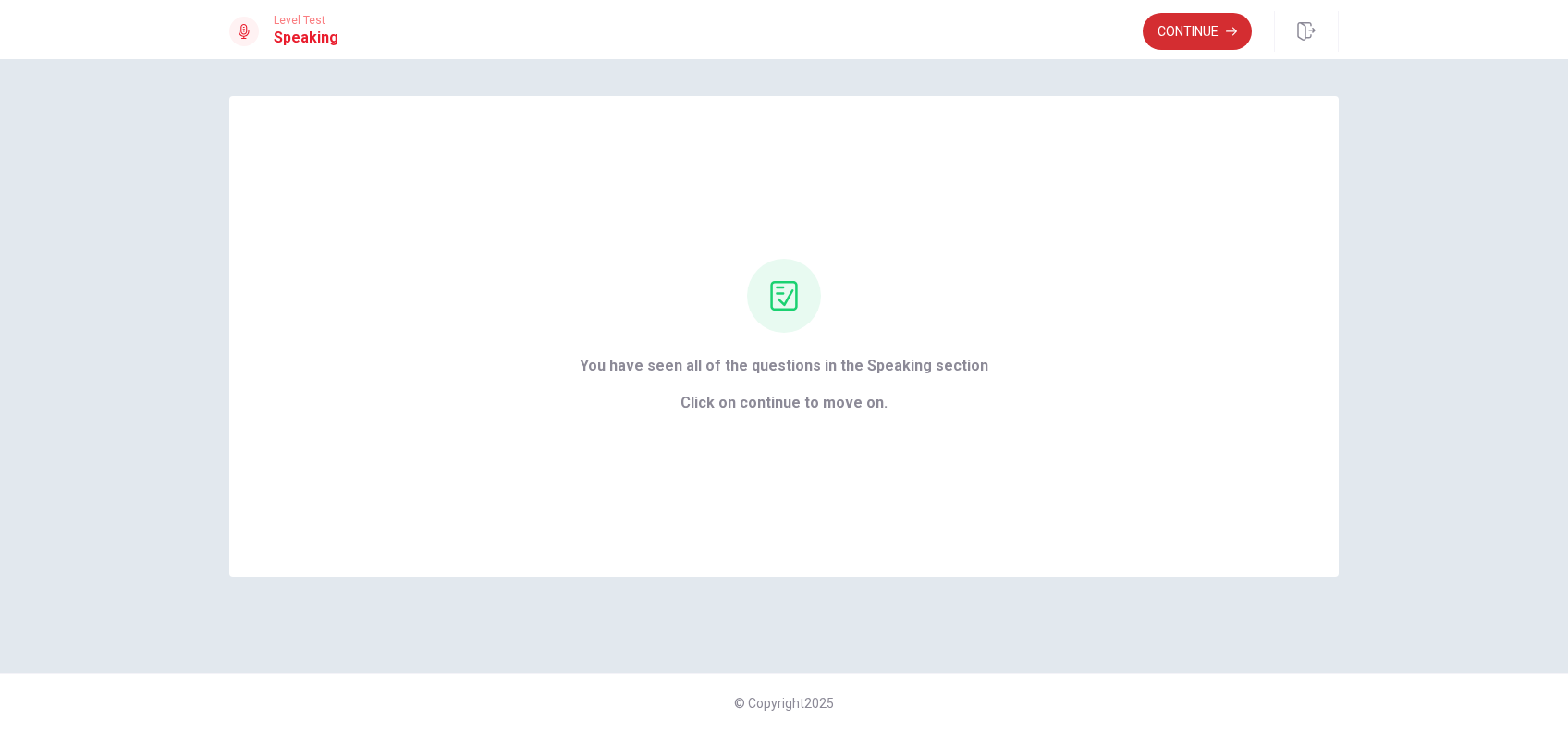 click on "Continue" at bounding box center [1197, 31] 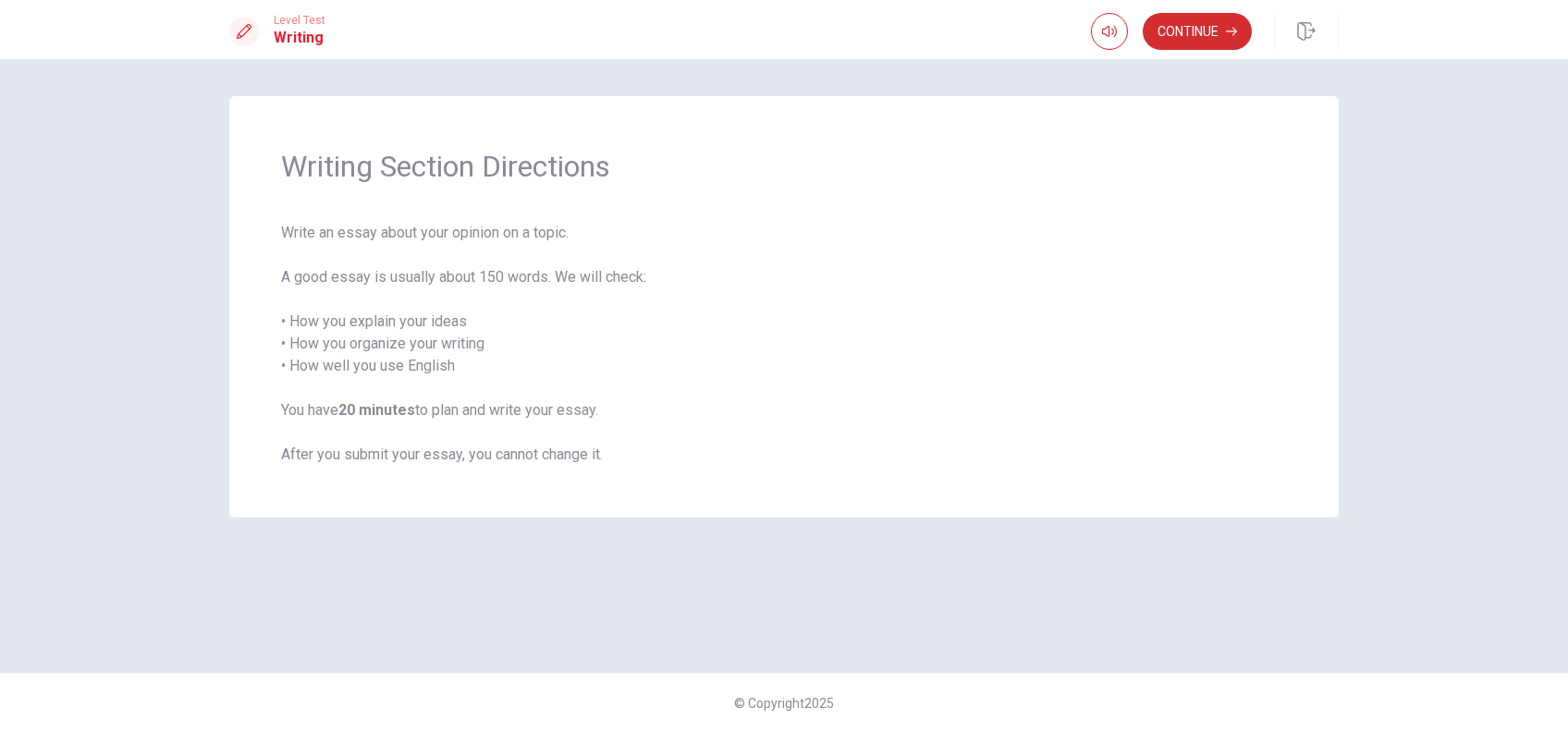 click on "Continue" at bounding box center (1197, 31) 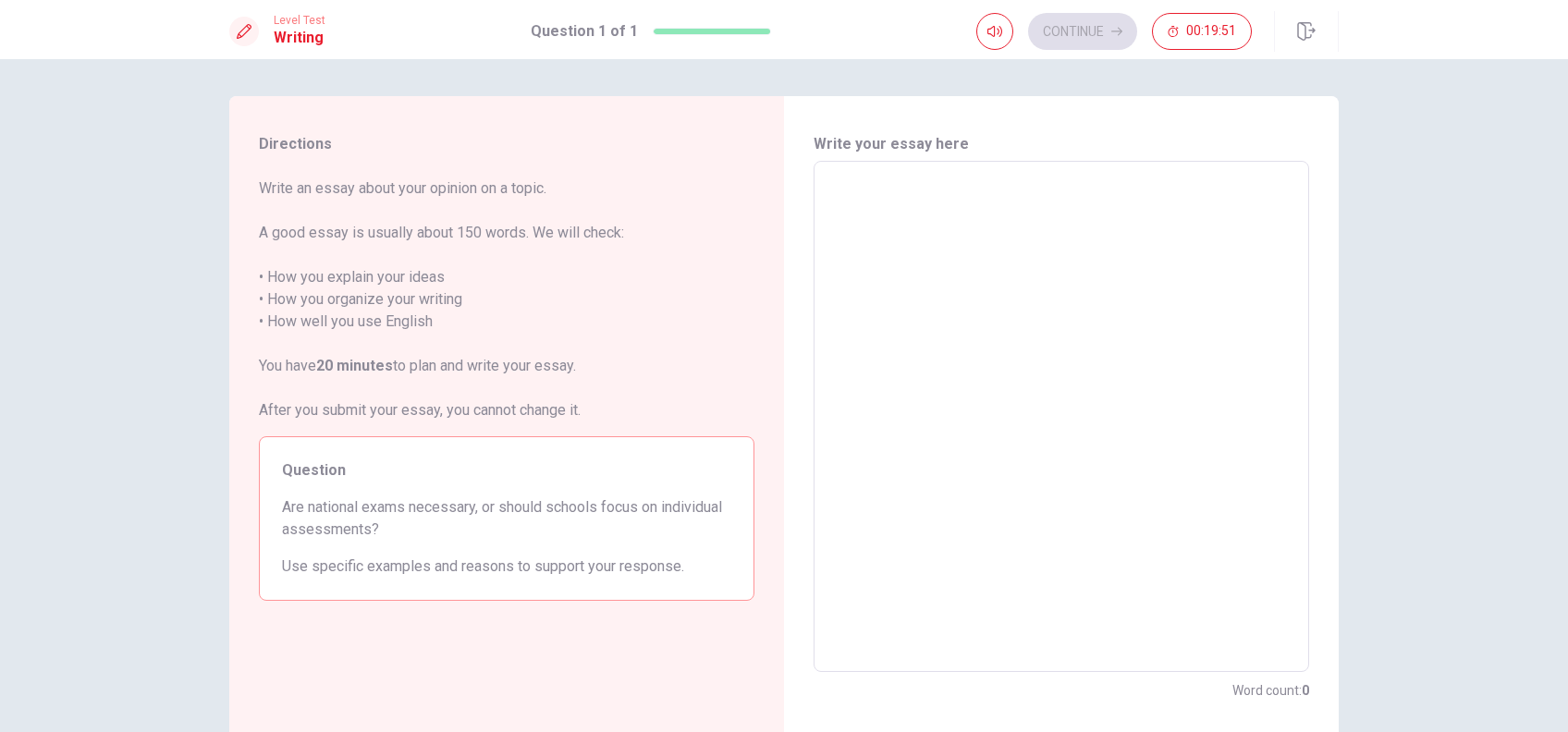 click at bounding box center (1061, 417) 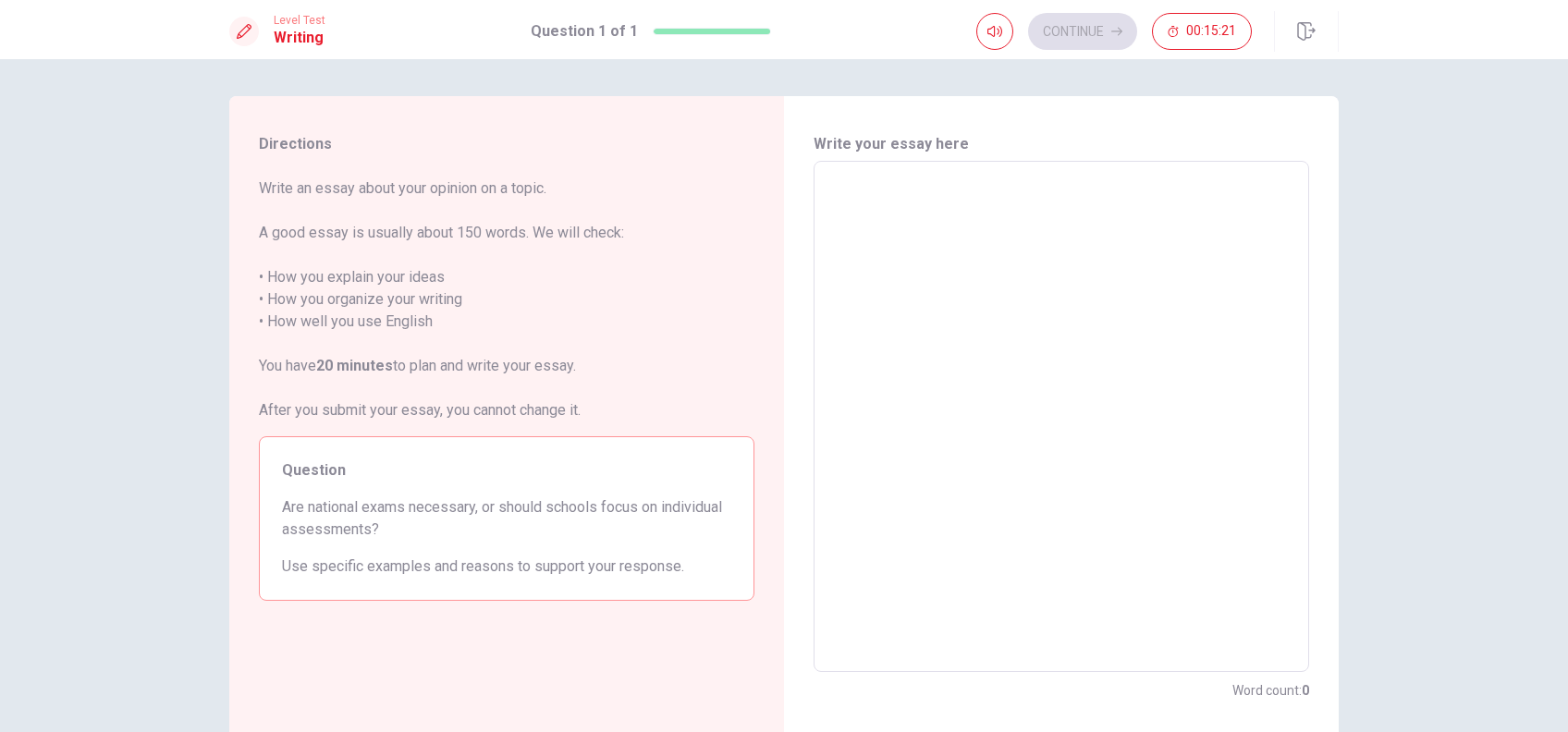 type on "I" 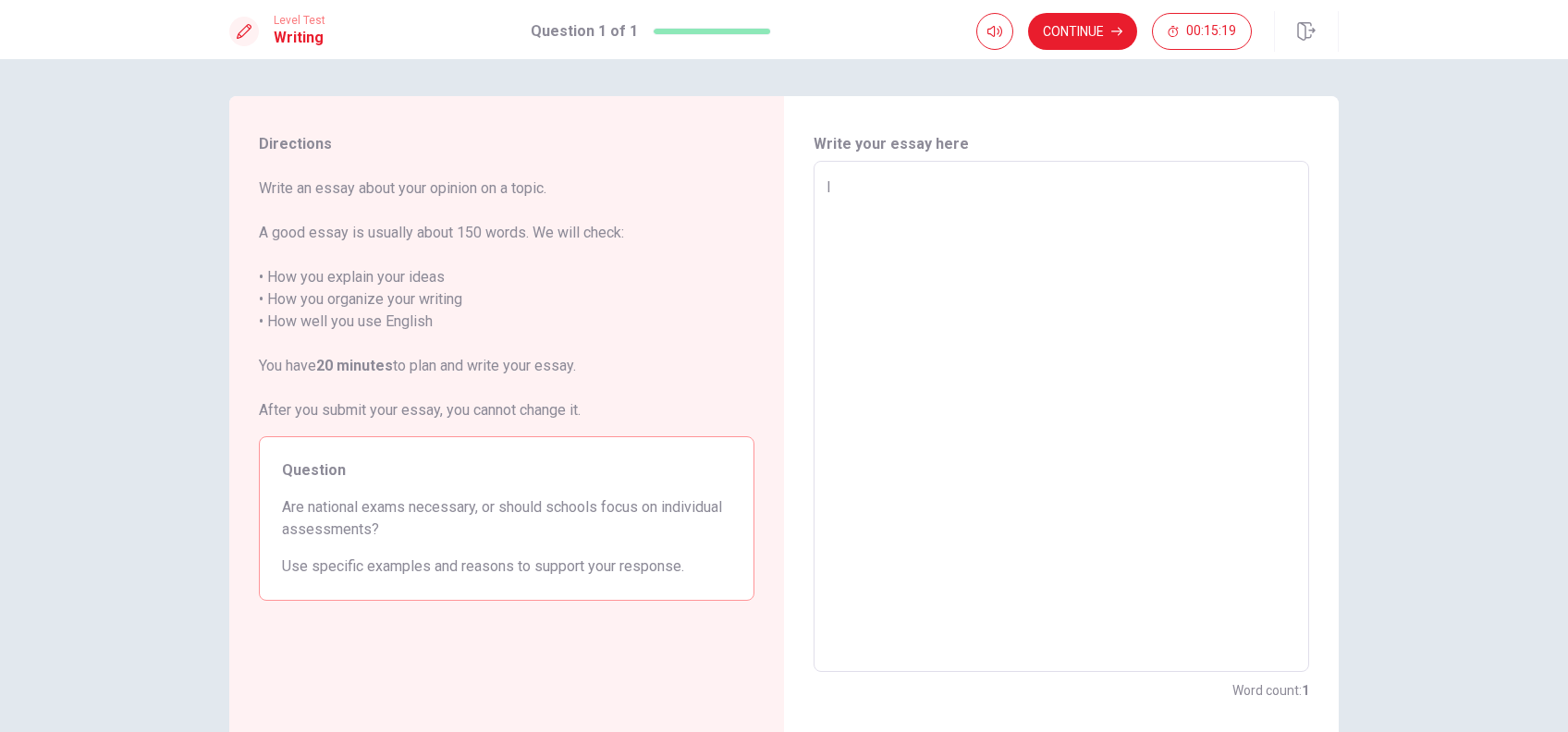 type on "x" 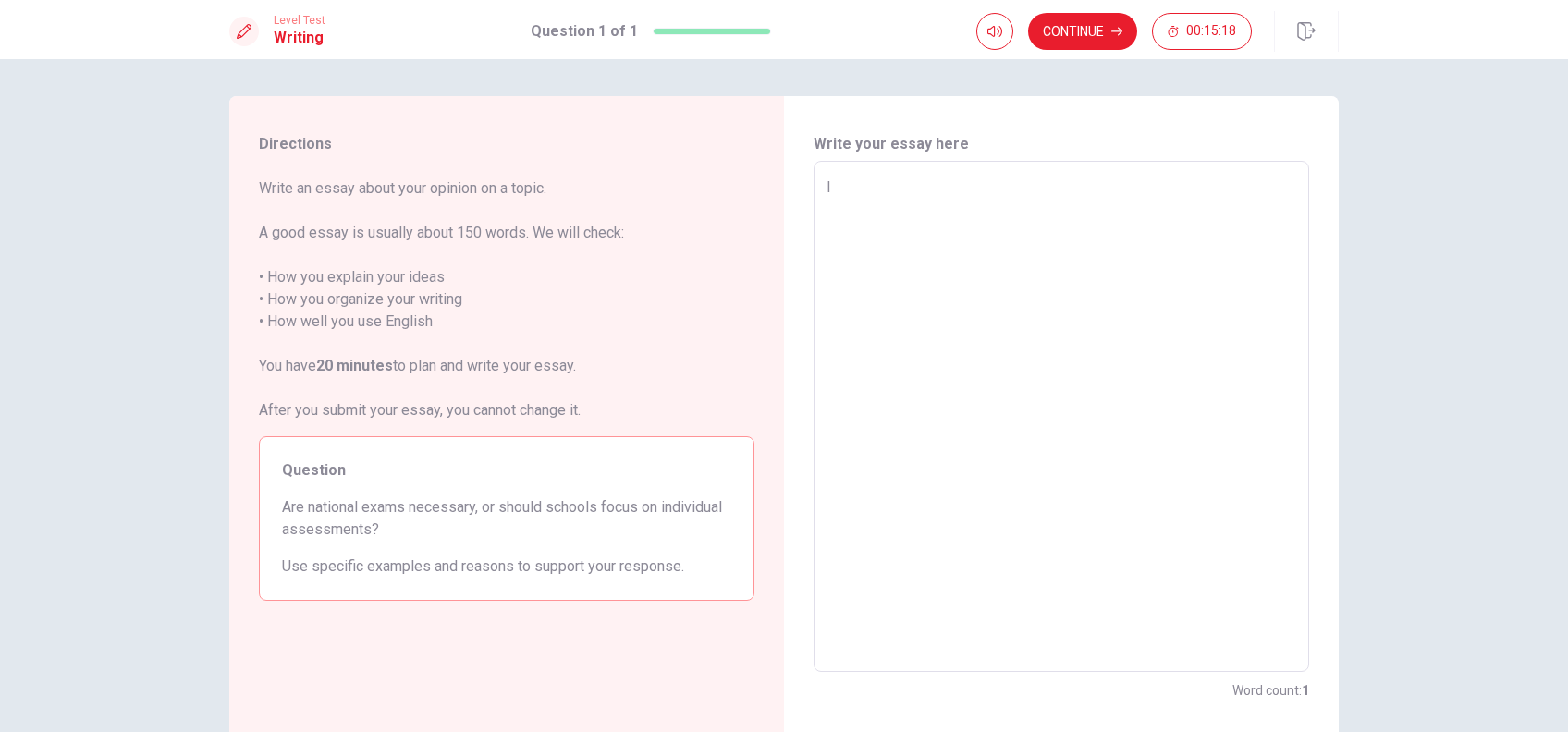 type on "I" 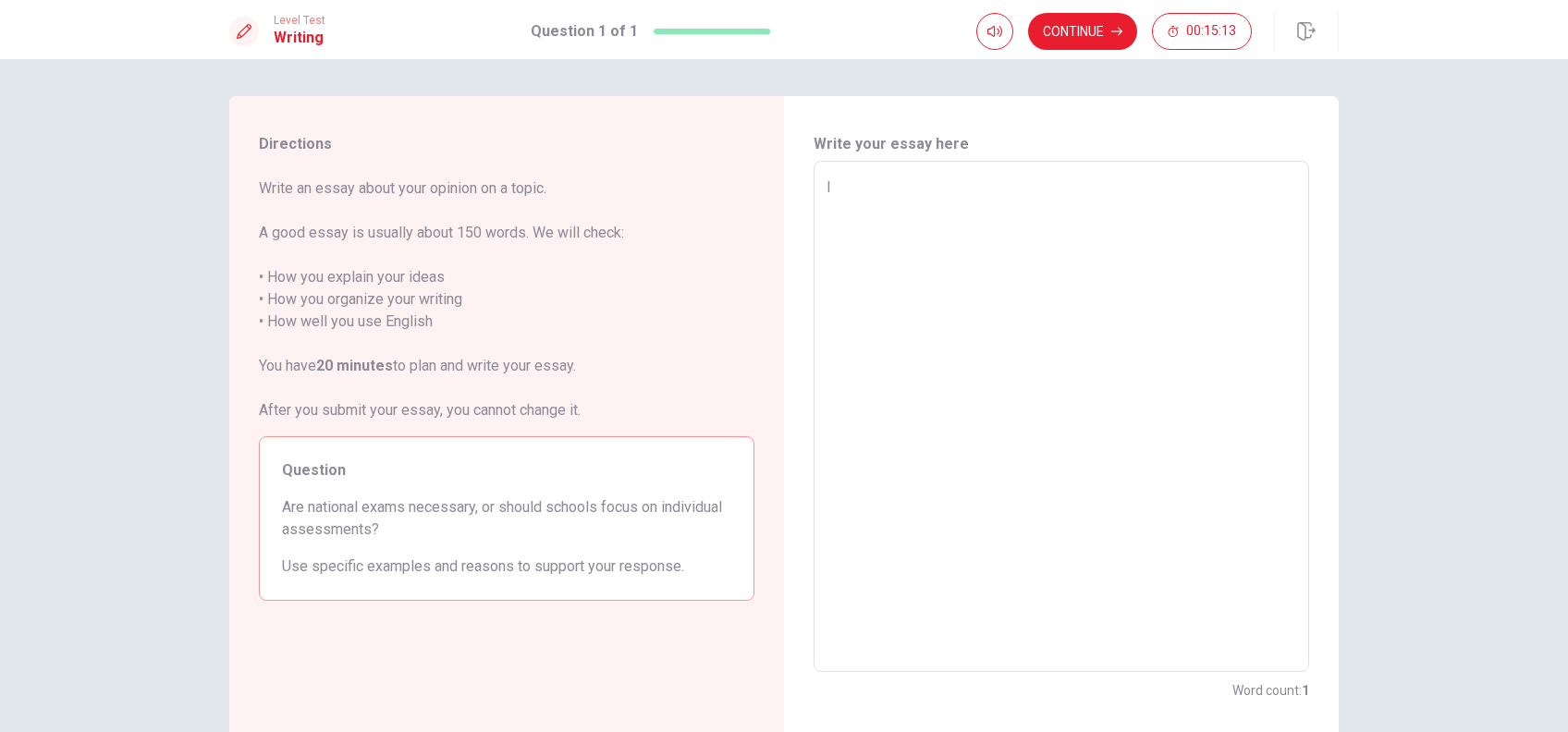 type on "x" 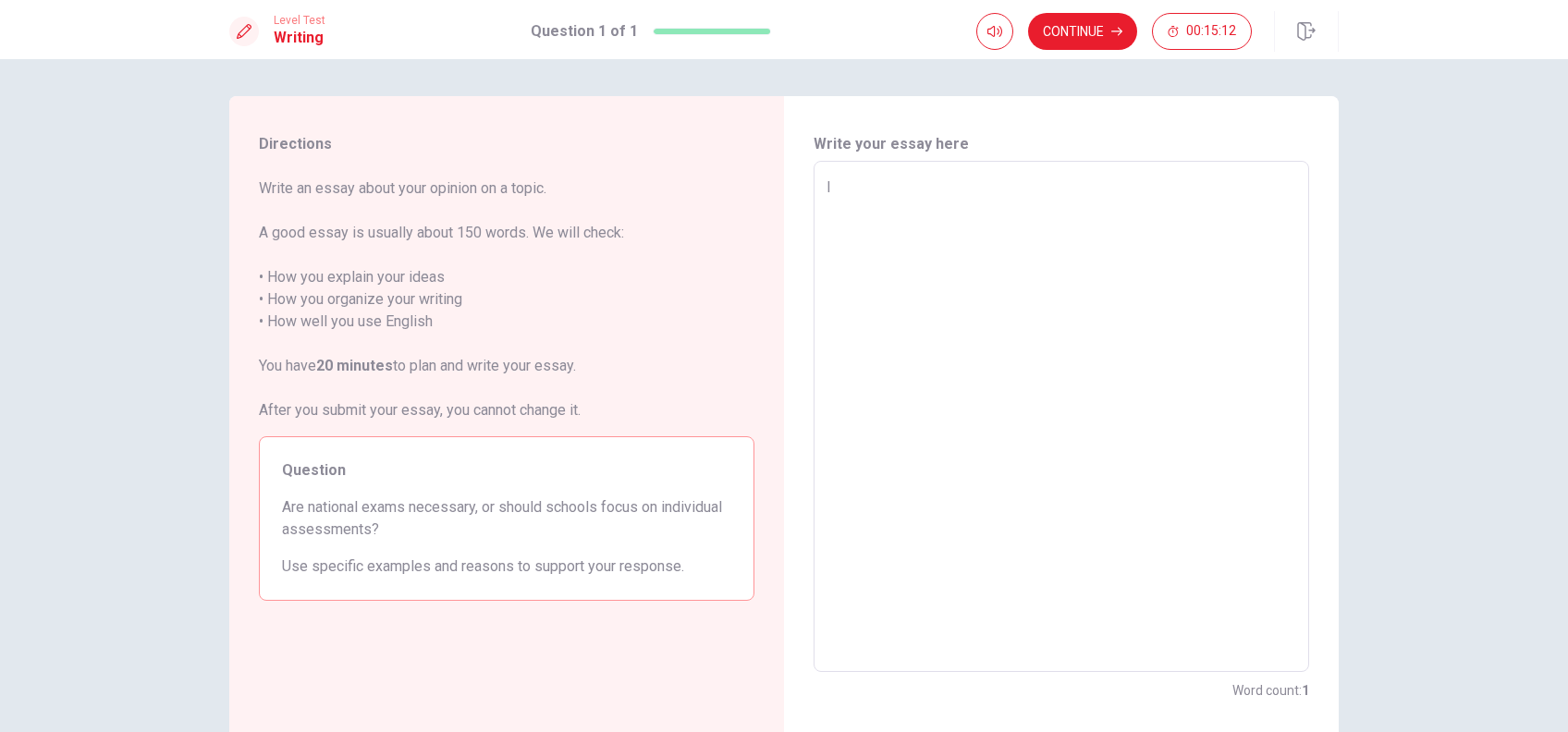 type on "I t" 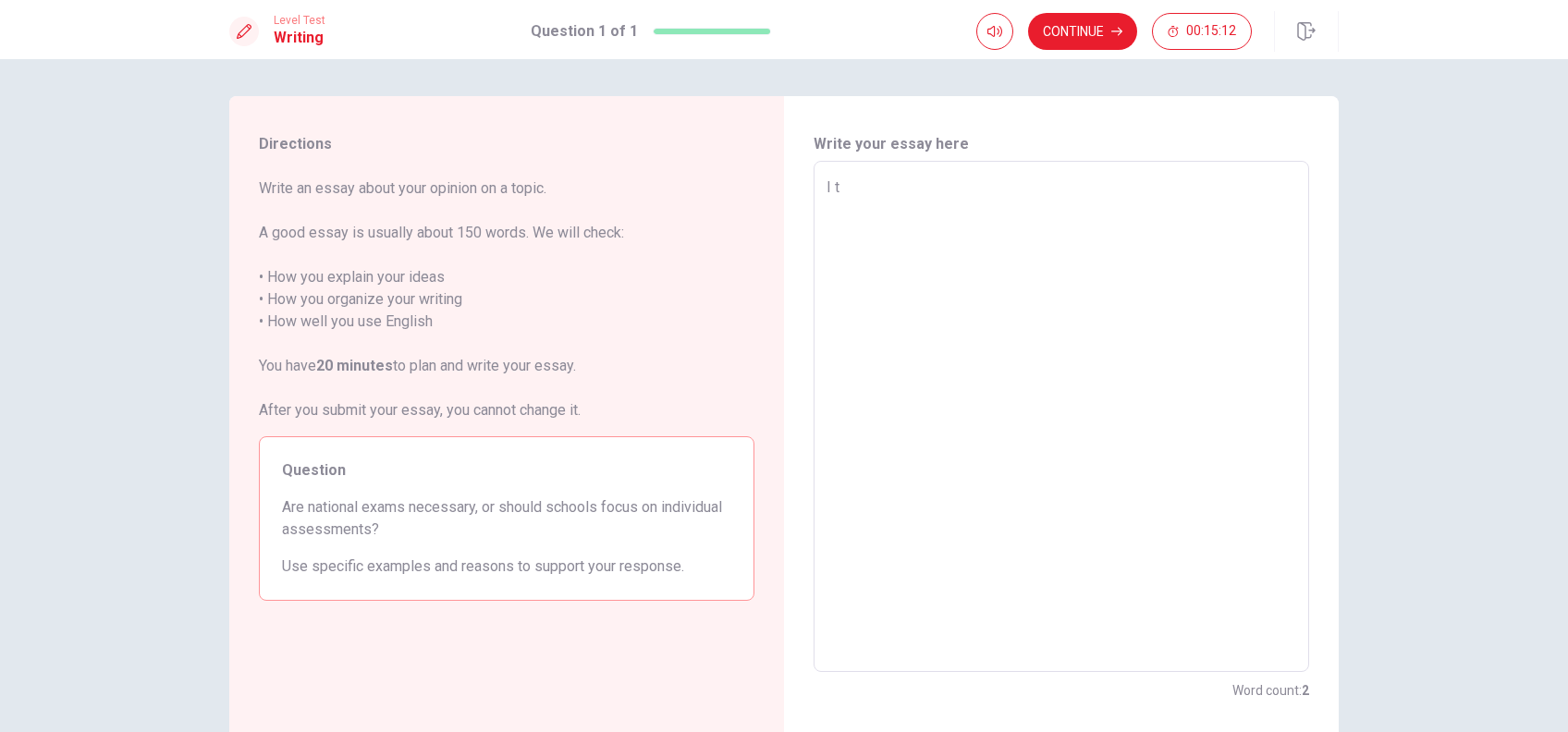 type on "x" 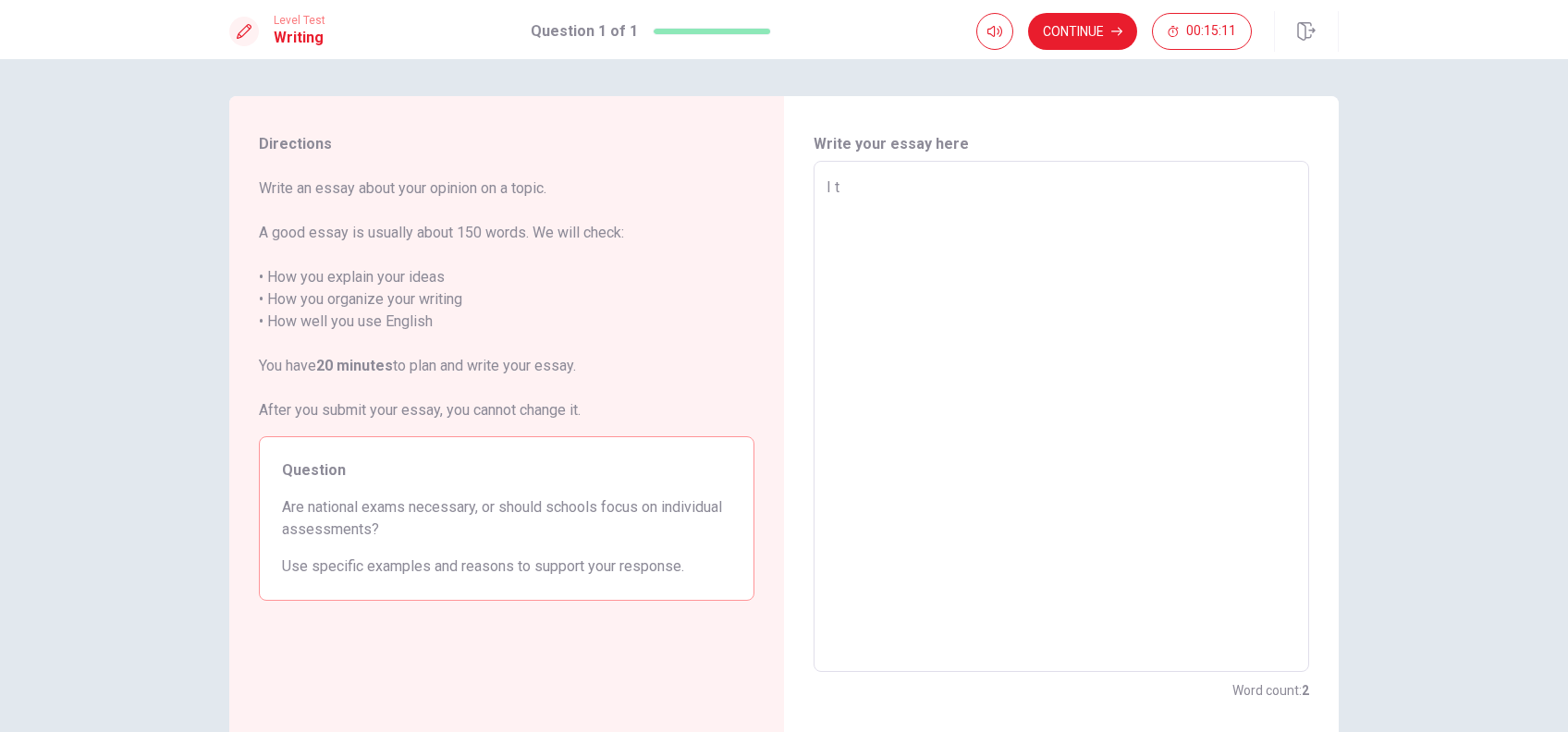 type on "I th" 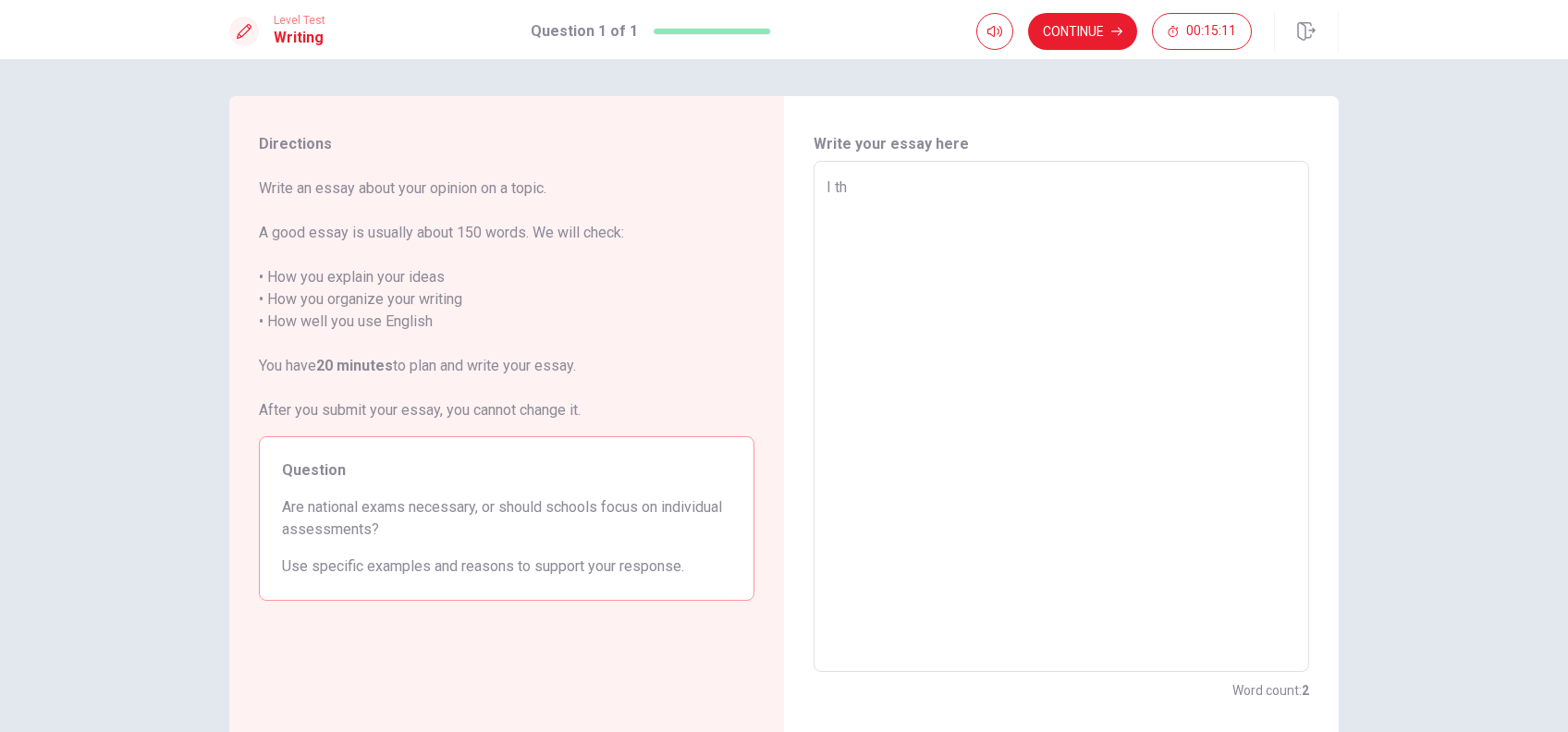 type on "x" 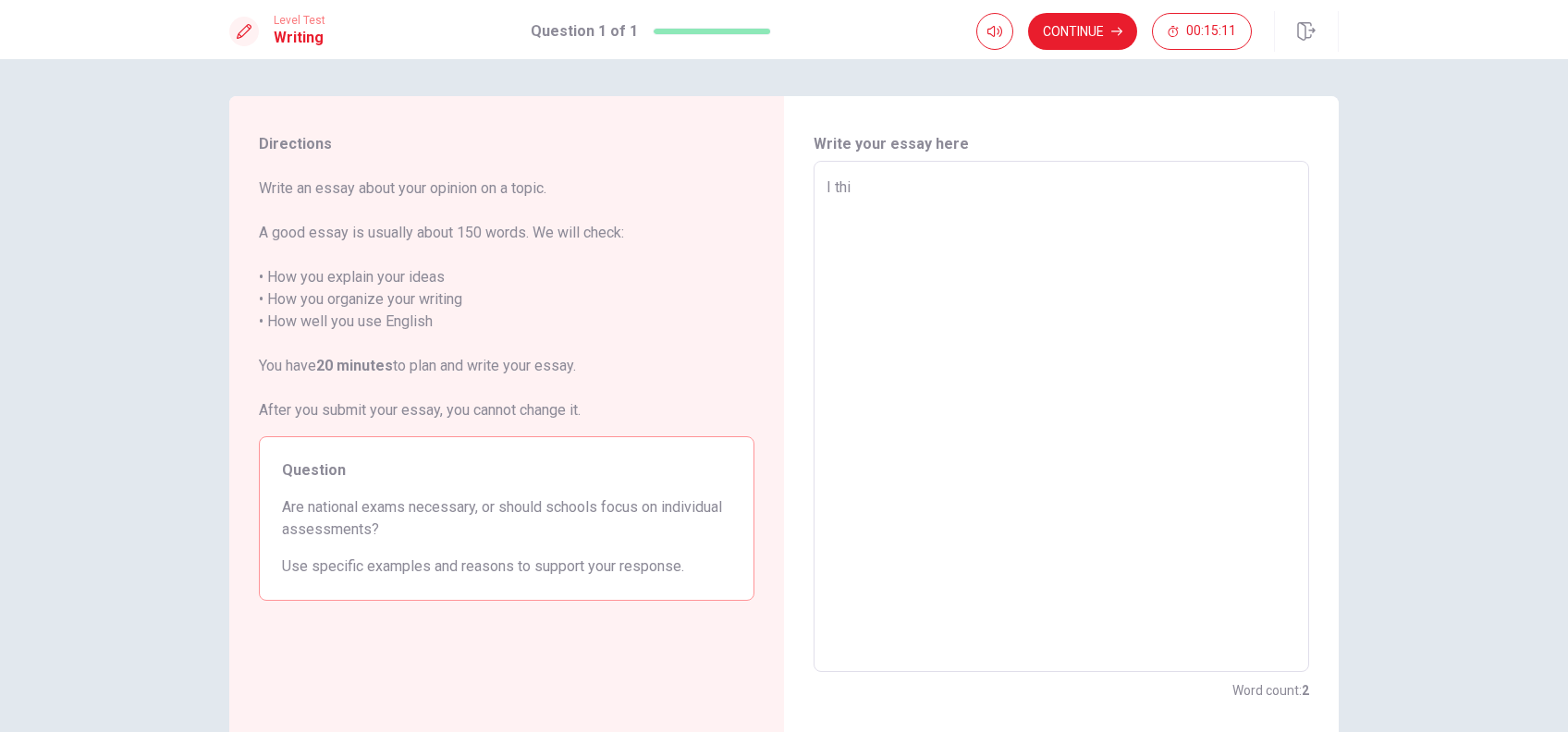 type on "x" 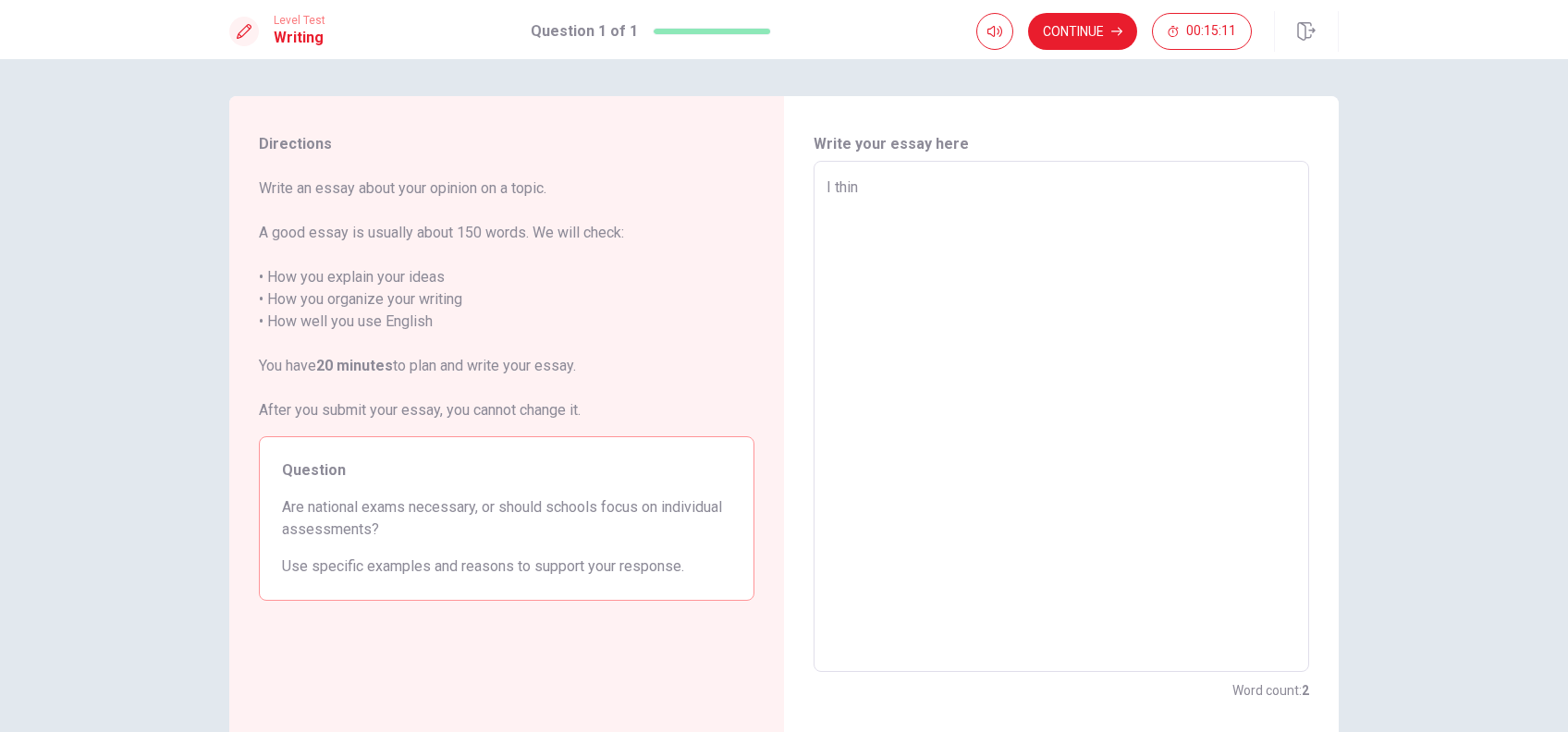 type on "x" 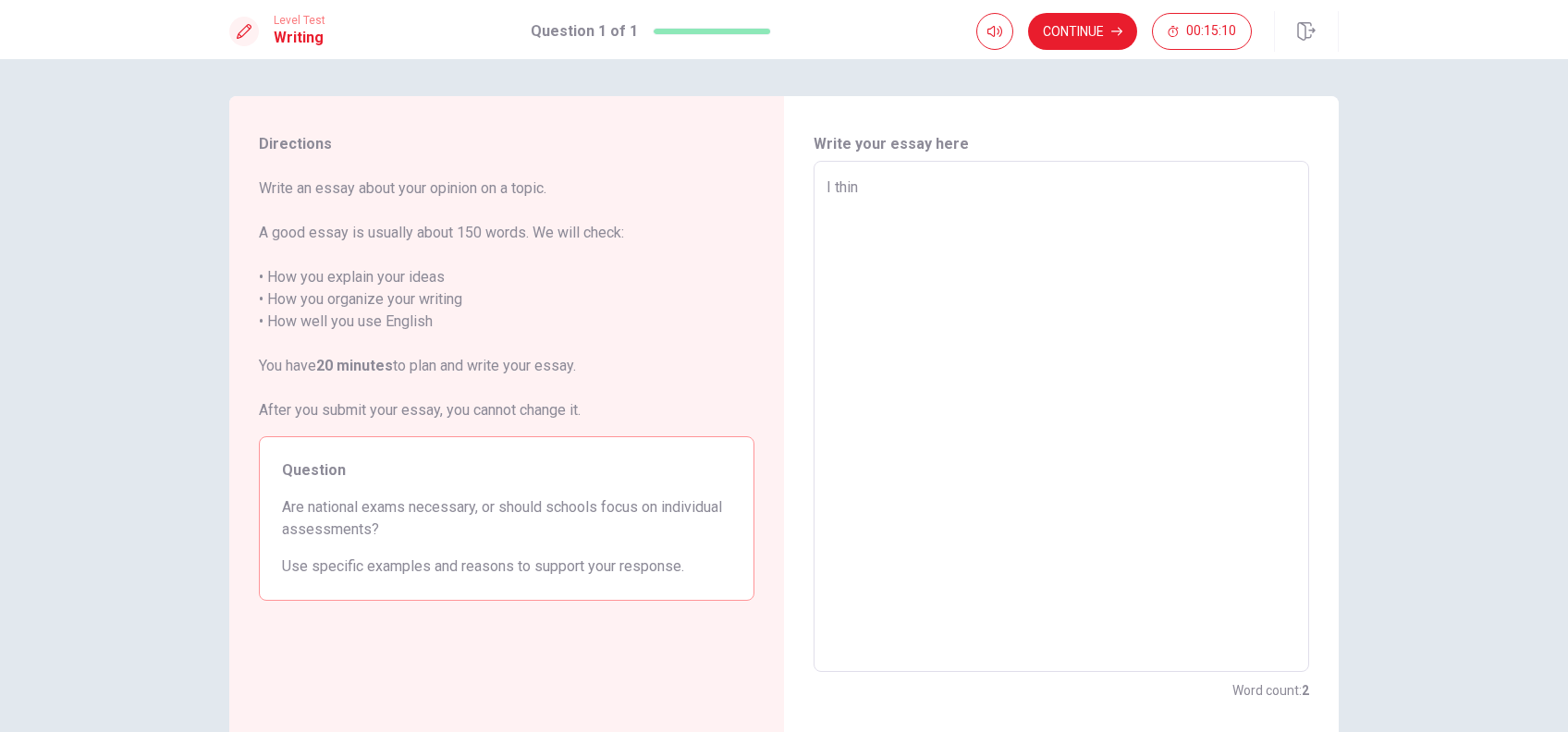 type on "I think" 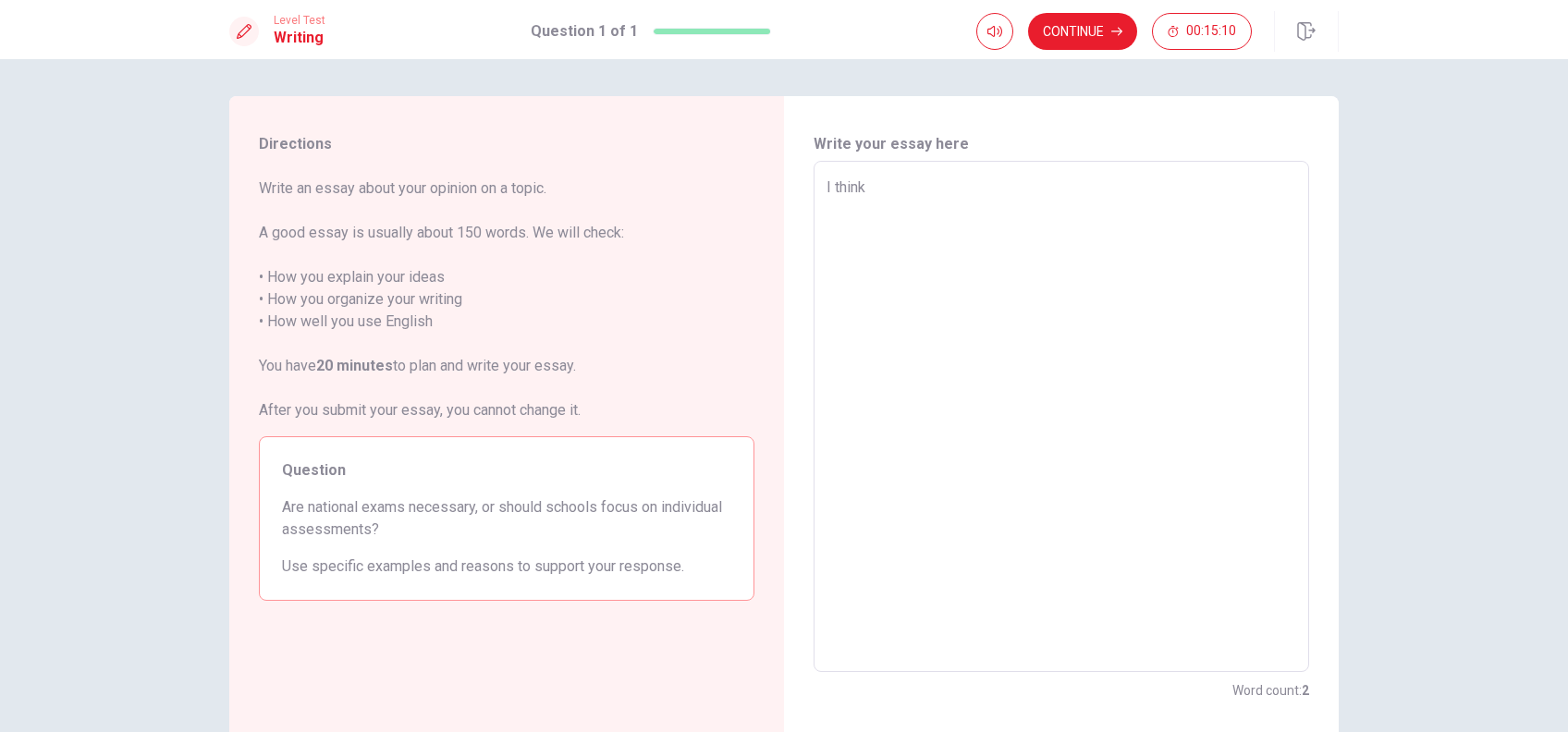 type on "x" 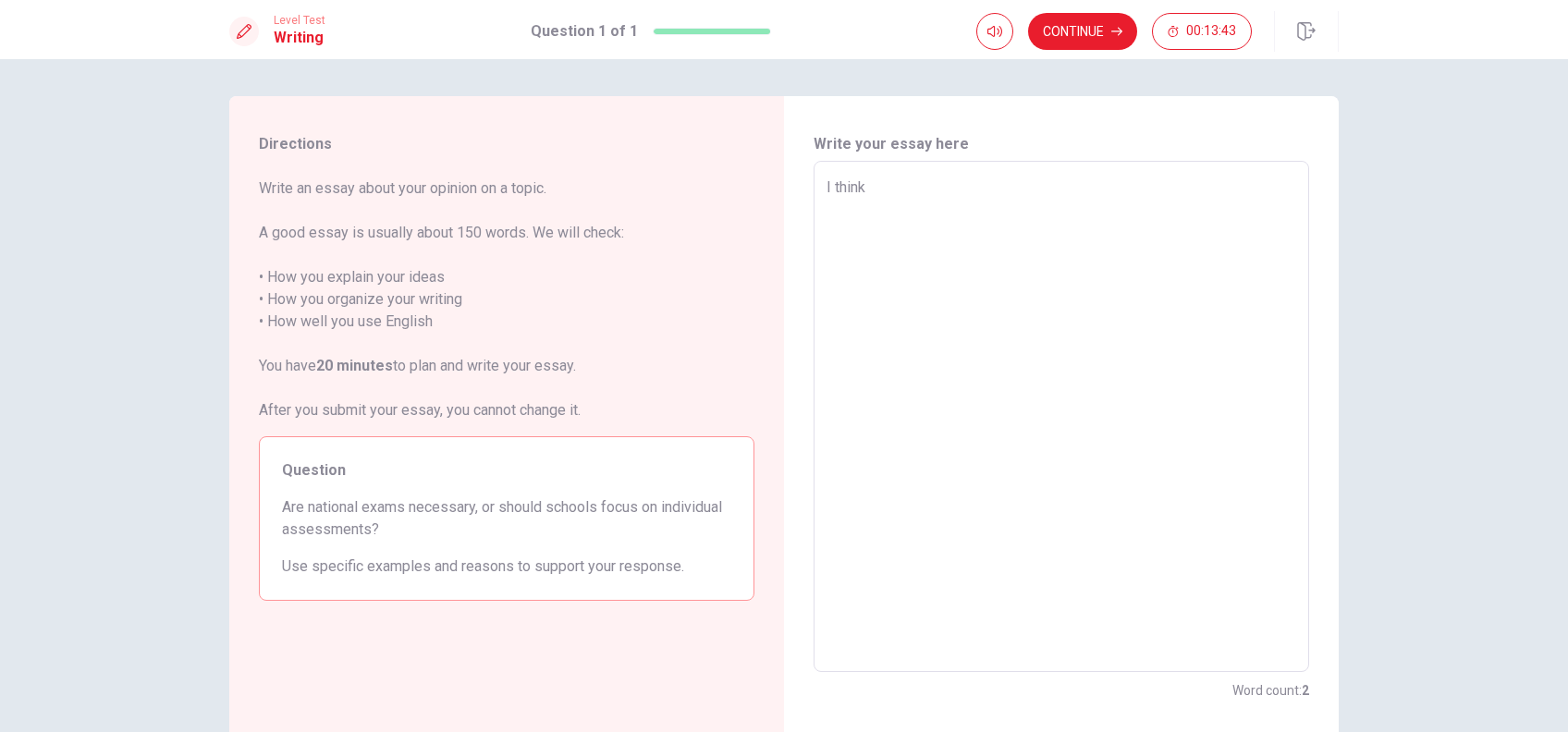 type on "x" 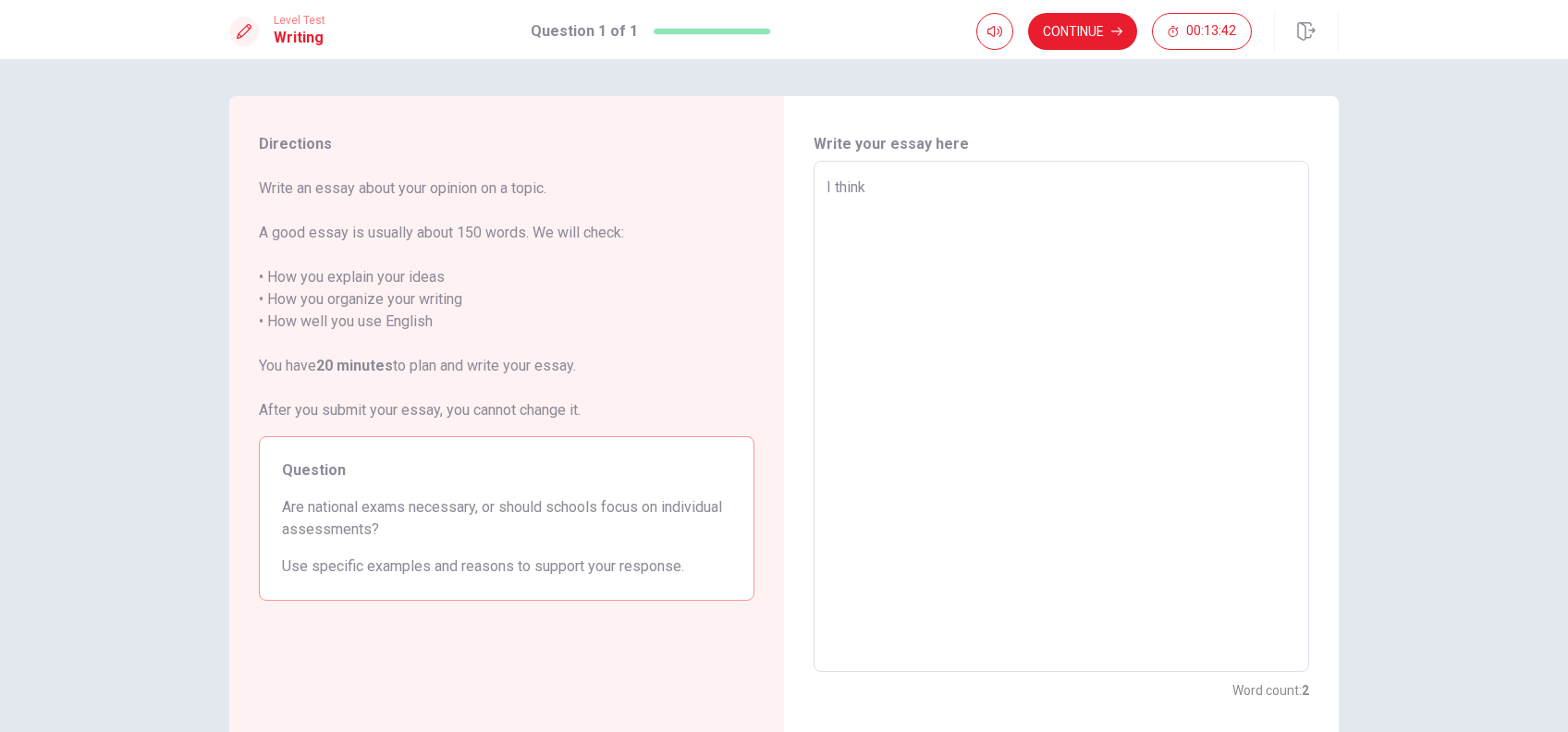 type on "I think r" 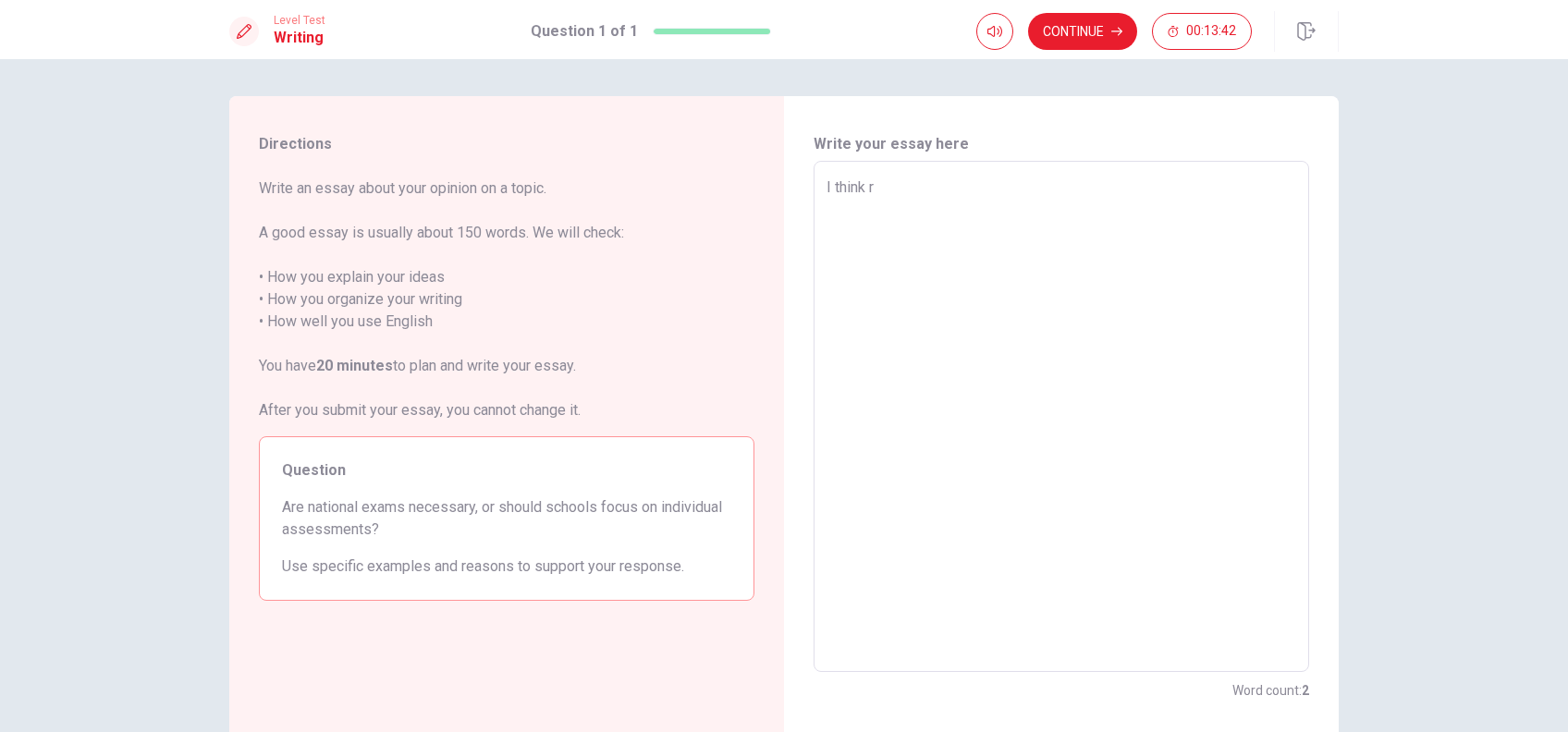 type on "x" 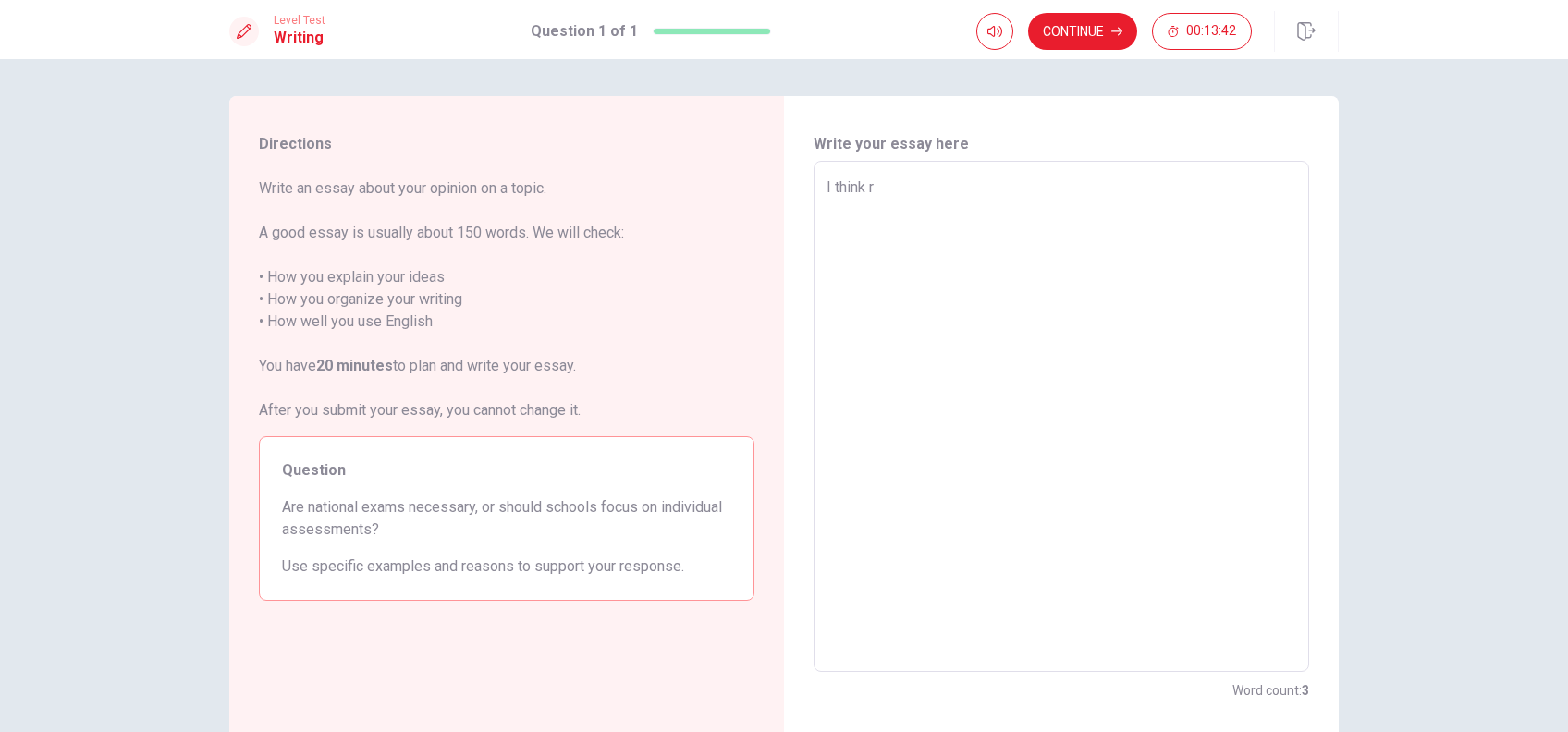 type on "I think re" 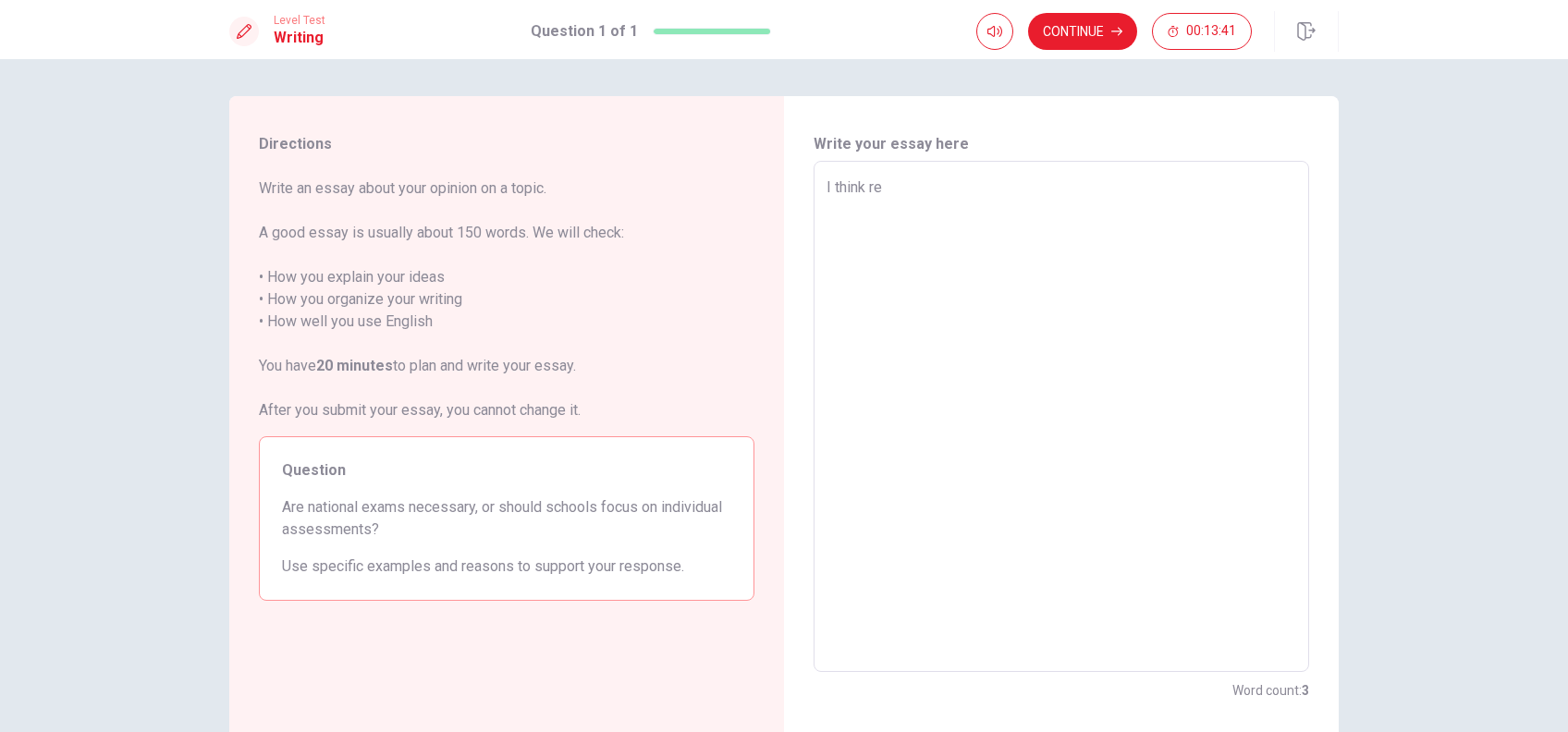 type on "x" 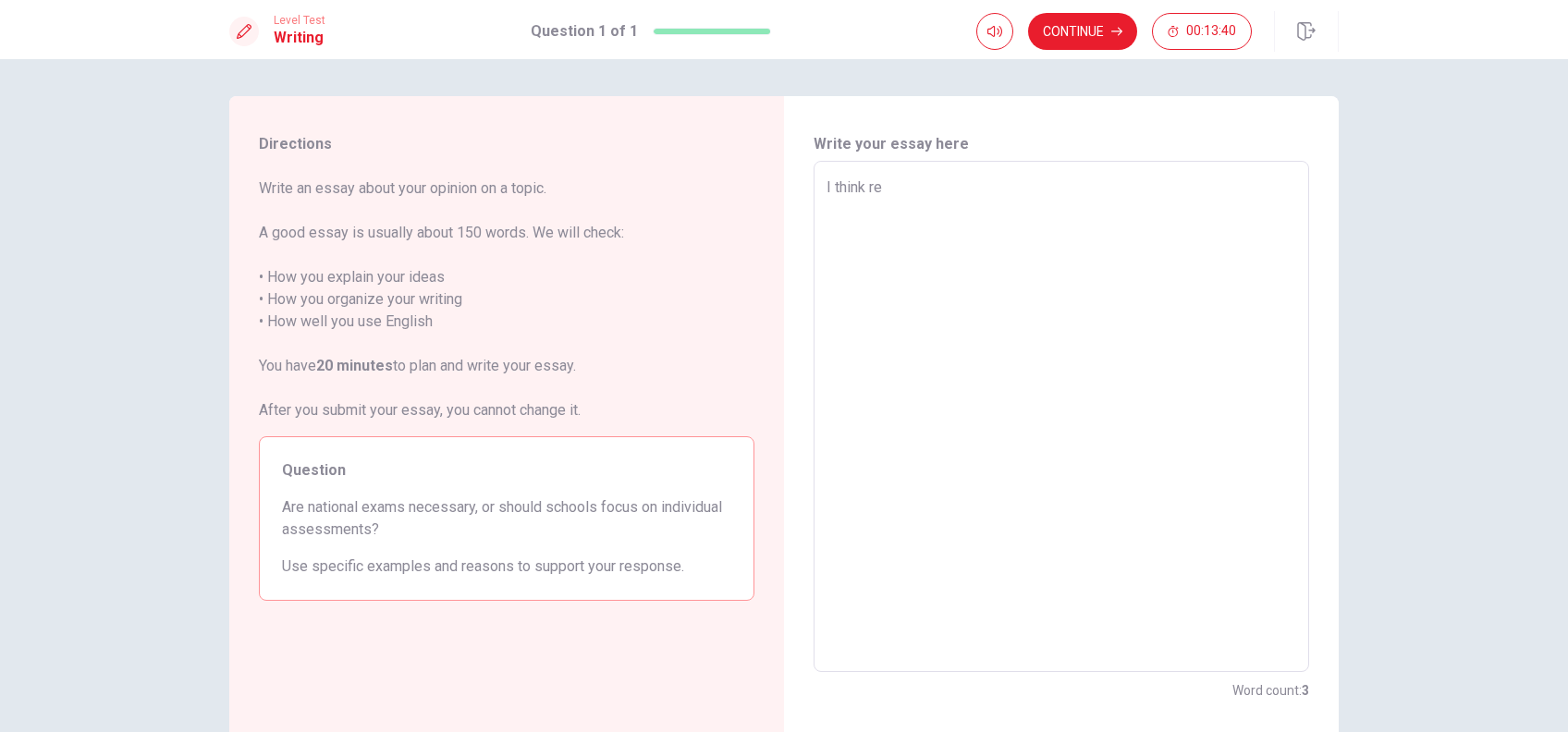type on "I think r" 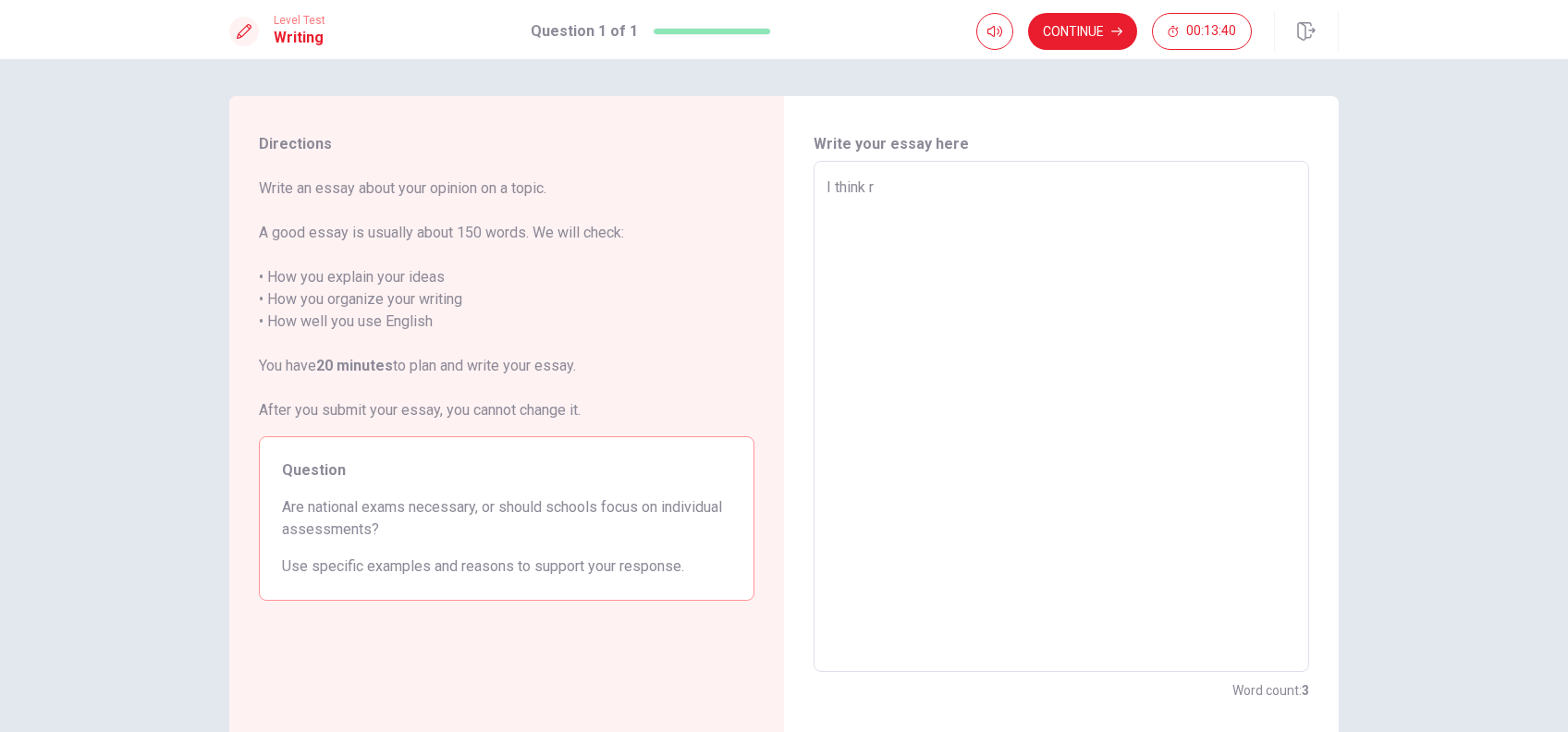 type on "x" 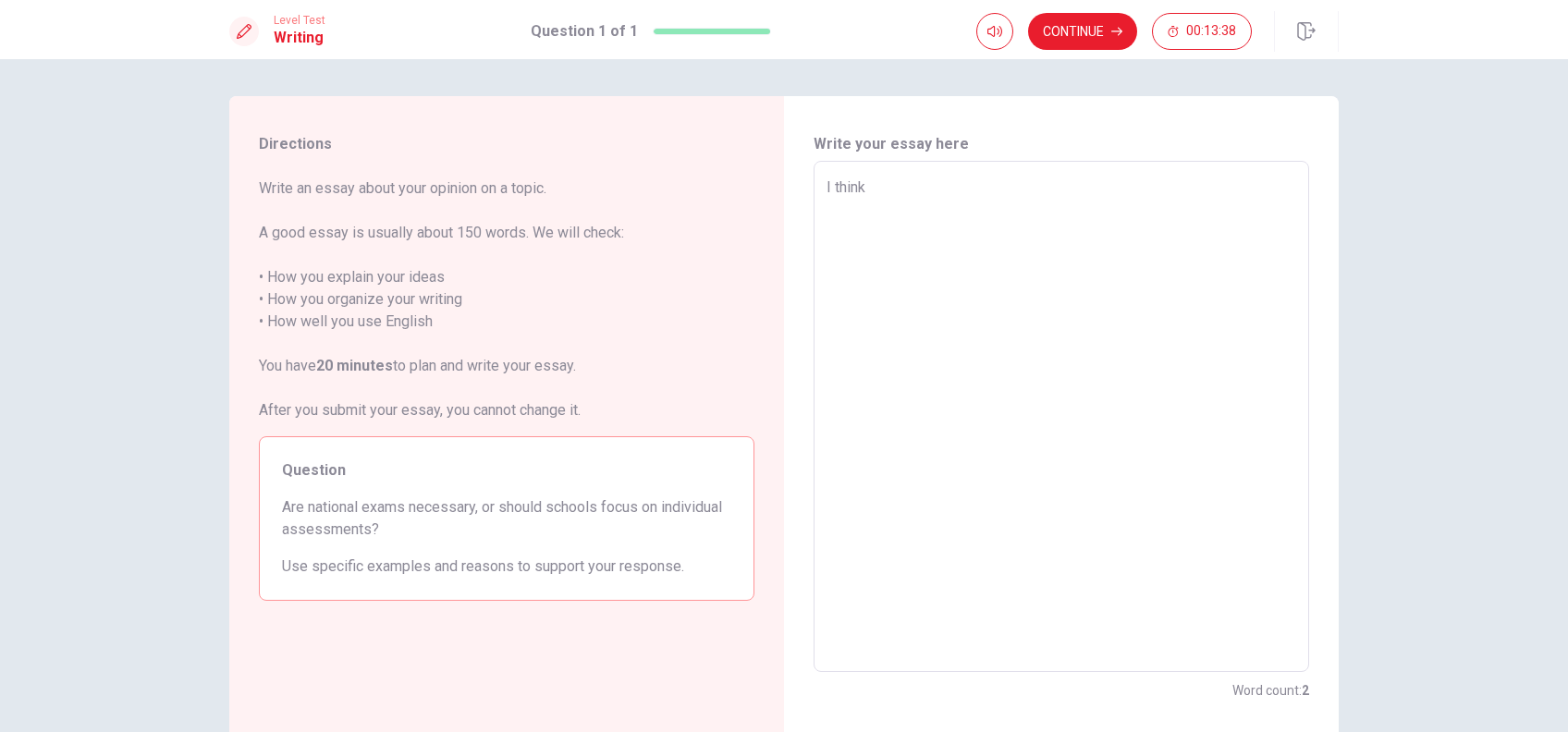 type on "x" 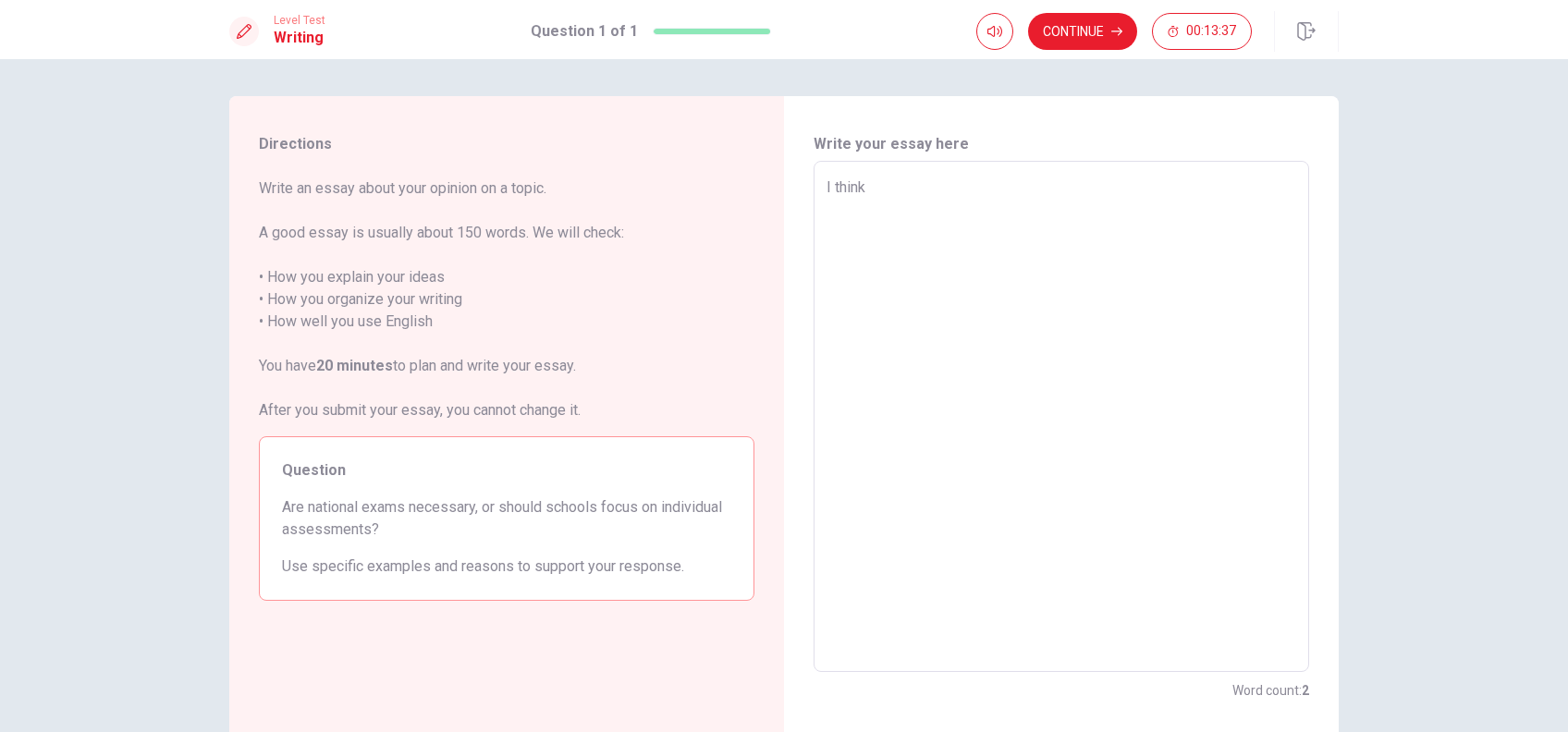 type on "I think r" 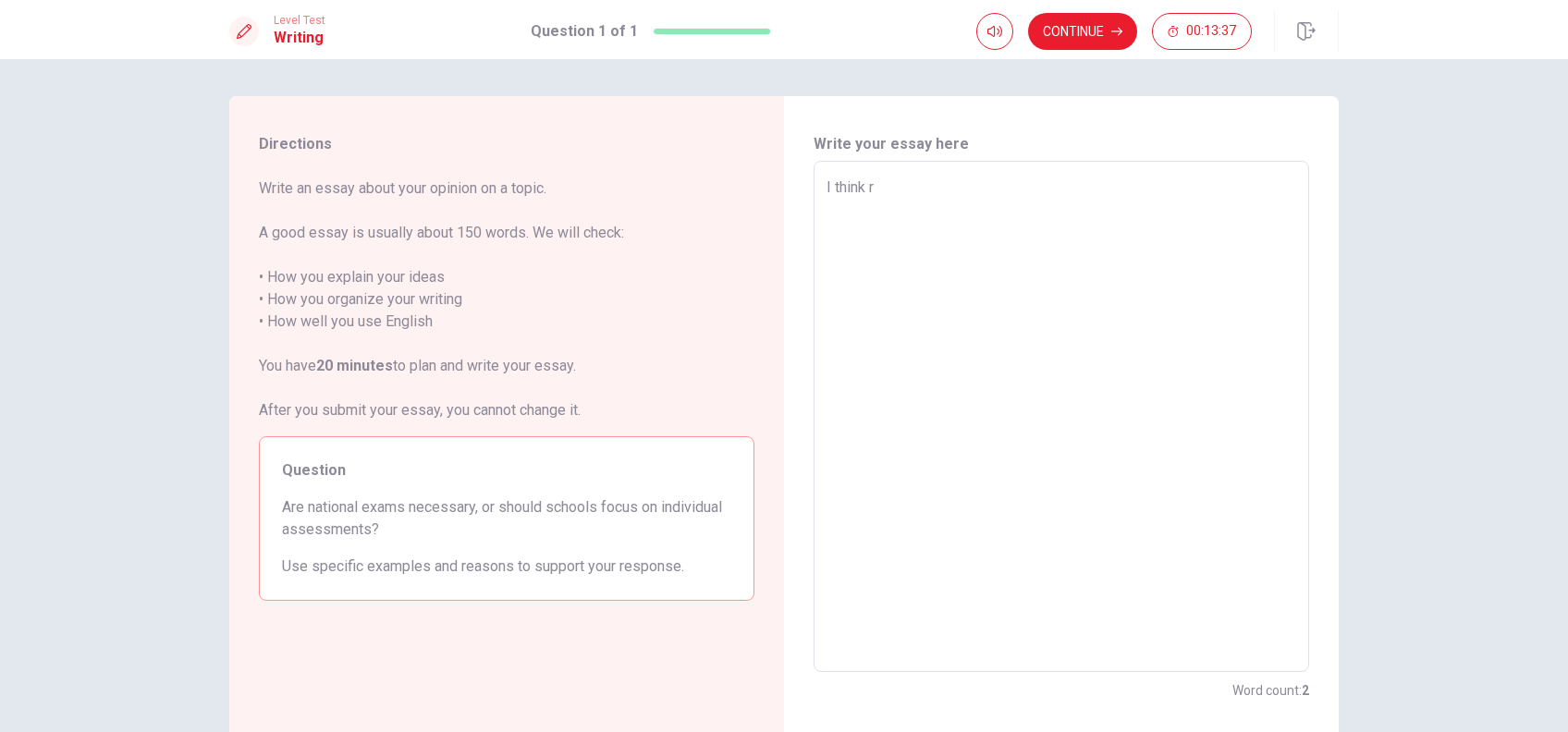 type on "x" 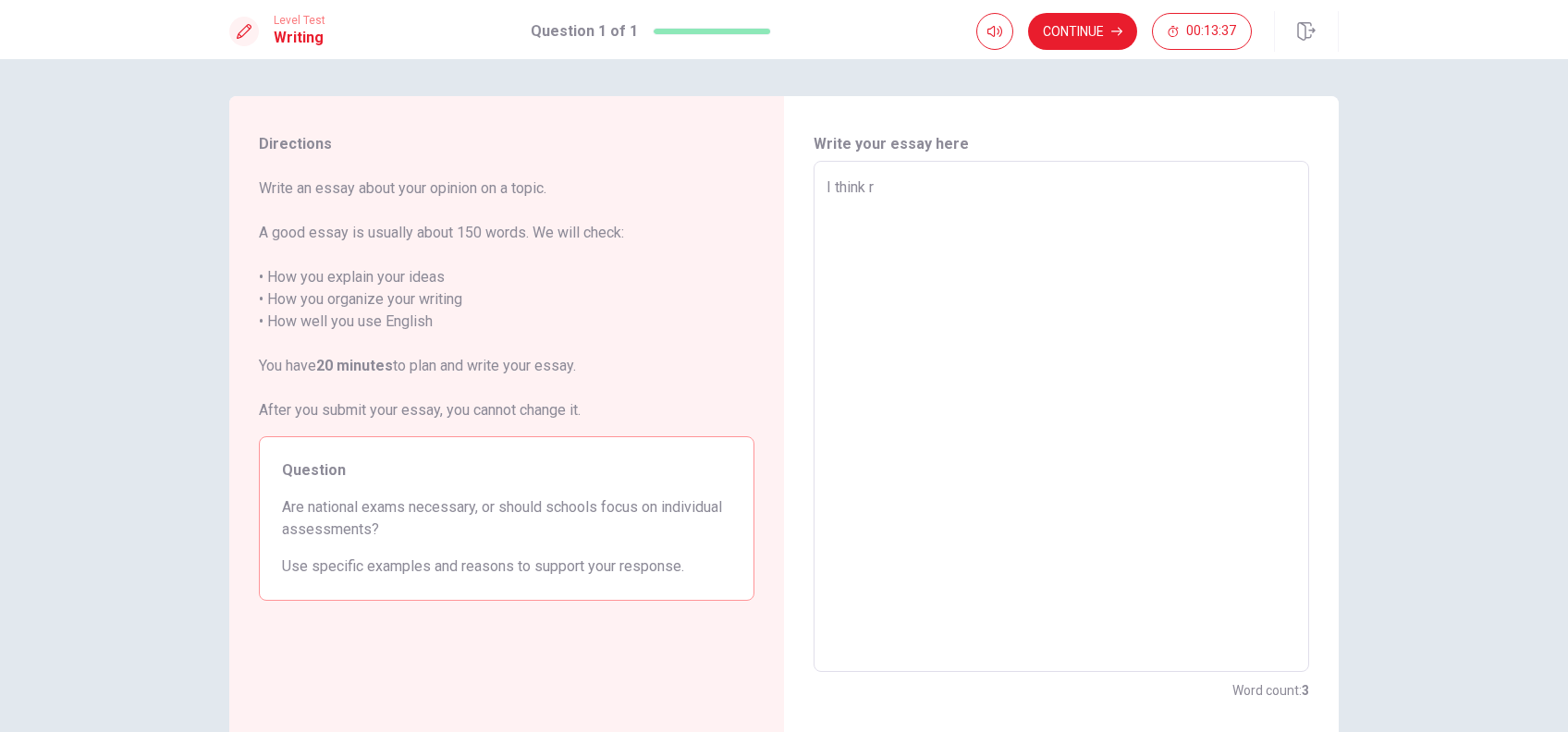 type on "I think re" 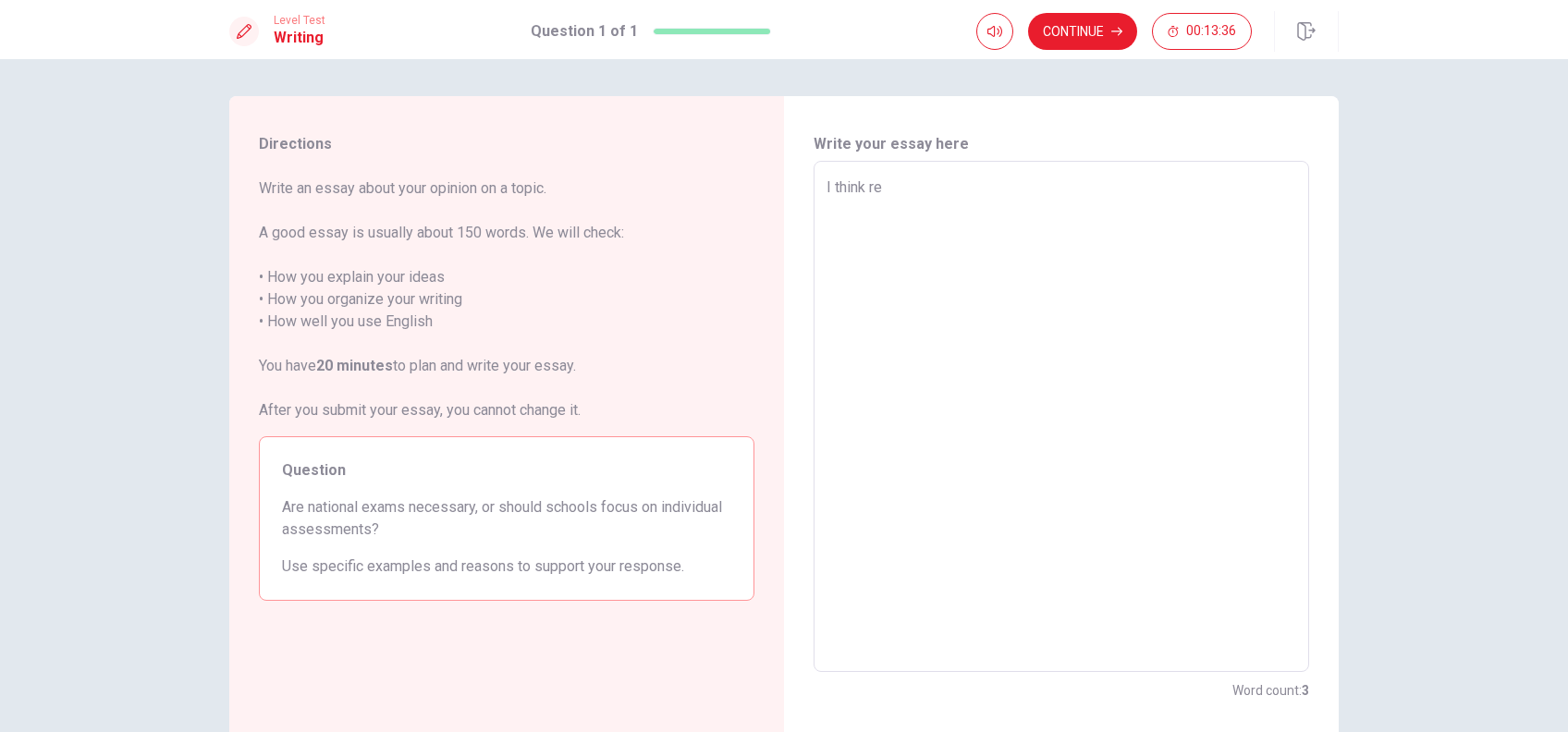type on "x" 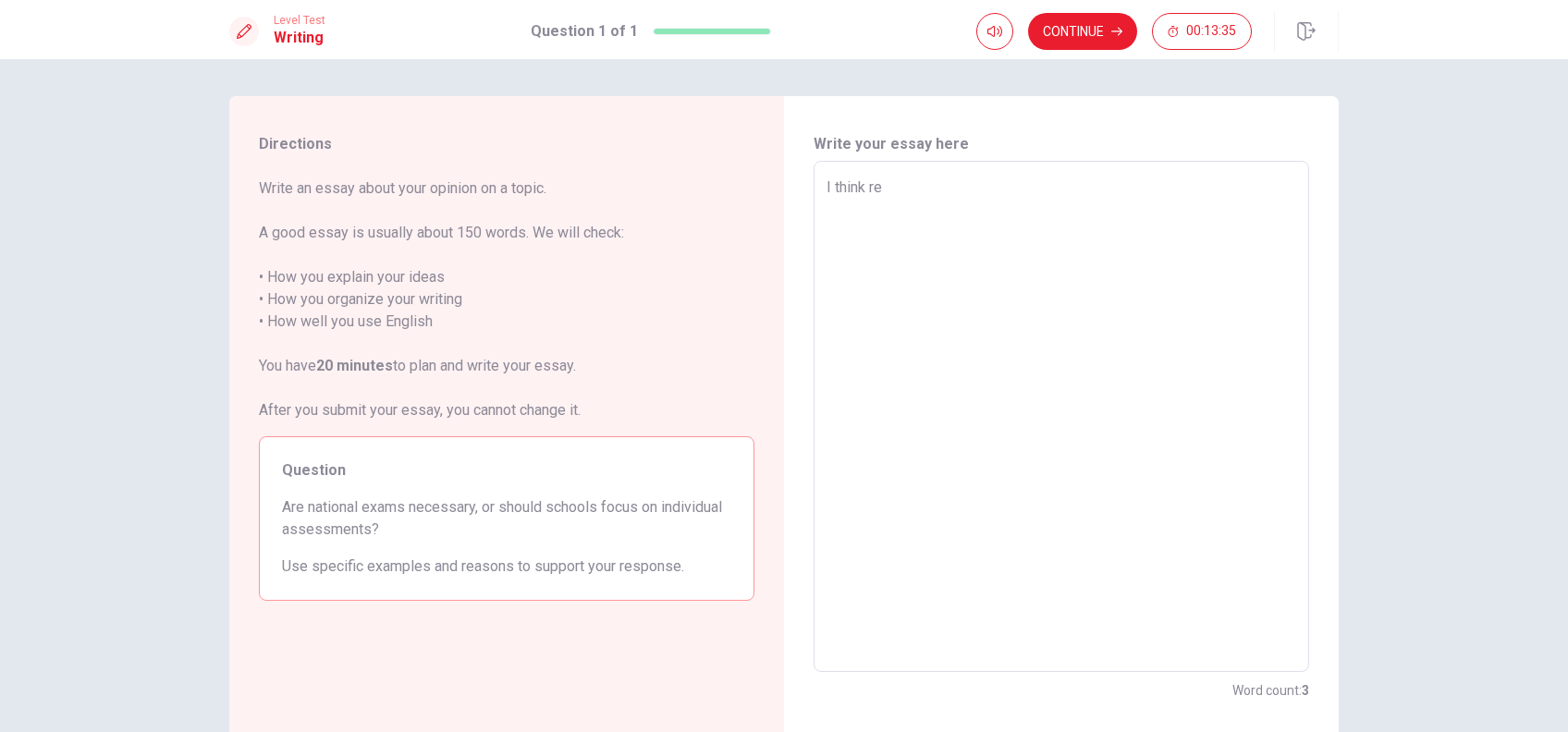 type on "I think rev" 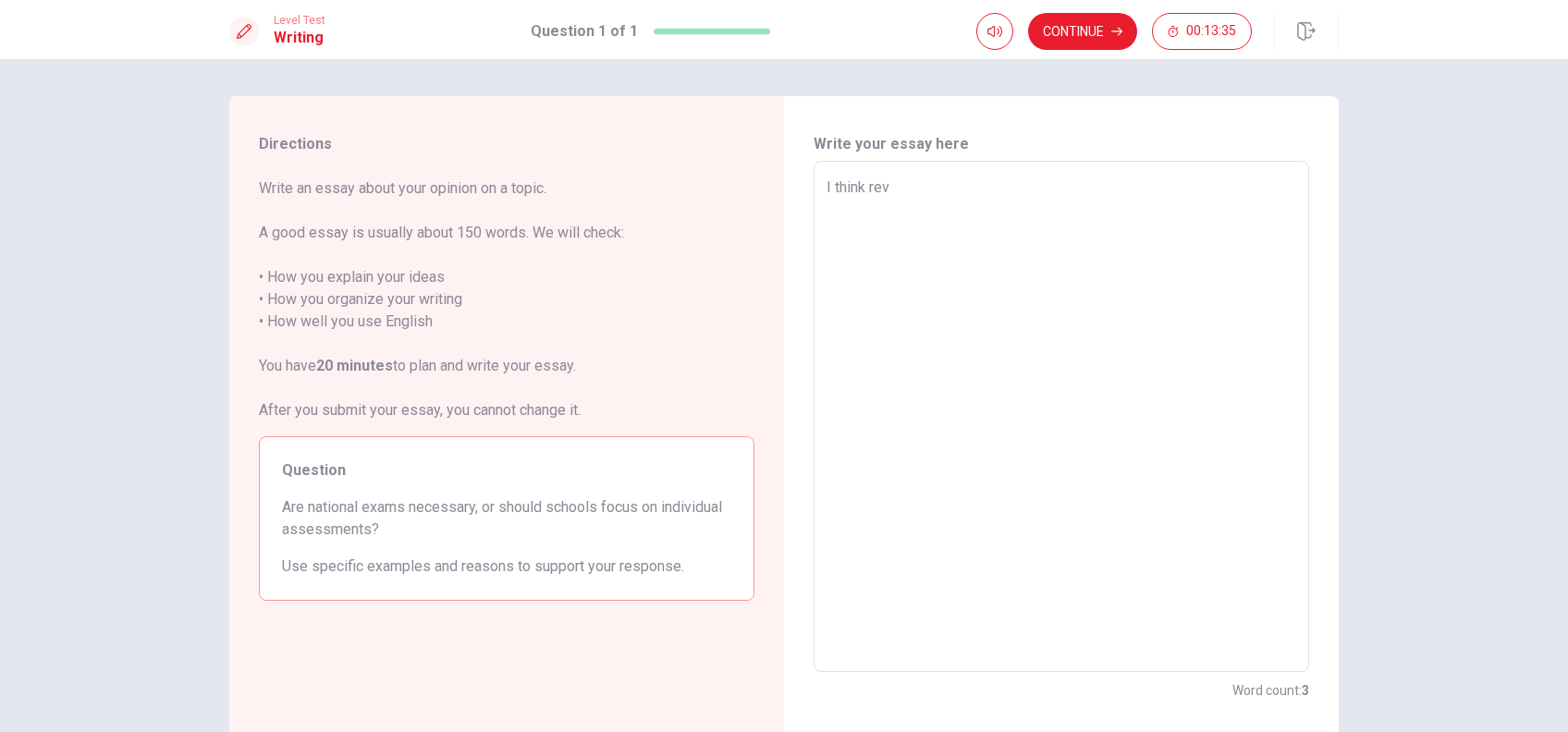 type on "x" 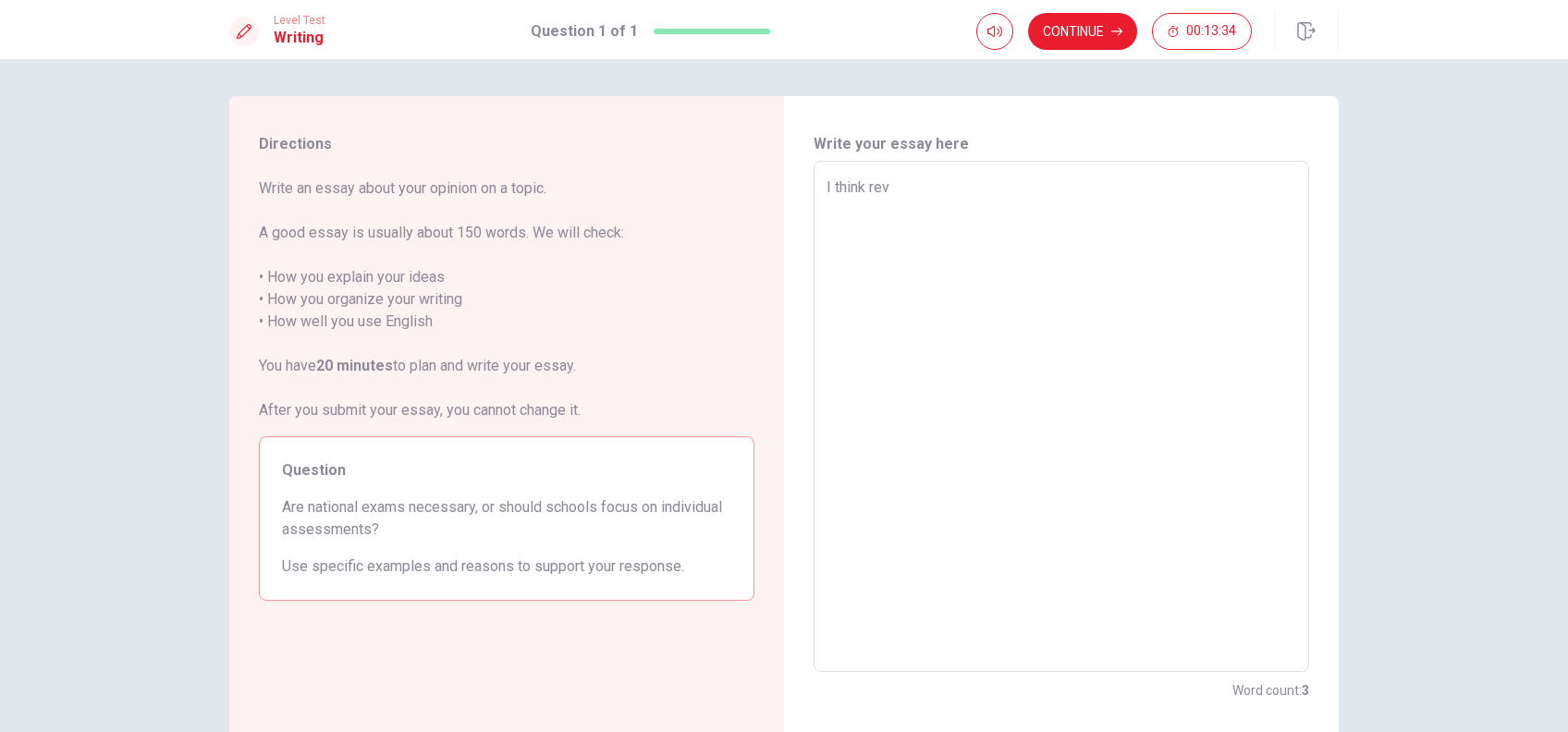 type on "I think reve" 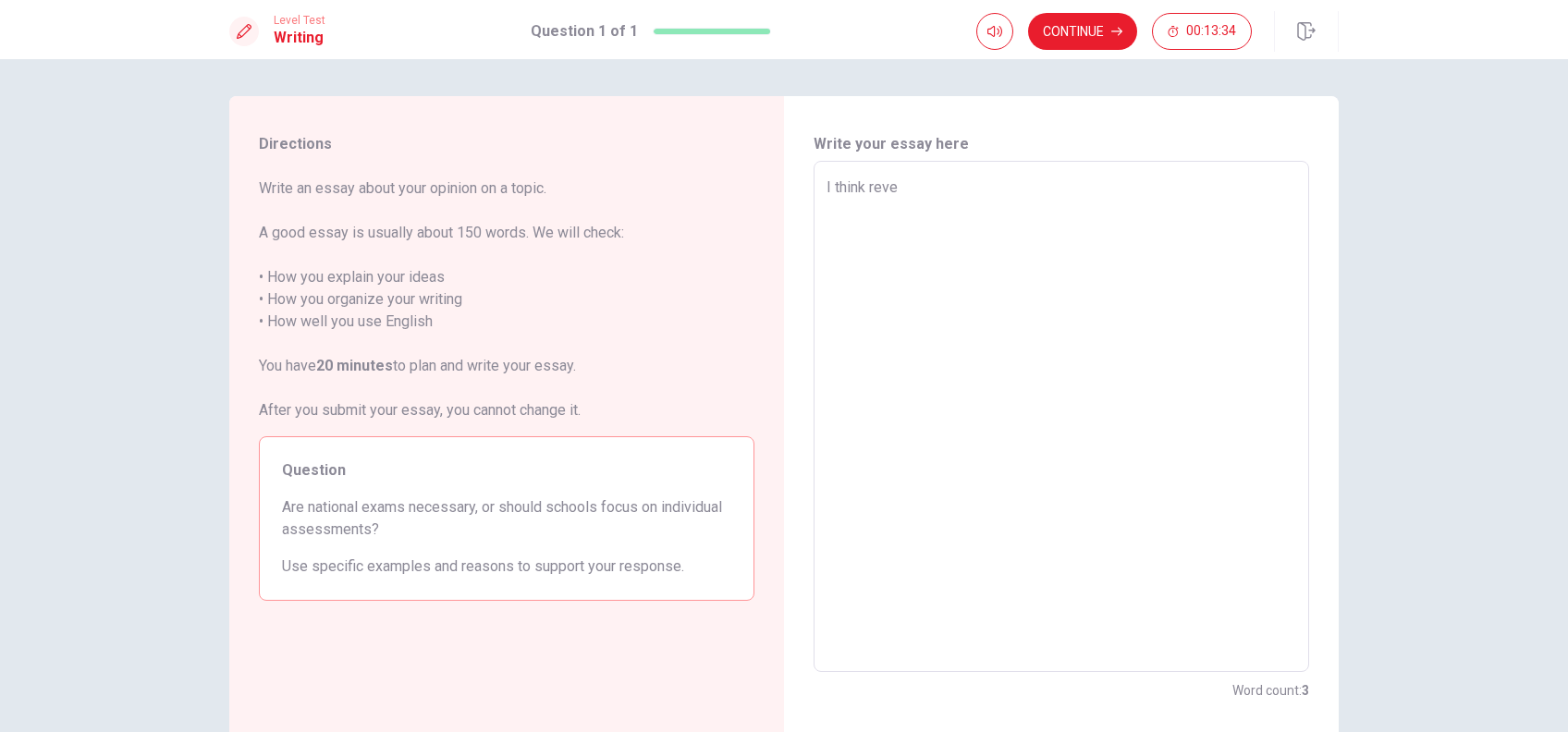 type on "x" 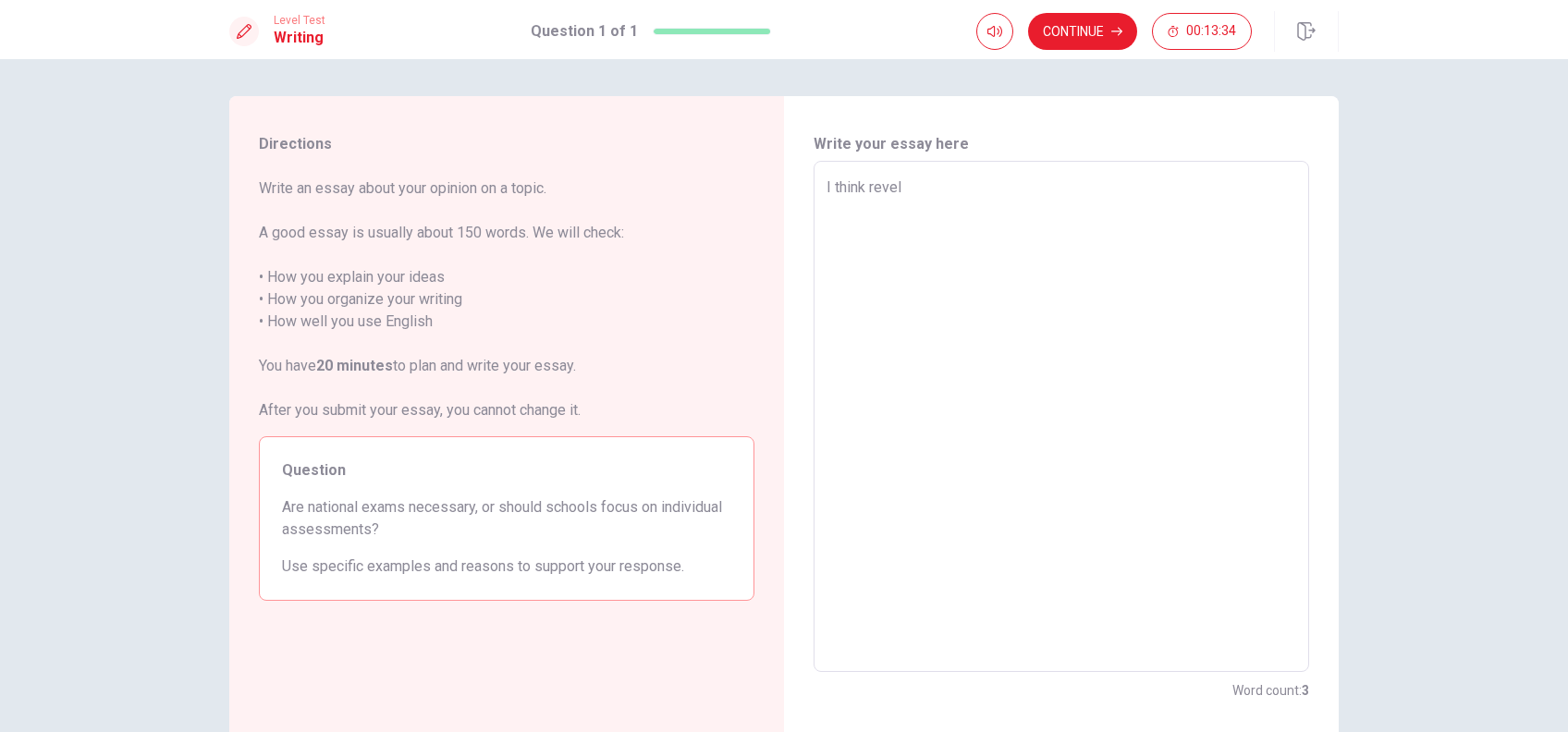 type on "x" 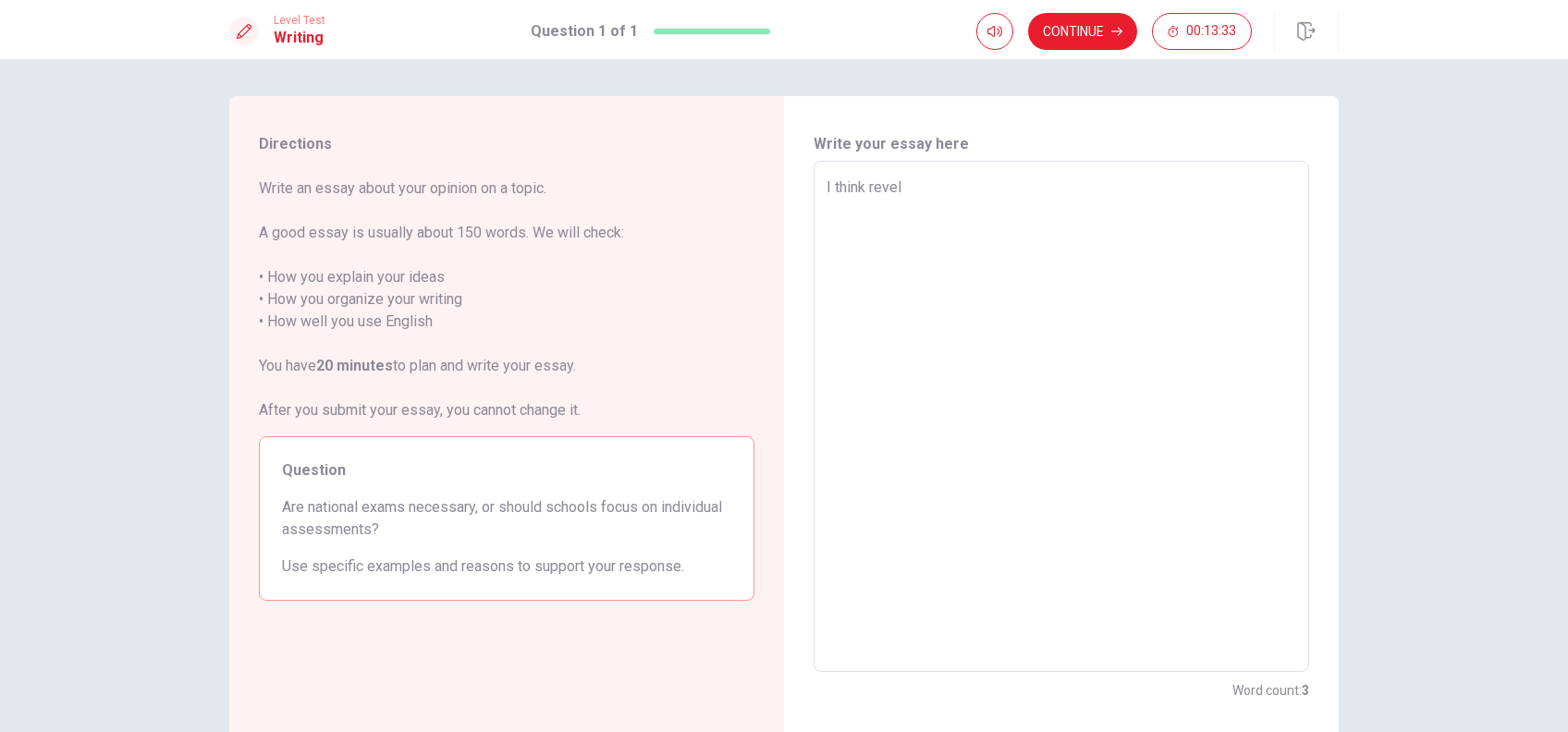 type on "I think revel" 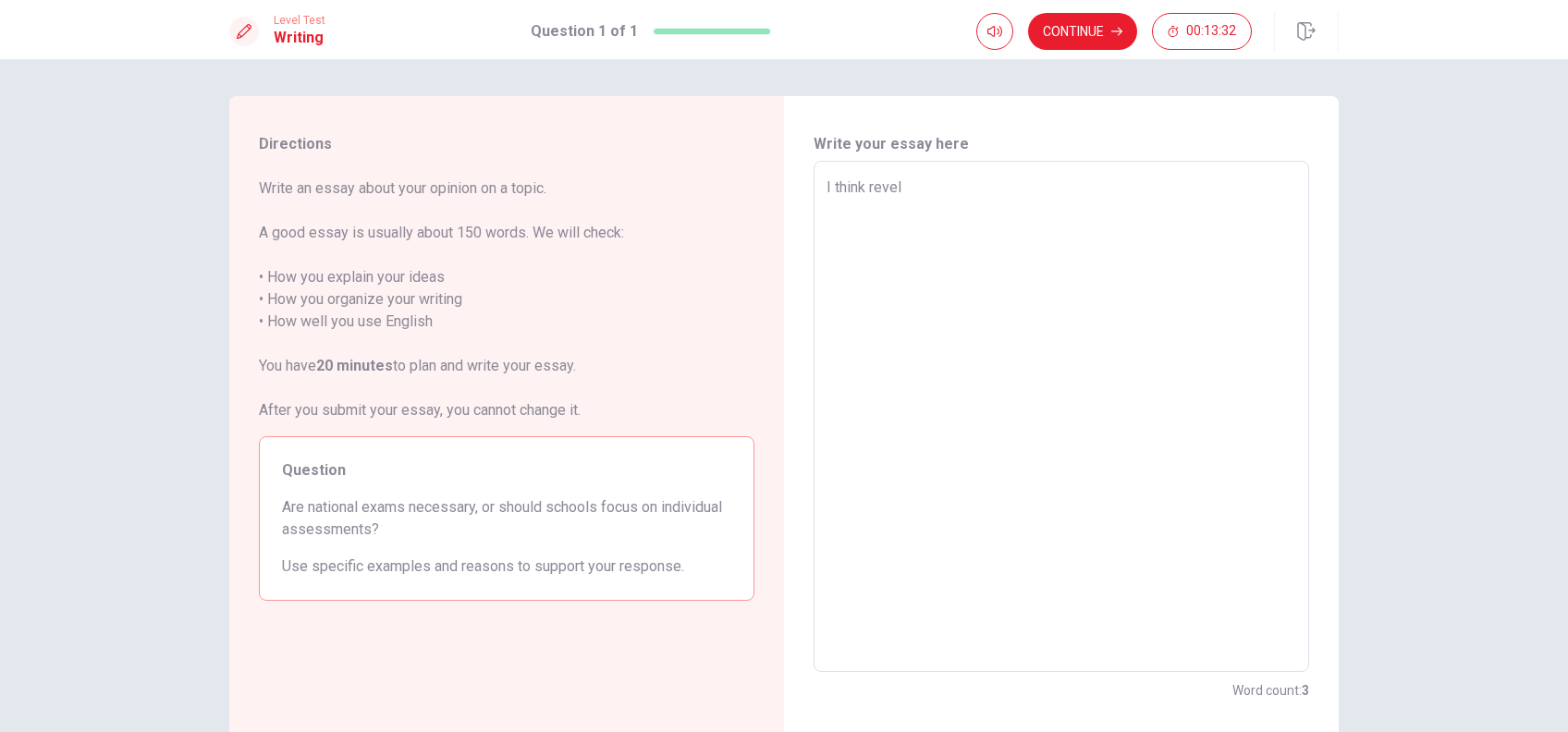 type on "x" 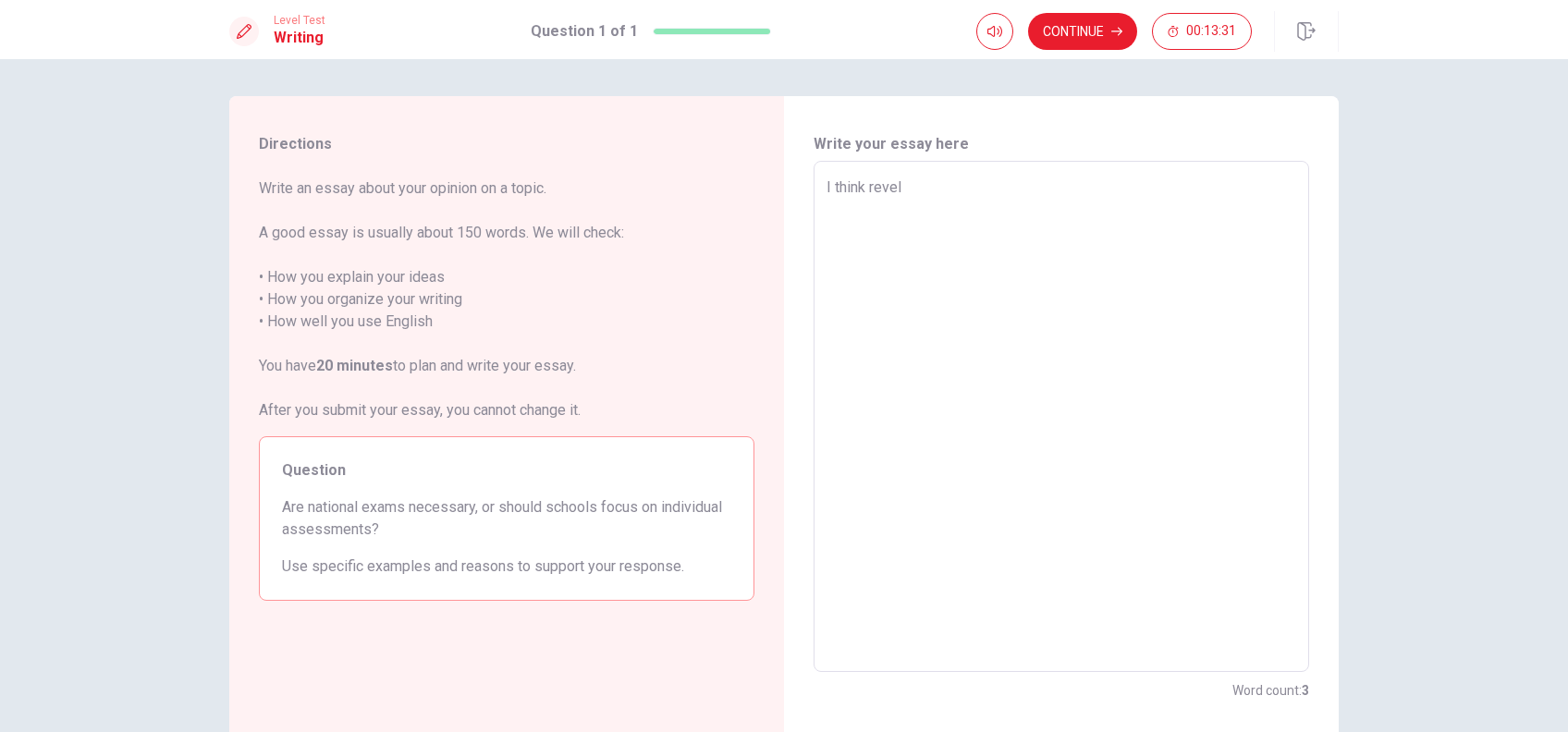 type on "I think revel u" 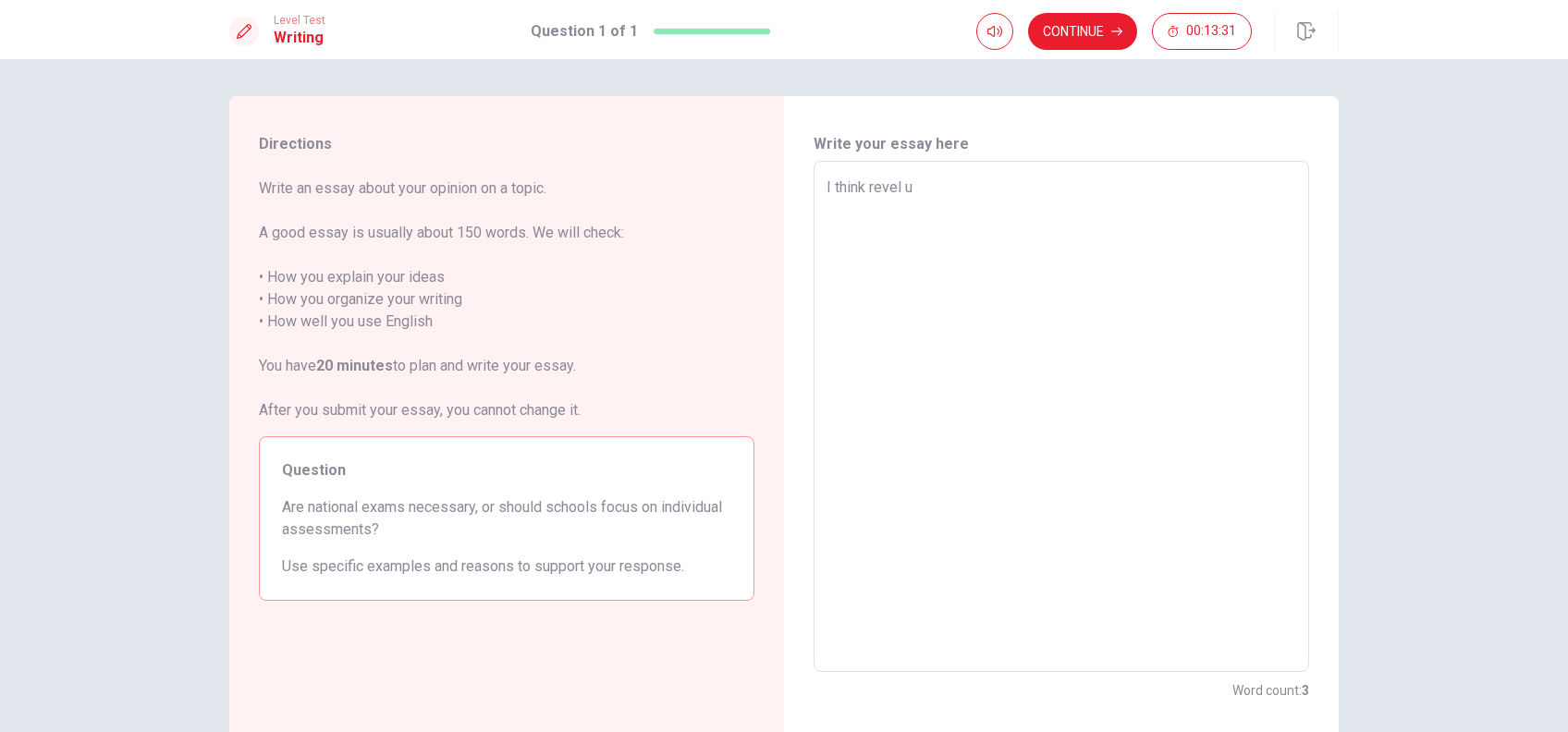 type on "x" 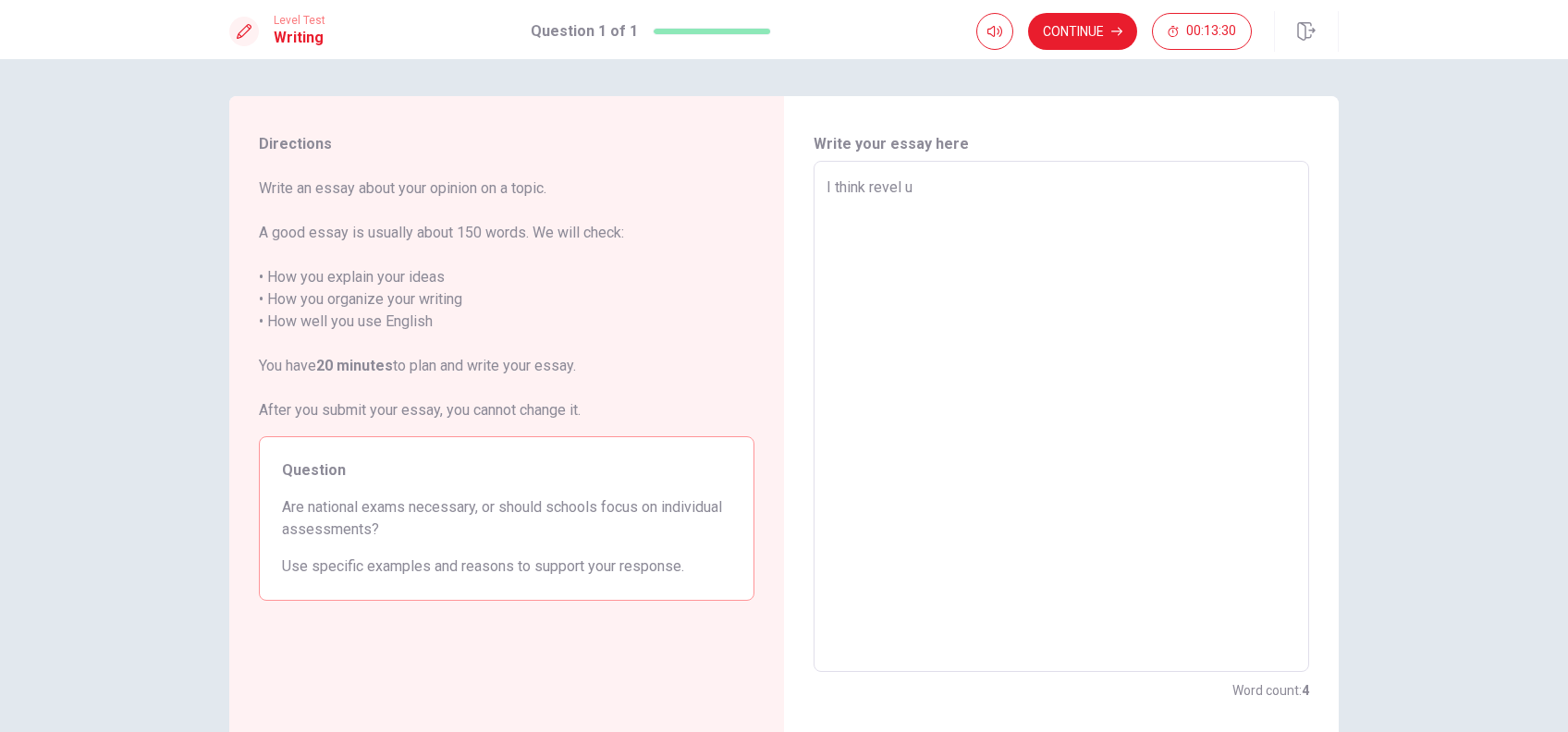 type on "I think revel up" 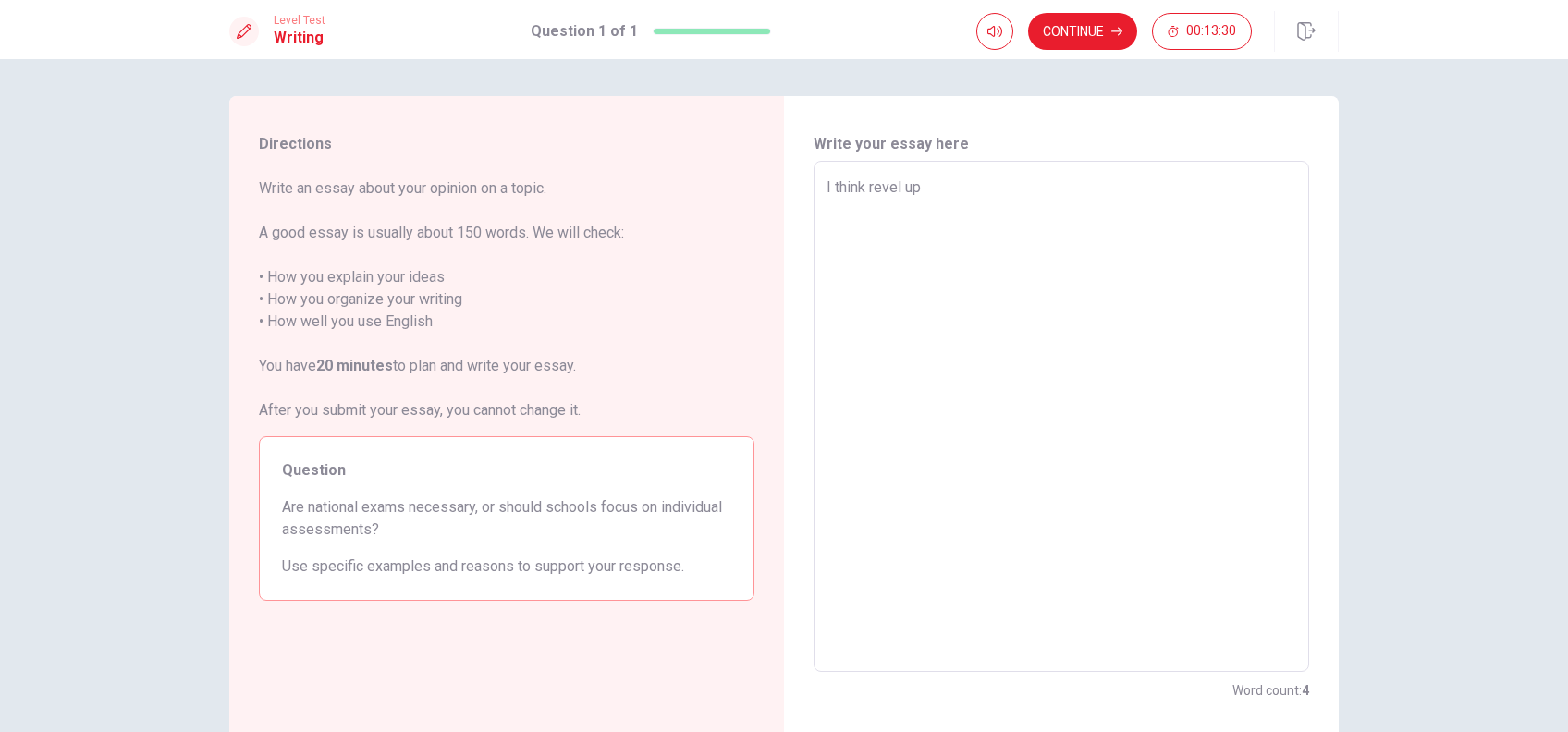 type on "x" 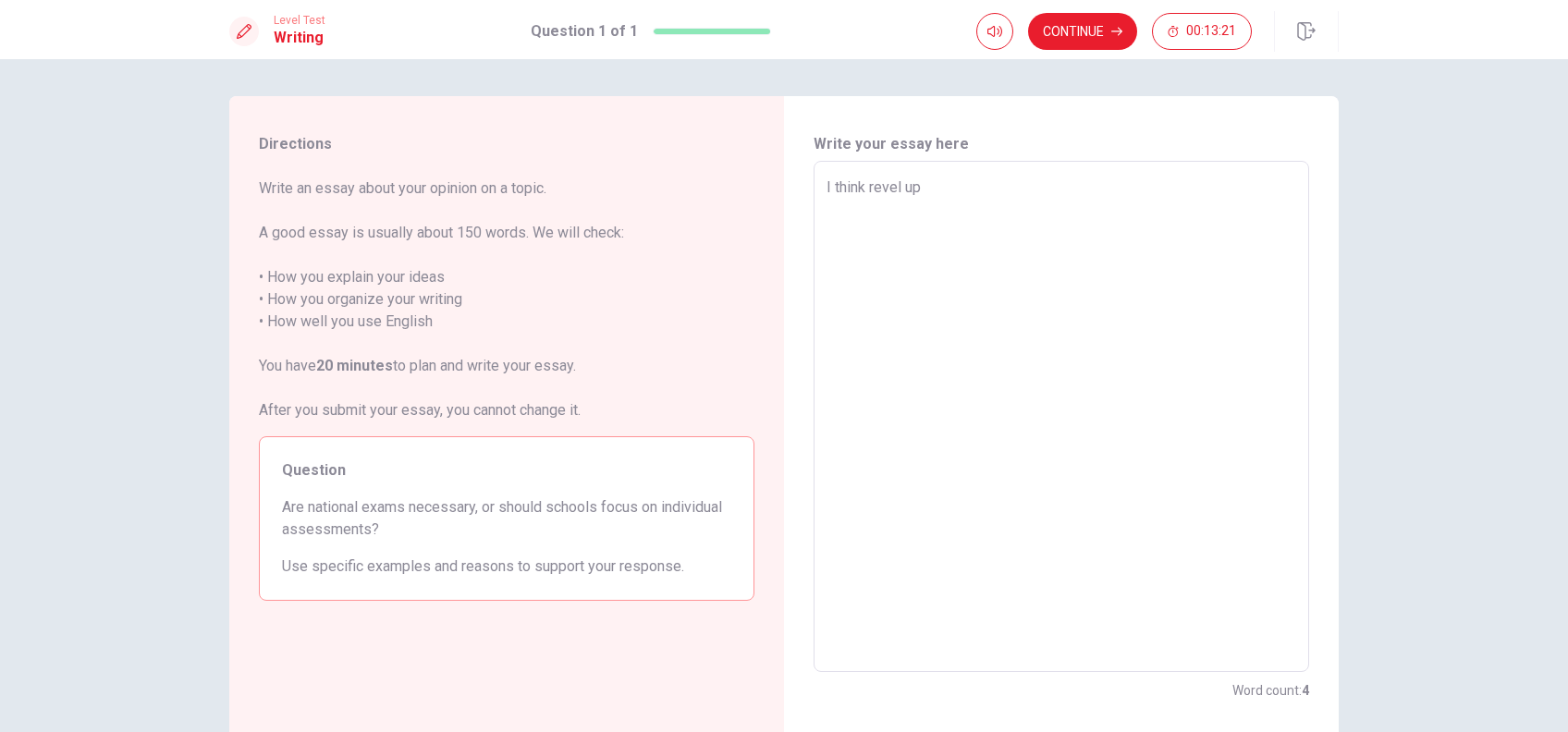 drag, startPoint x: 863, startPoint y: 181, endPoint x: 869, endPoint y: 189, distance: 10 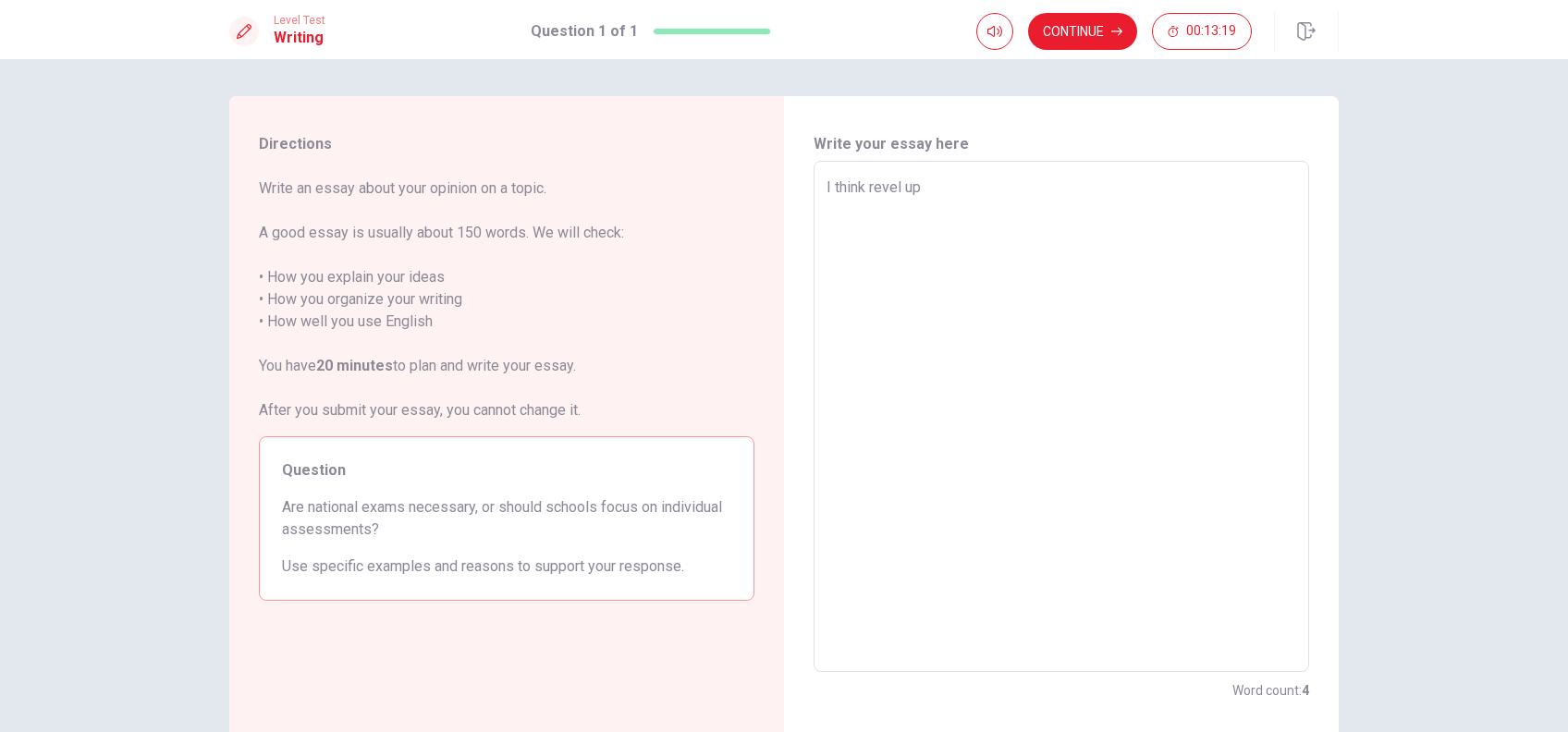 type on "x" 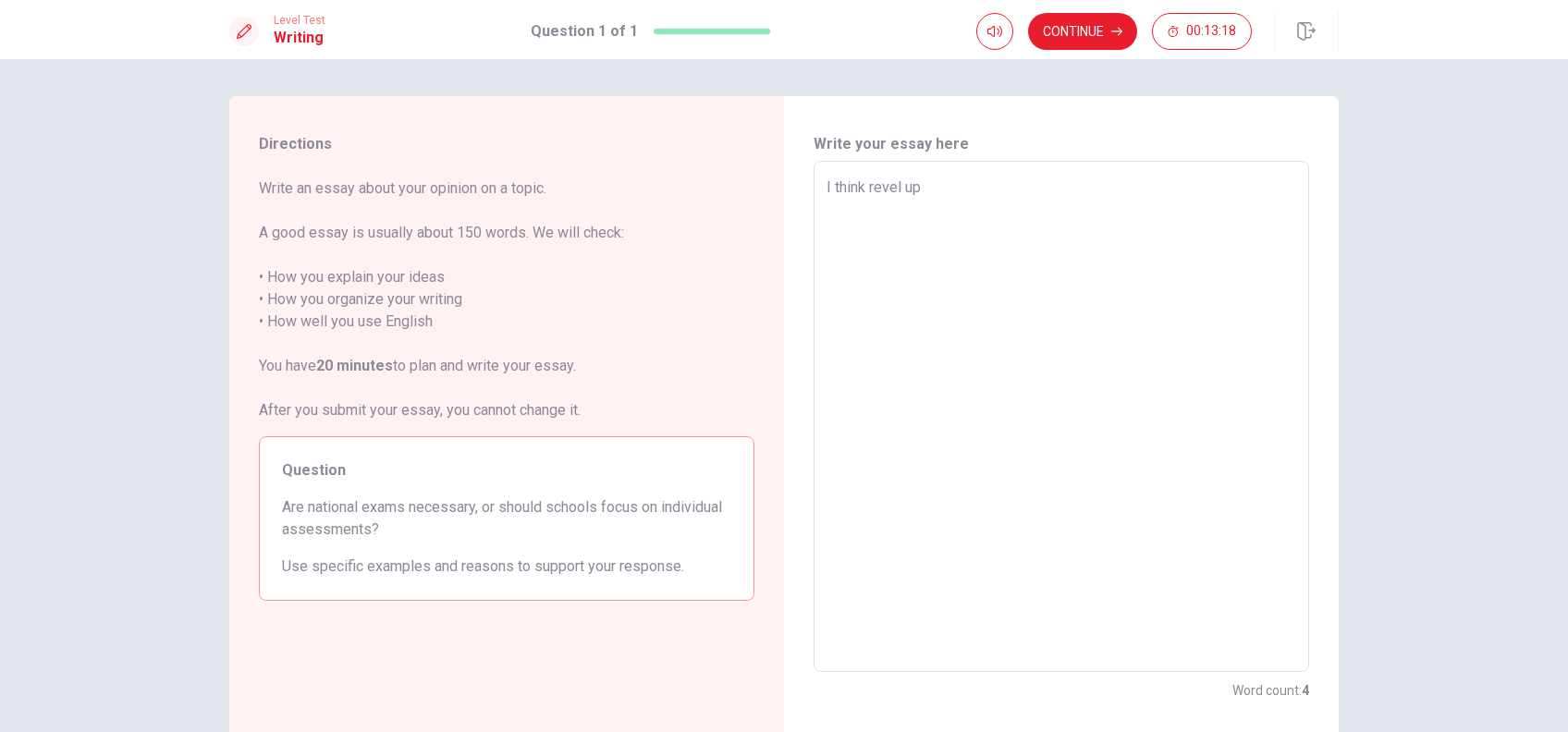 type on "I think  revel up" 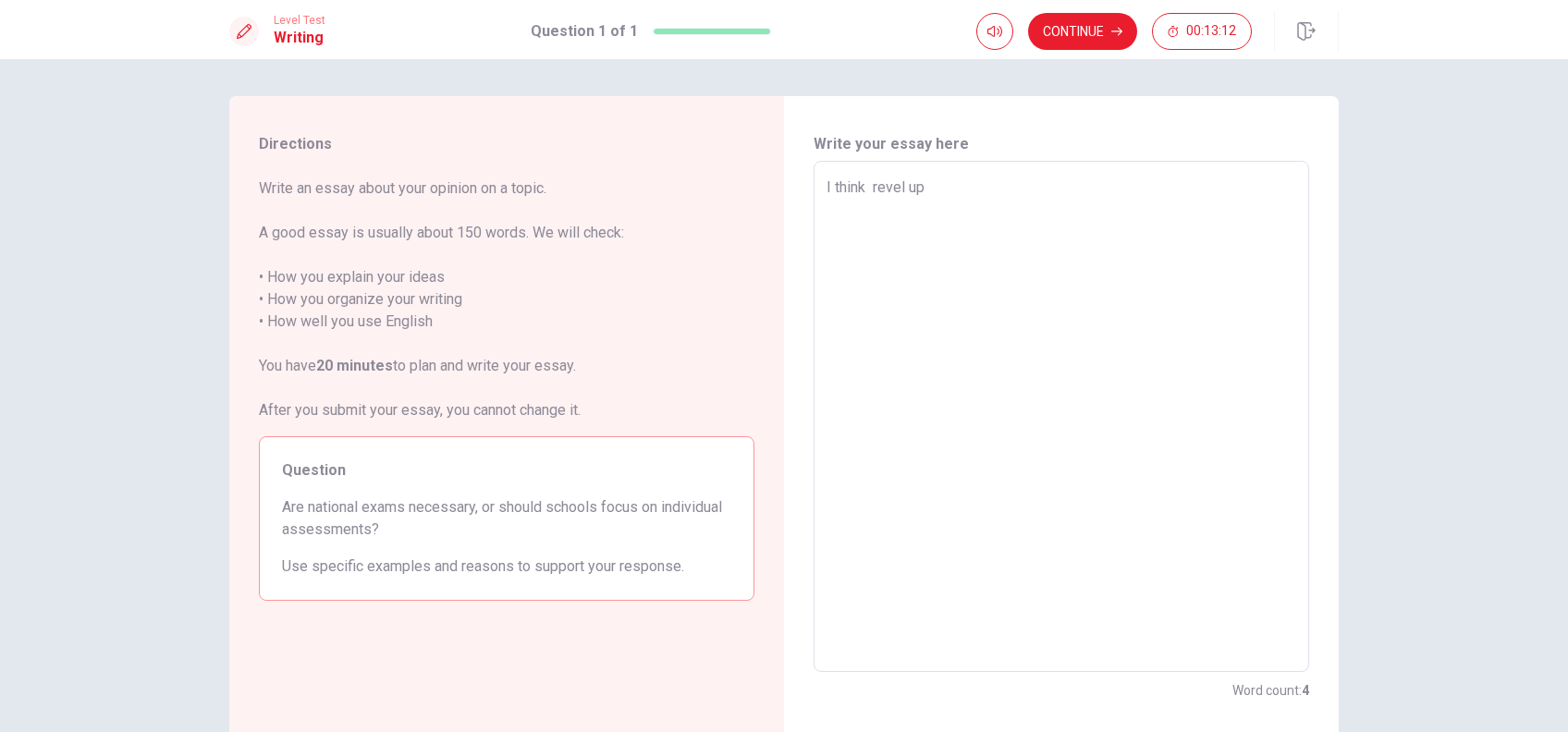 type on "x" 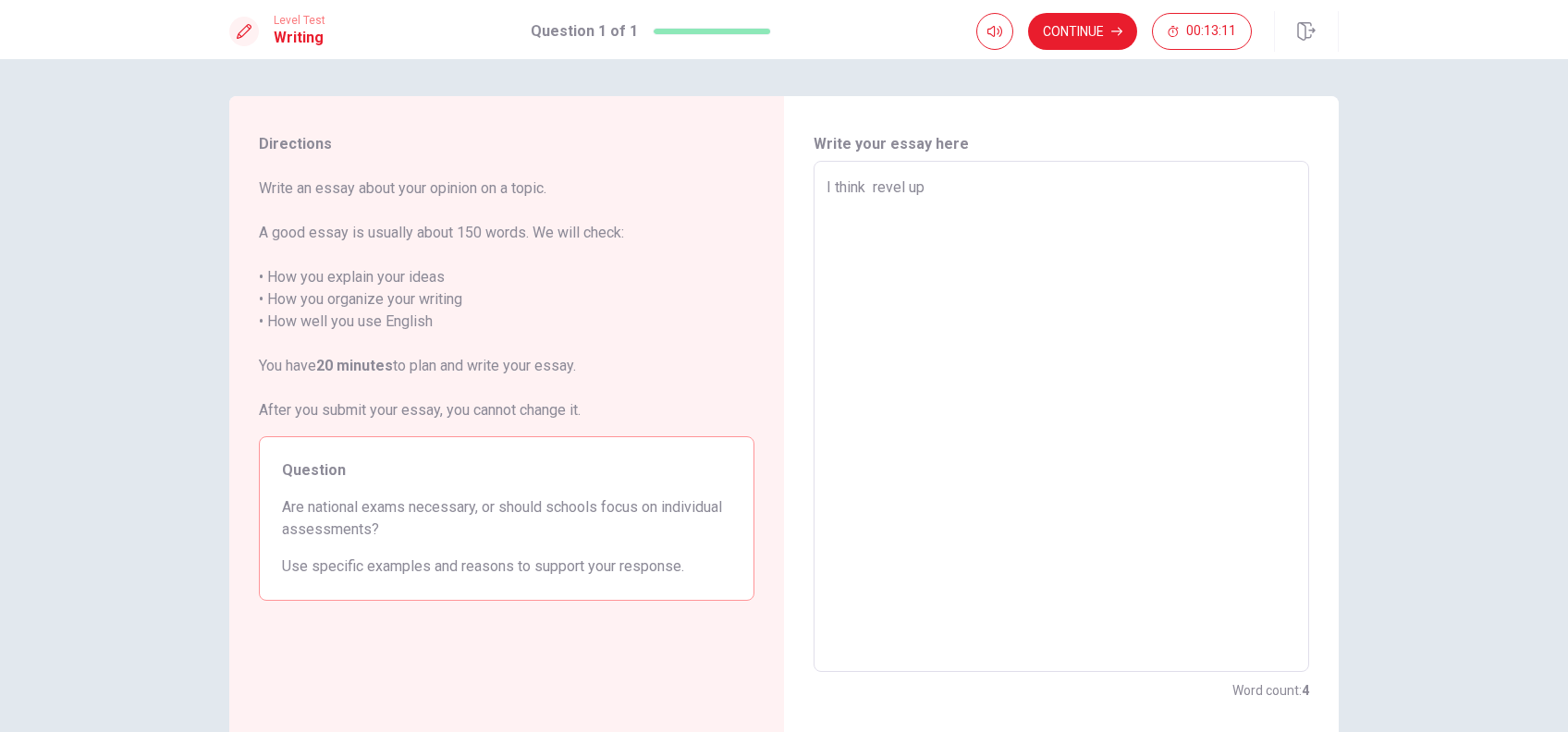 type on "I think  frevel up" 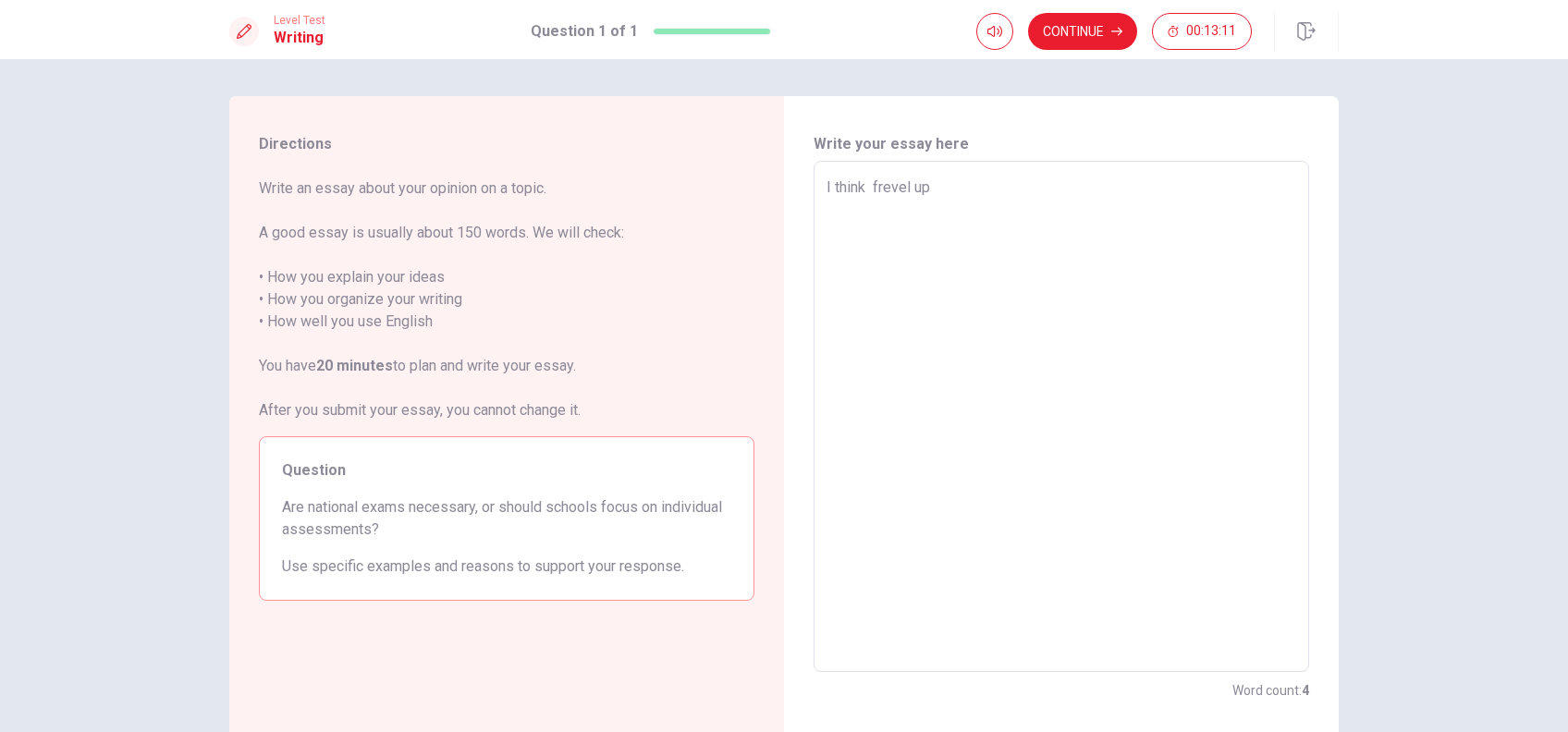 type on "x" 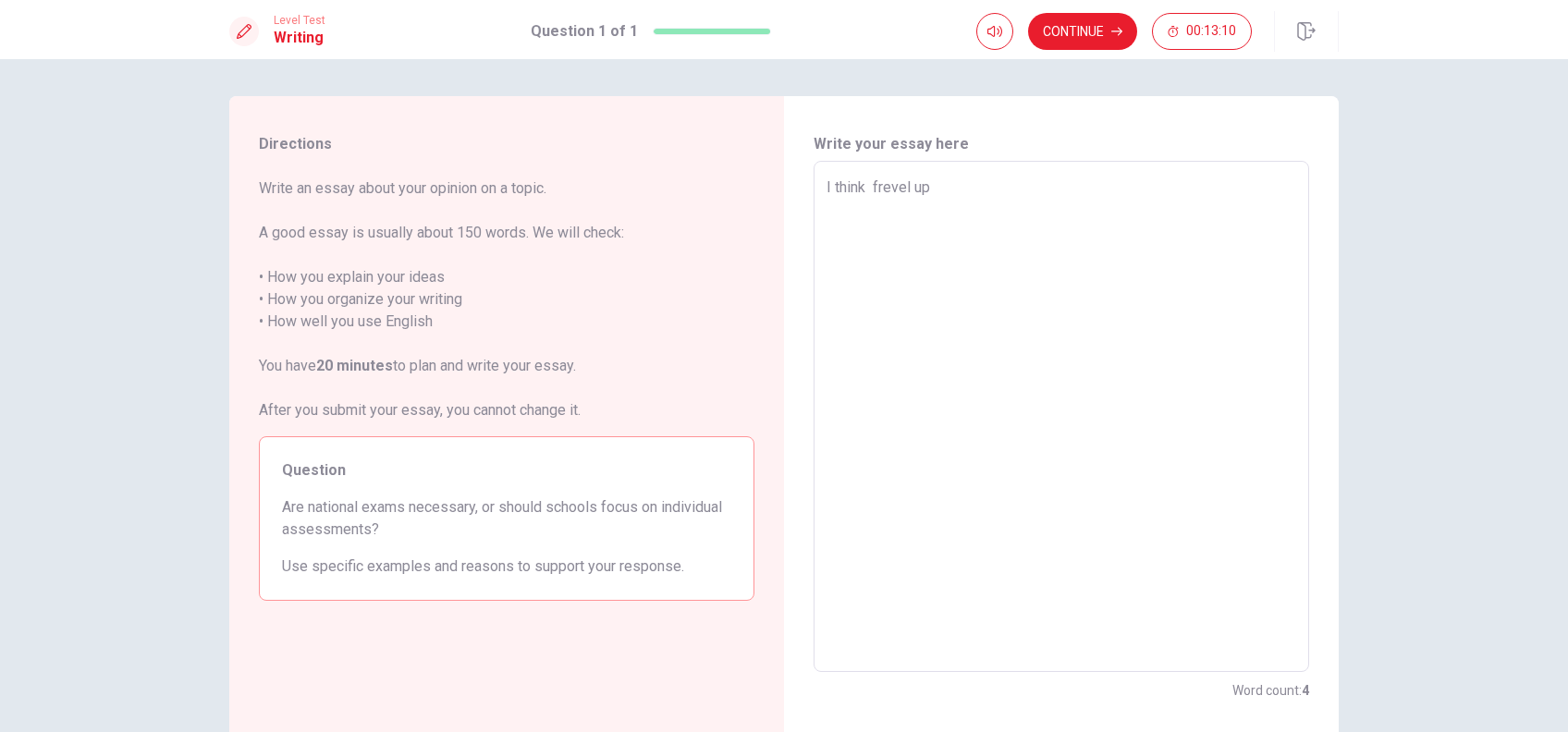 type on "I think  forevel up" 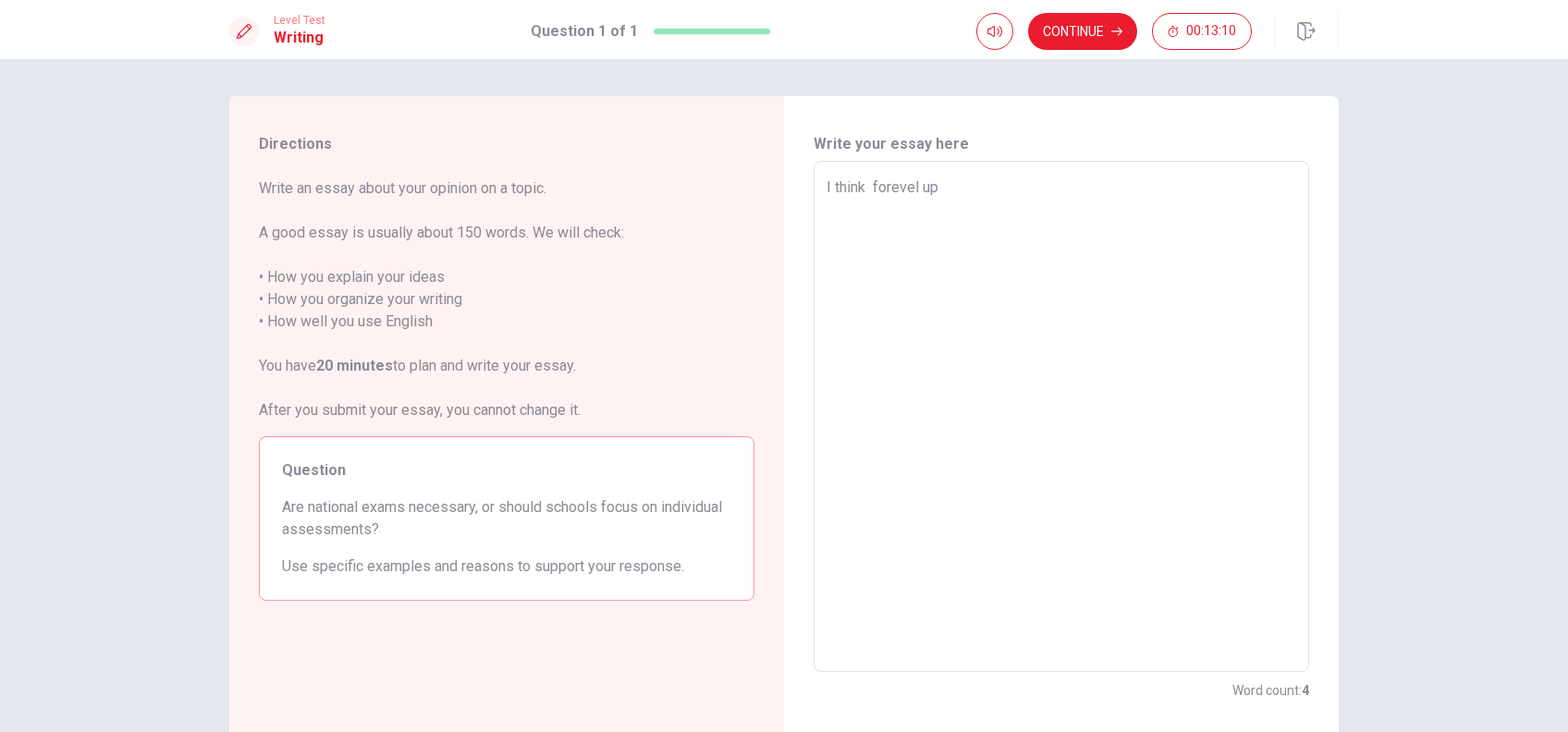 type on "x" 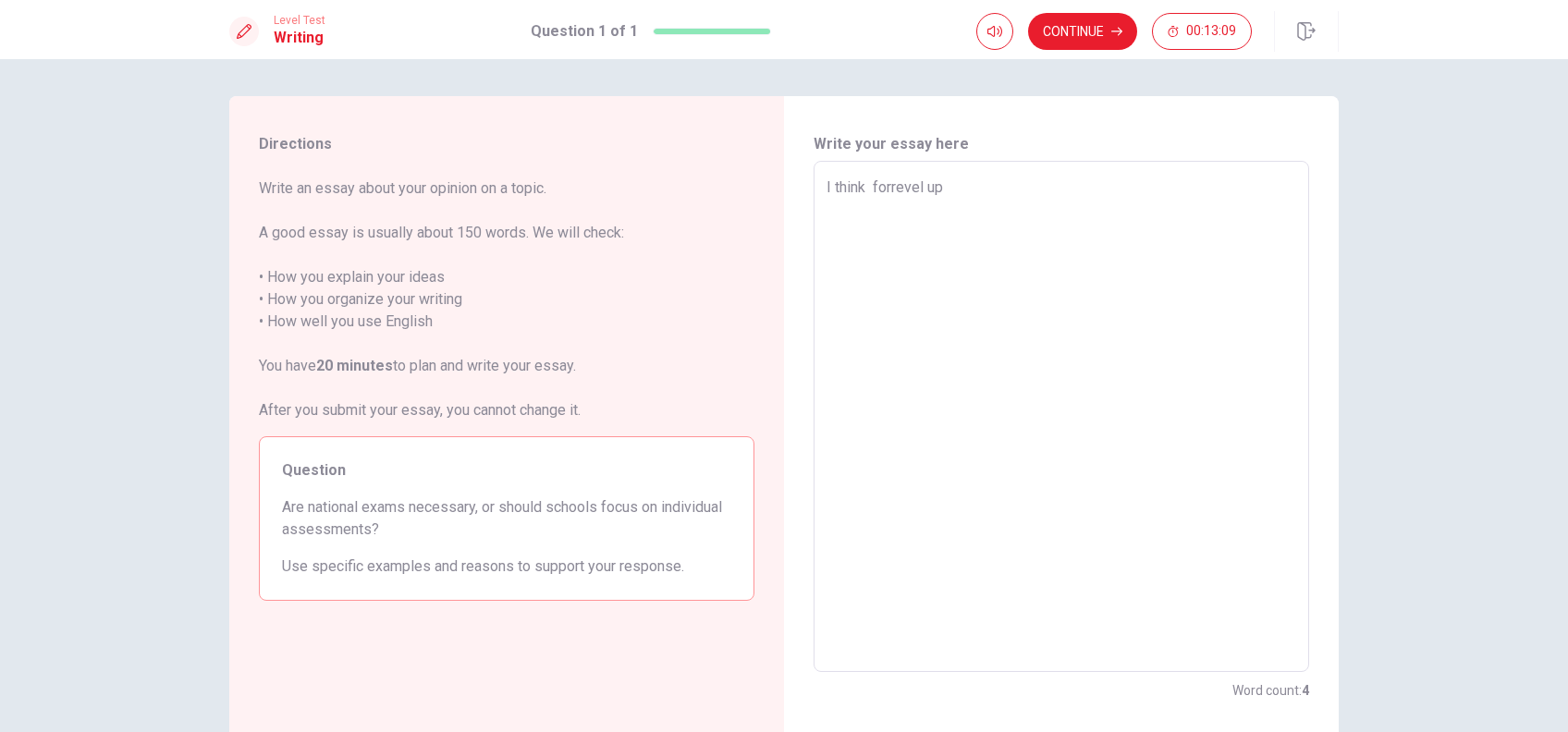 type on "x" 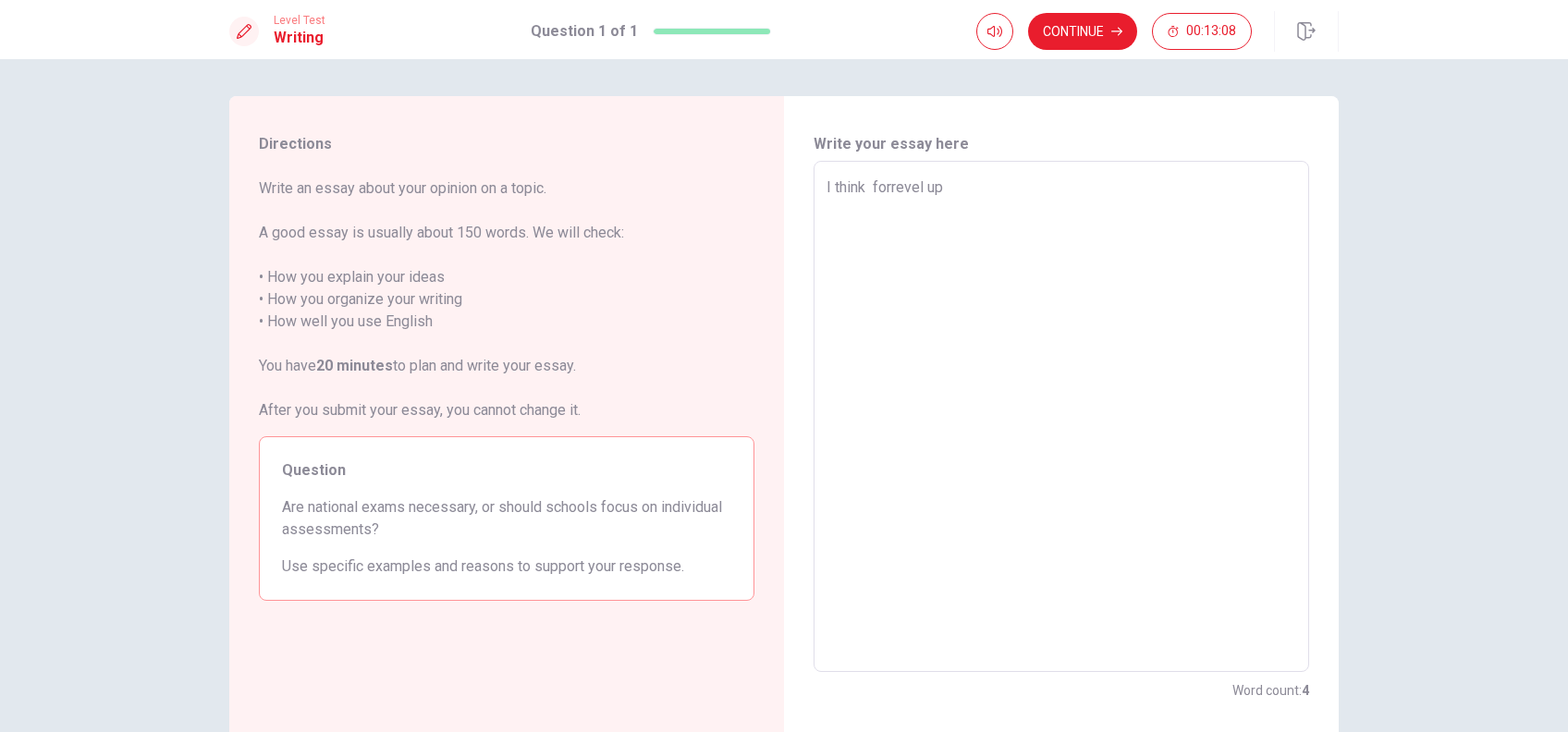 type on "I think  forgrevel up" 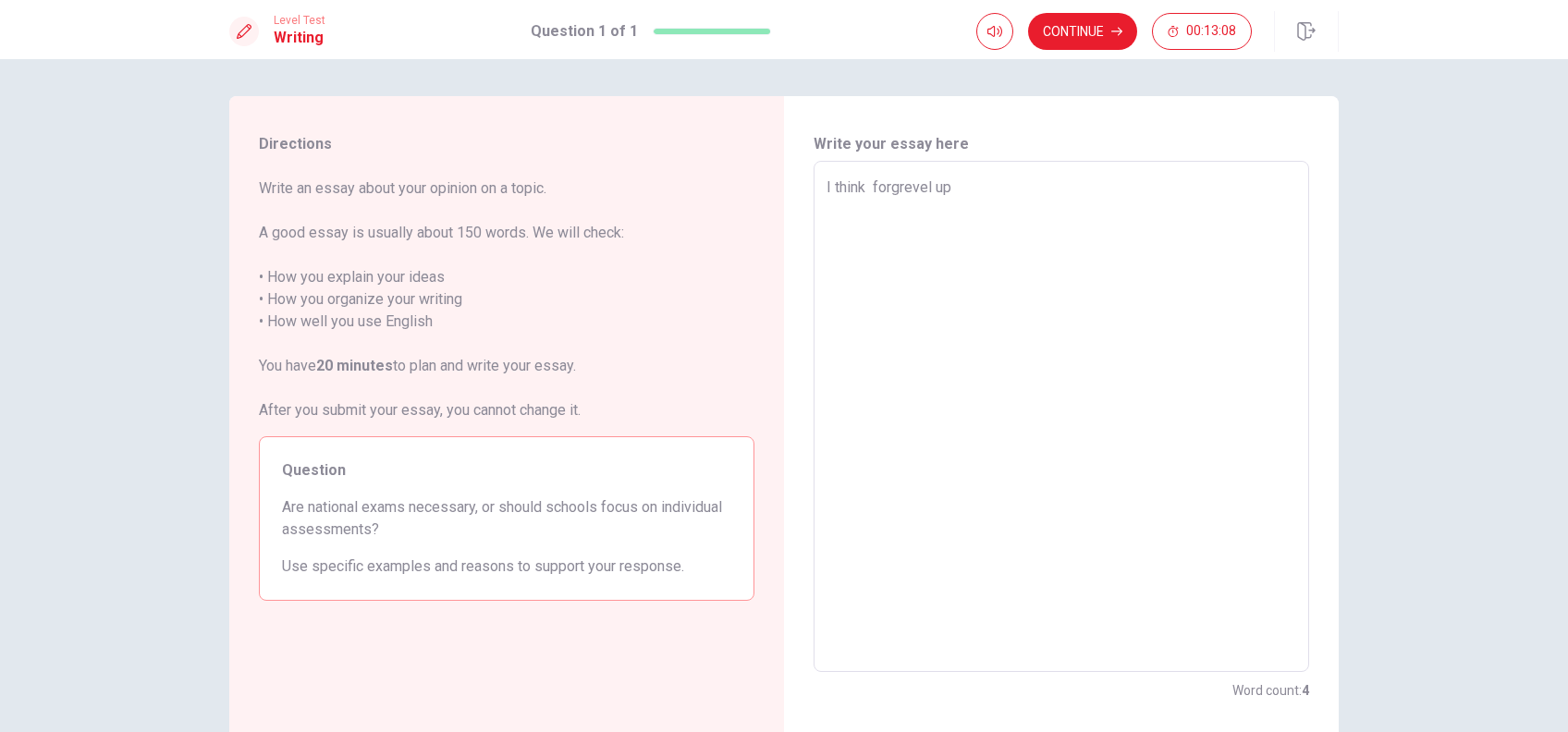 type on "x" 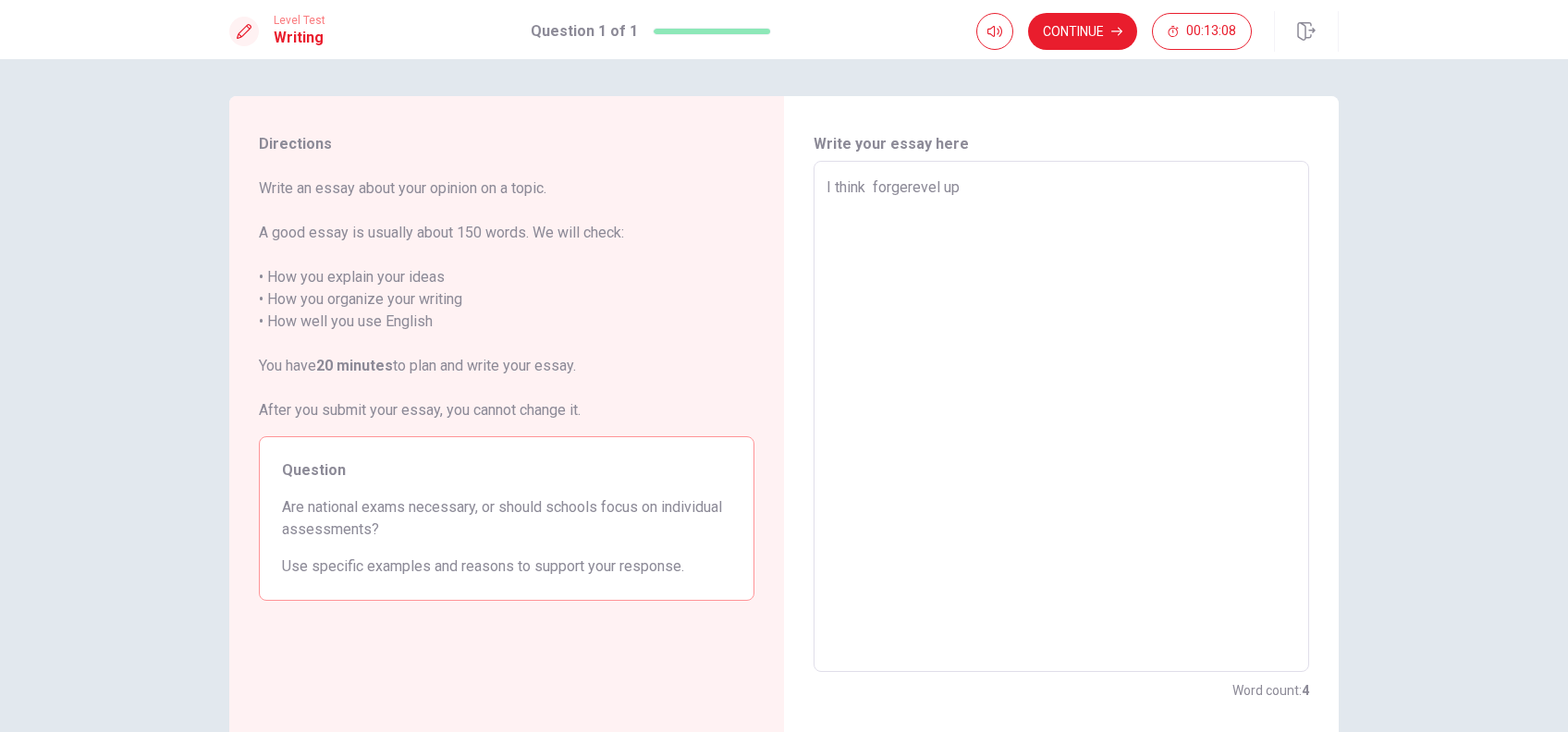 type on "x" 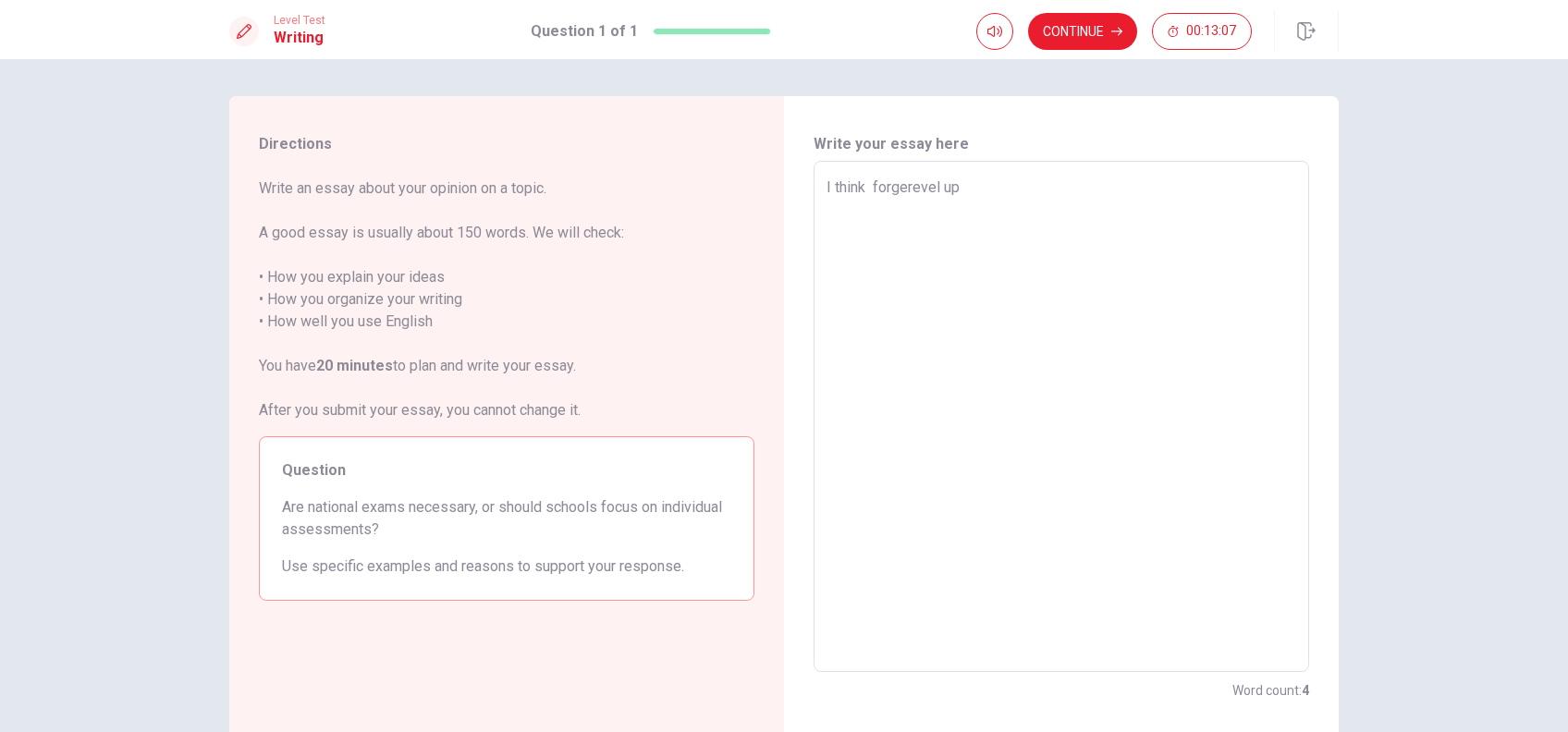 type on "I think  forgetrevel up" 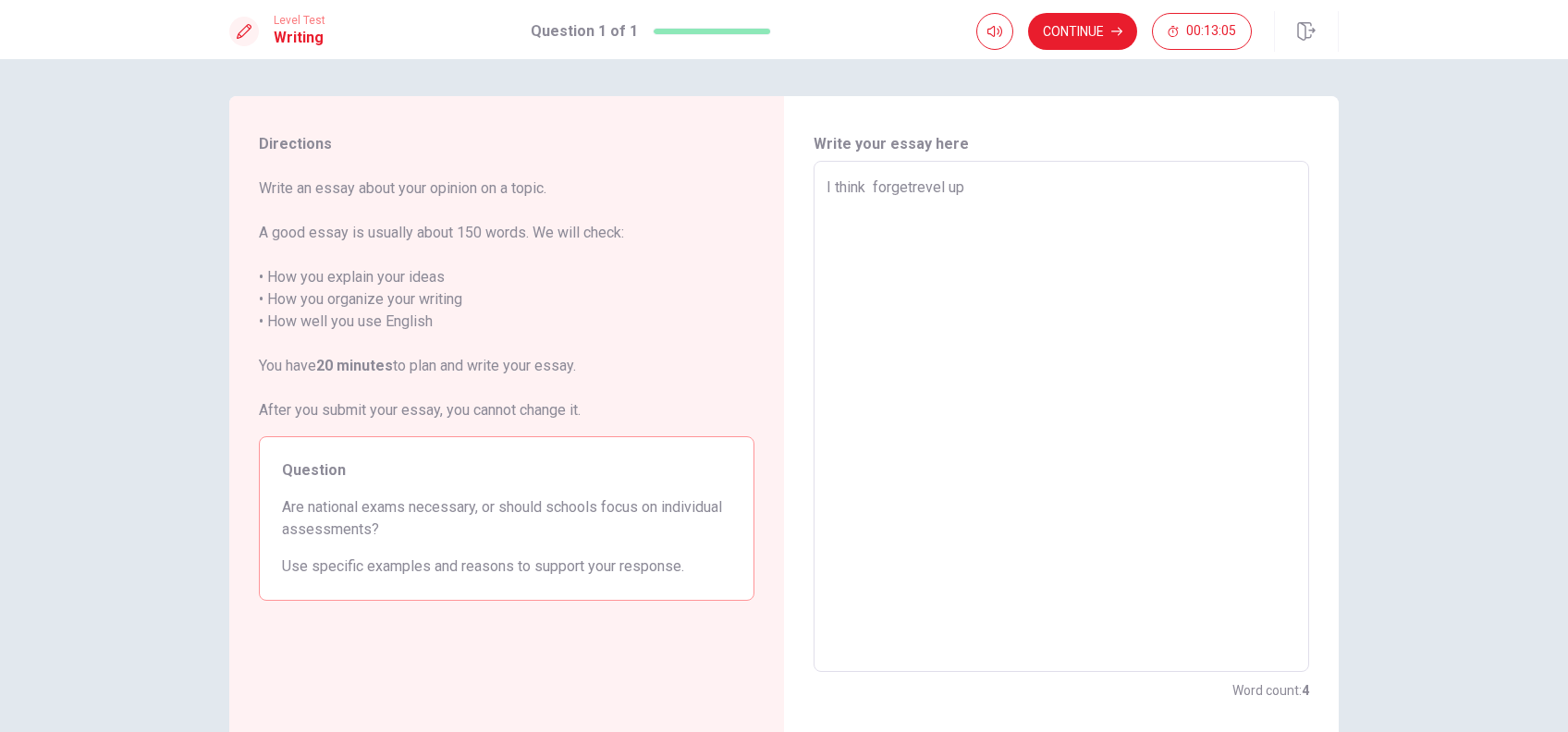 type on "x" 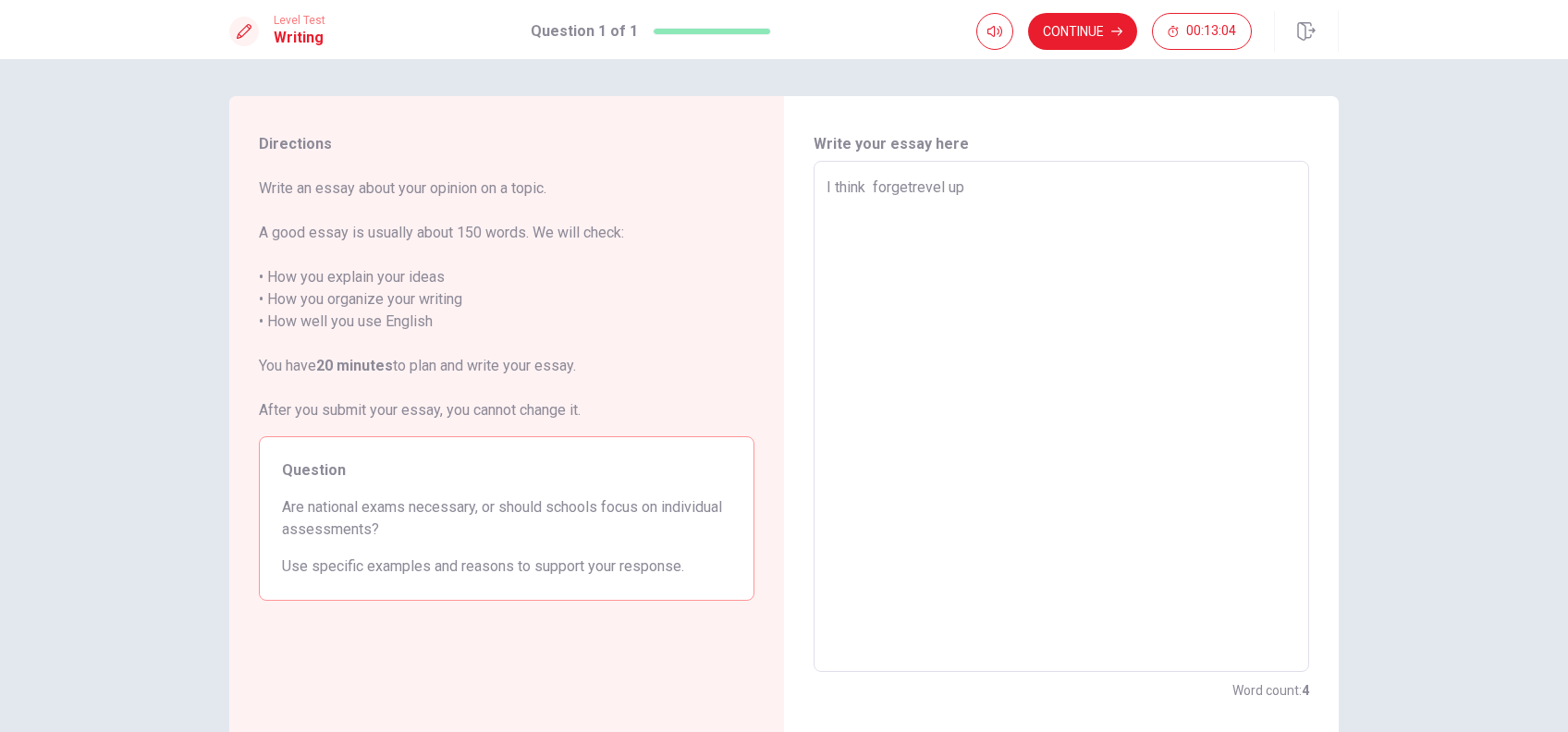 type on "I think  forget revel up" 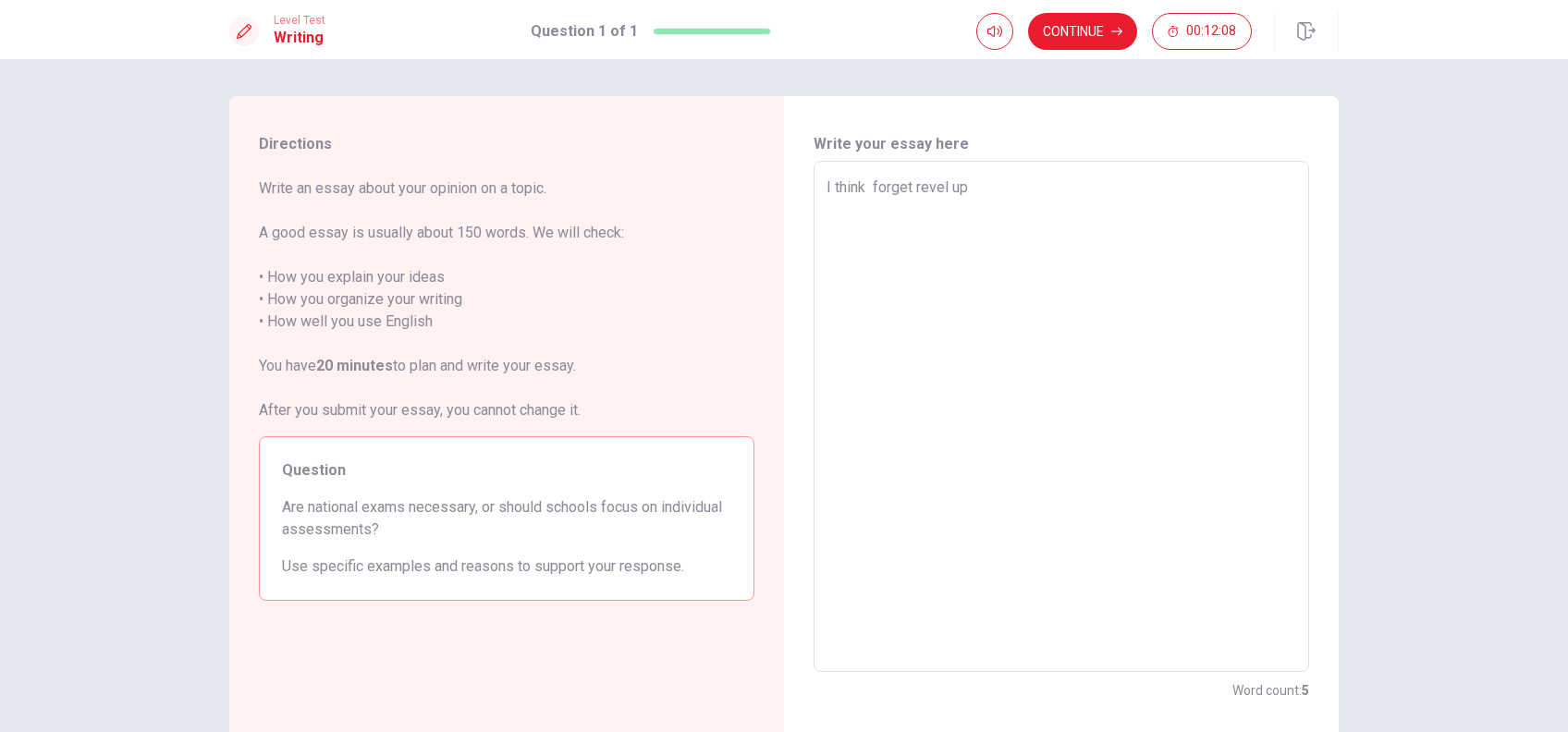 drag, startPoint x: 968, startPoint y: 195, endPoint x: 996, endPoint y: 197, distance: 28.071338 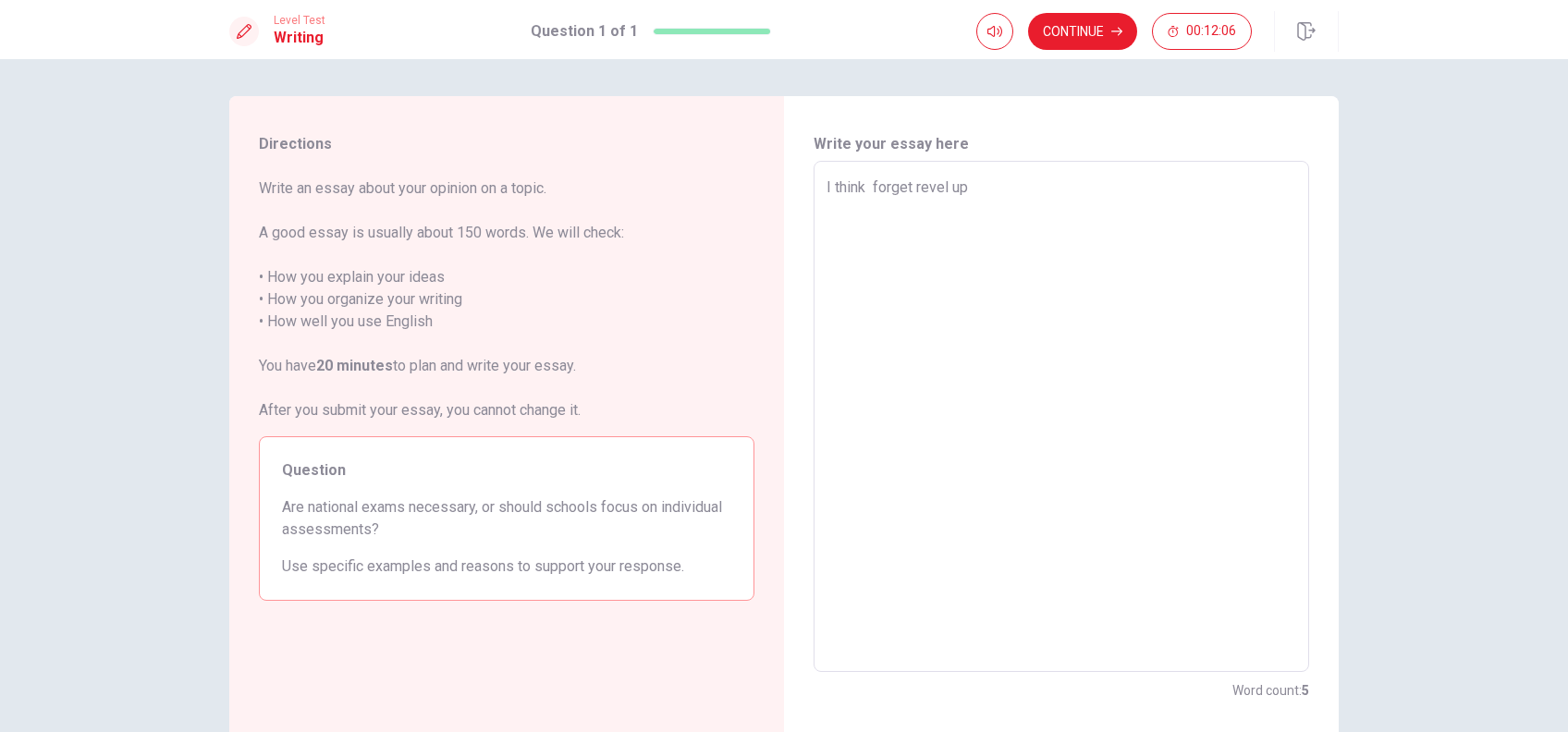 type on "x" 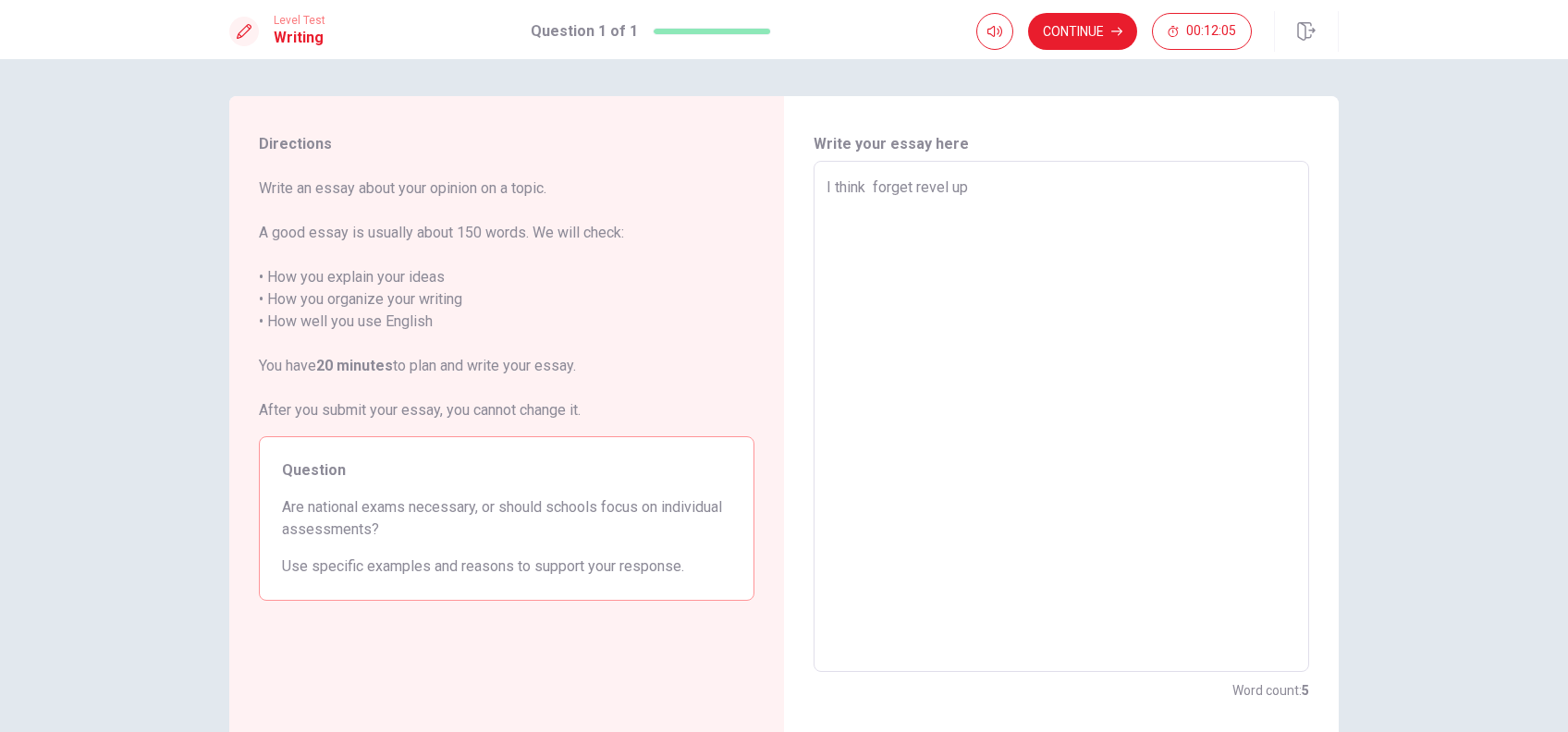 type on "I think  forget revel up t" 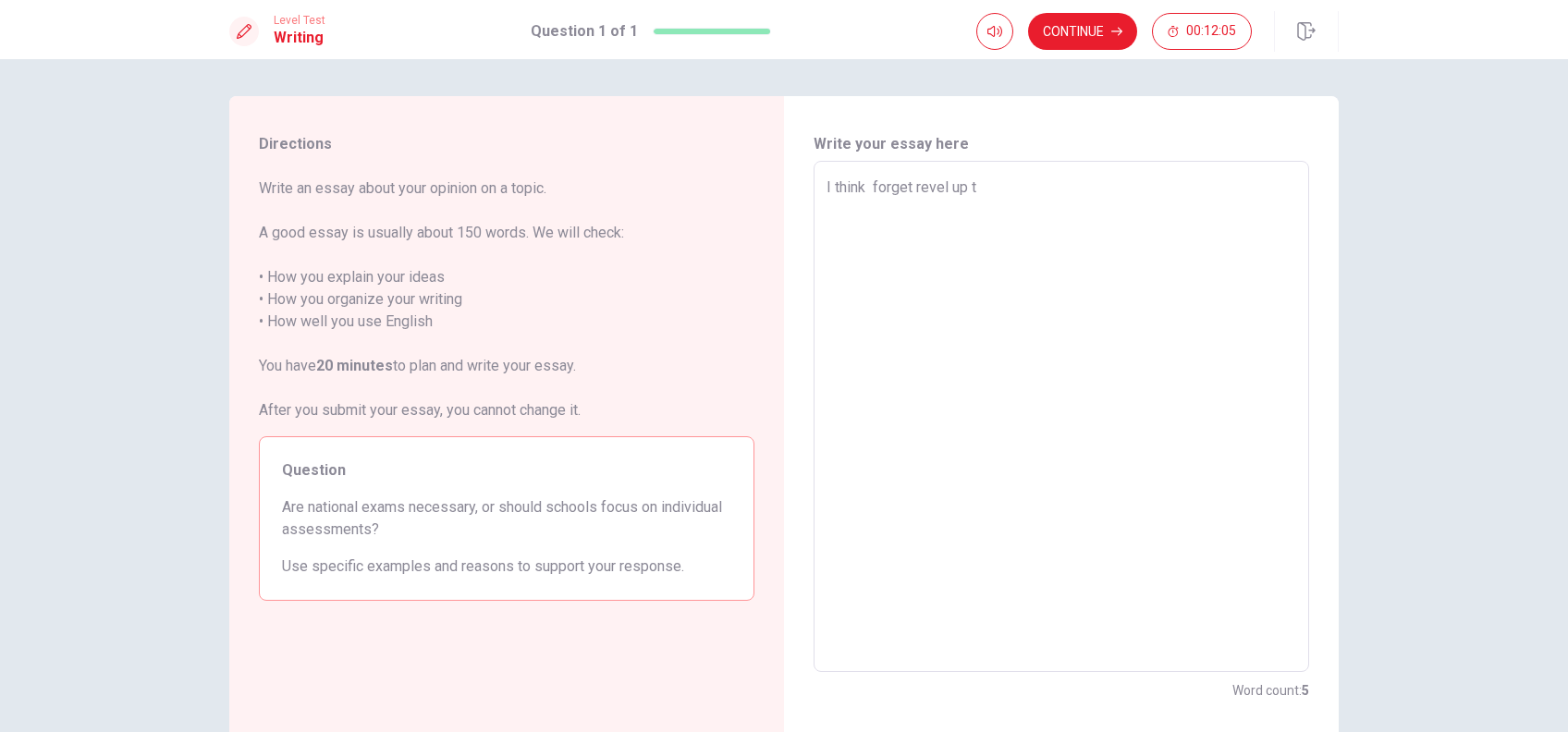 type on "x" 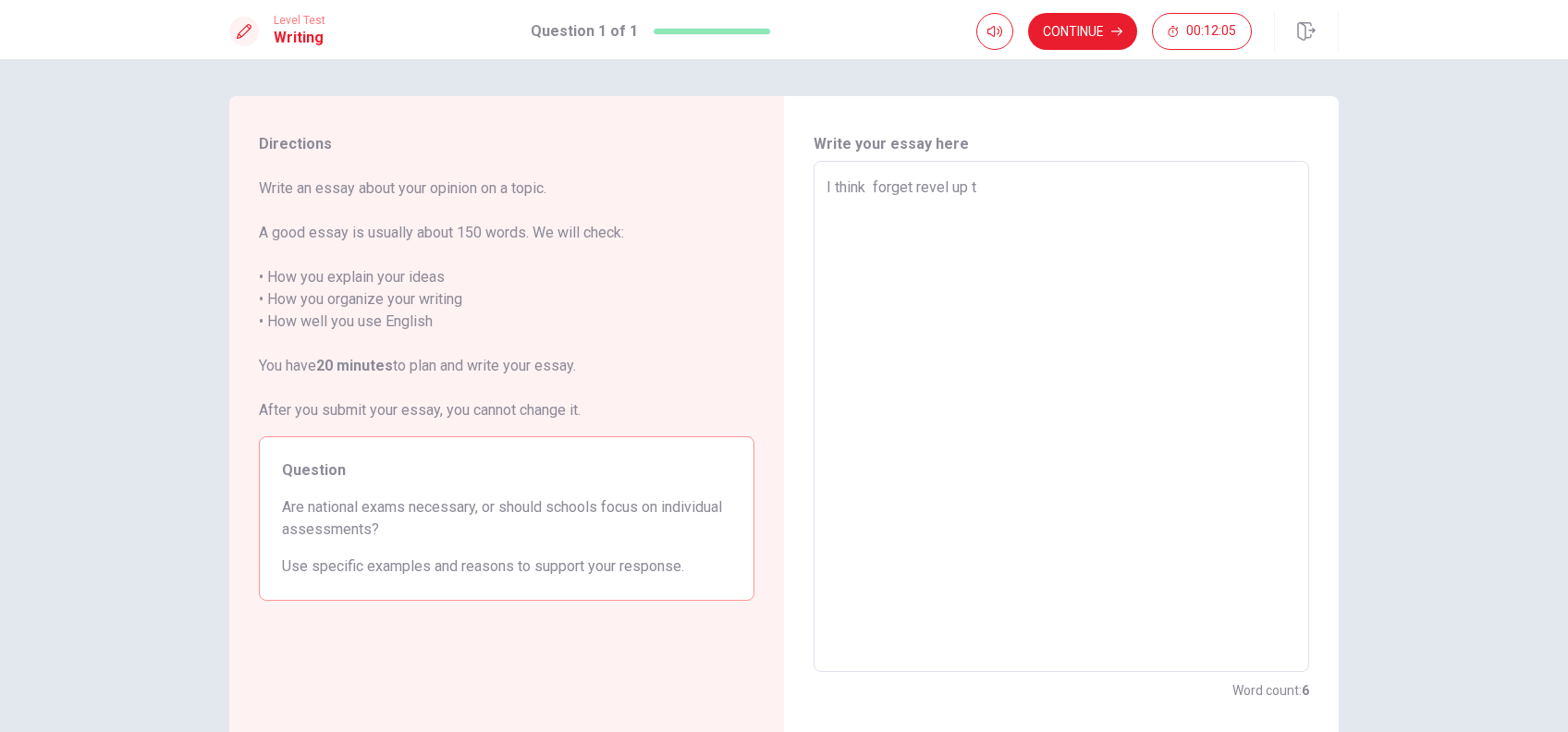 type on "I think  forget revel up te" 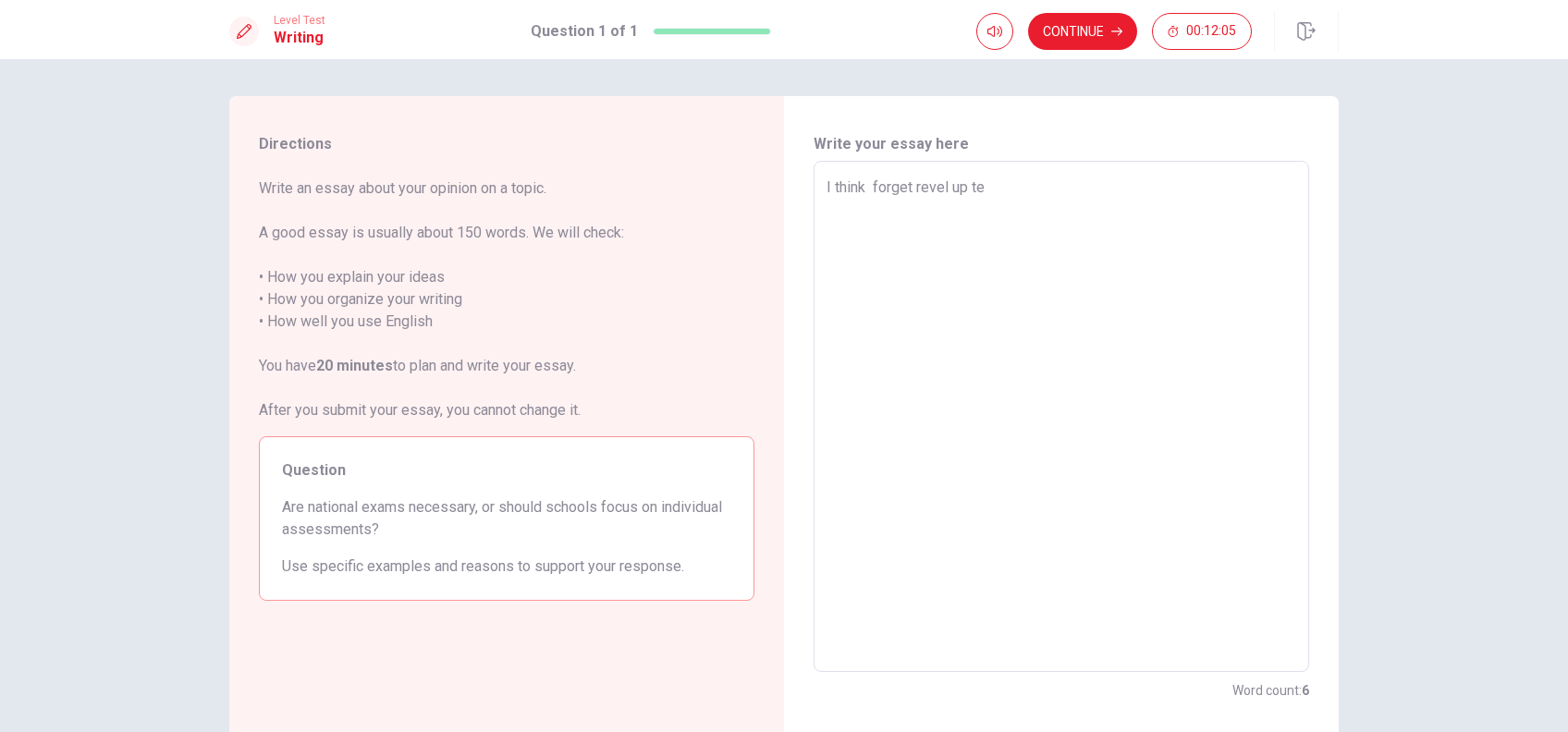 type on "x" 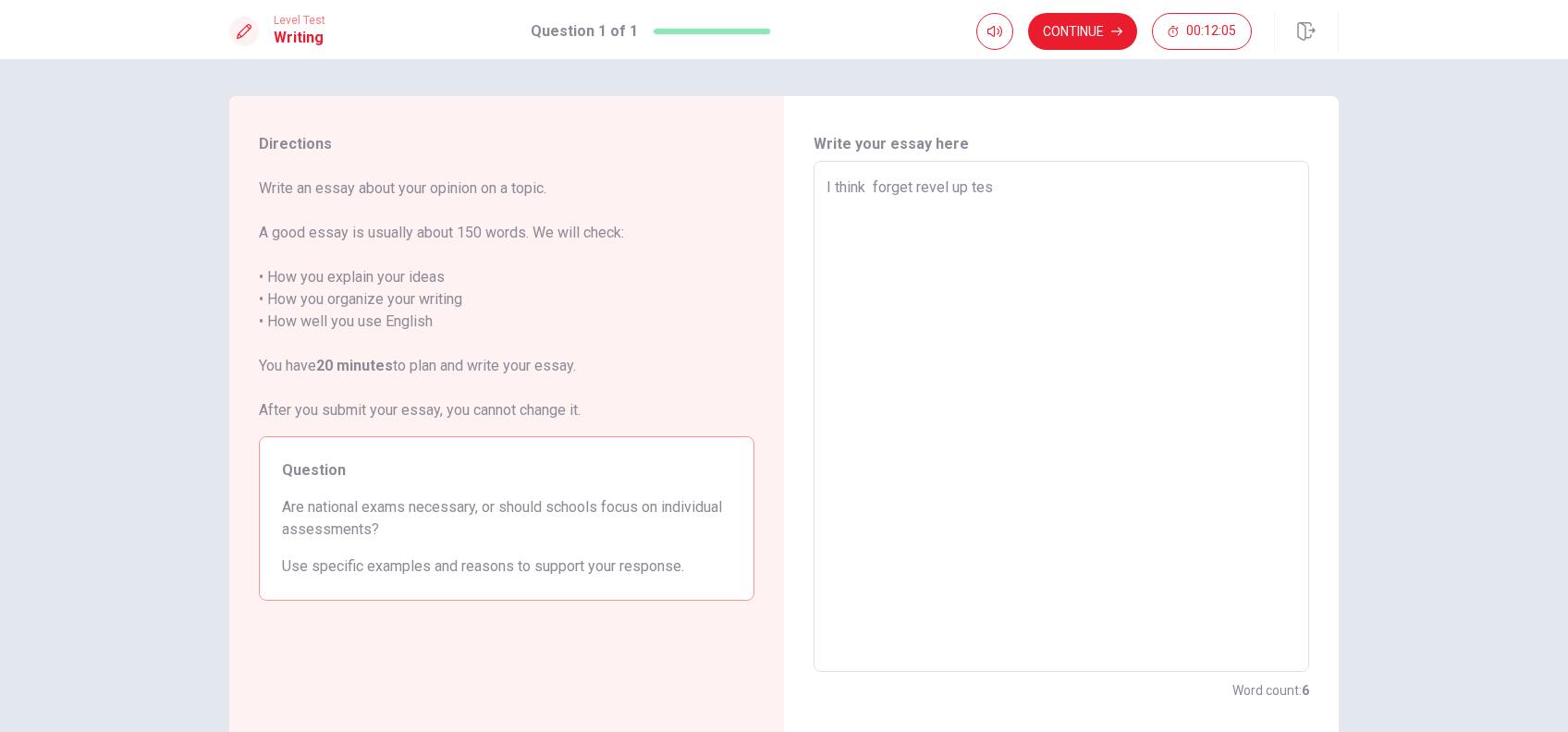 type on "x" 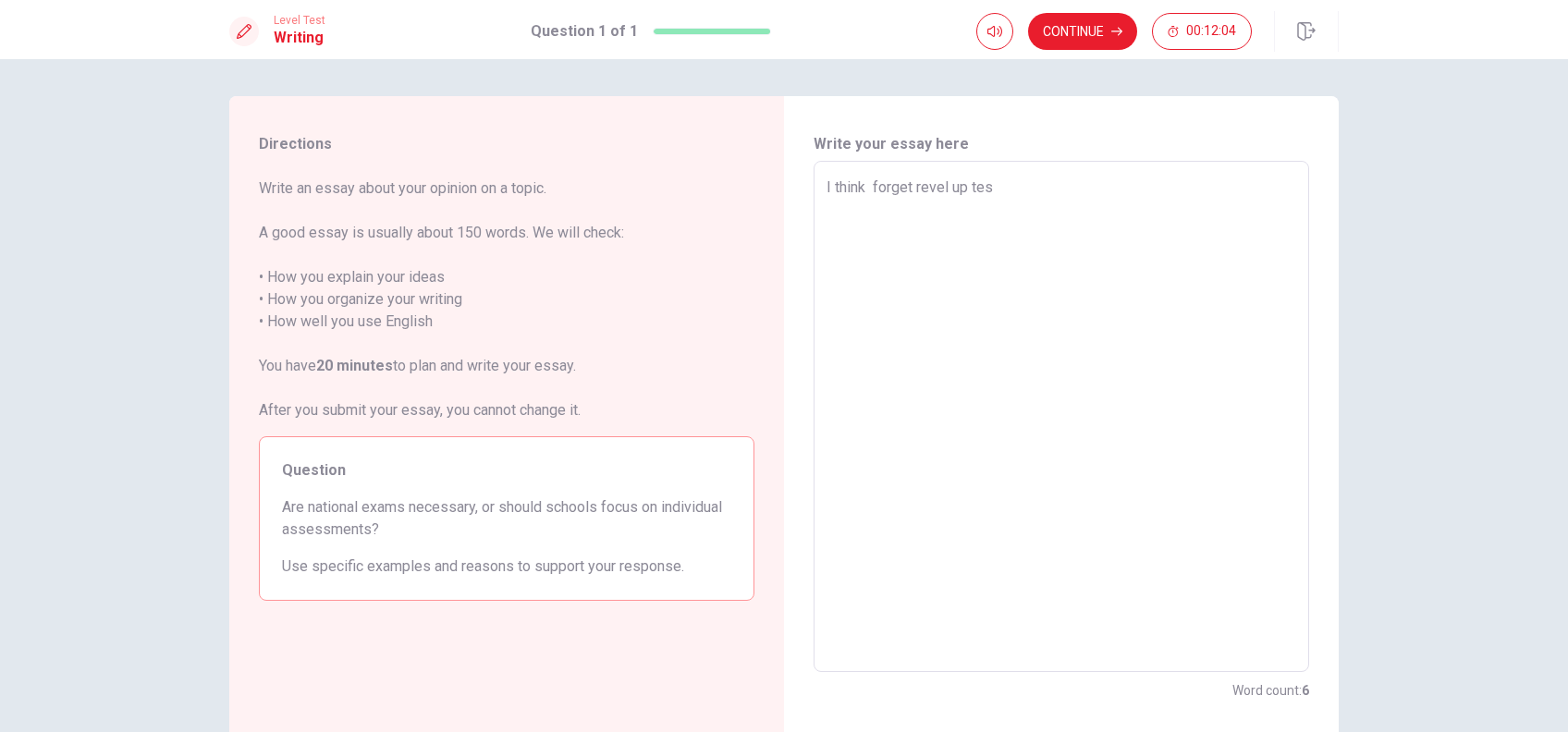 type on "I think  forget revel up tesu" 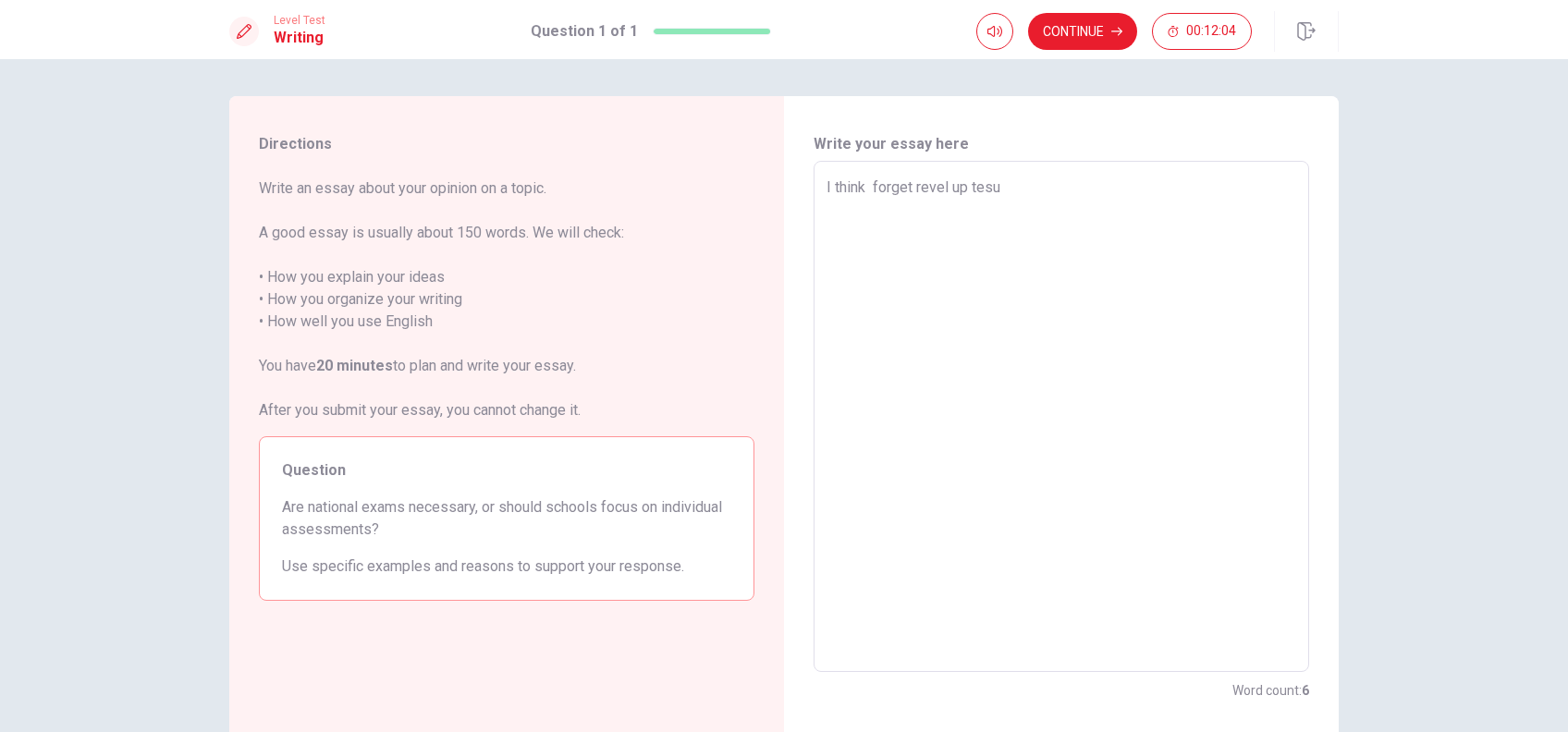 type on "x" 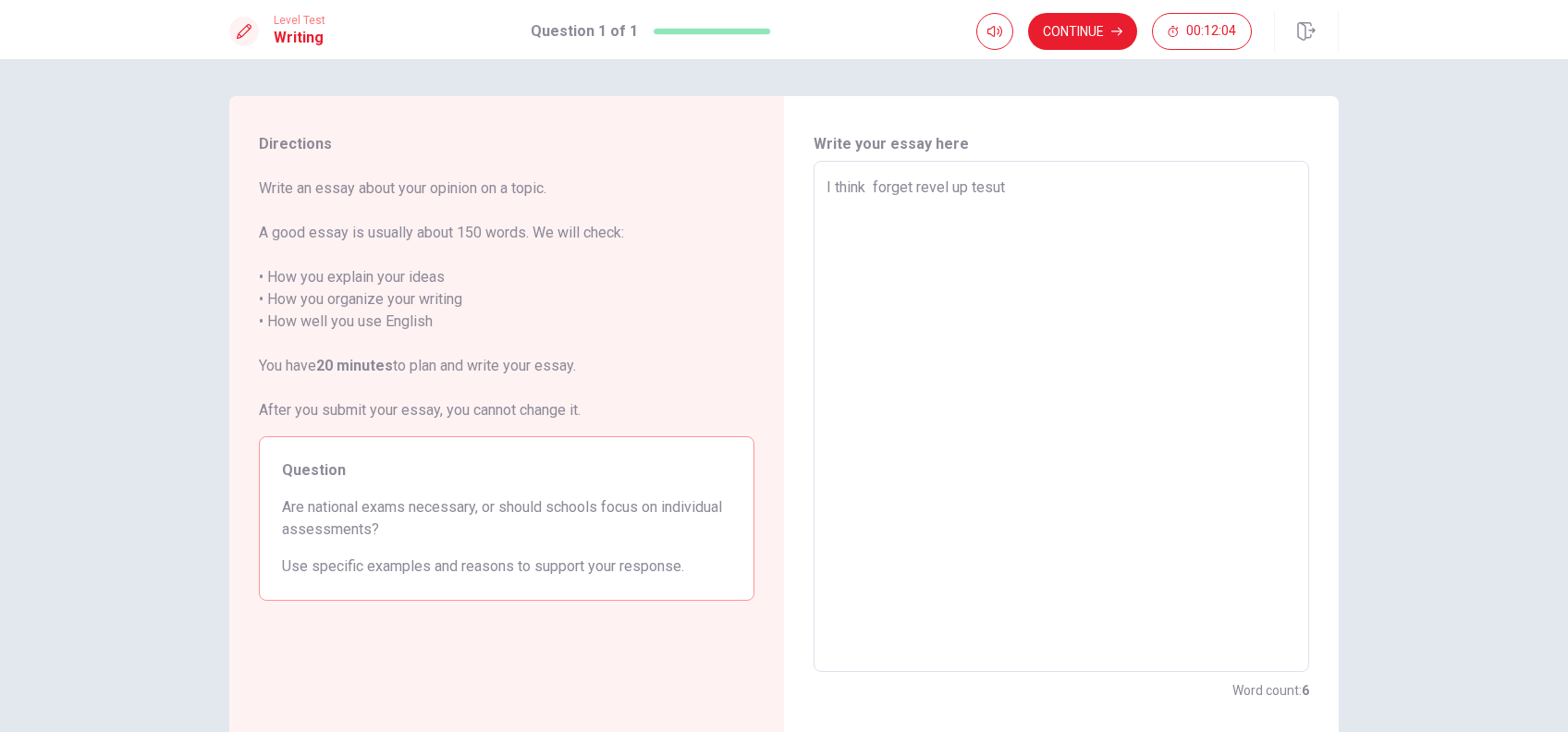 type on "x" 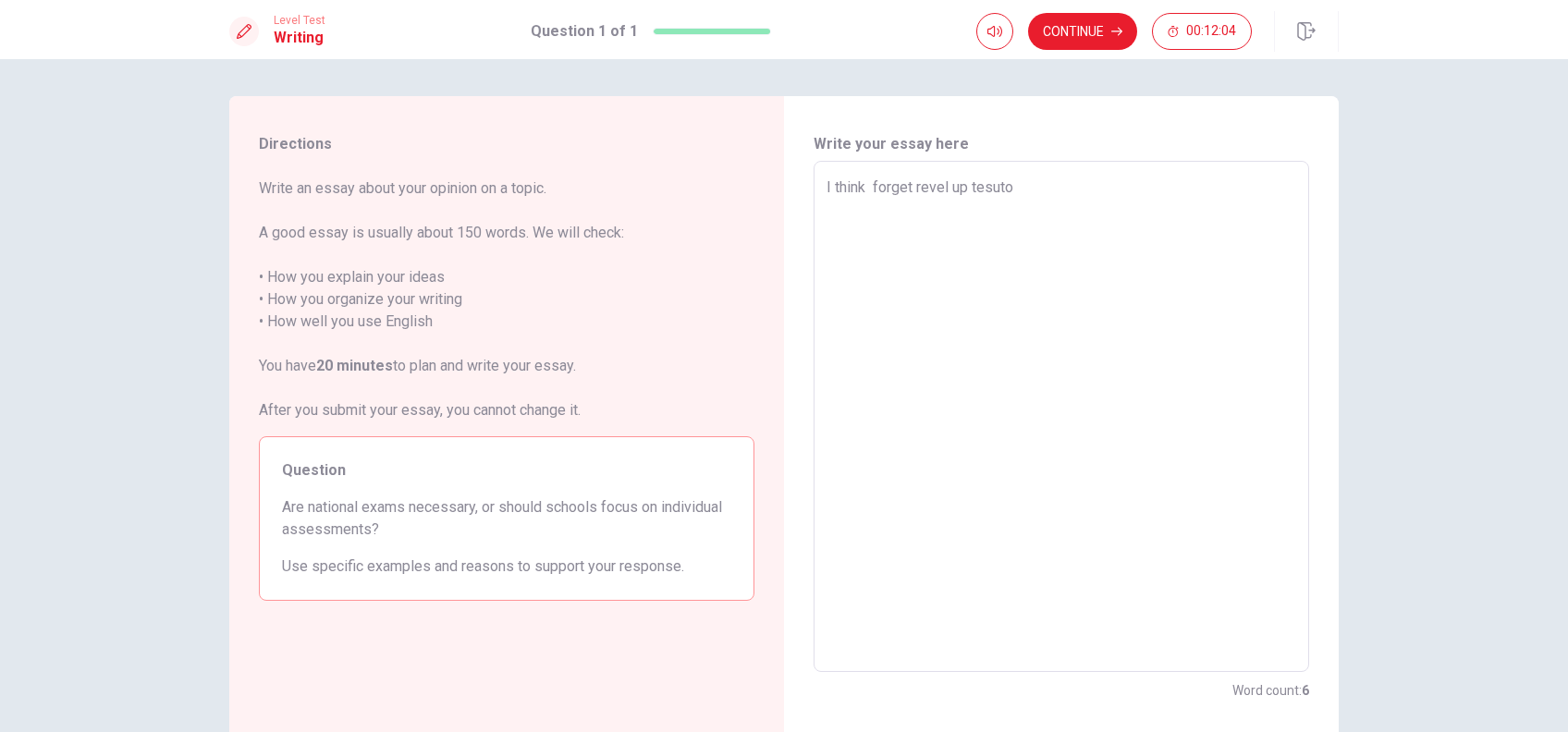 type on "x" 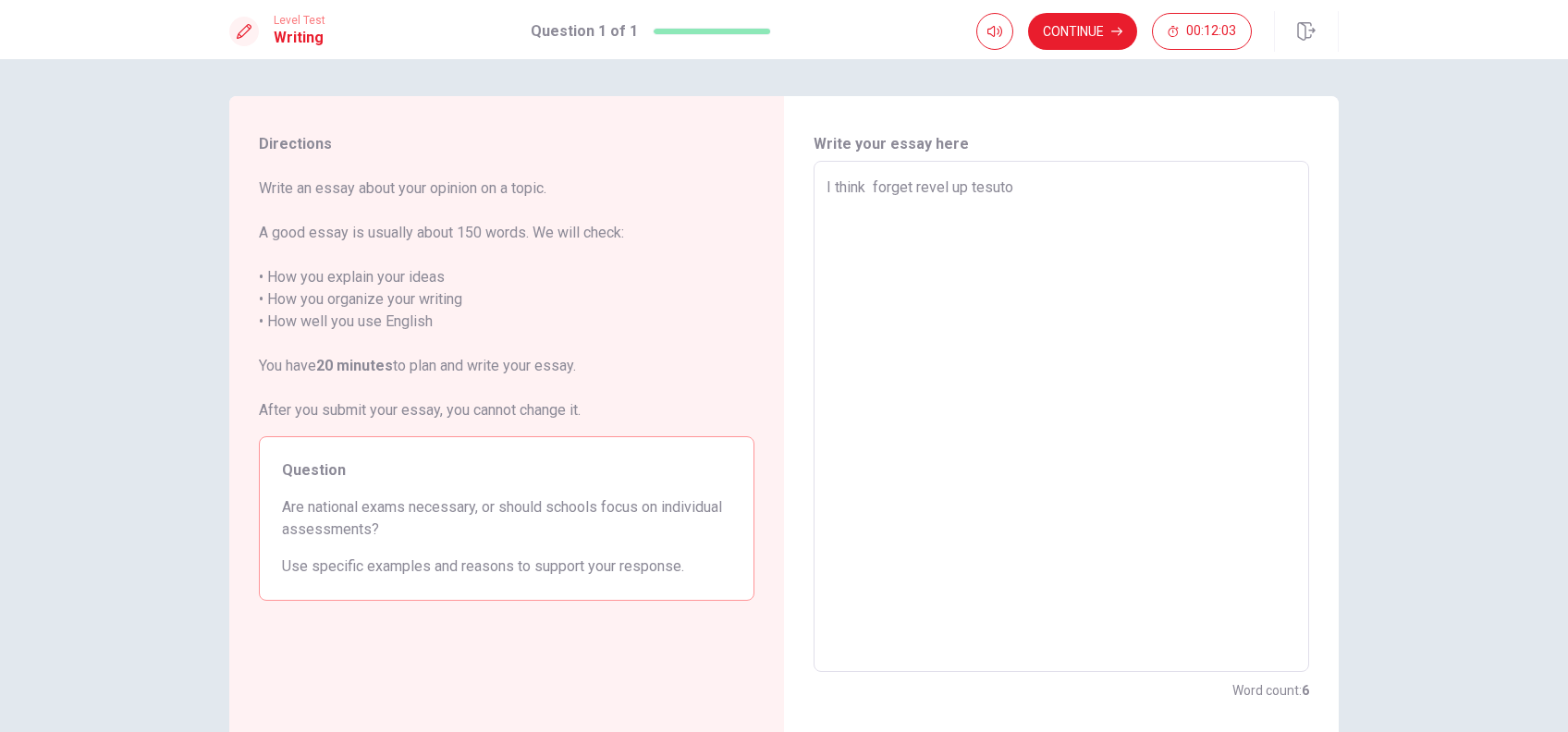 type on "I think  forget revel up tesut" 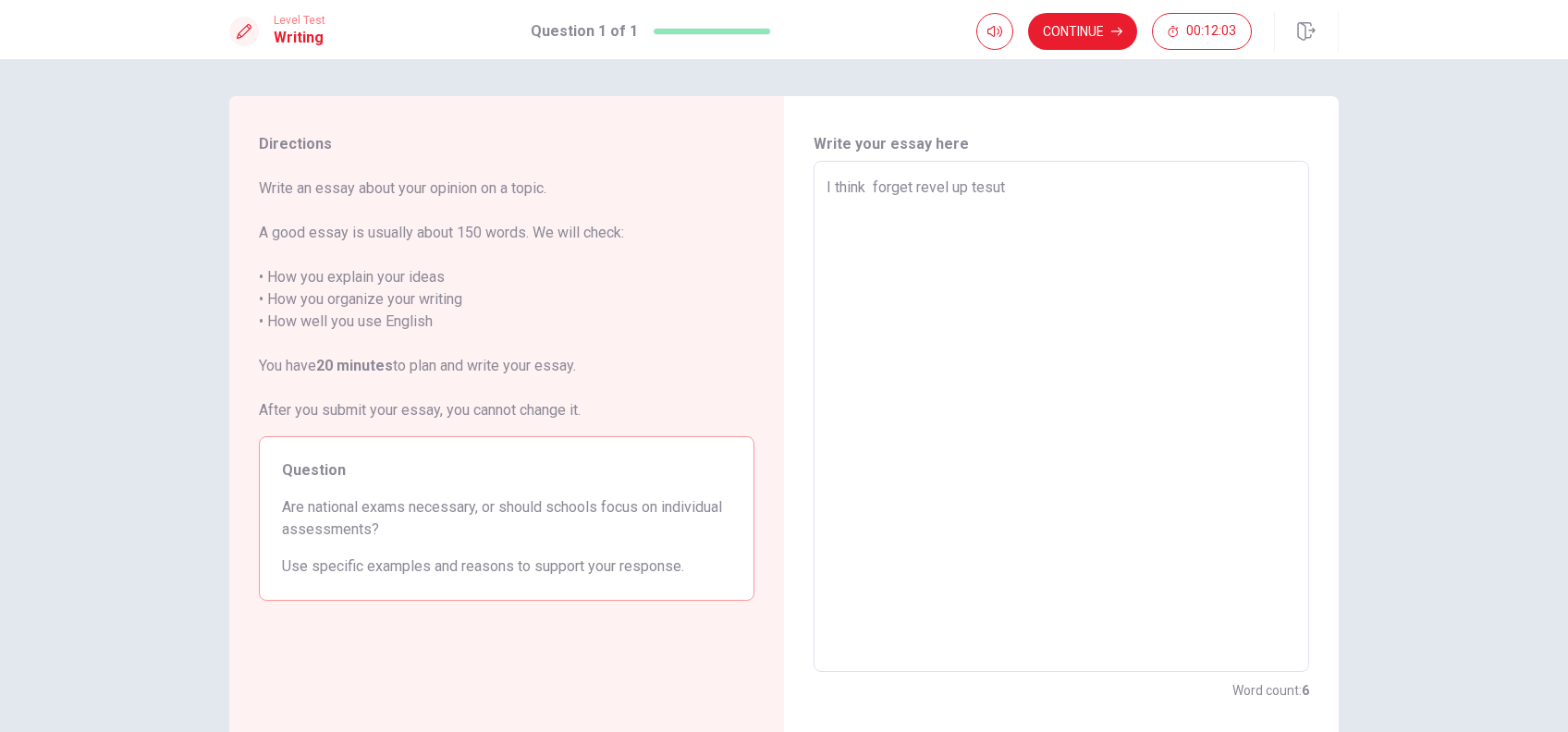 type on "x" 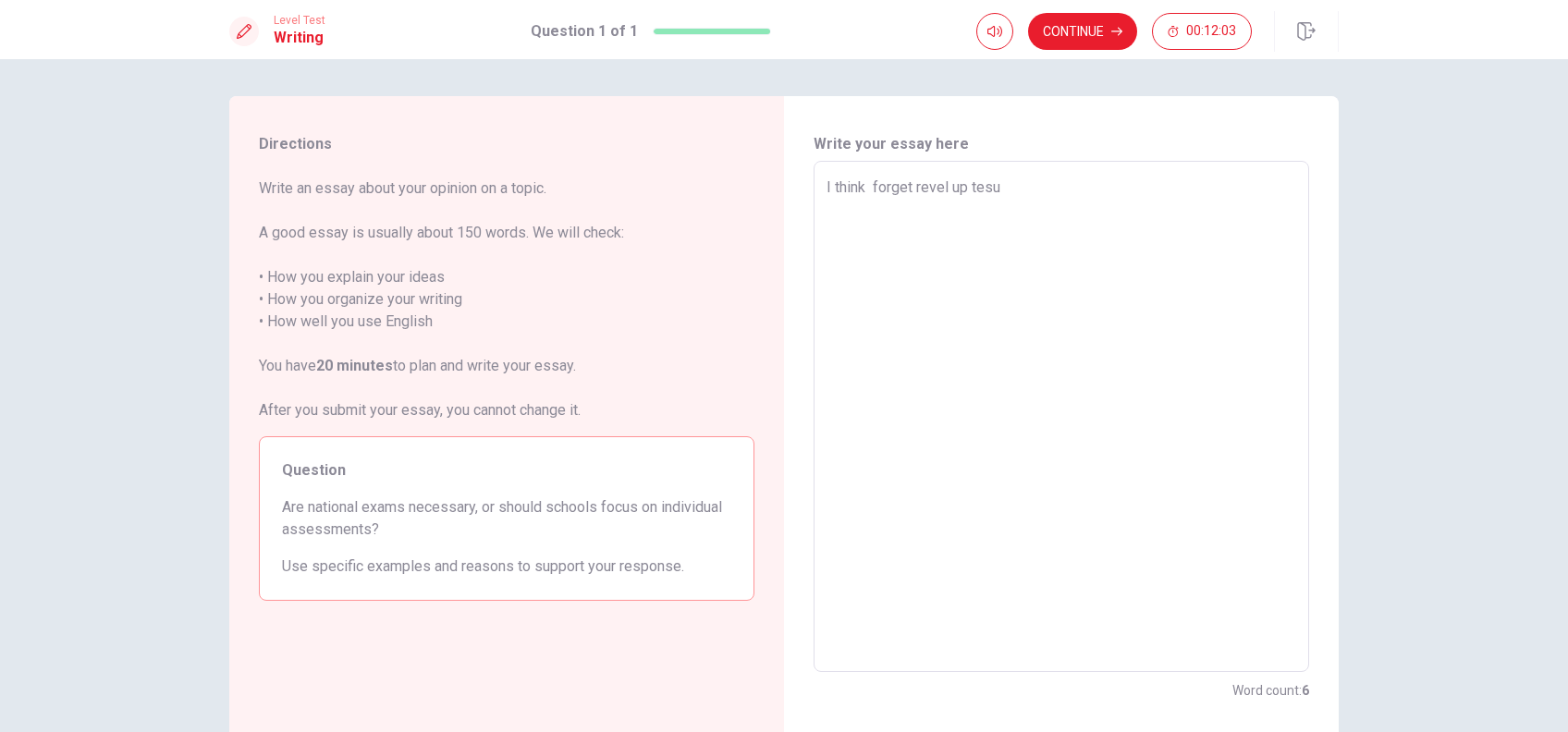 type on "x" 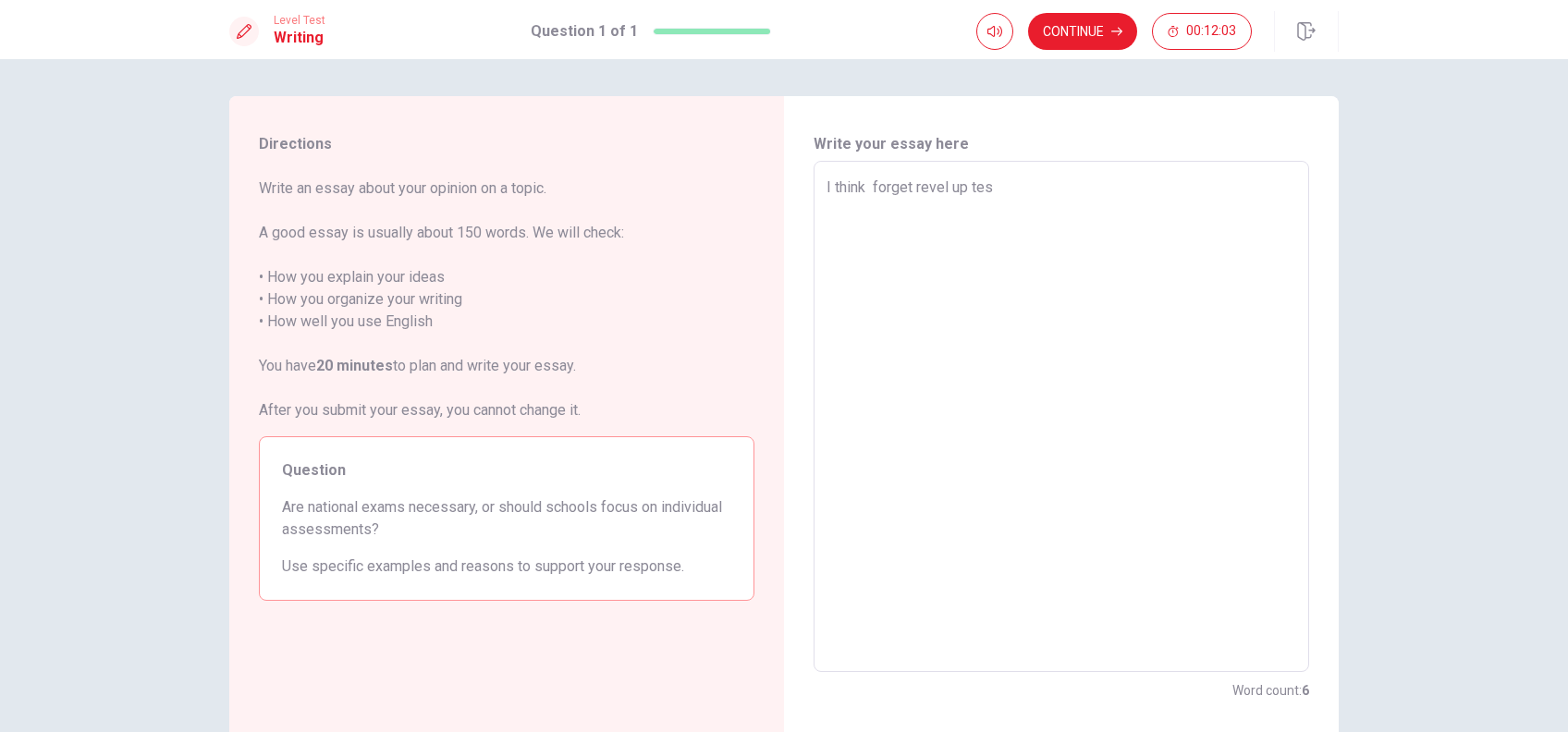 type on "x" 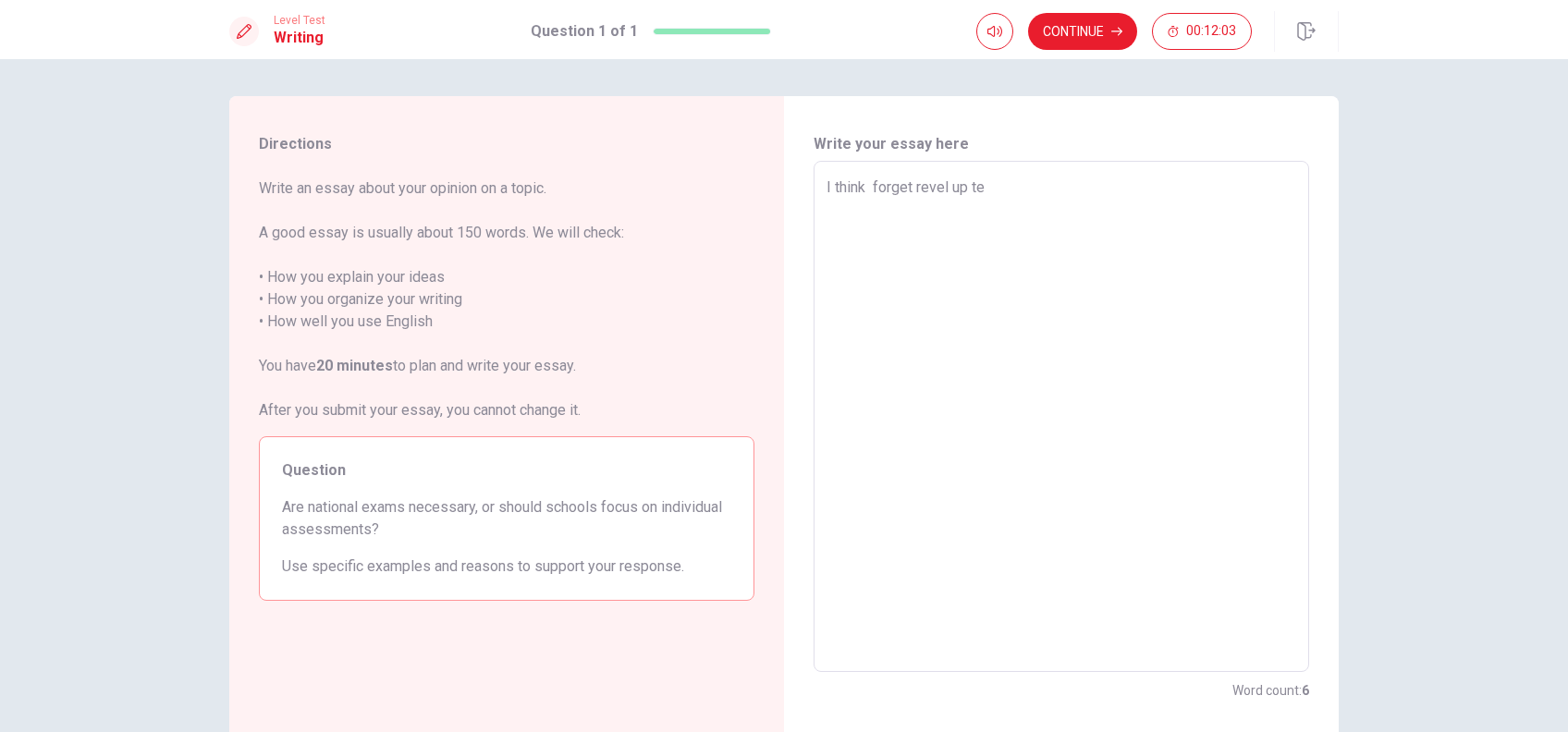 type on "x" 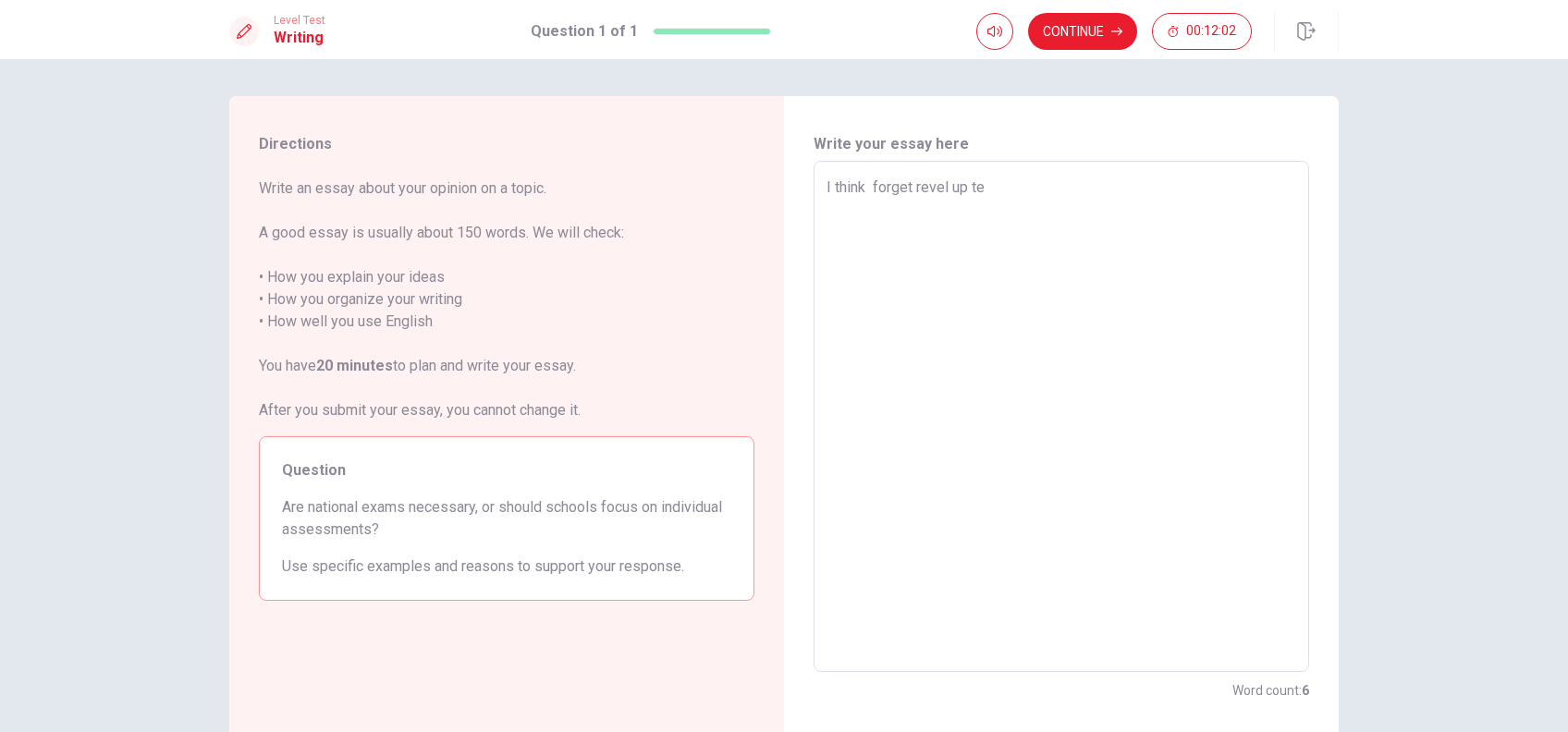 type on "I think  forget revel up t" 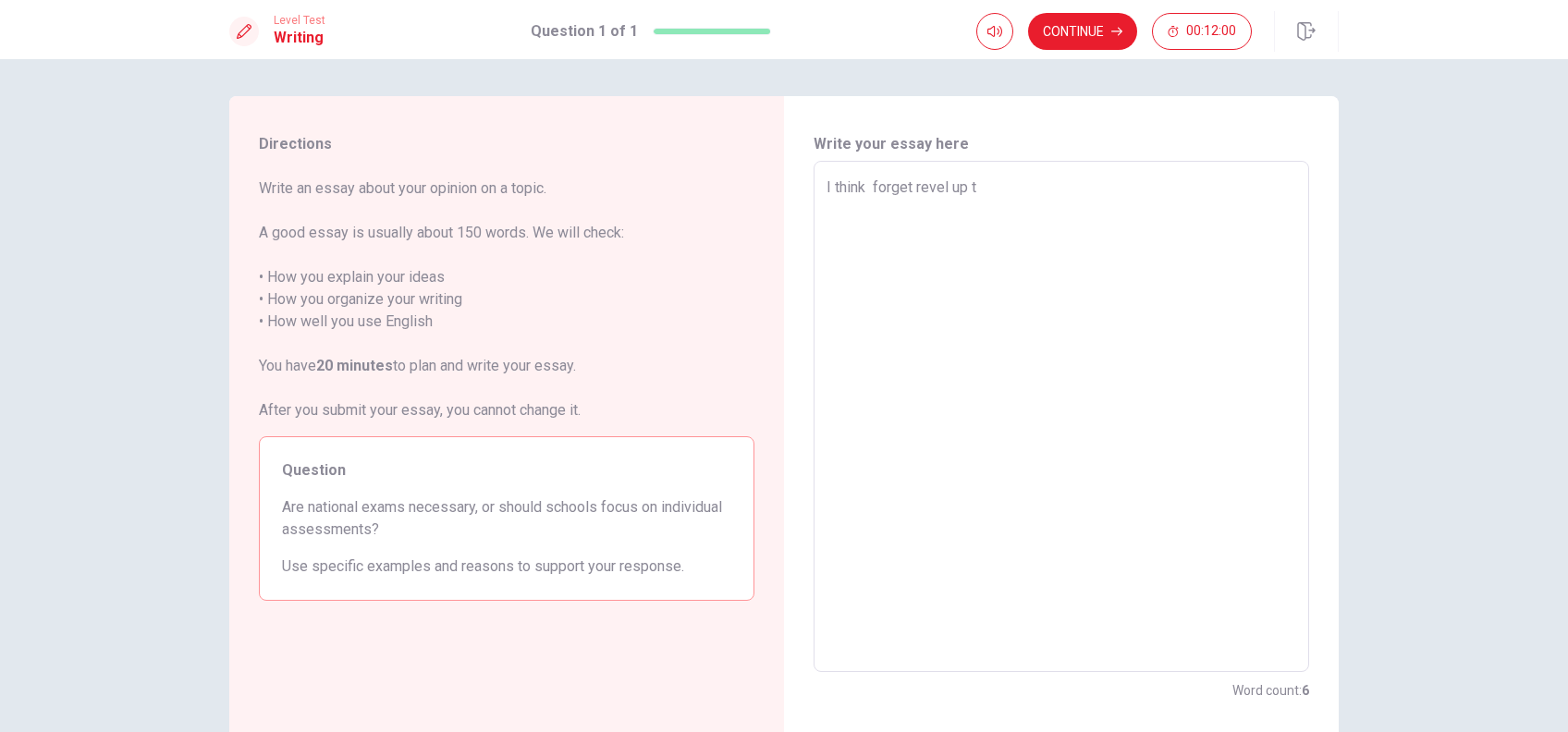 type on "x" 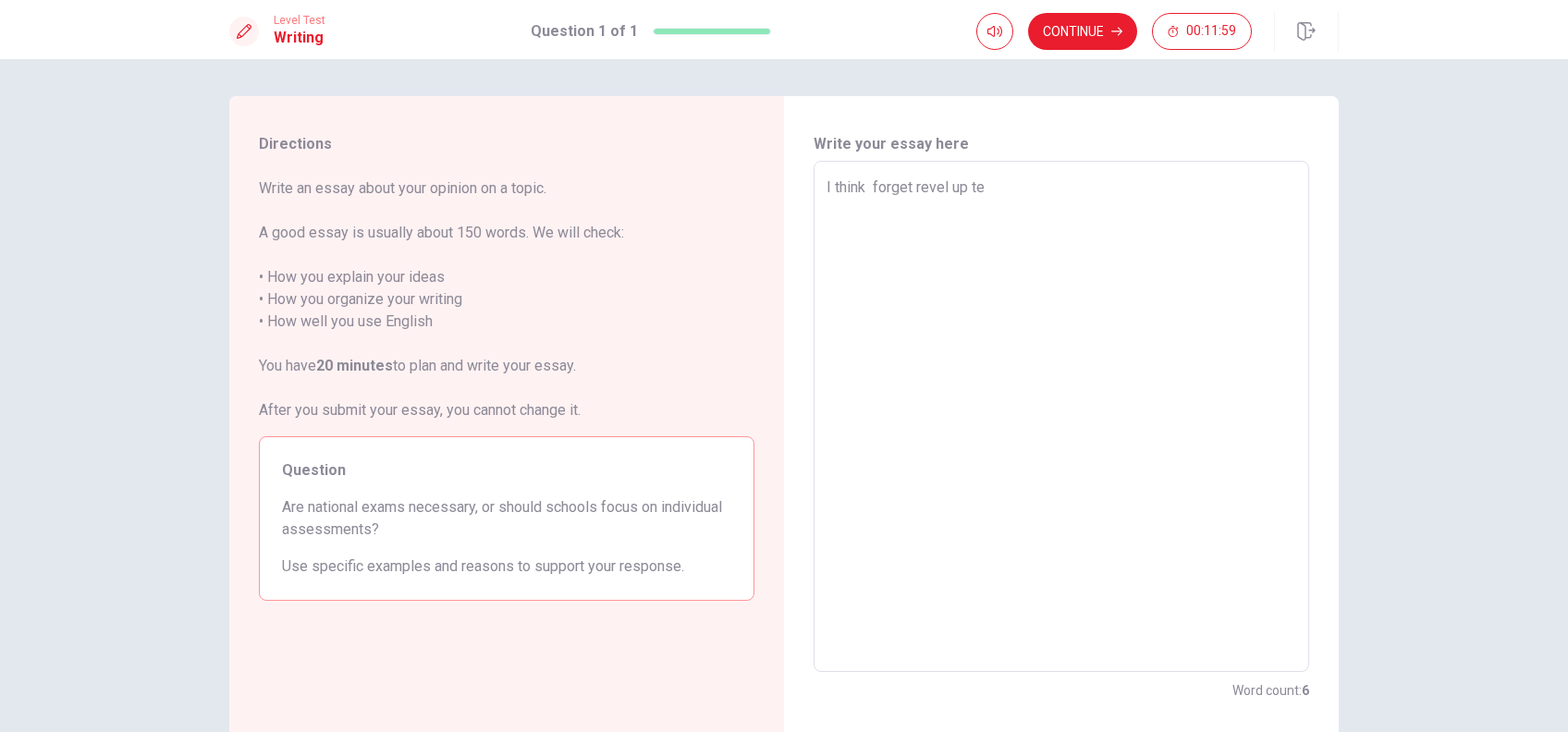 type on "x" 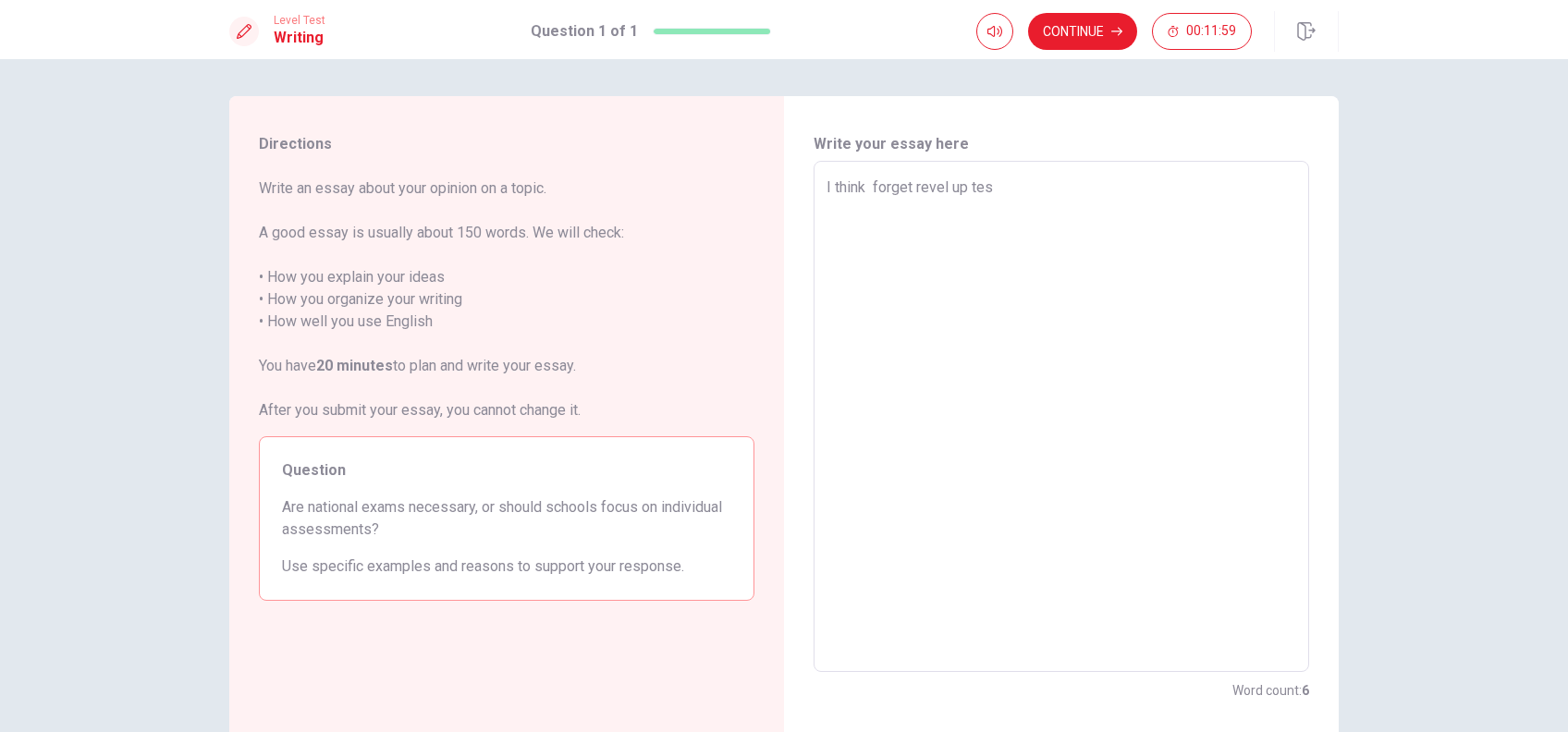 type on "x" 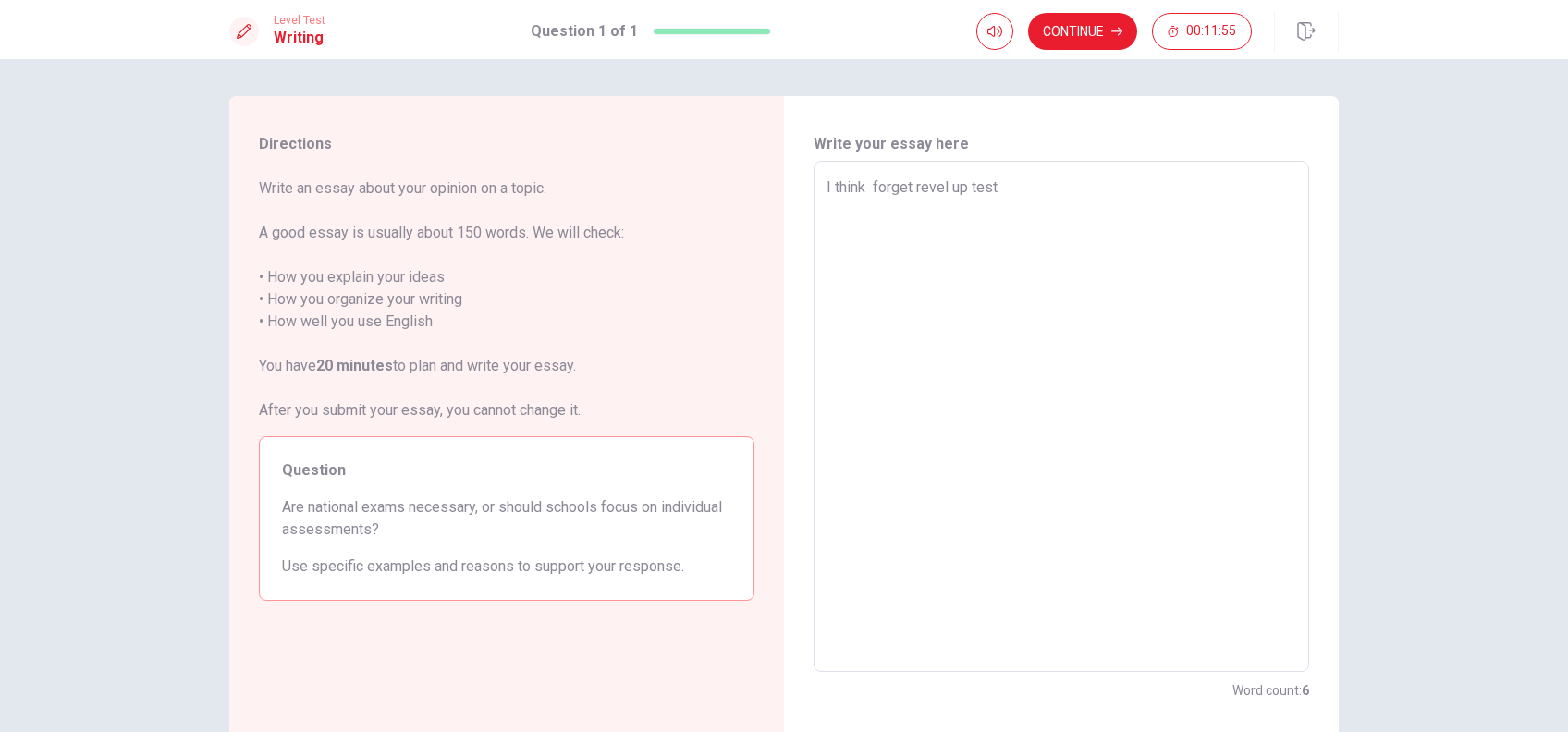 drag, startPoint x: 986, startPoint y: 184, endPoint x: 962, endPoint y: 183, distance: 24.020824 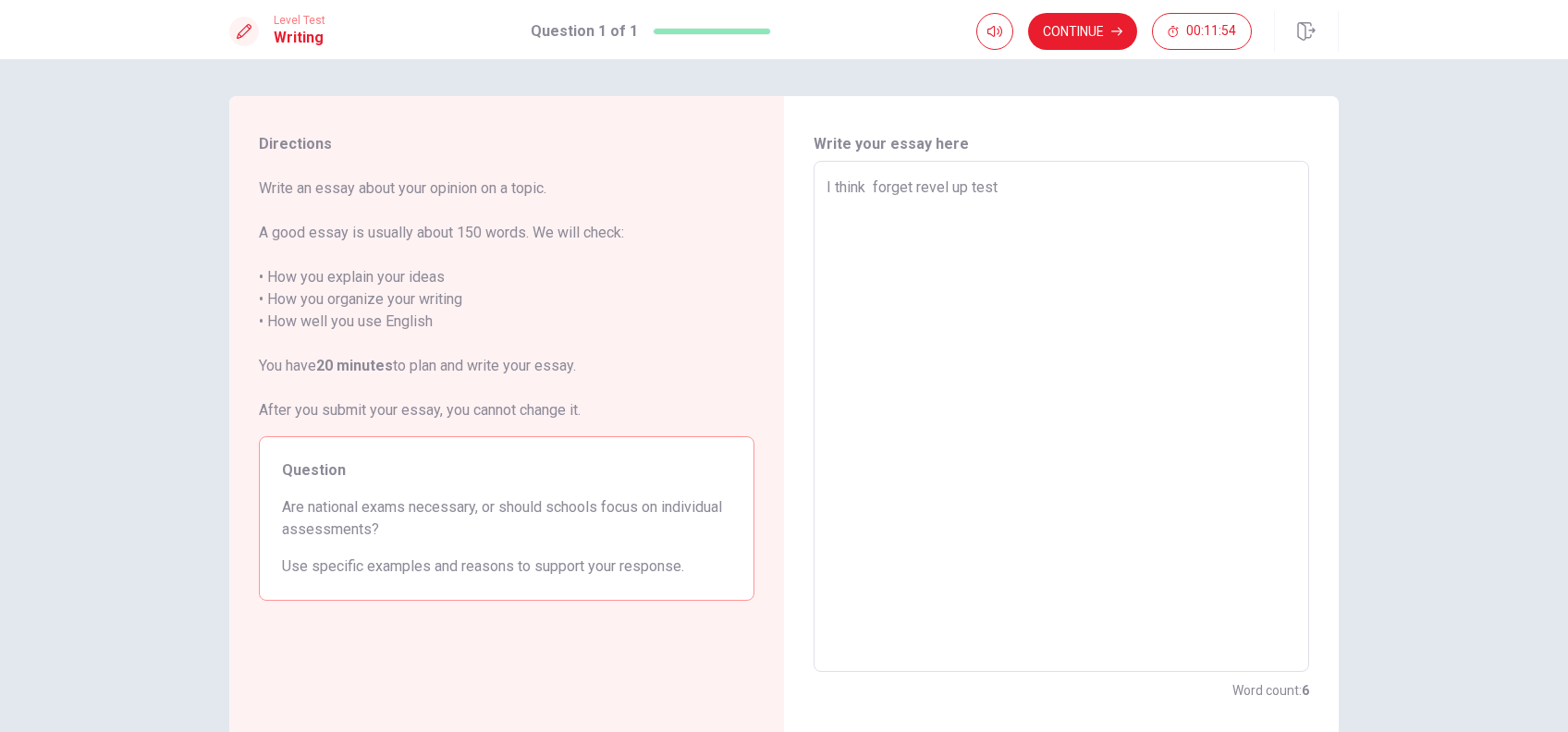 click on "I think  forget revel up test" at bounding box center [1061, 417] 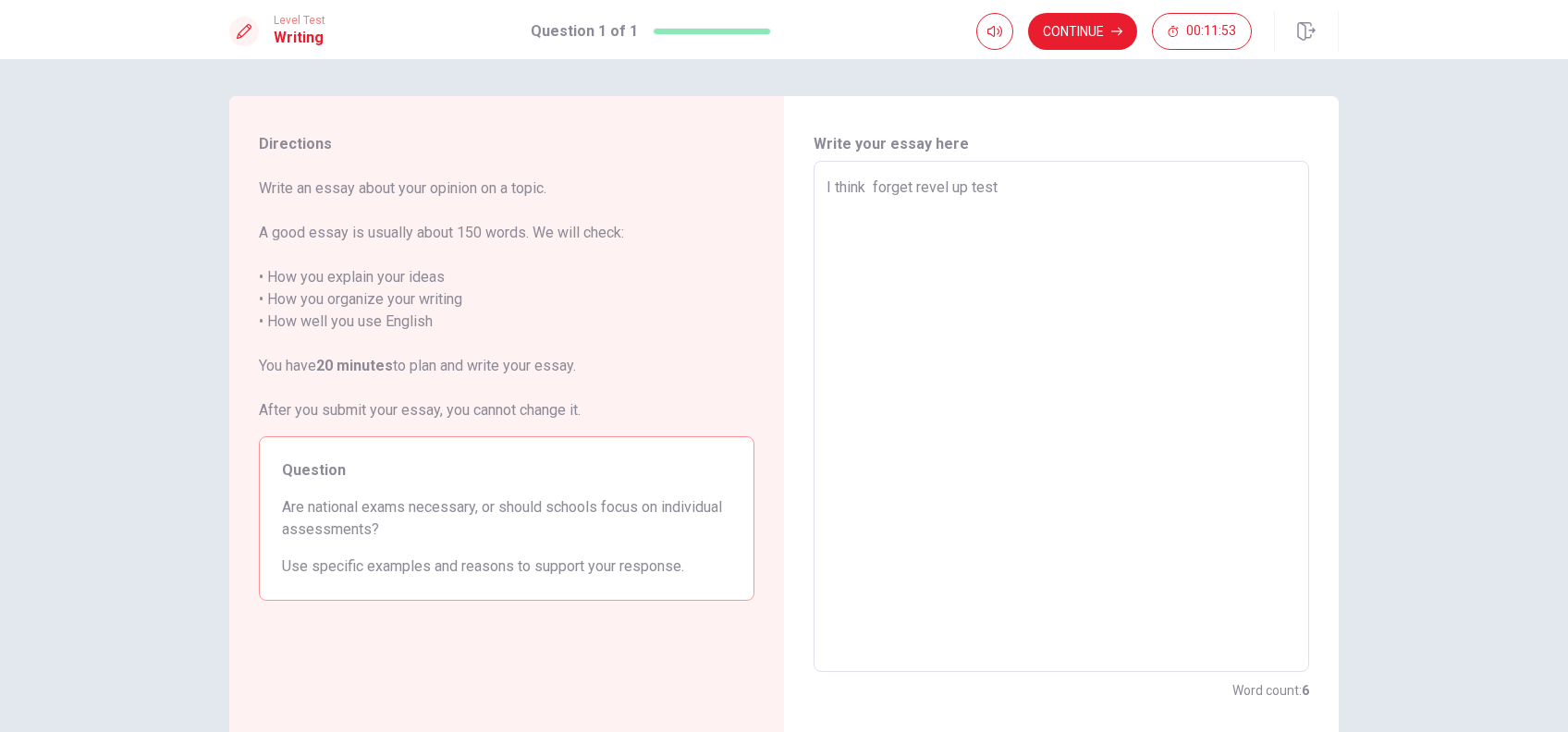 drag, startPoint x: 998, startPoint y: 189, endPoint x: 961, endPoint y: 183, distance: 37.4833 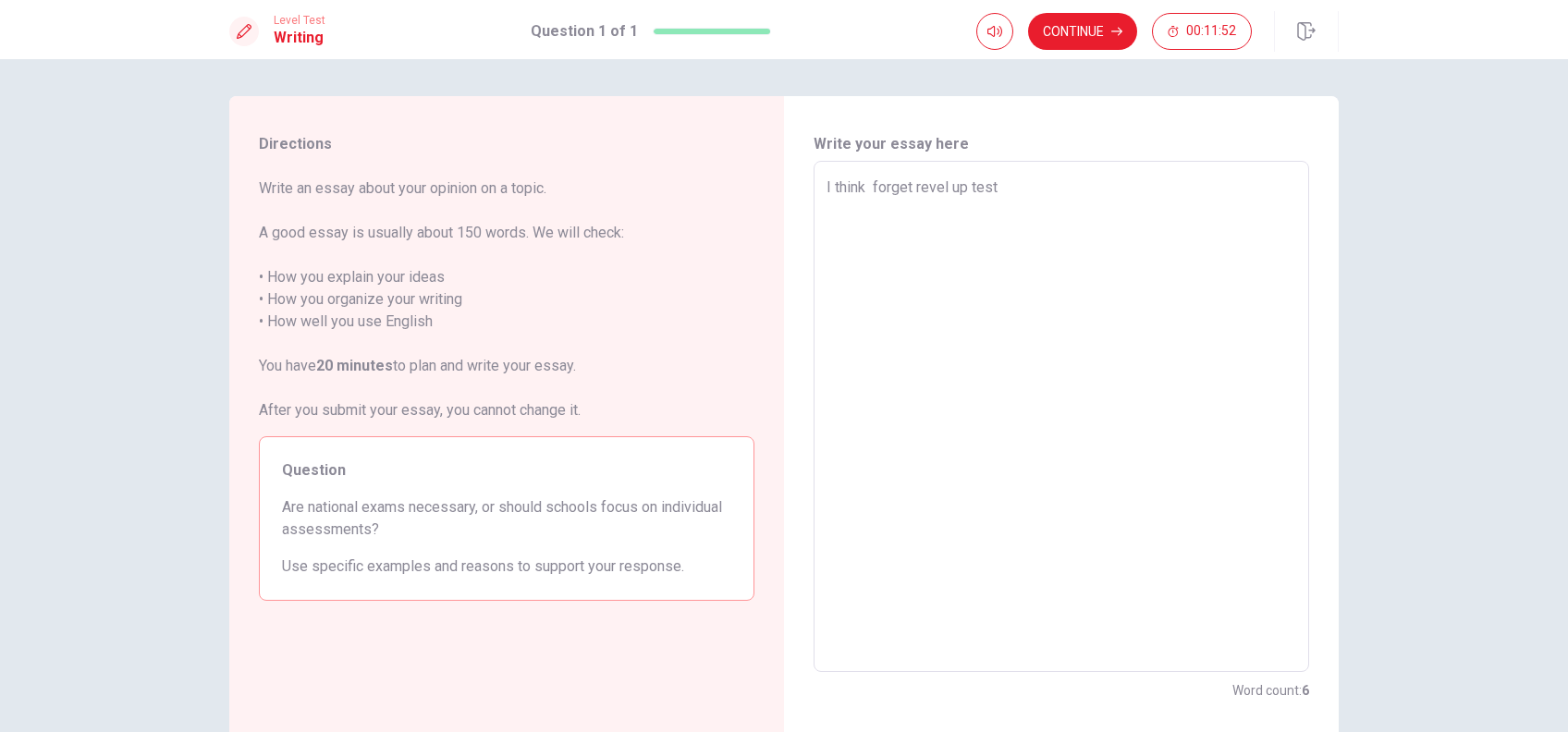 click on "I think  forget revel up test" at bounding box center (1061, 417) 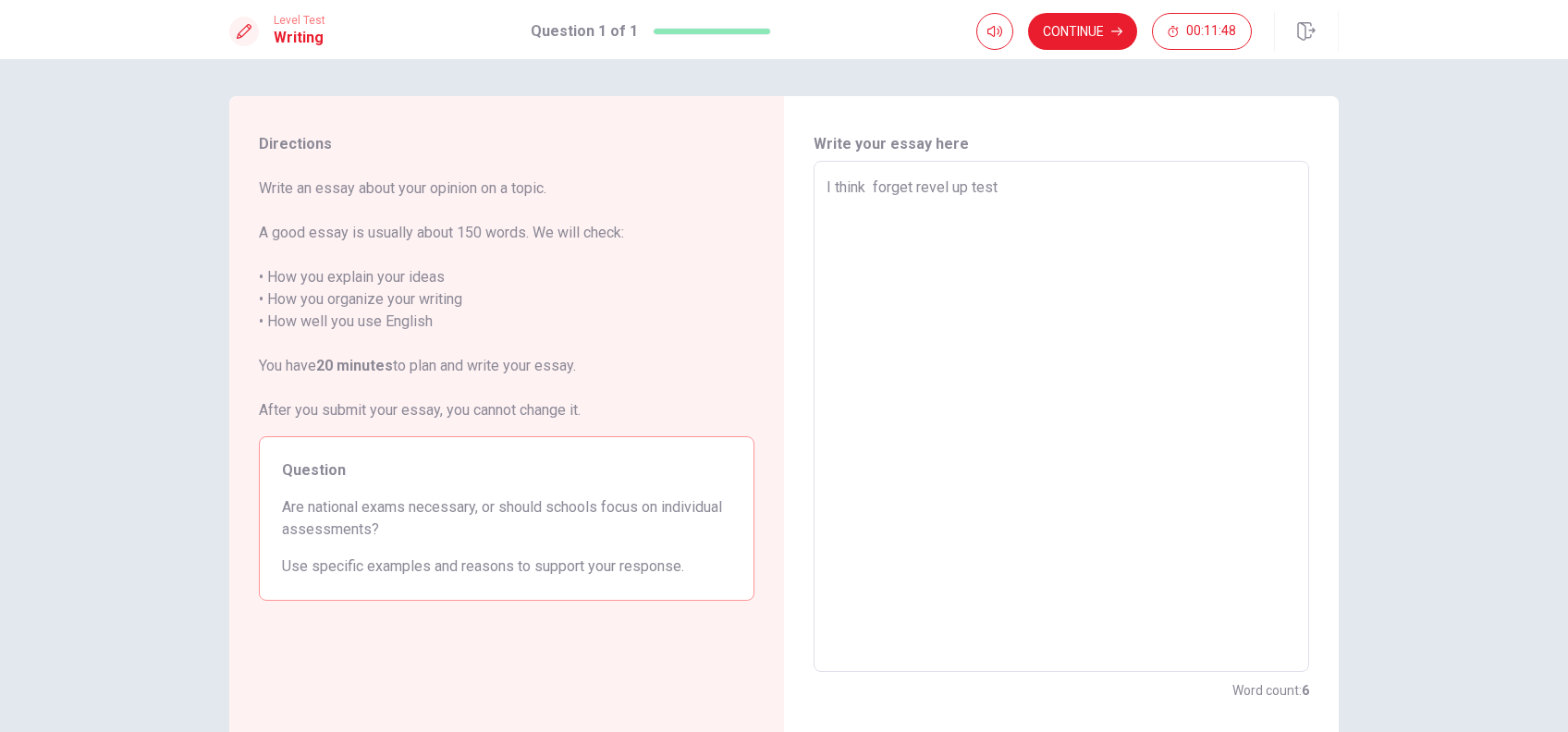 drag, startPoint x: 993, startPoint y: 188, endPoint x: 962, endPoint y: 182, distance: 31.575307 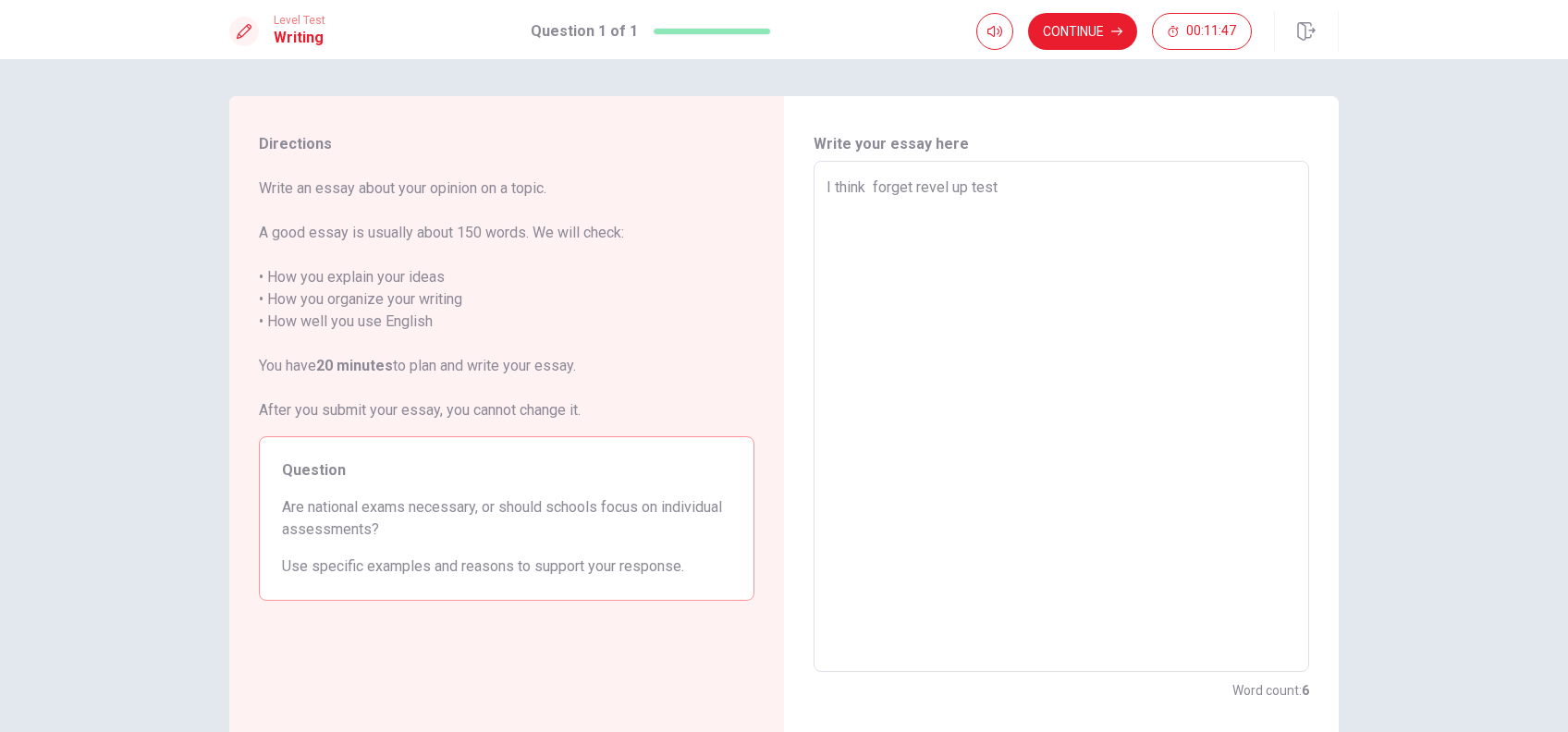 type on "I think  forget revel up" 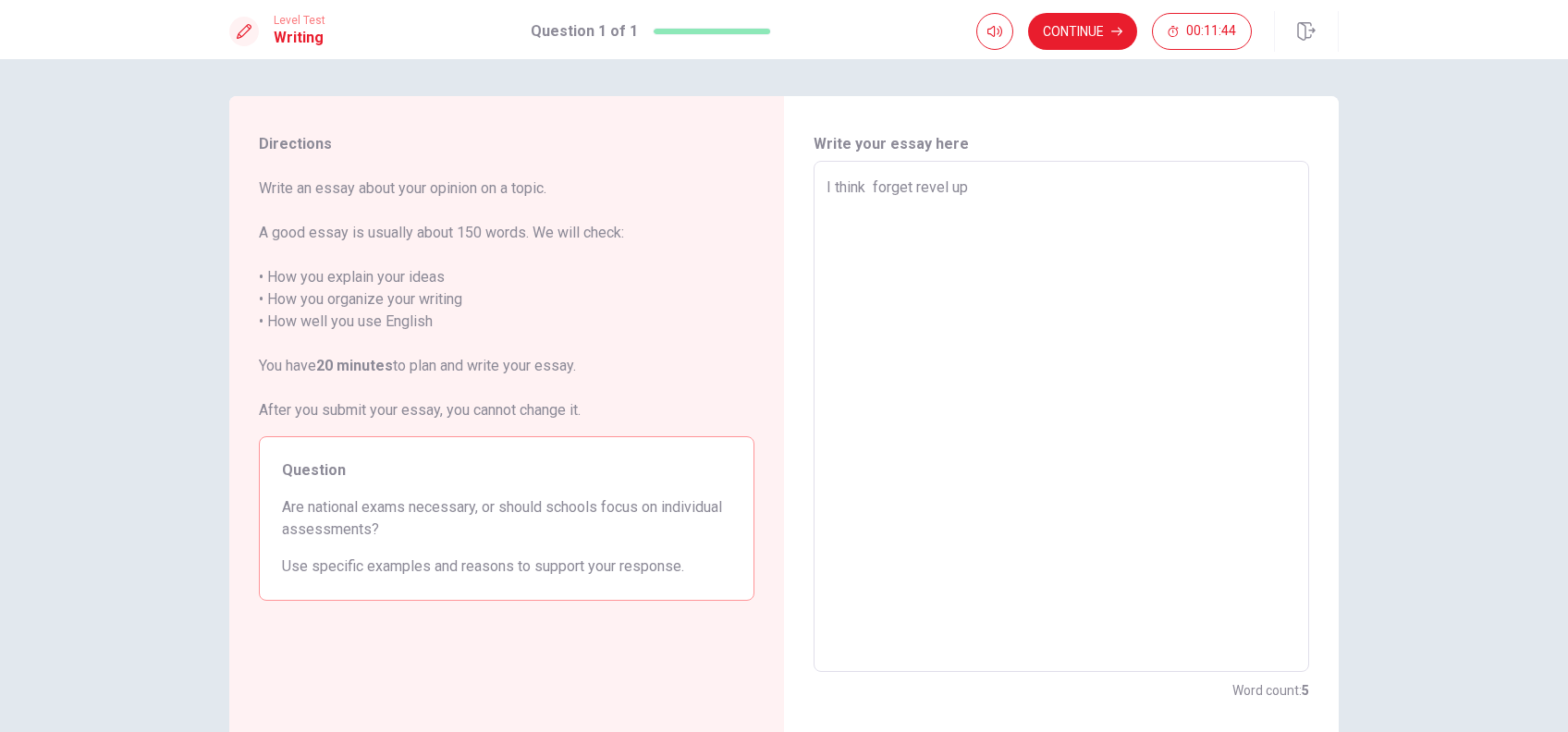 drag, startPoint x: 904, startPoint y: 191, endPoint x: 868, endPoint y: 180, distance: 37.64306 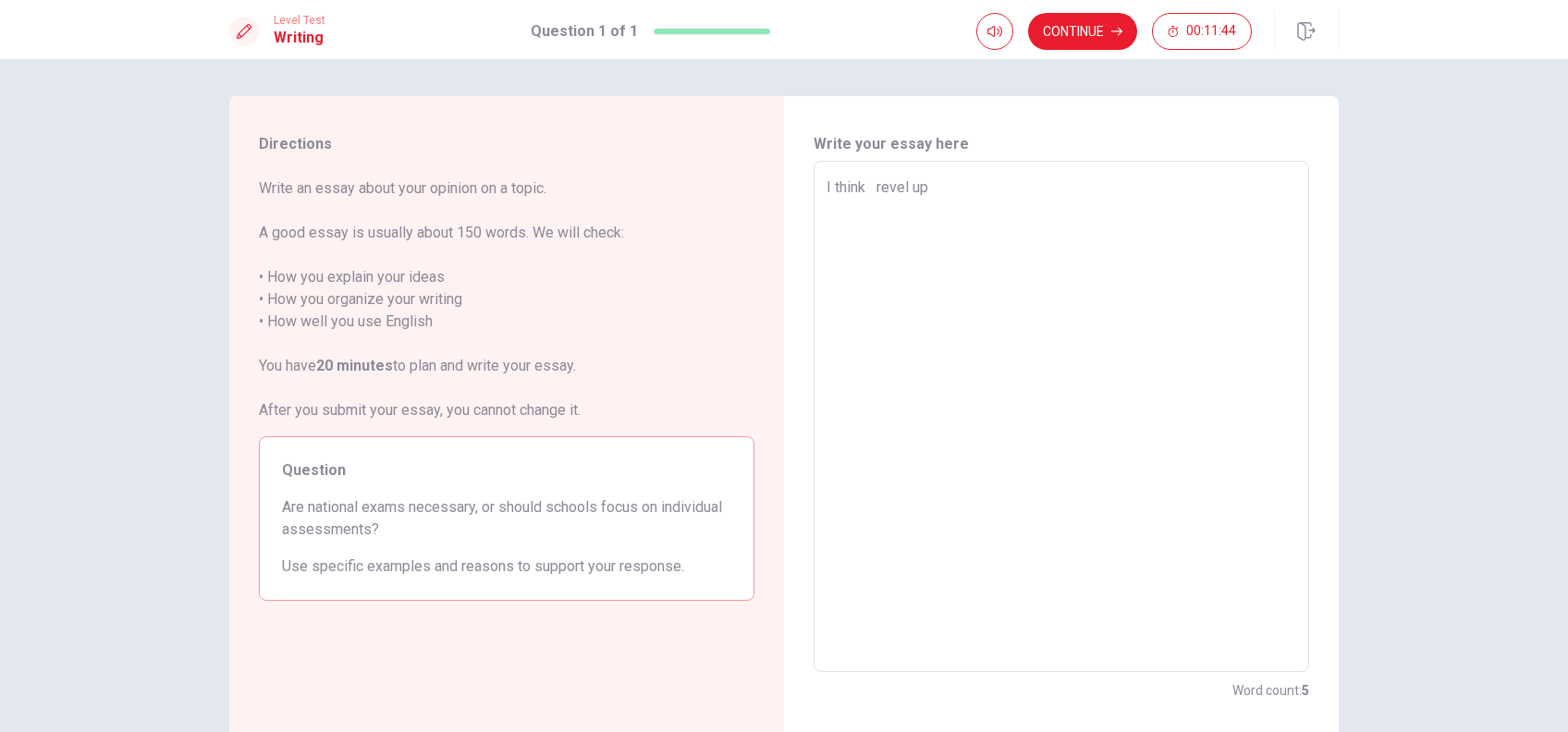 type on "x" 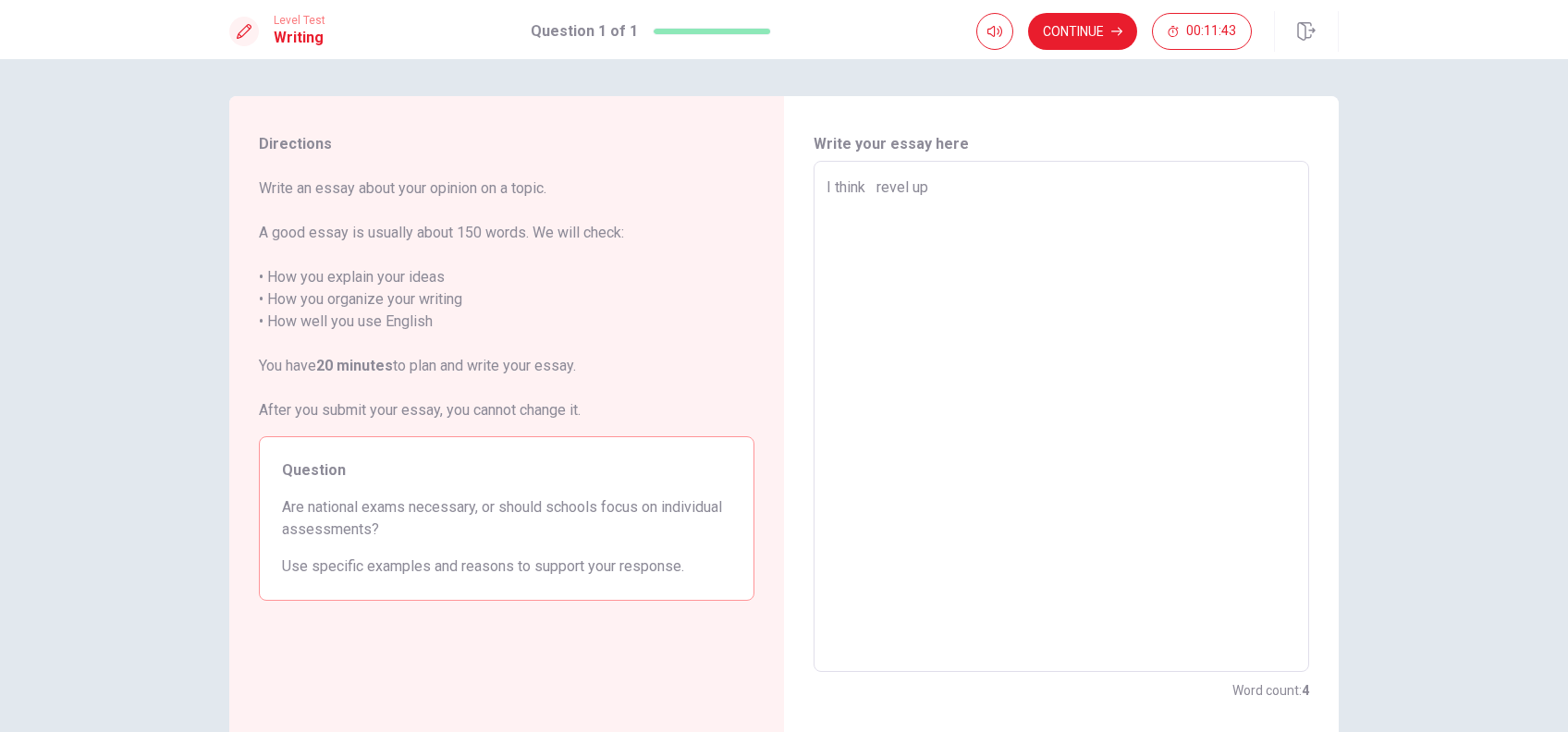 type on "I think  t revel up" 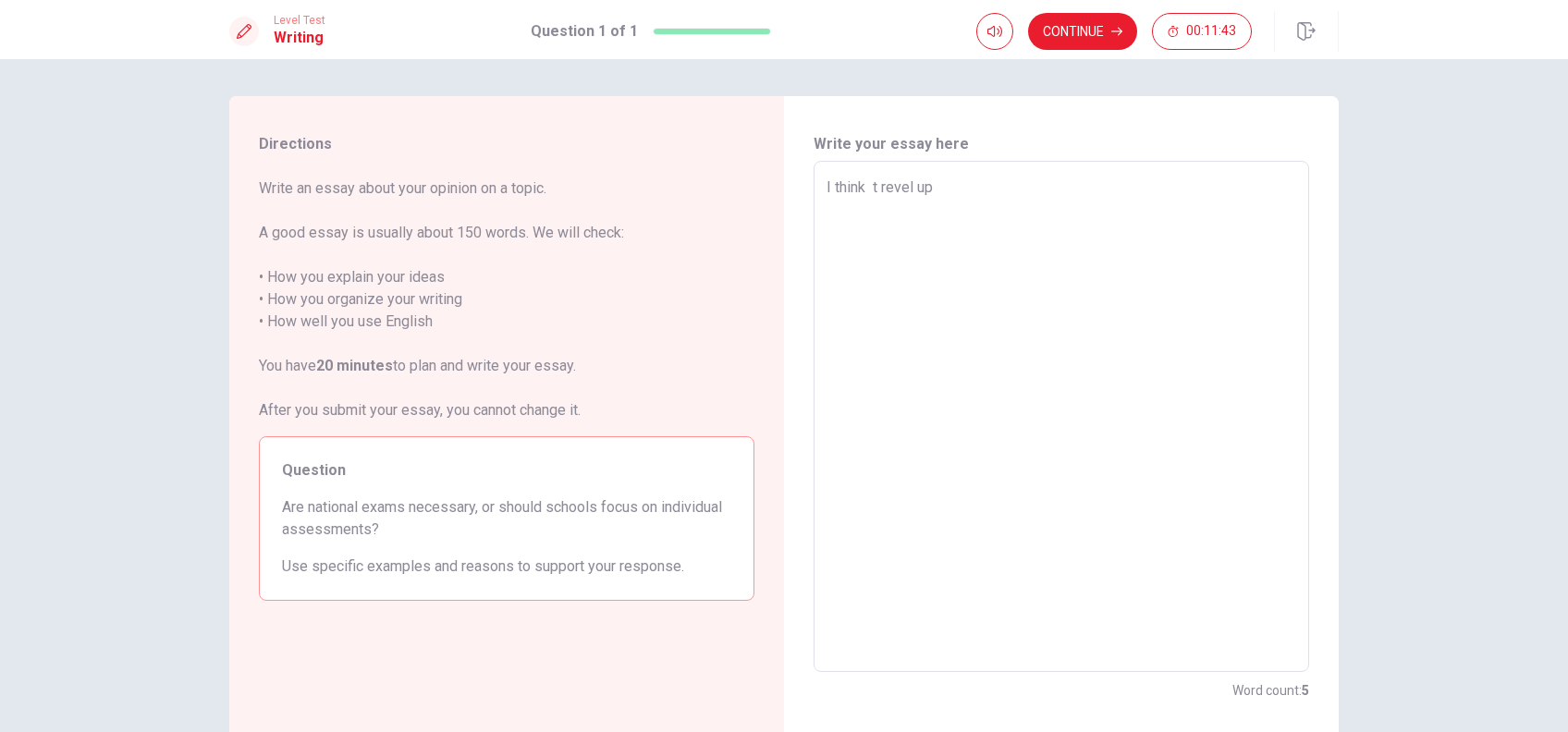 type on "x" 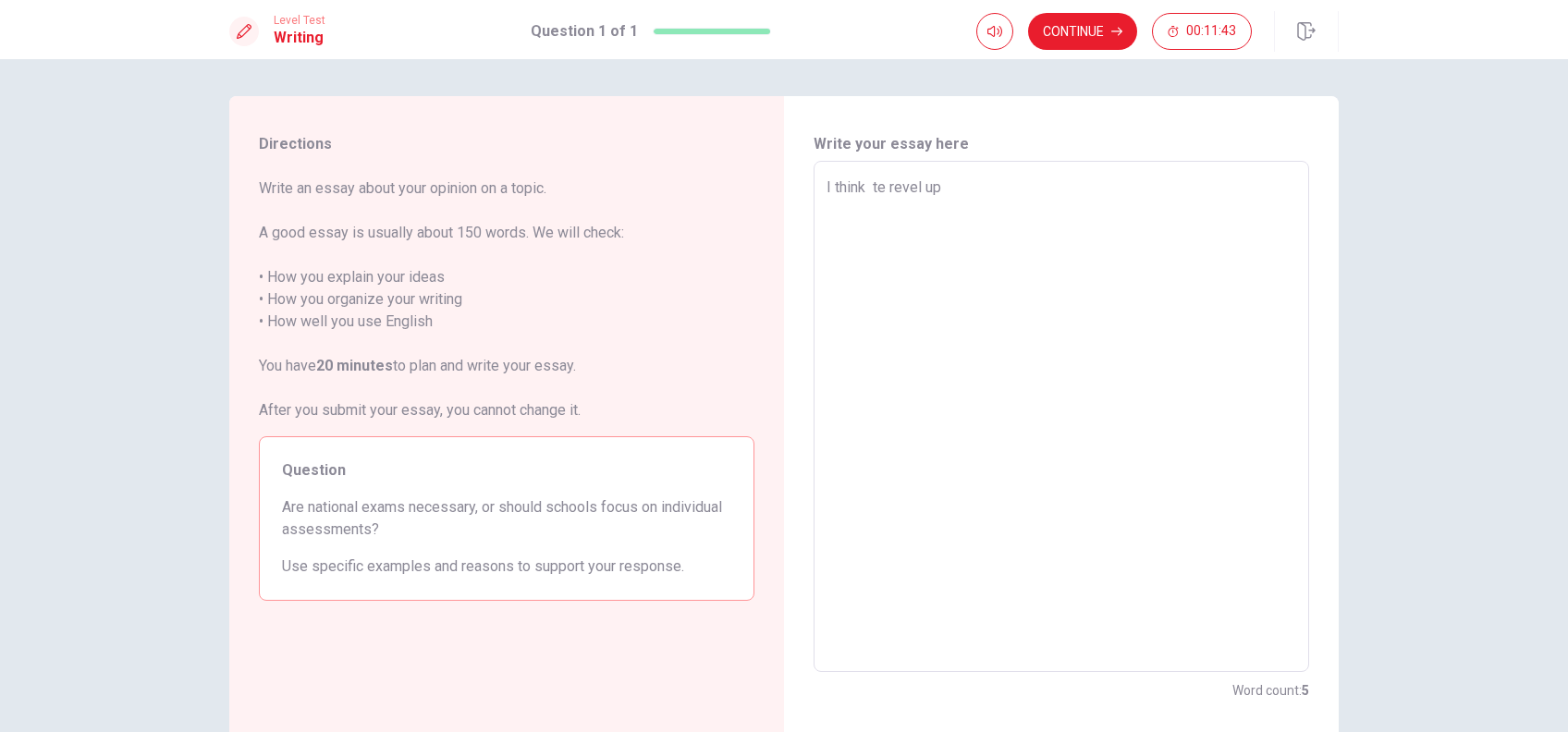 type on "x" 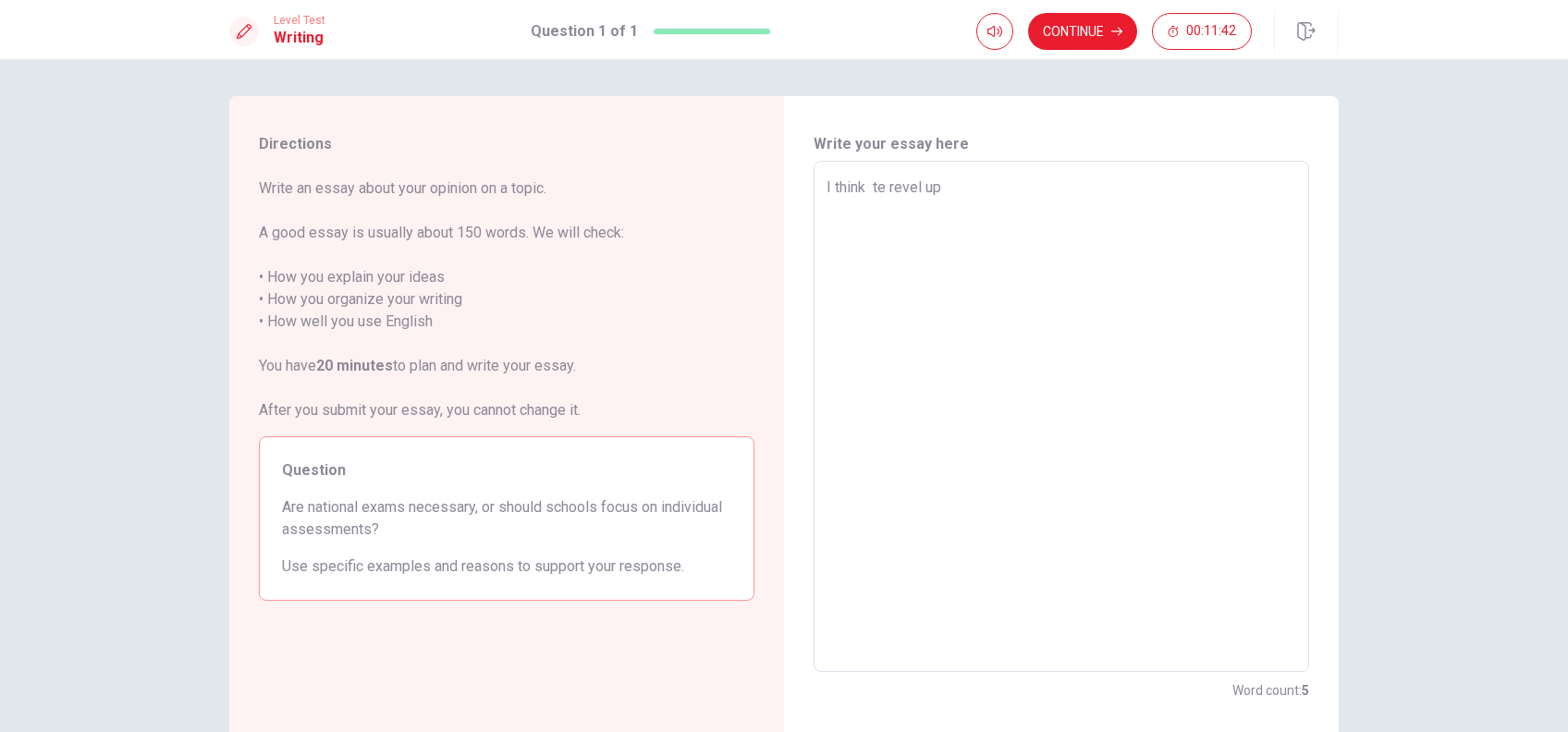 type on "I think  tes revel up" 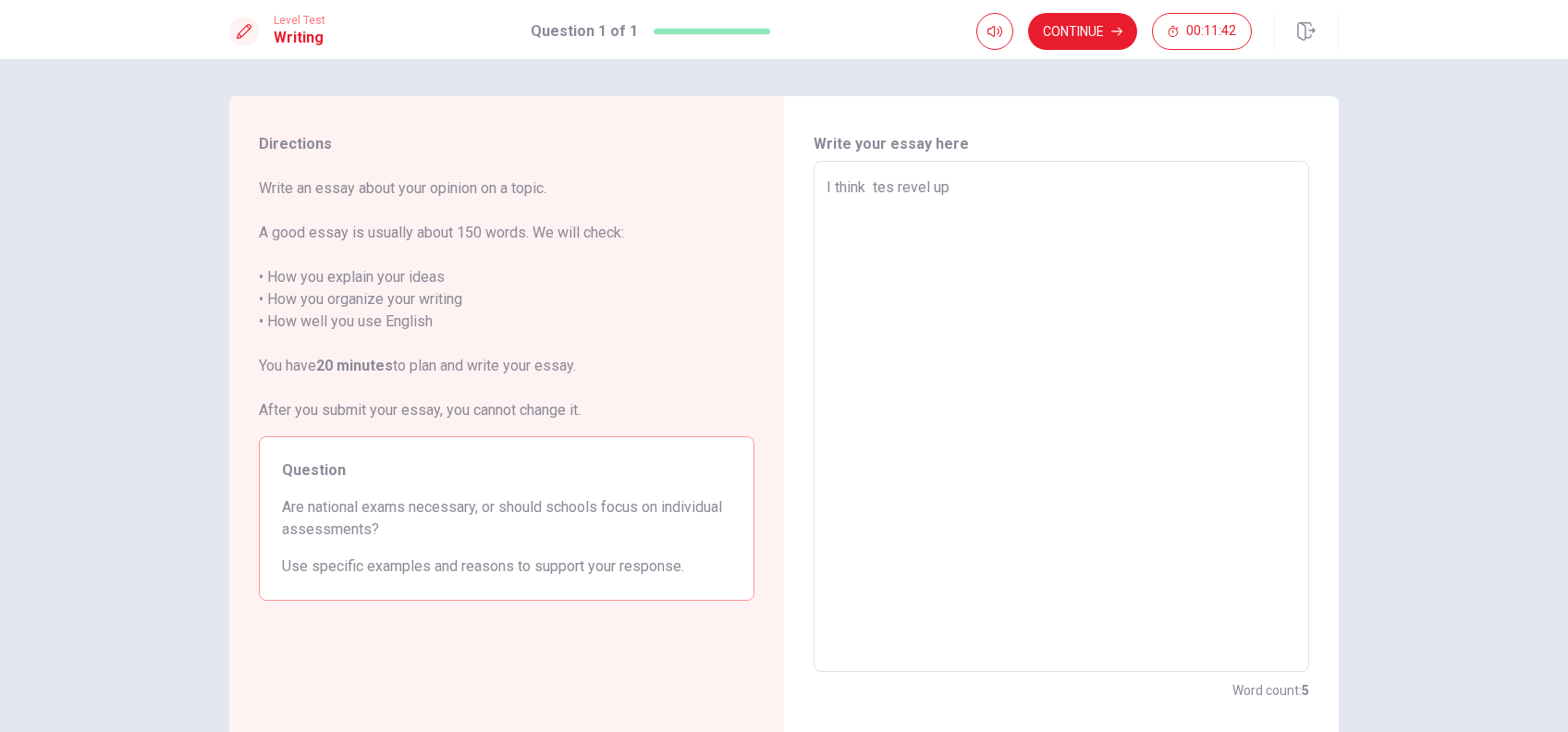 type on "x" 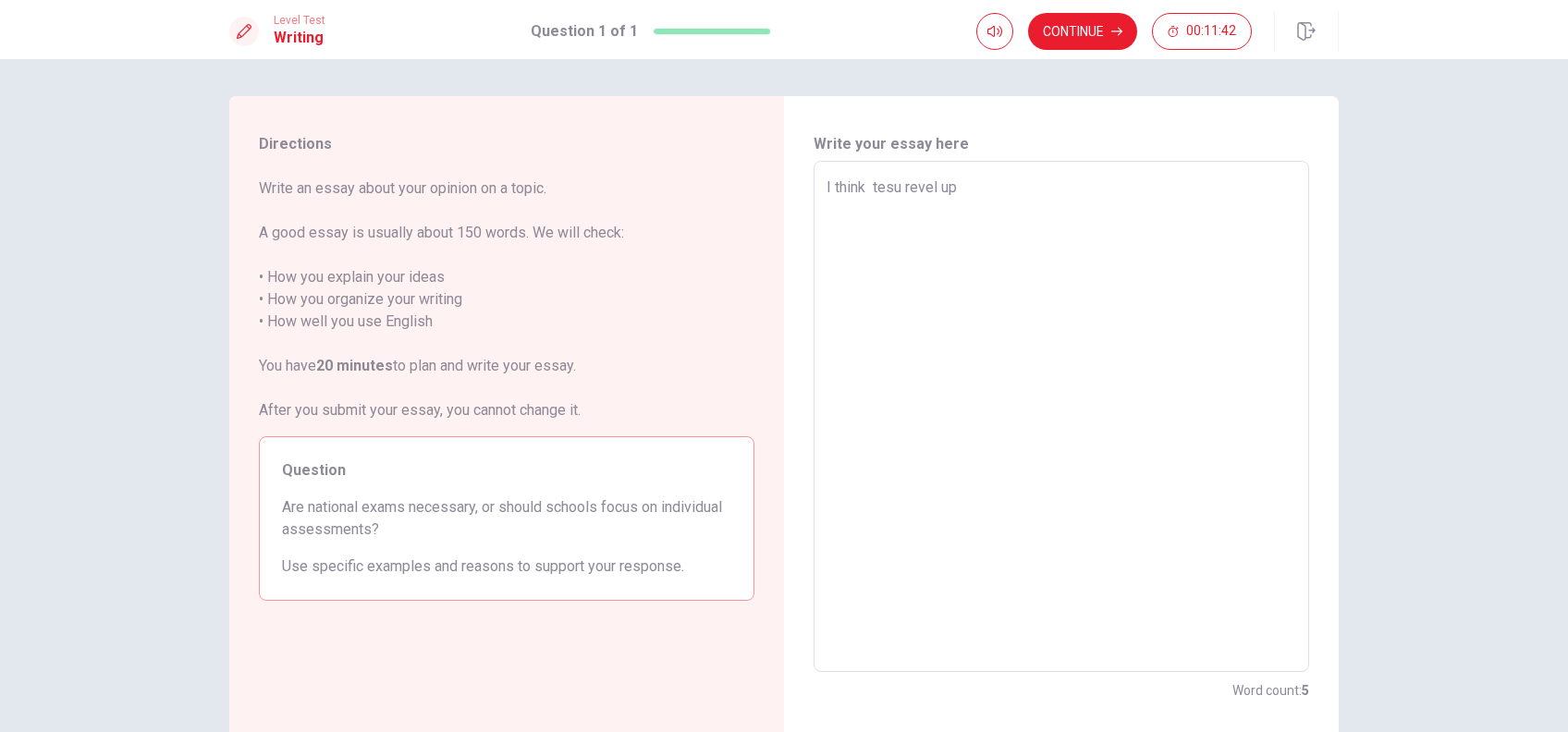 type on "x" 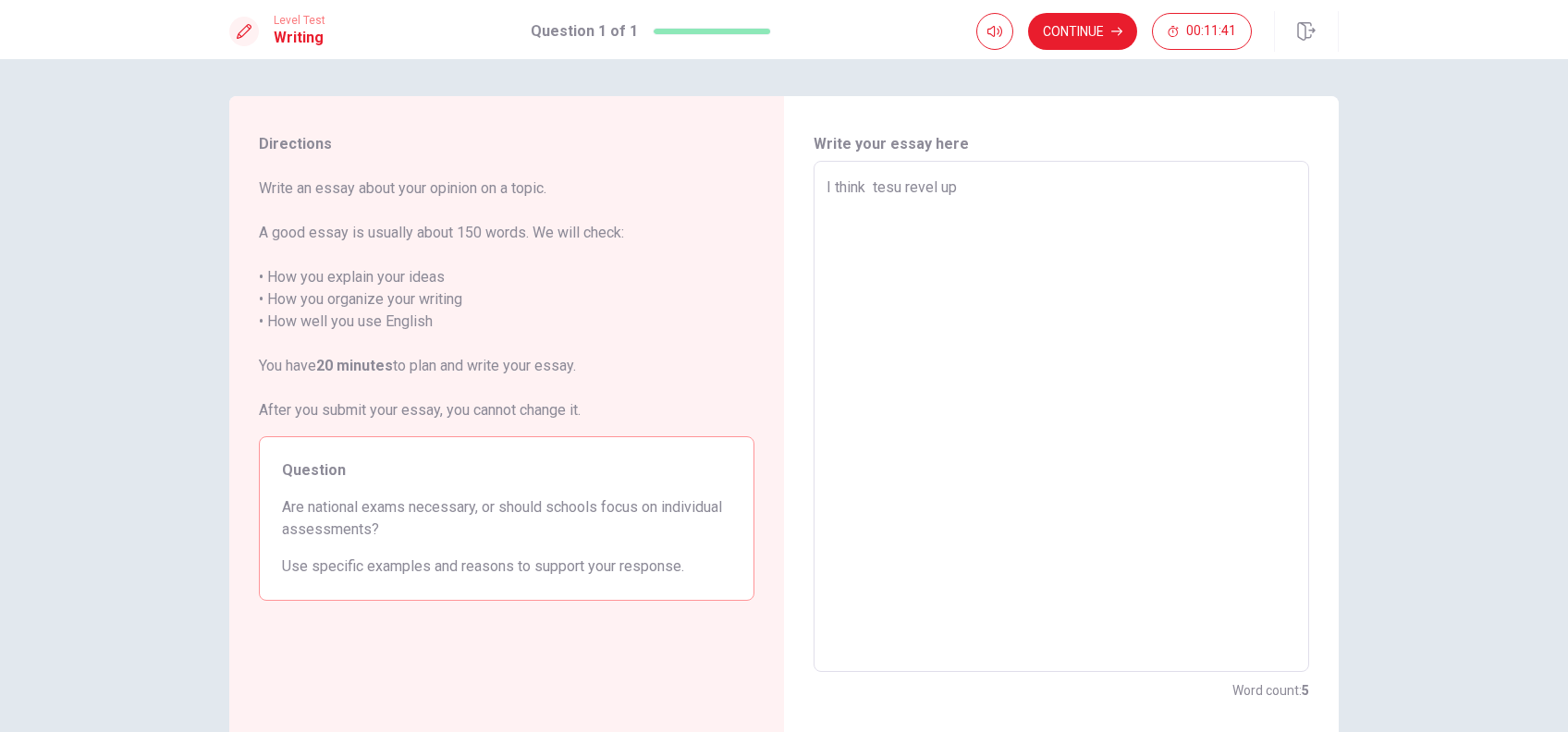 type on "I think  tes revel up" 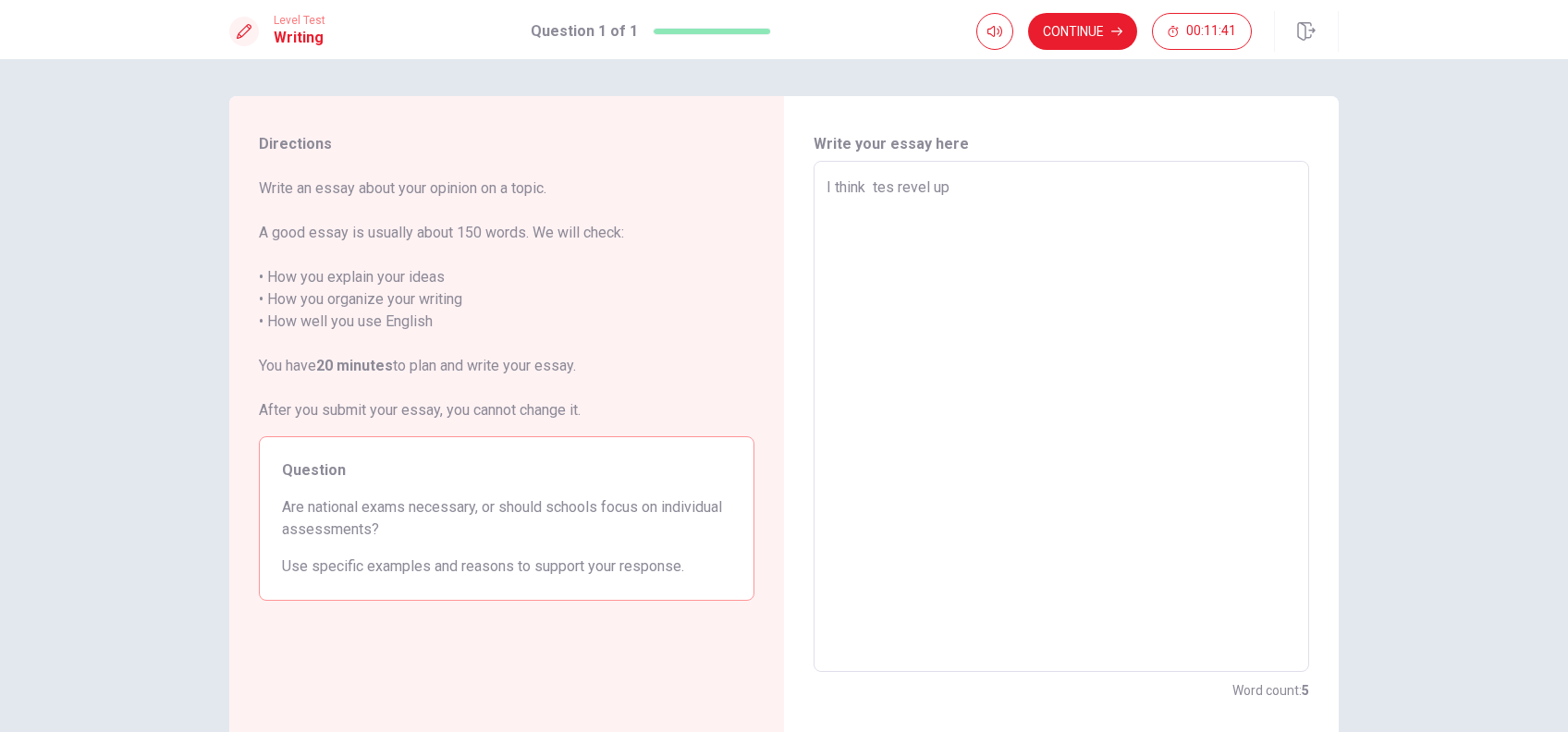 type on "x" 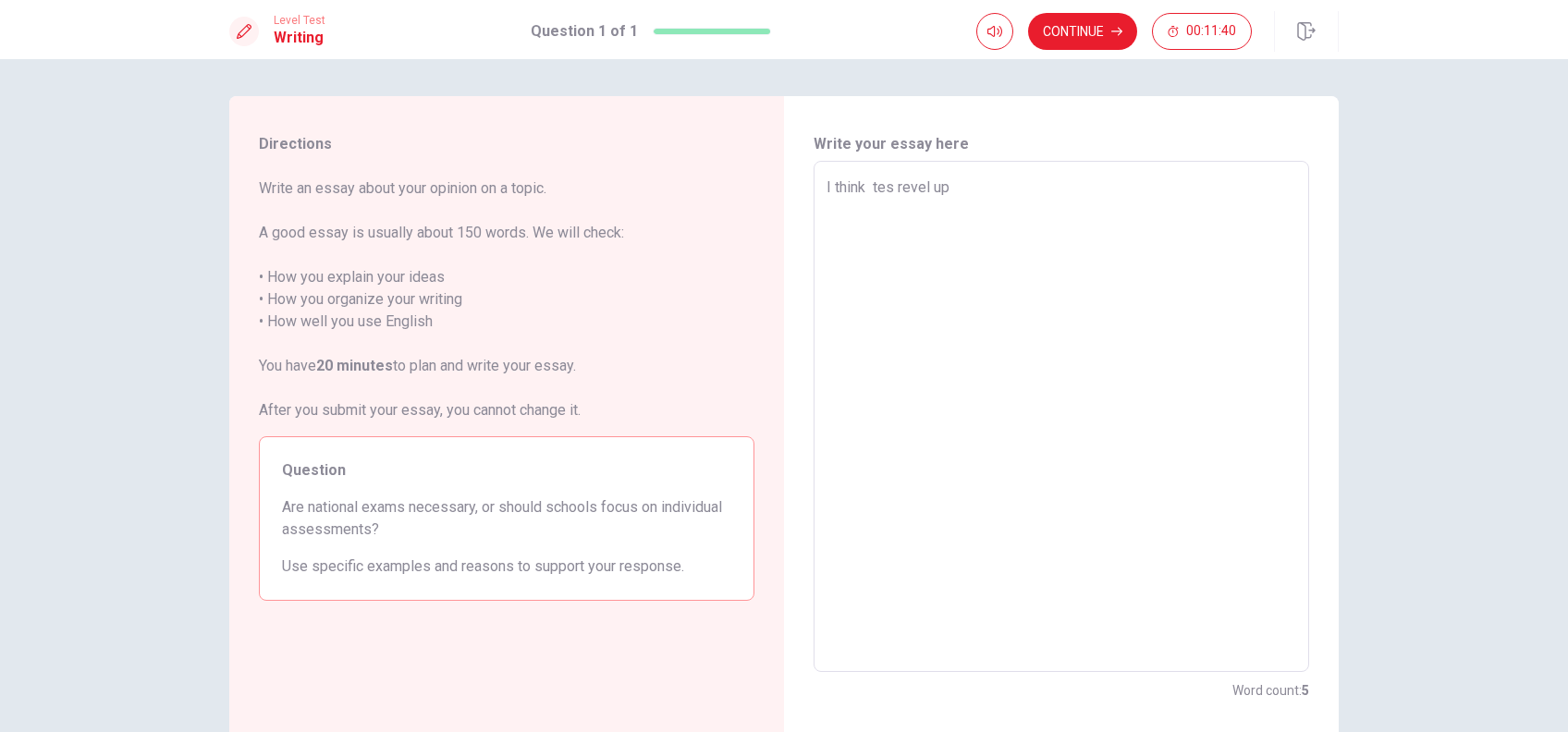 type on "I think  te revel up" 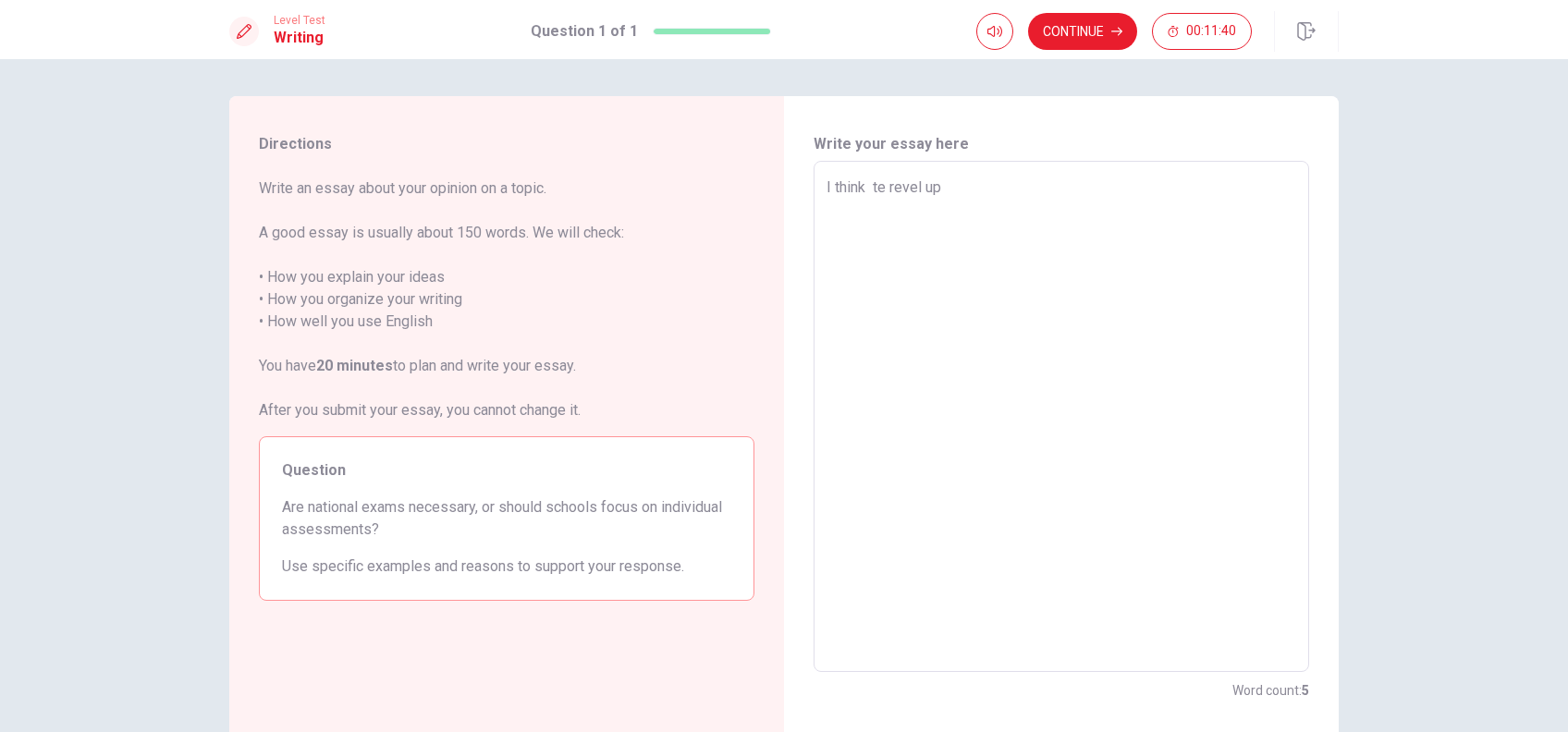 type on "x" 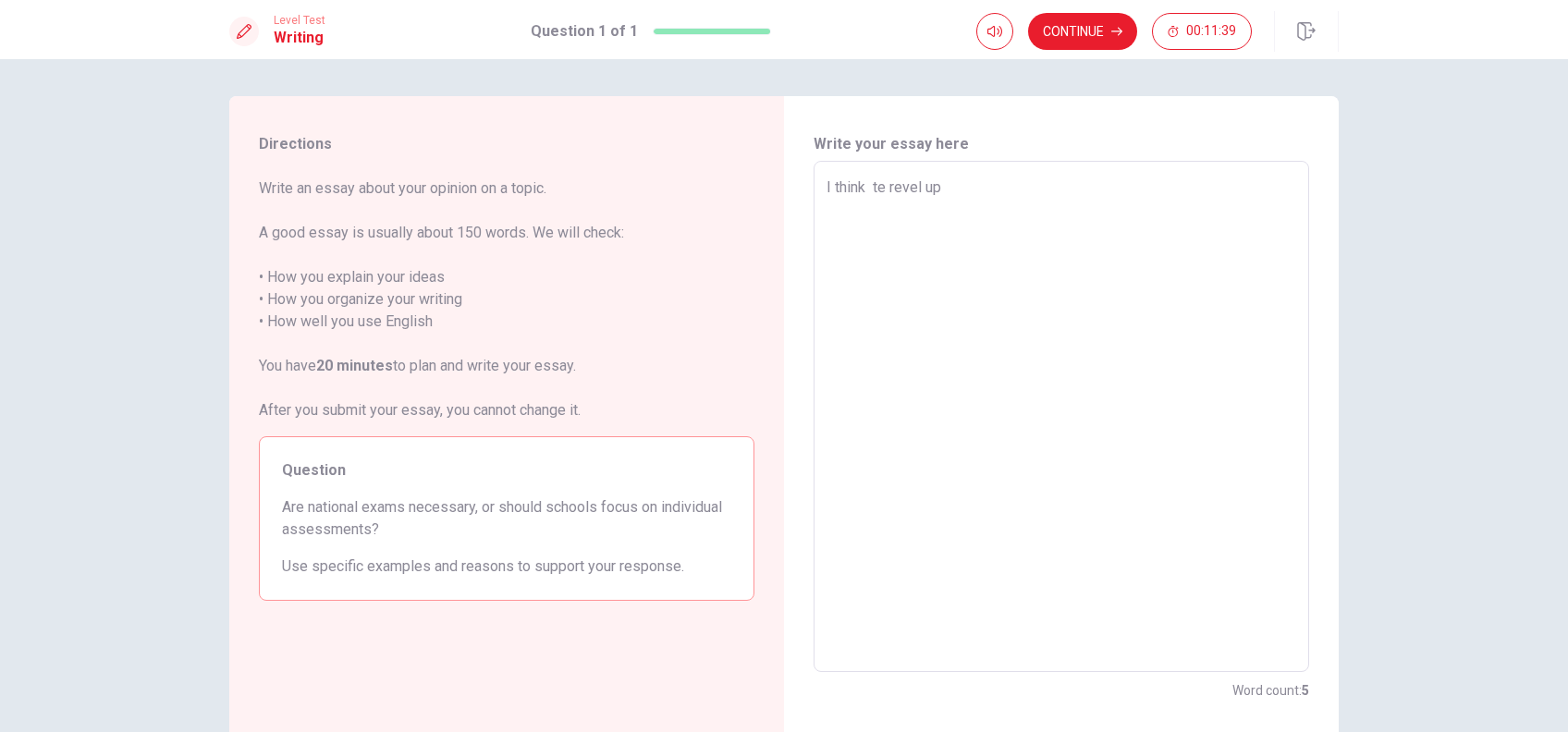 type on "I think  tes revel up" 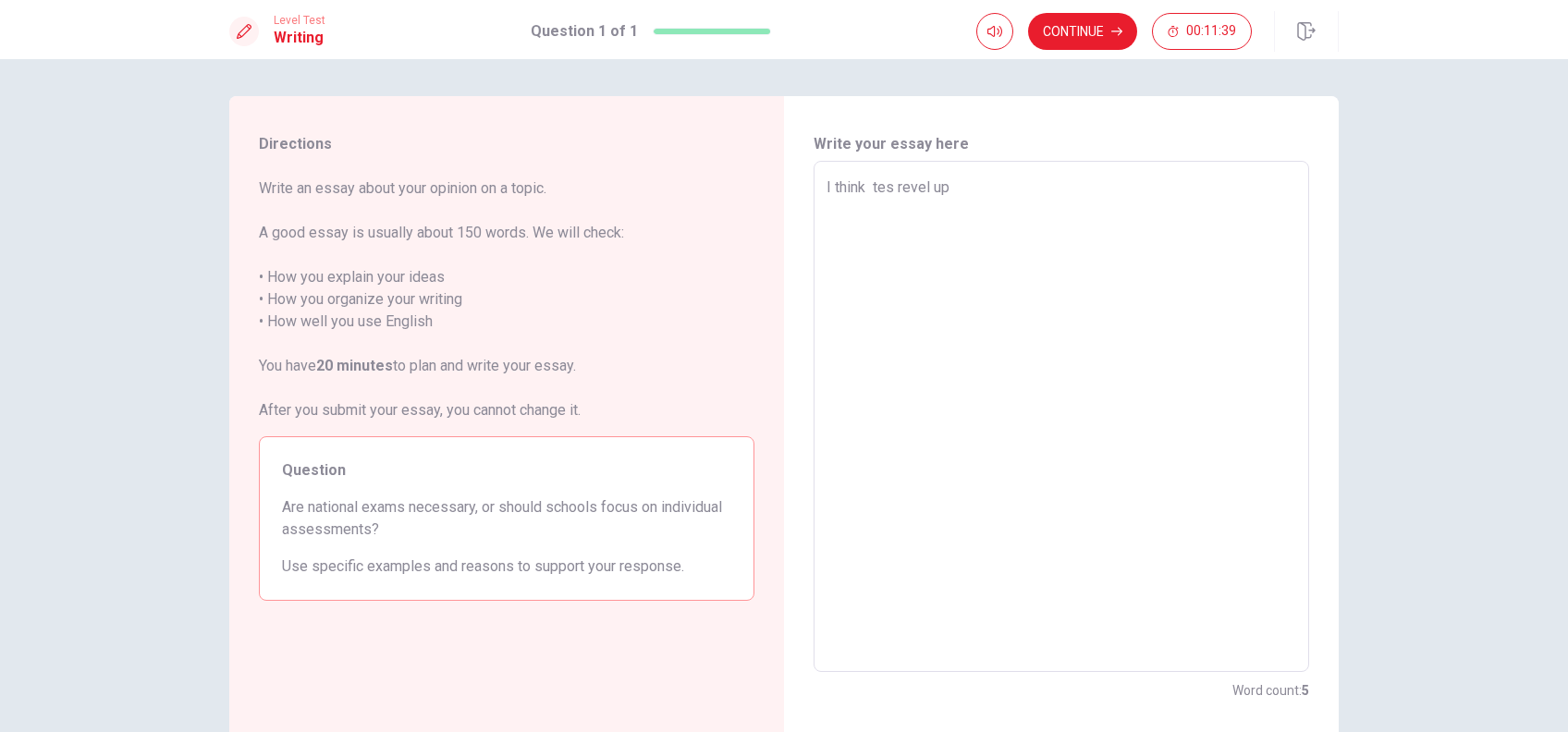 type on "x" 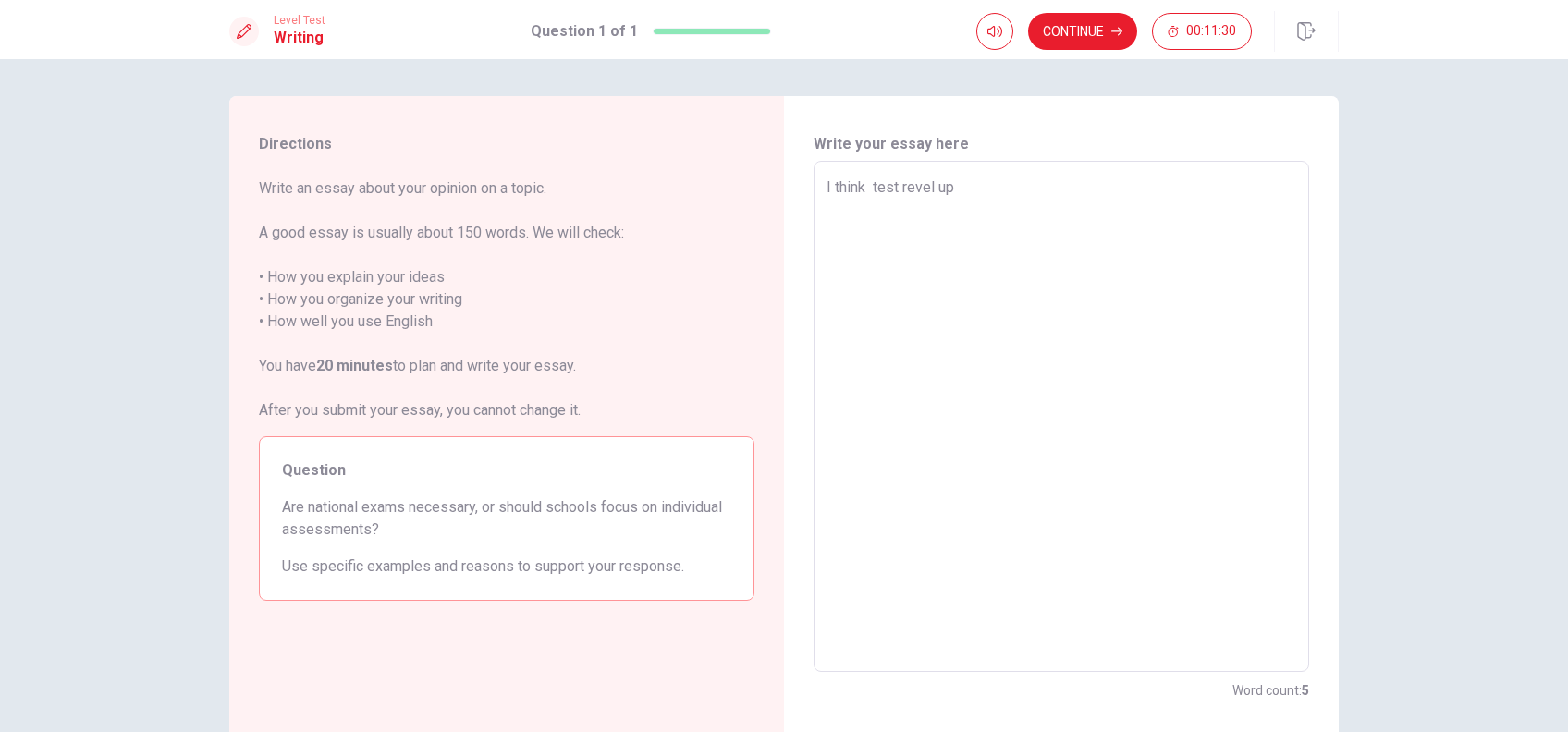 click on "I think  test revel up" at bounding box center (1061, 417) 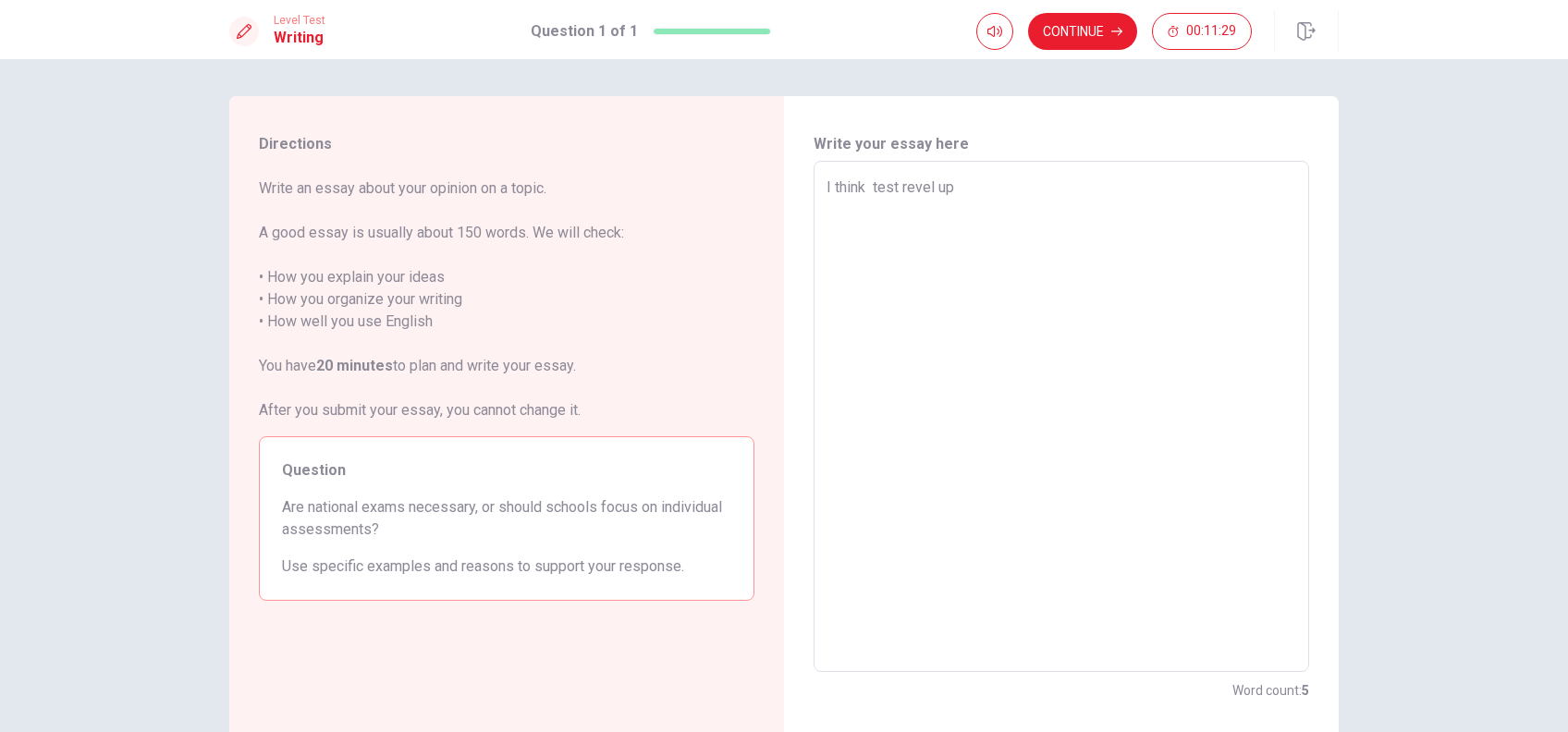 type on "I think  test revel up" 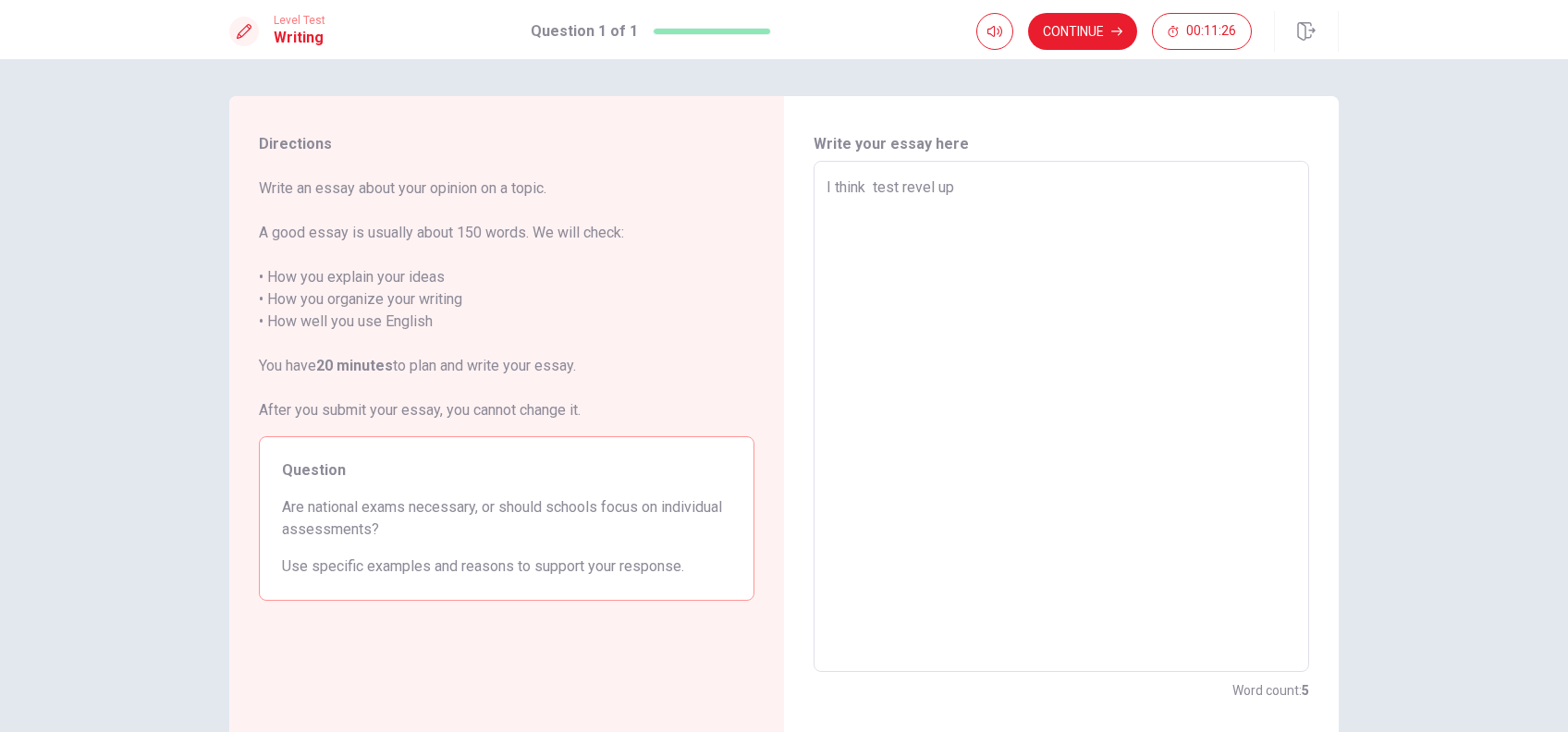 type on "x" 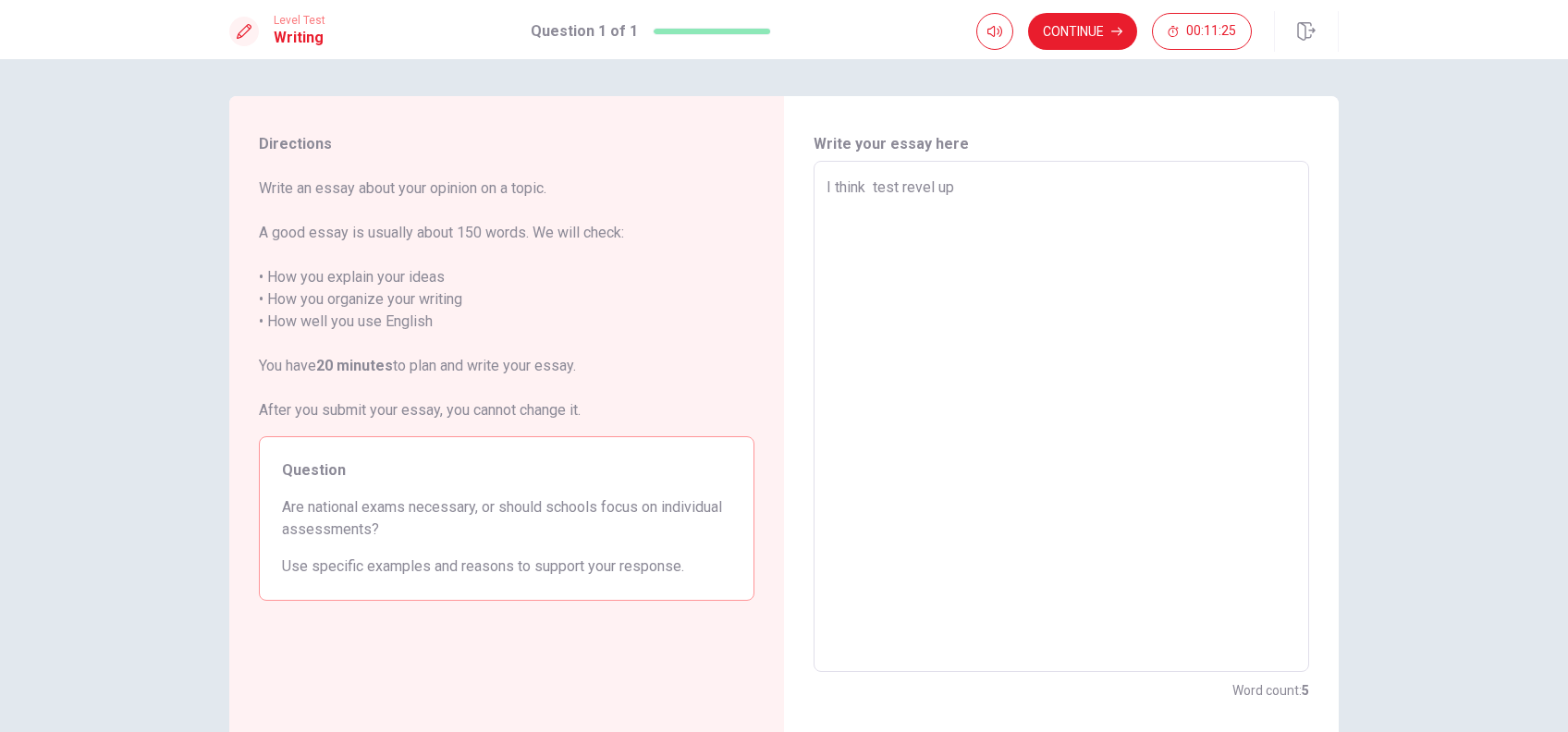type on "I think  test revel up o" 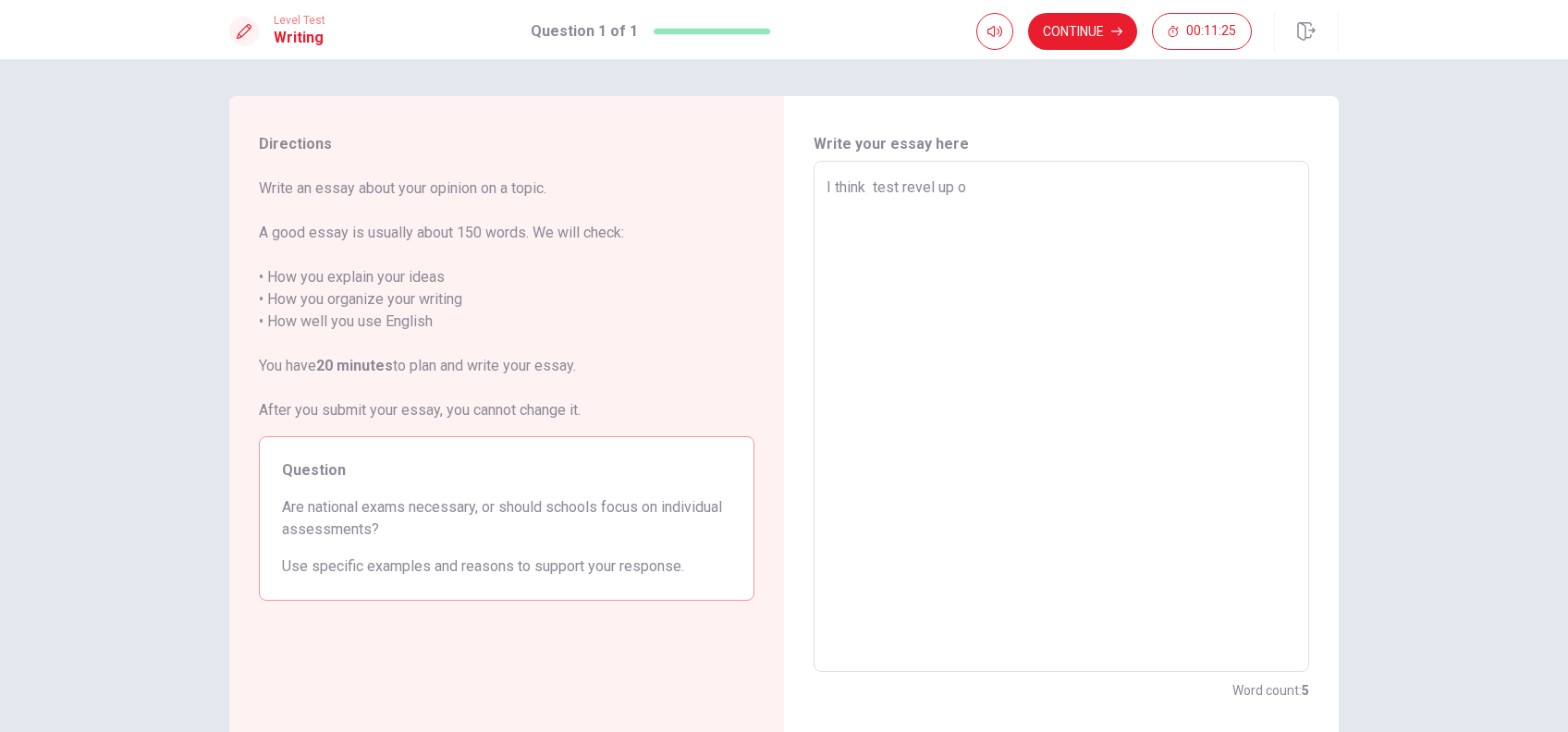type on "x" 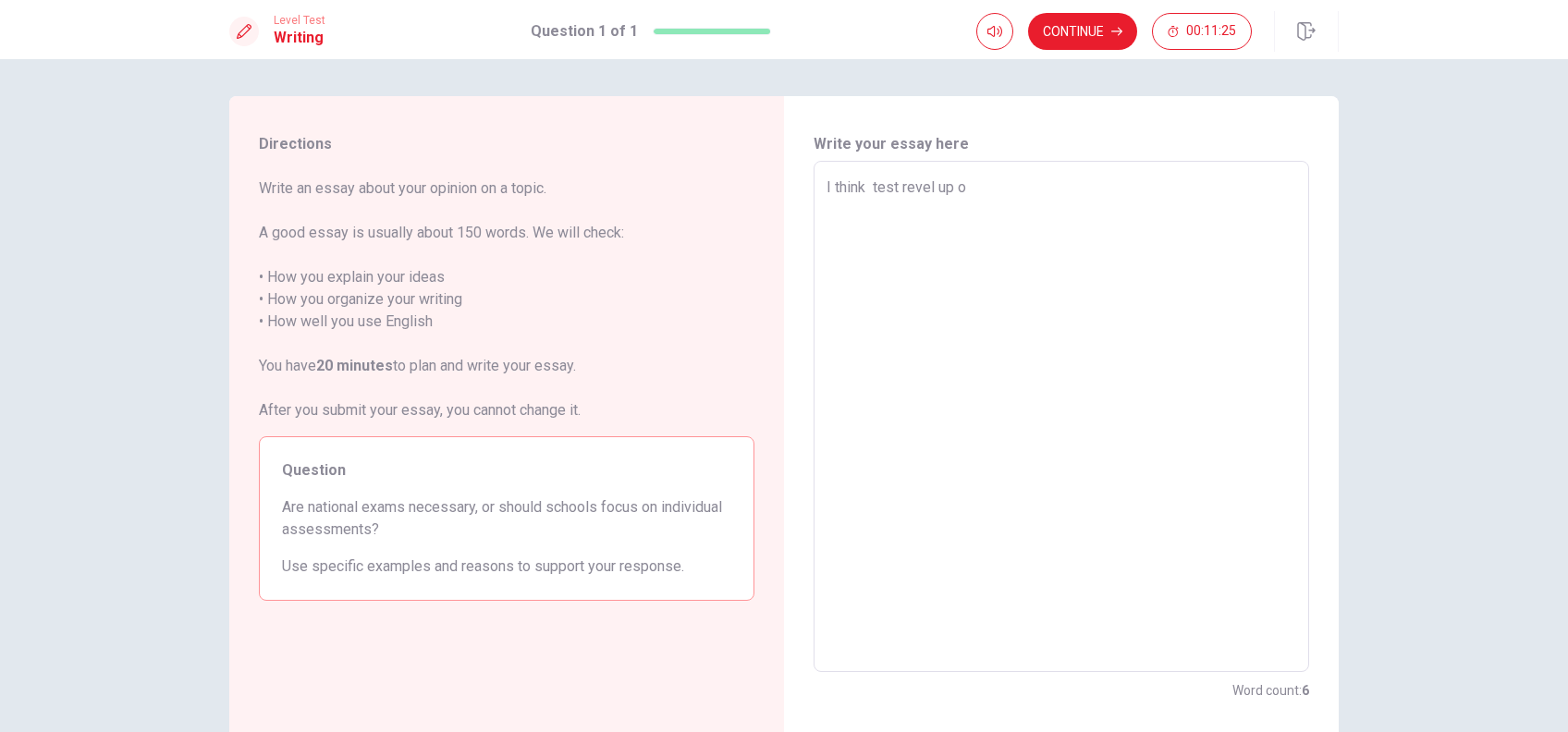 type on "I think  test revel up on" 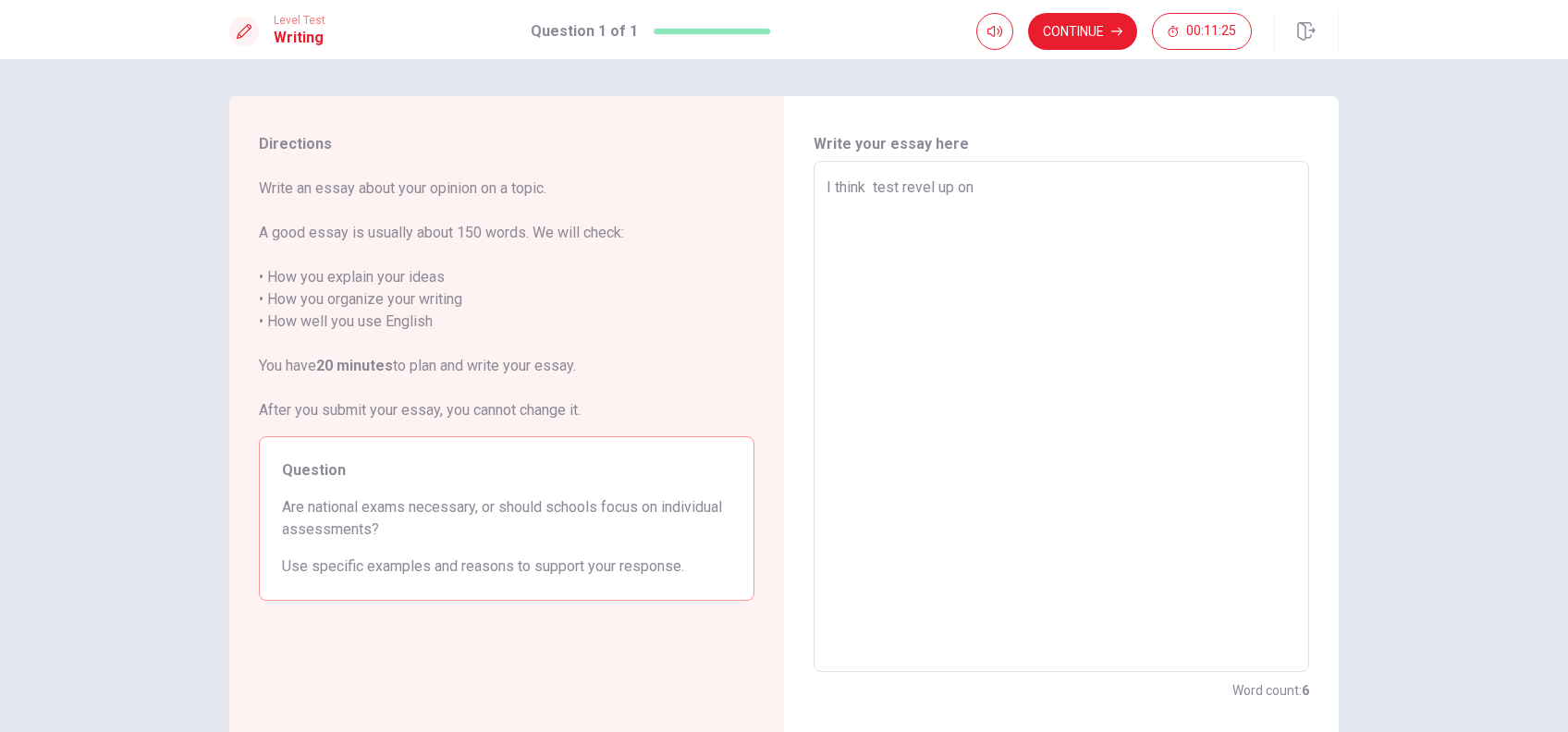 type on "x" 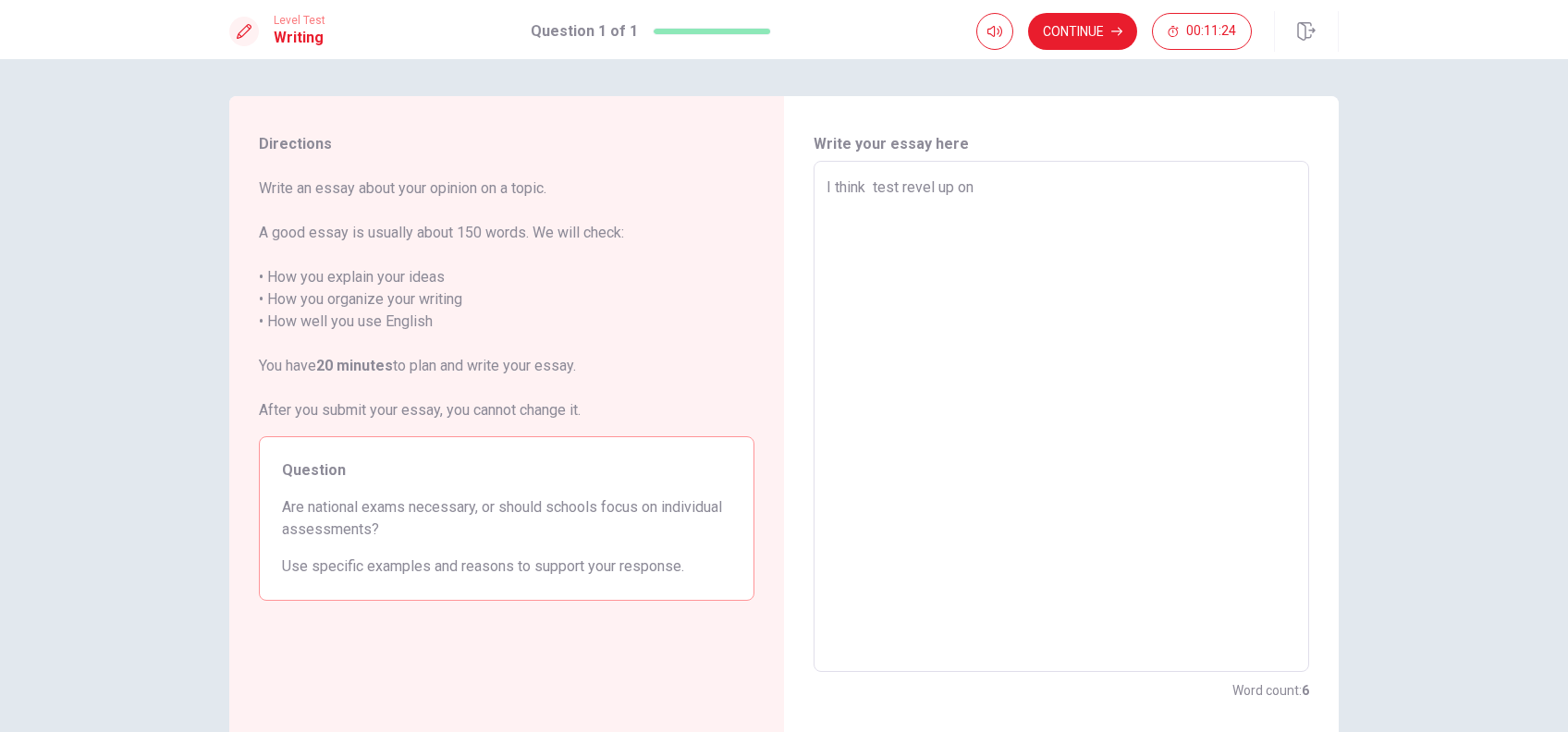 type on "x" 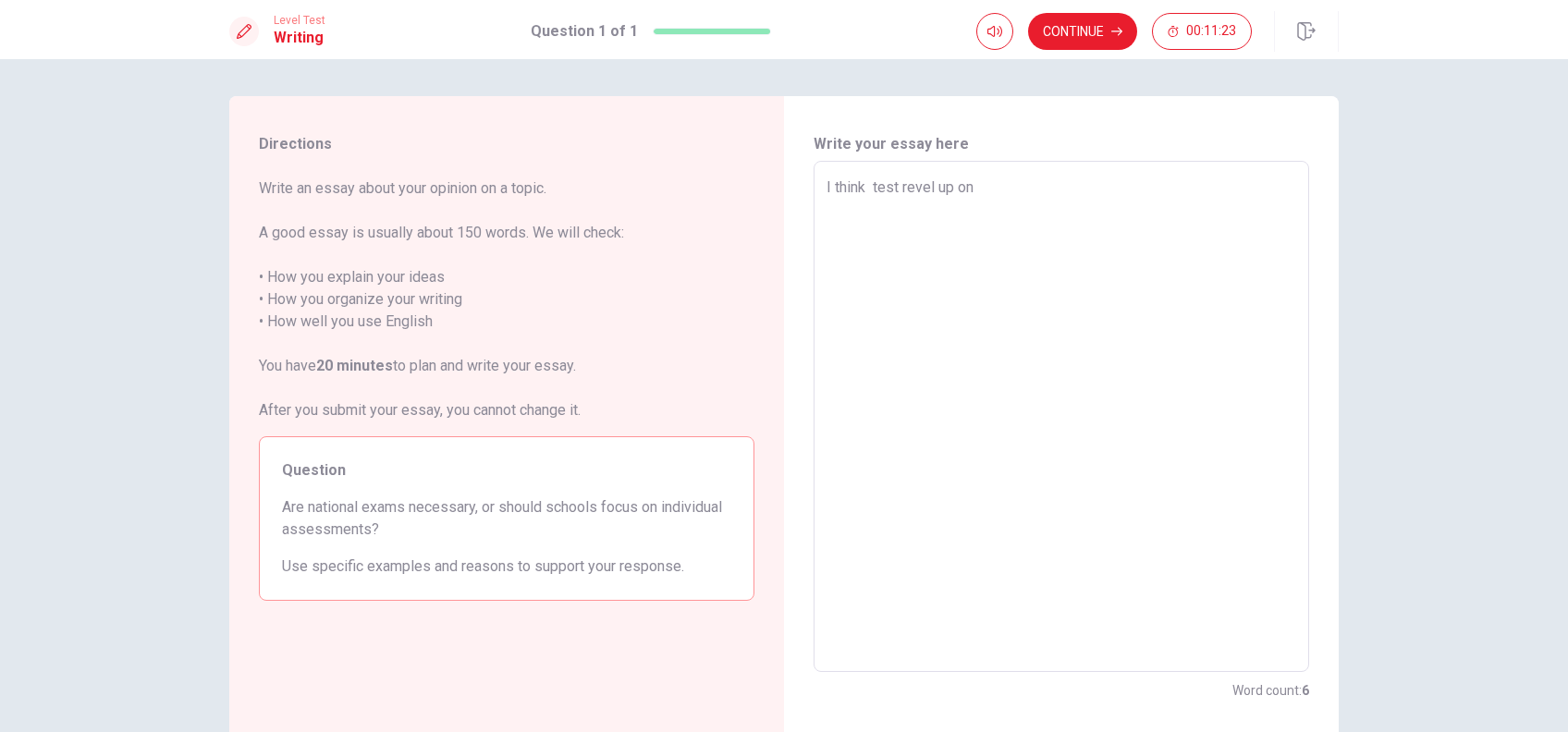 type on "I think  test revel up on i" 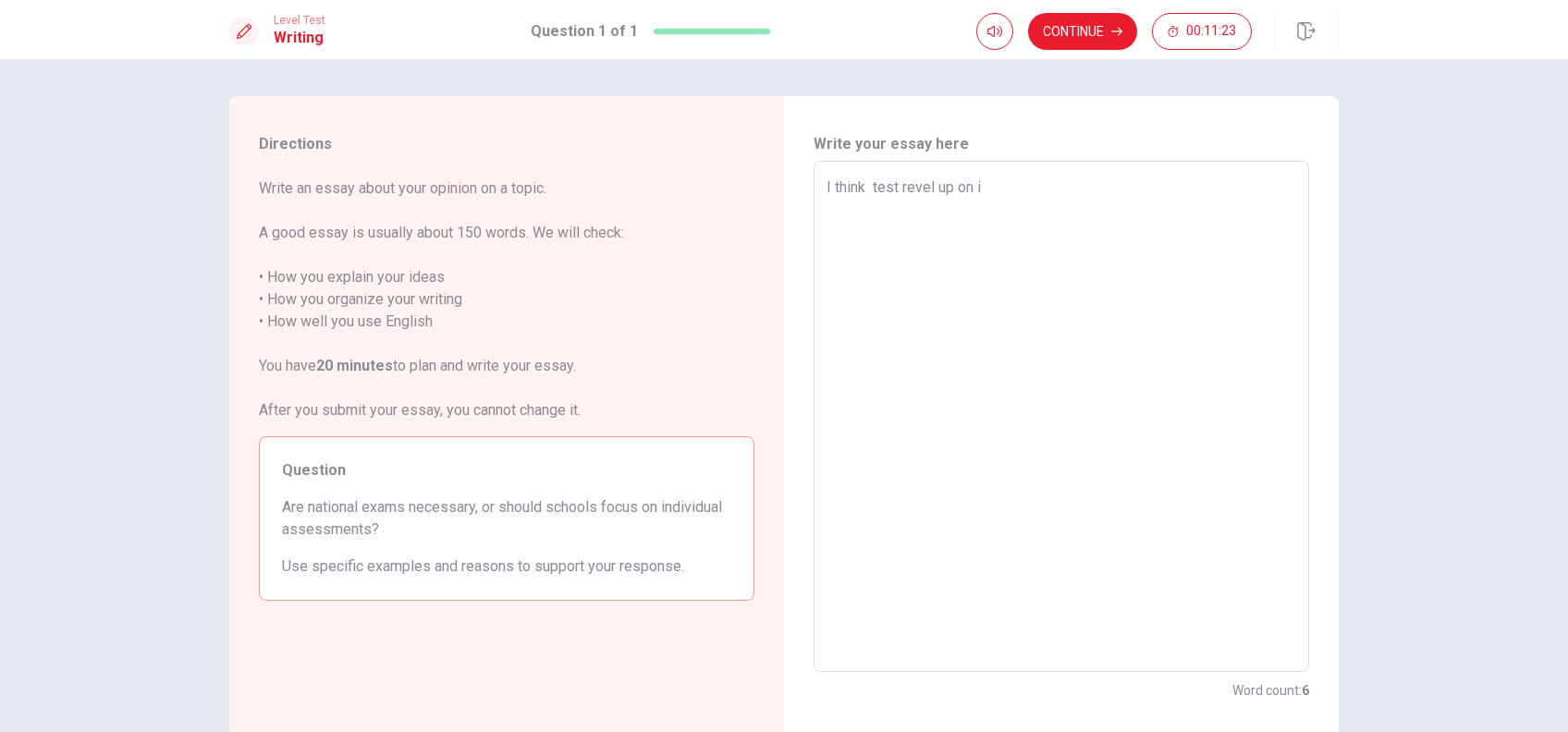 type on "x" 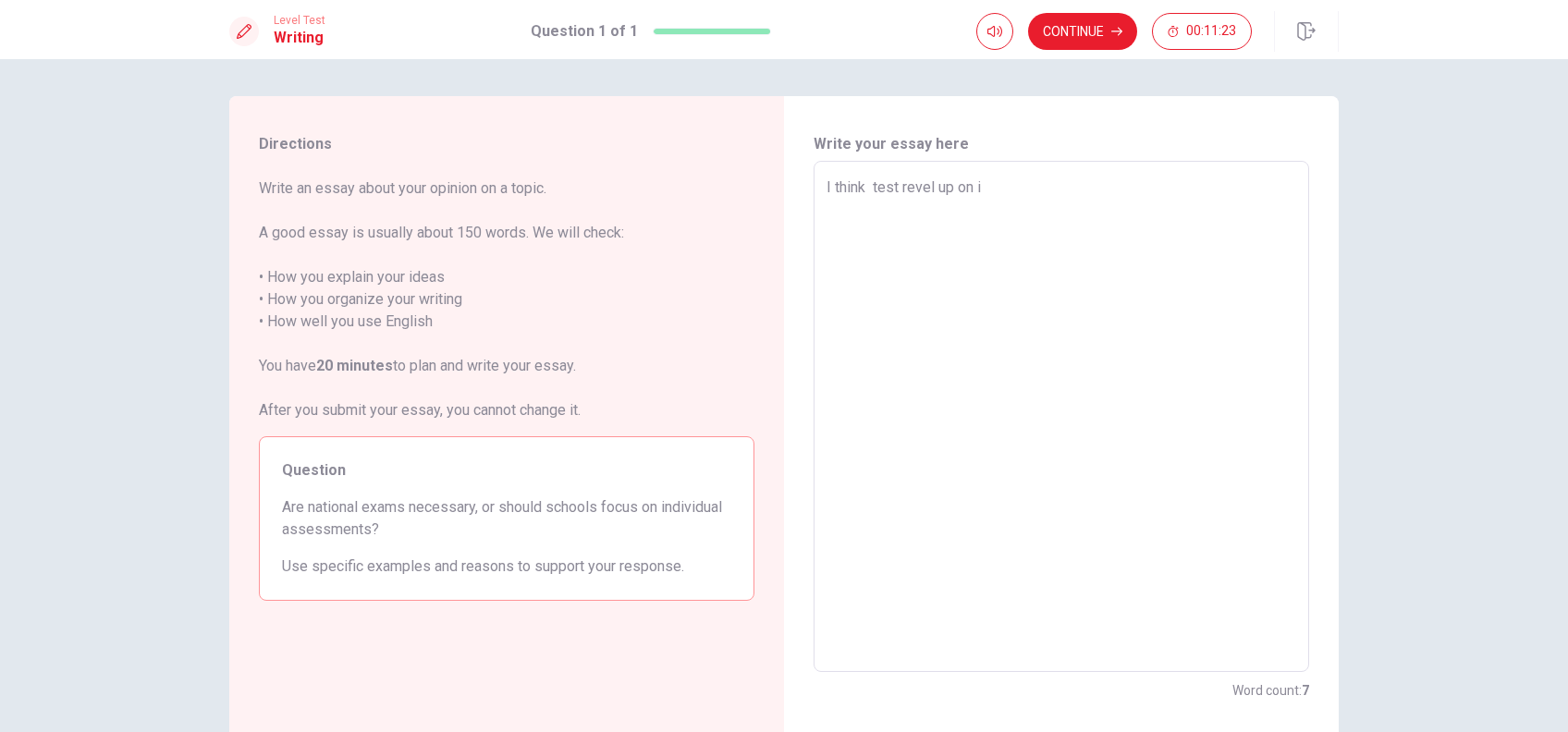 type on "I think  test revel up on in" 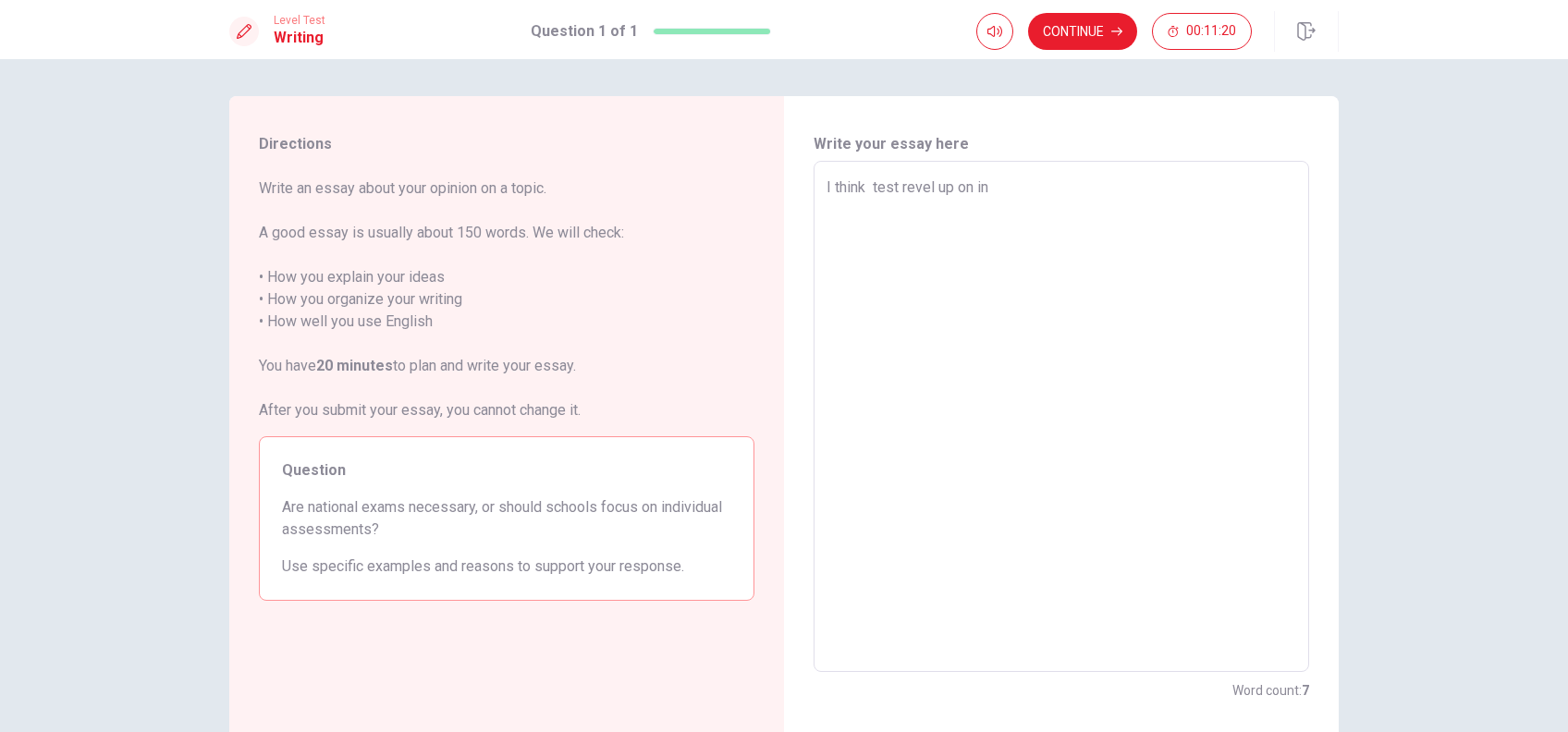 type on "x" 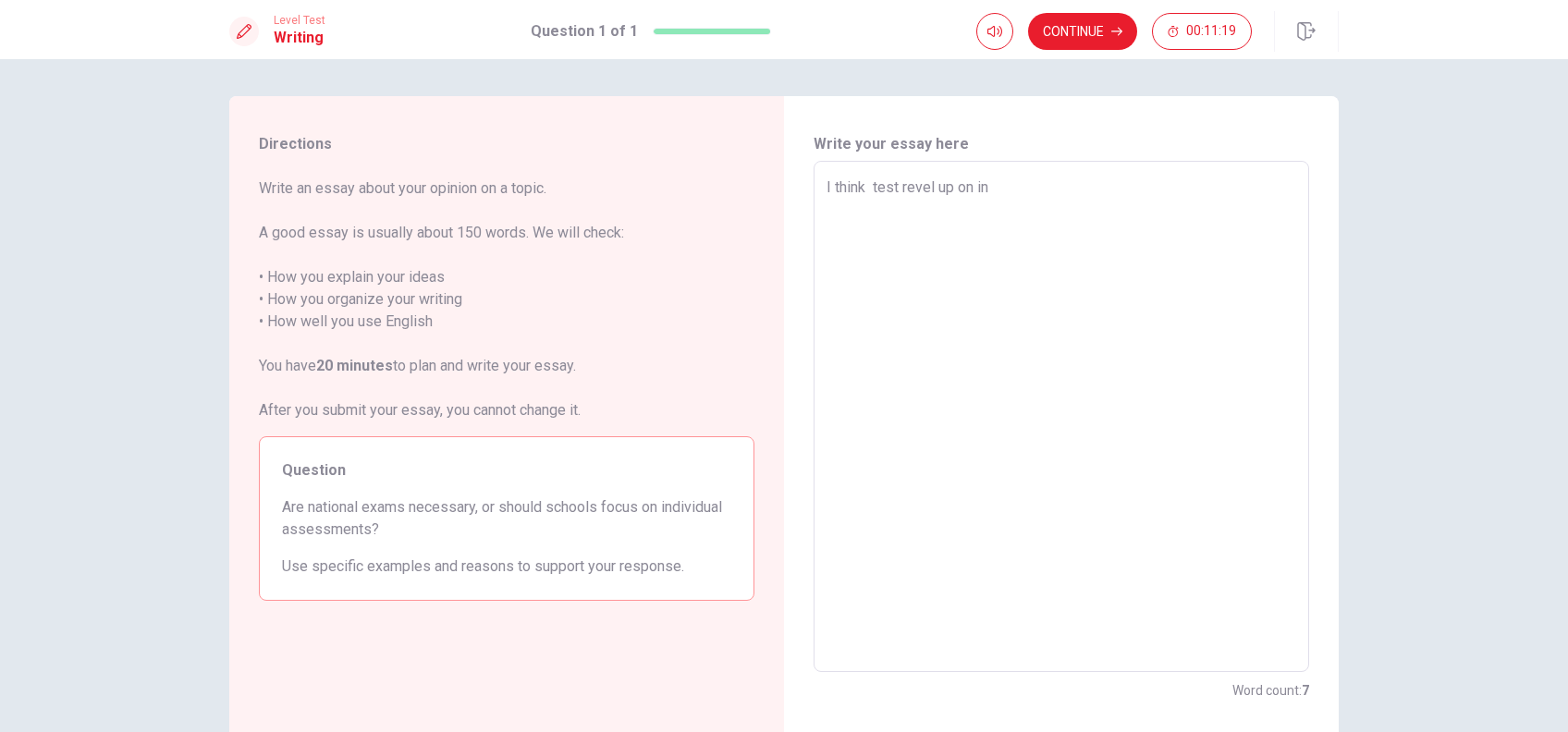 type on "I think  test revel up on ind" 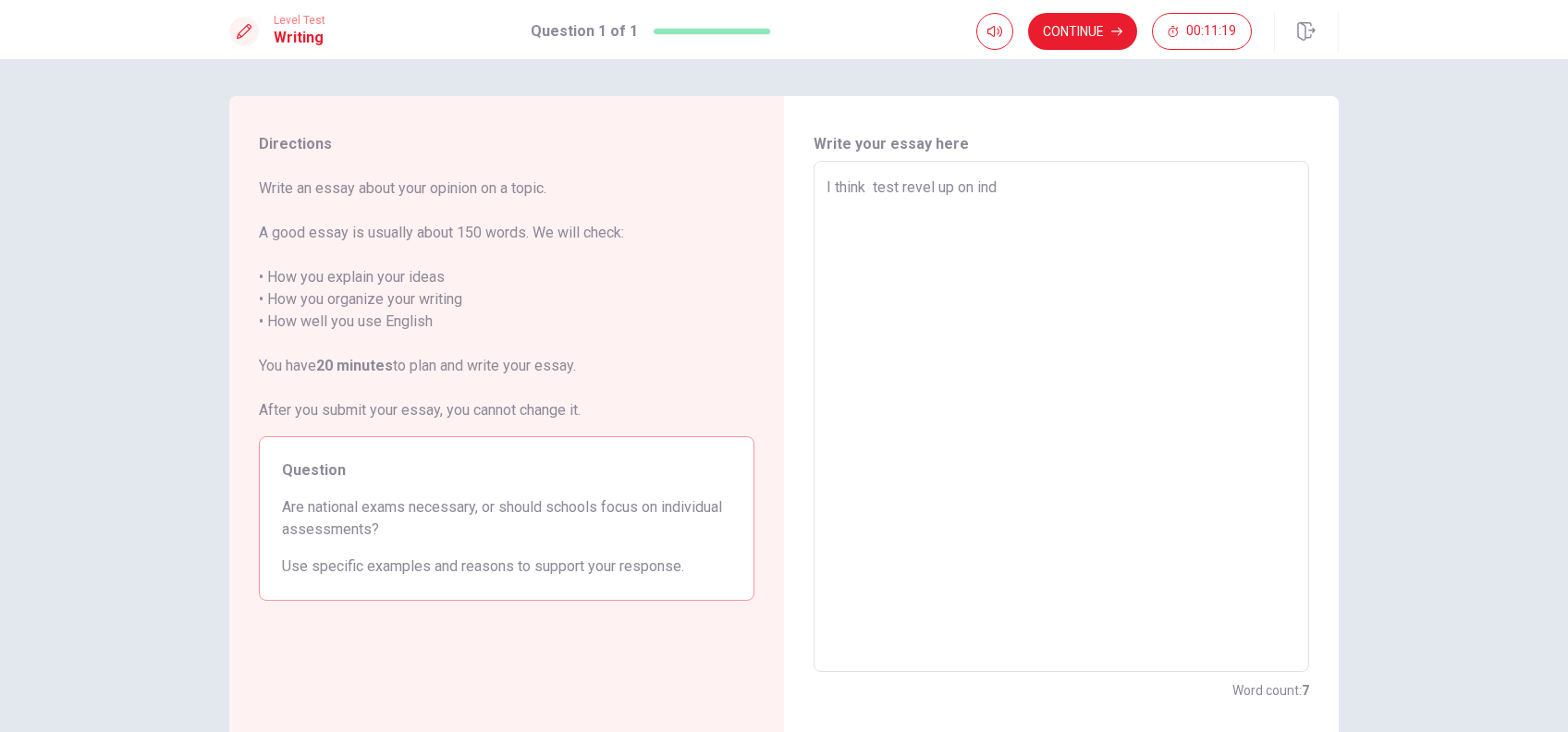 type on "x" 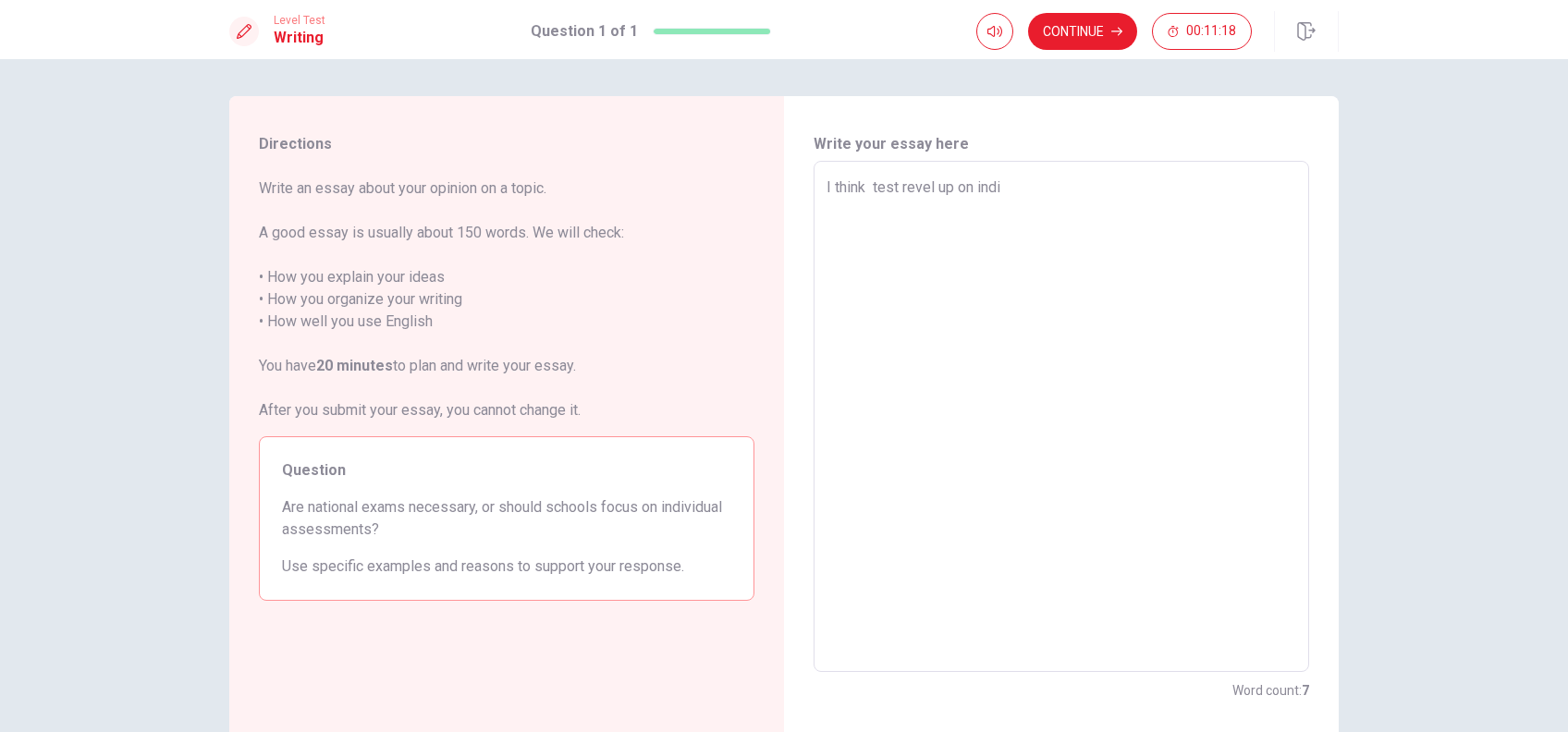 type on "x" 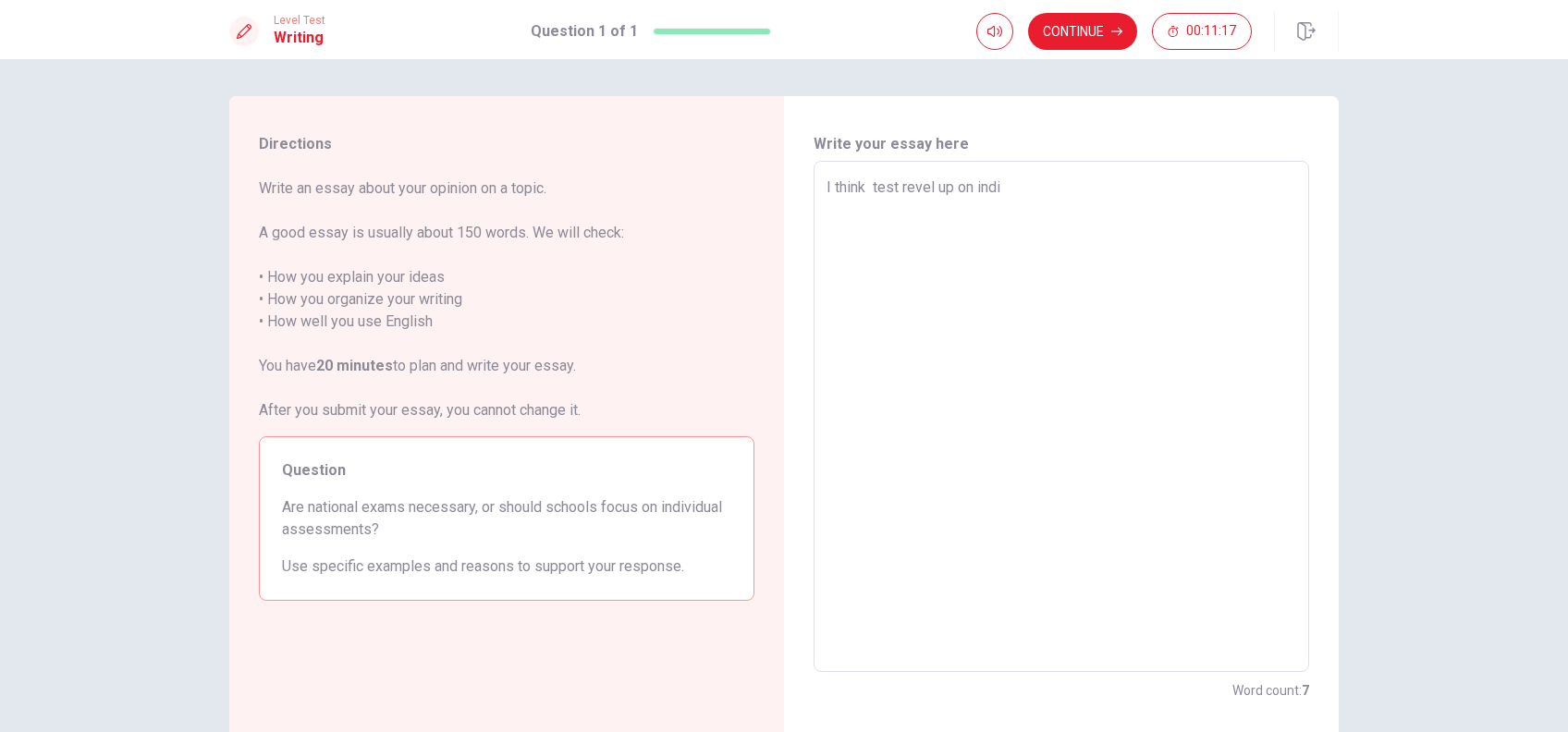 type on "I think  test revel up on indin" 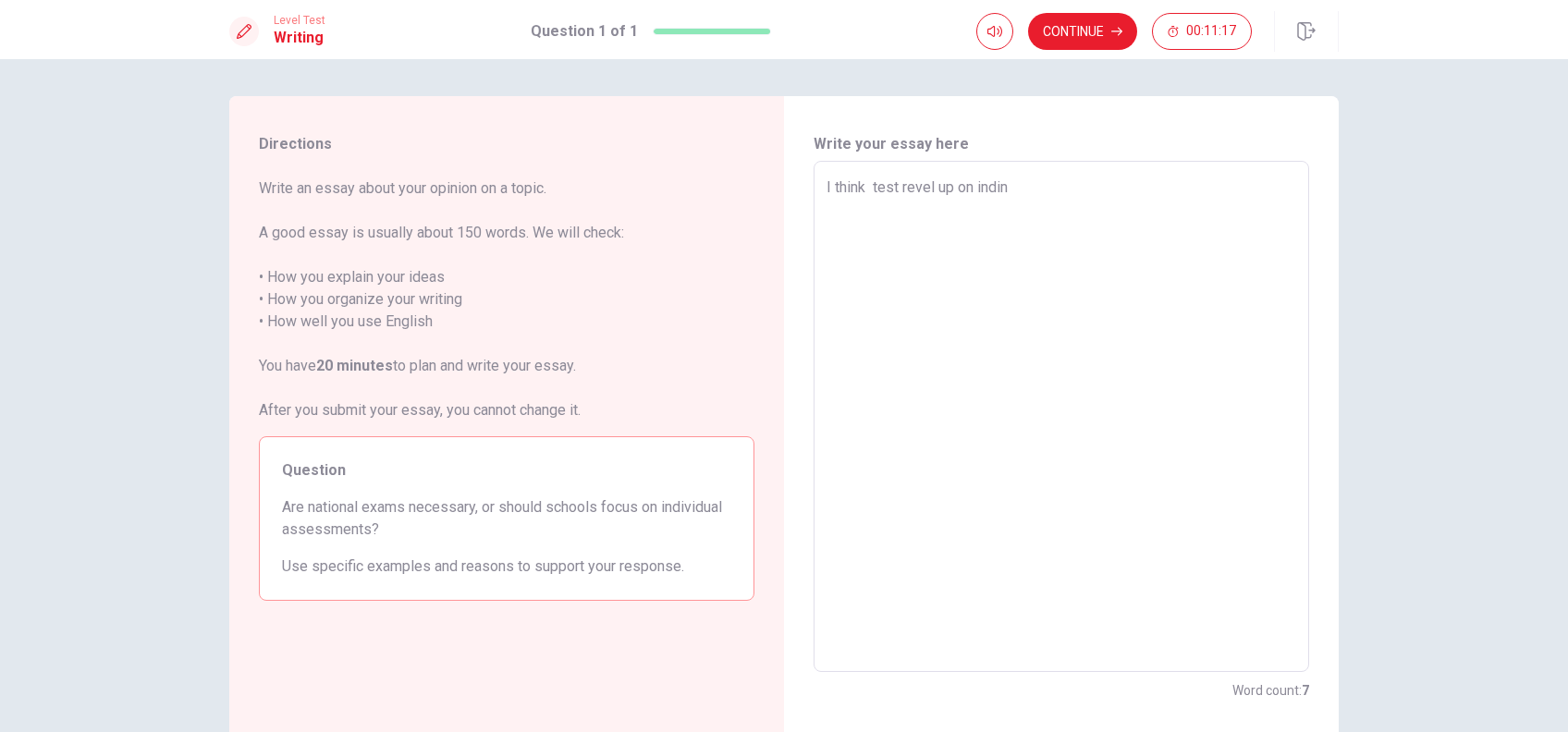 type on "x" 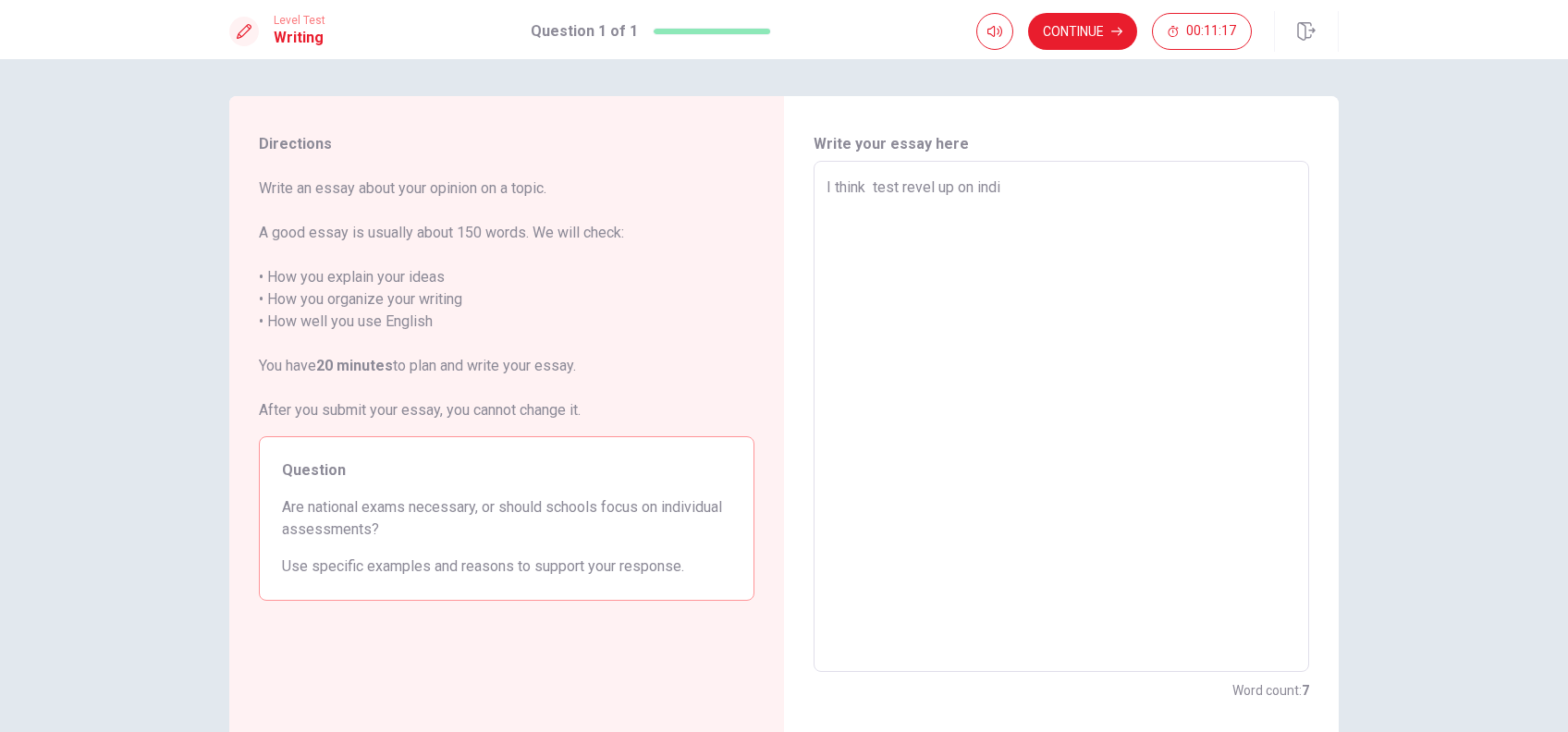 type on "x" 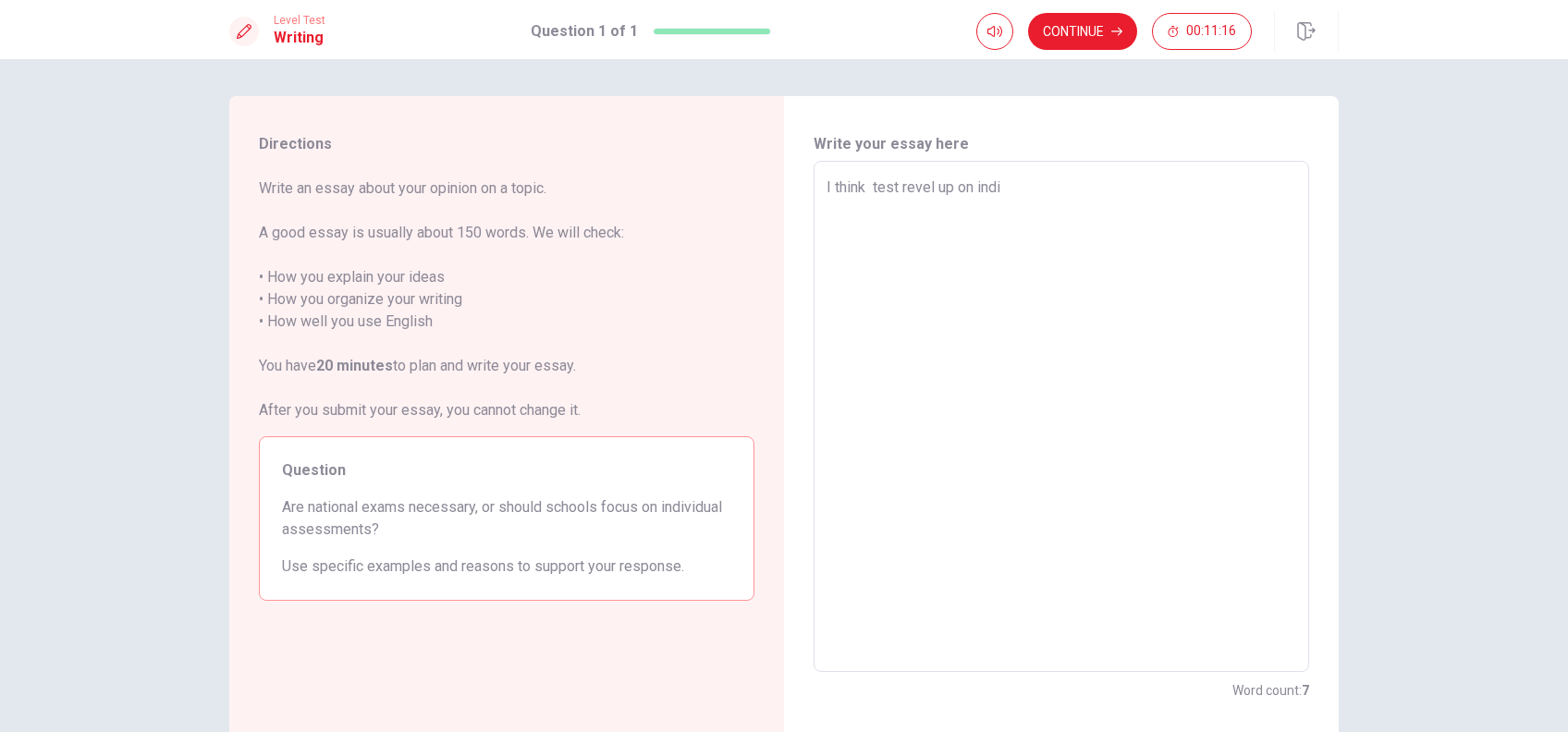 type on "I think  test revel up on indiv" 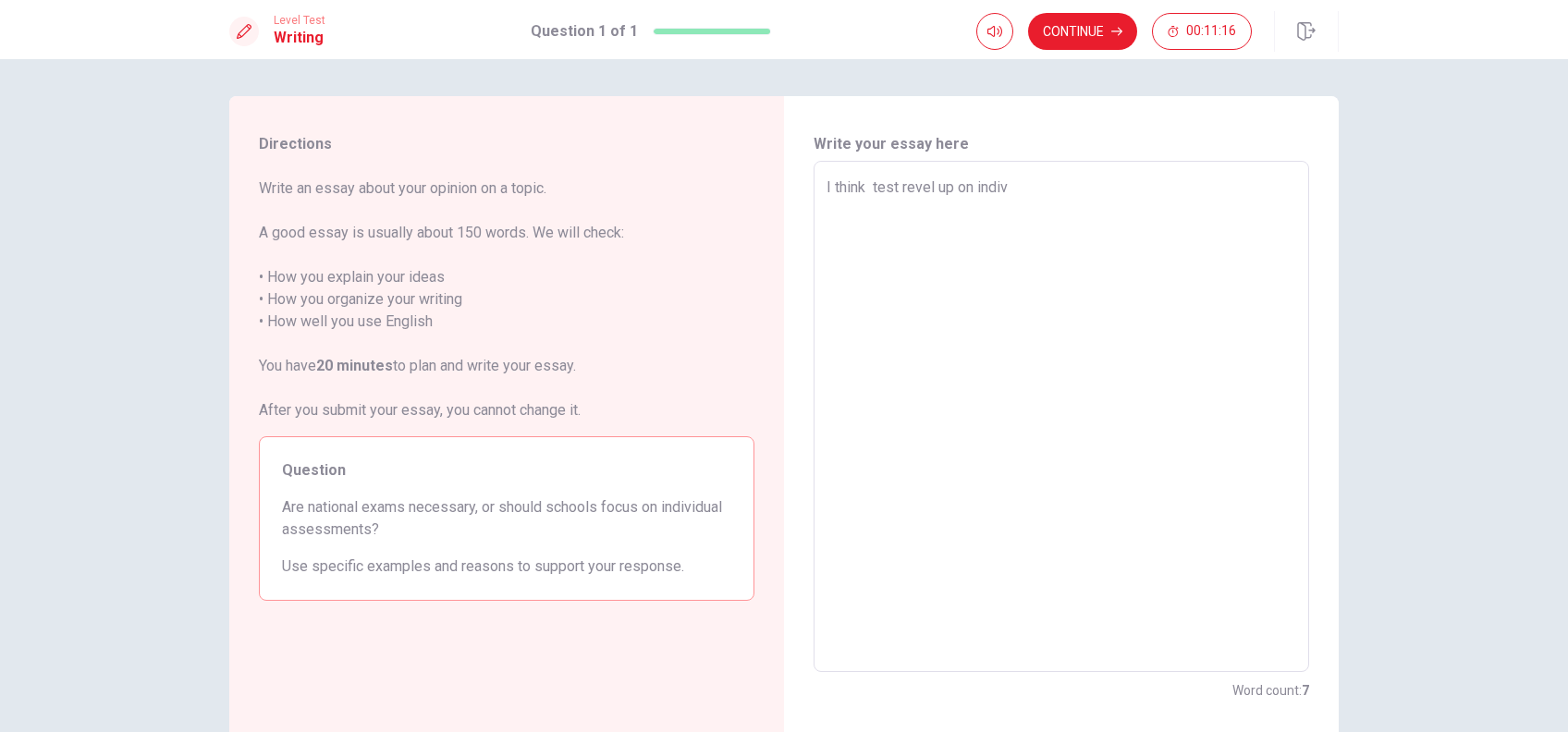 type on "x" 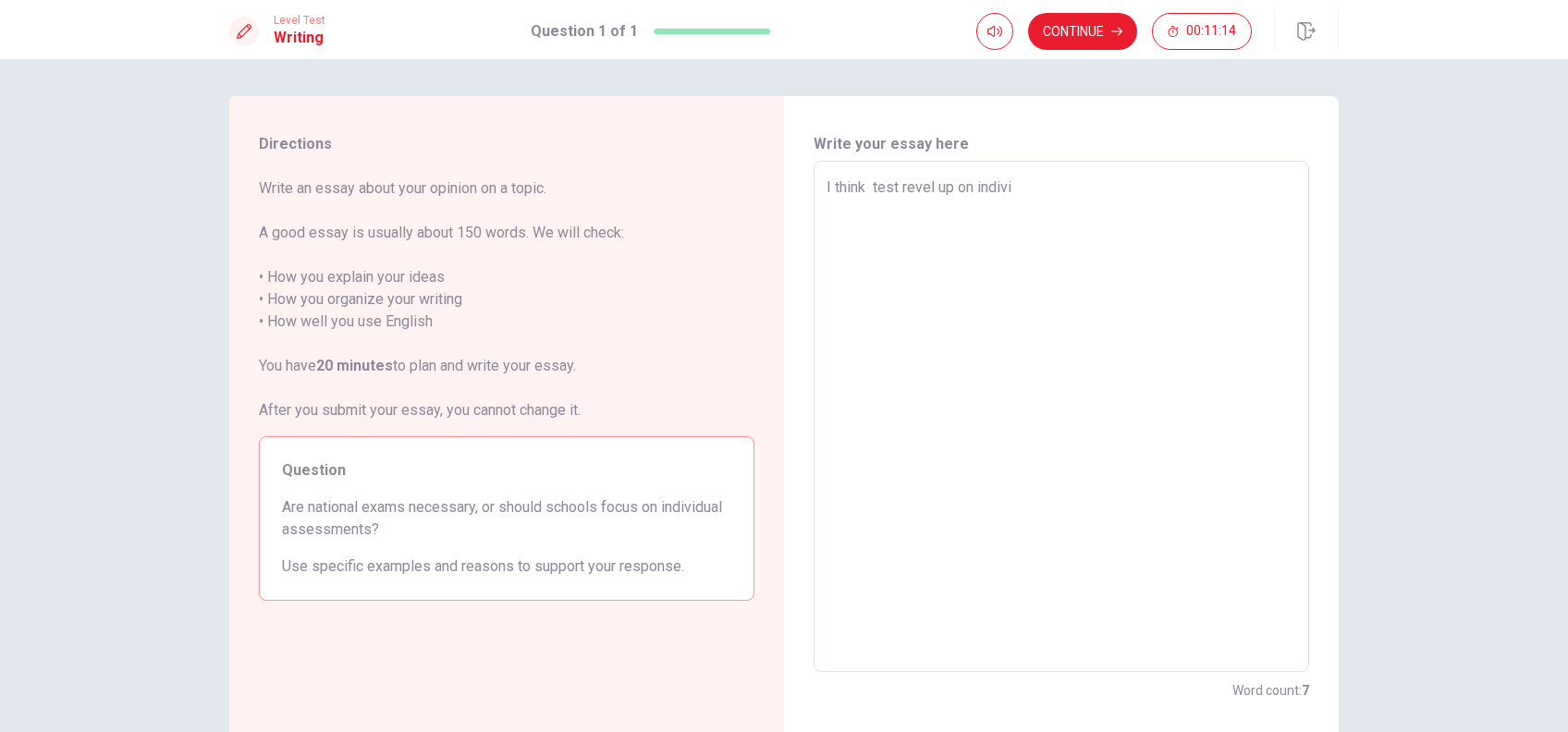 type on "x" 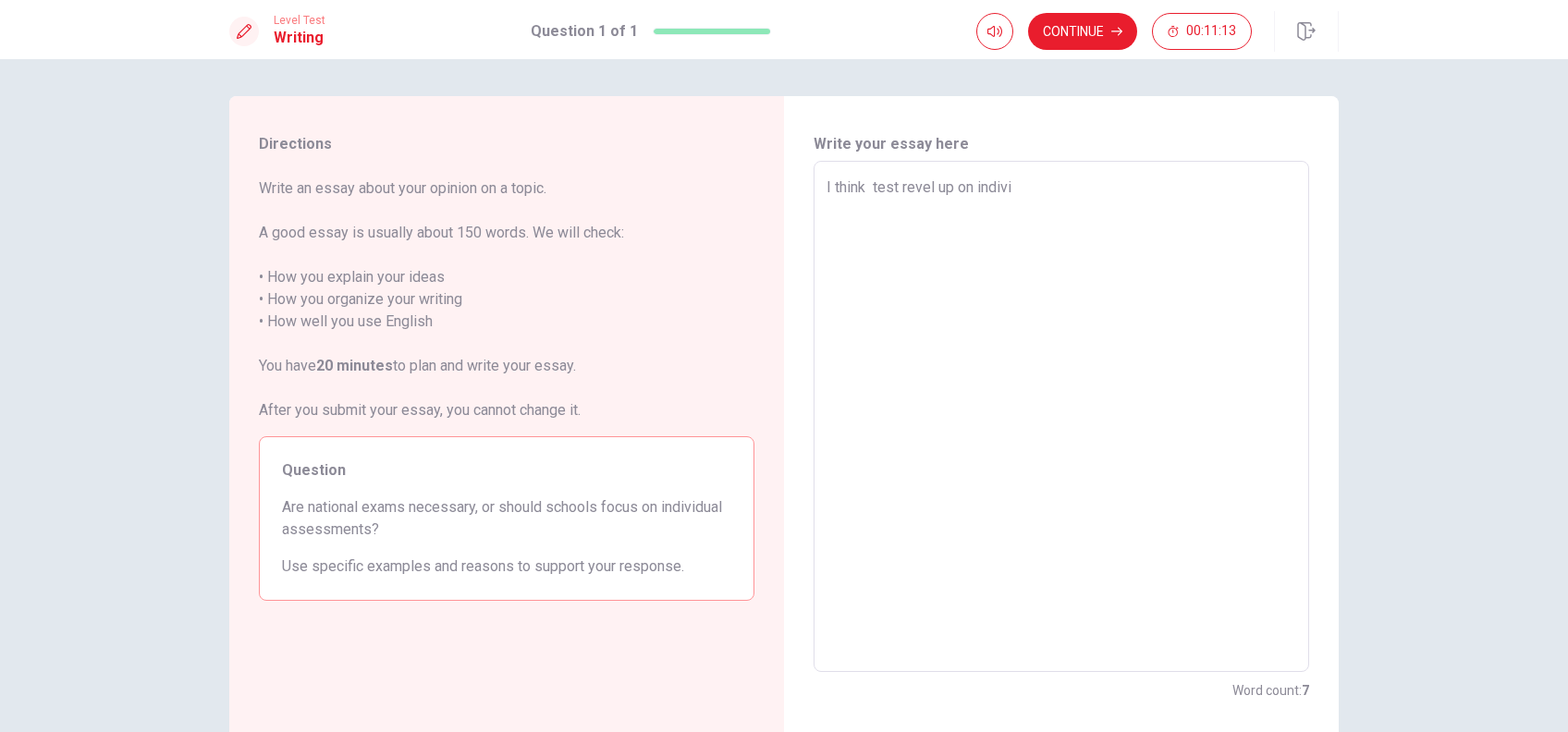 type on "I think  test revel up on individ" 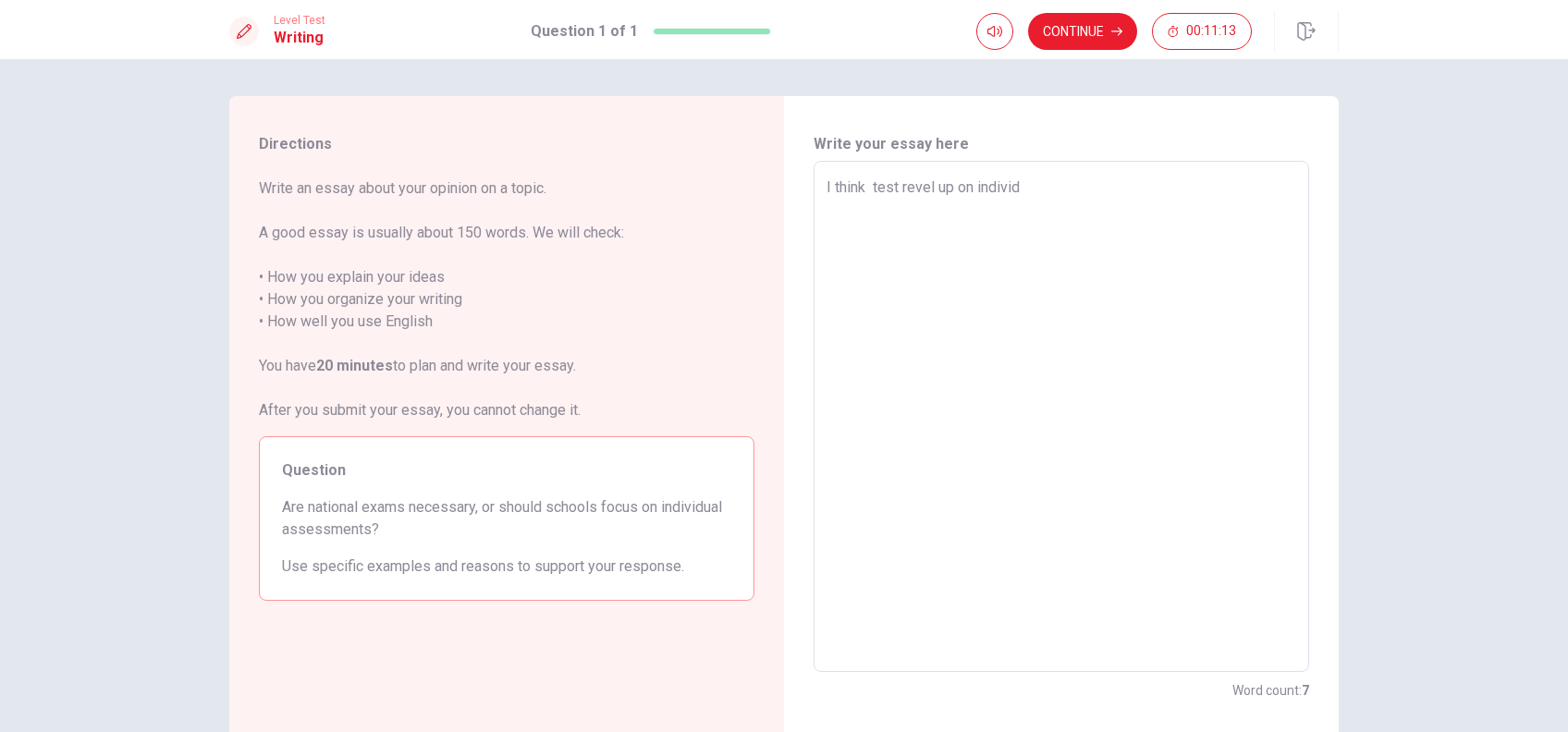 type on "x" 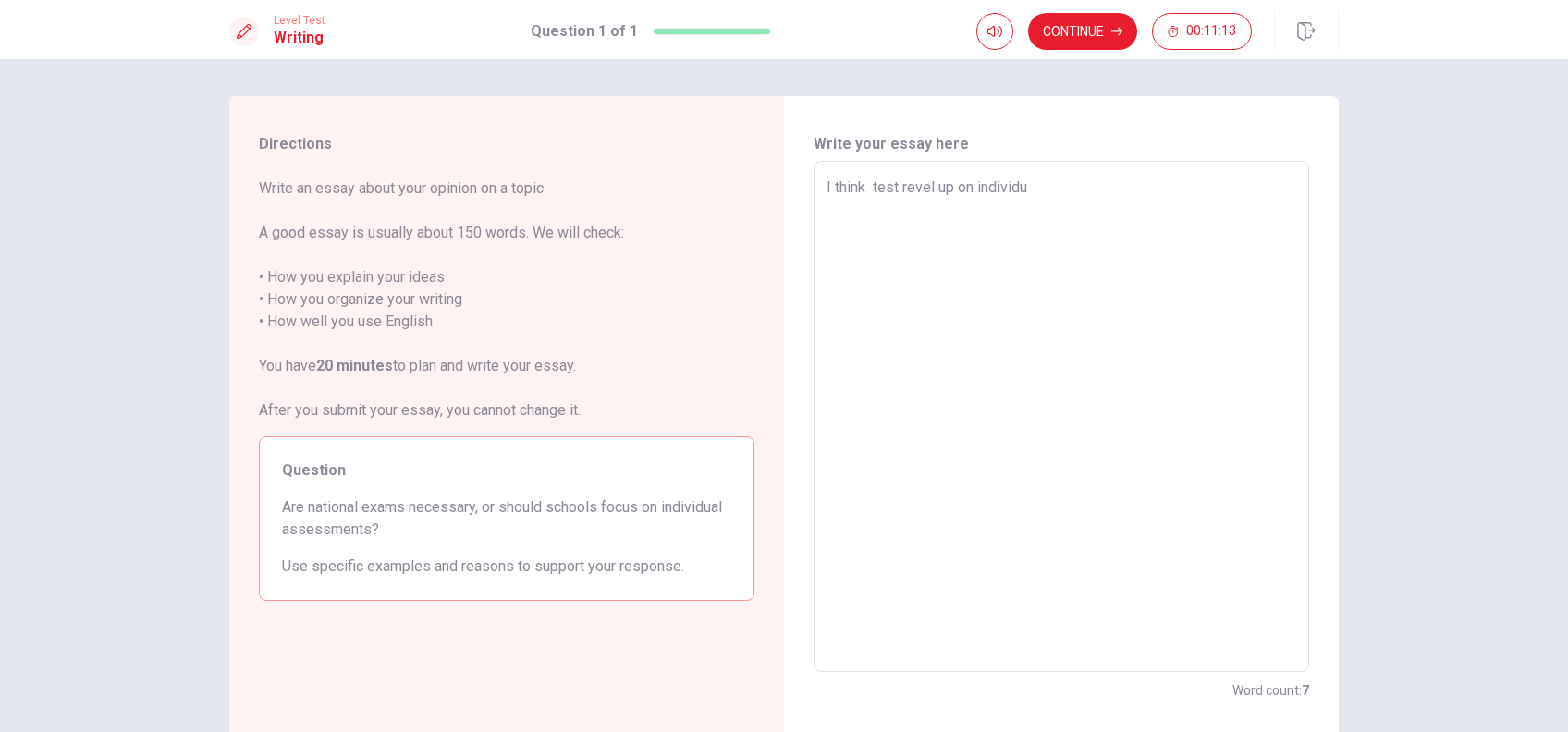 type on "x" 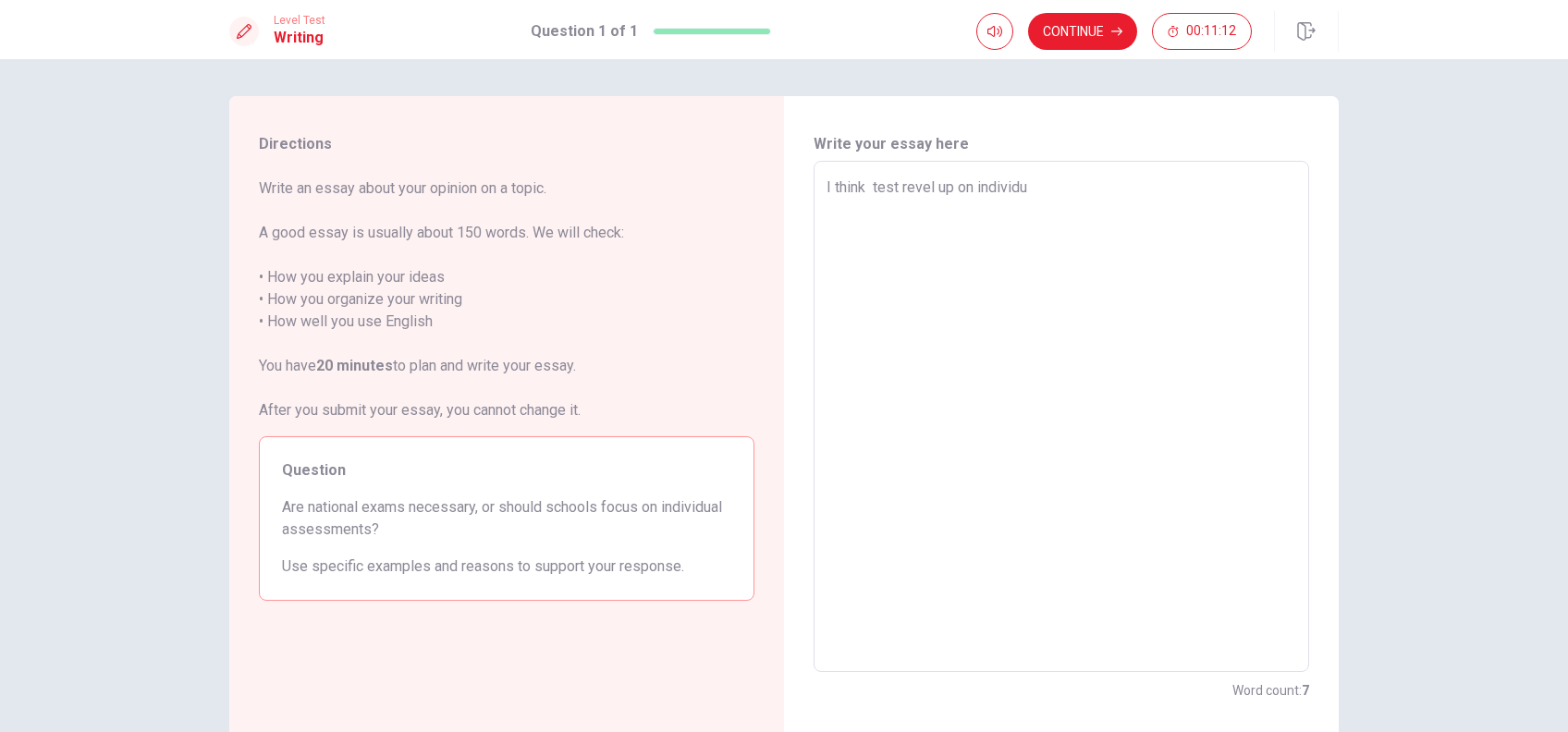 type on "I think  test revel up on individua" 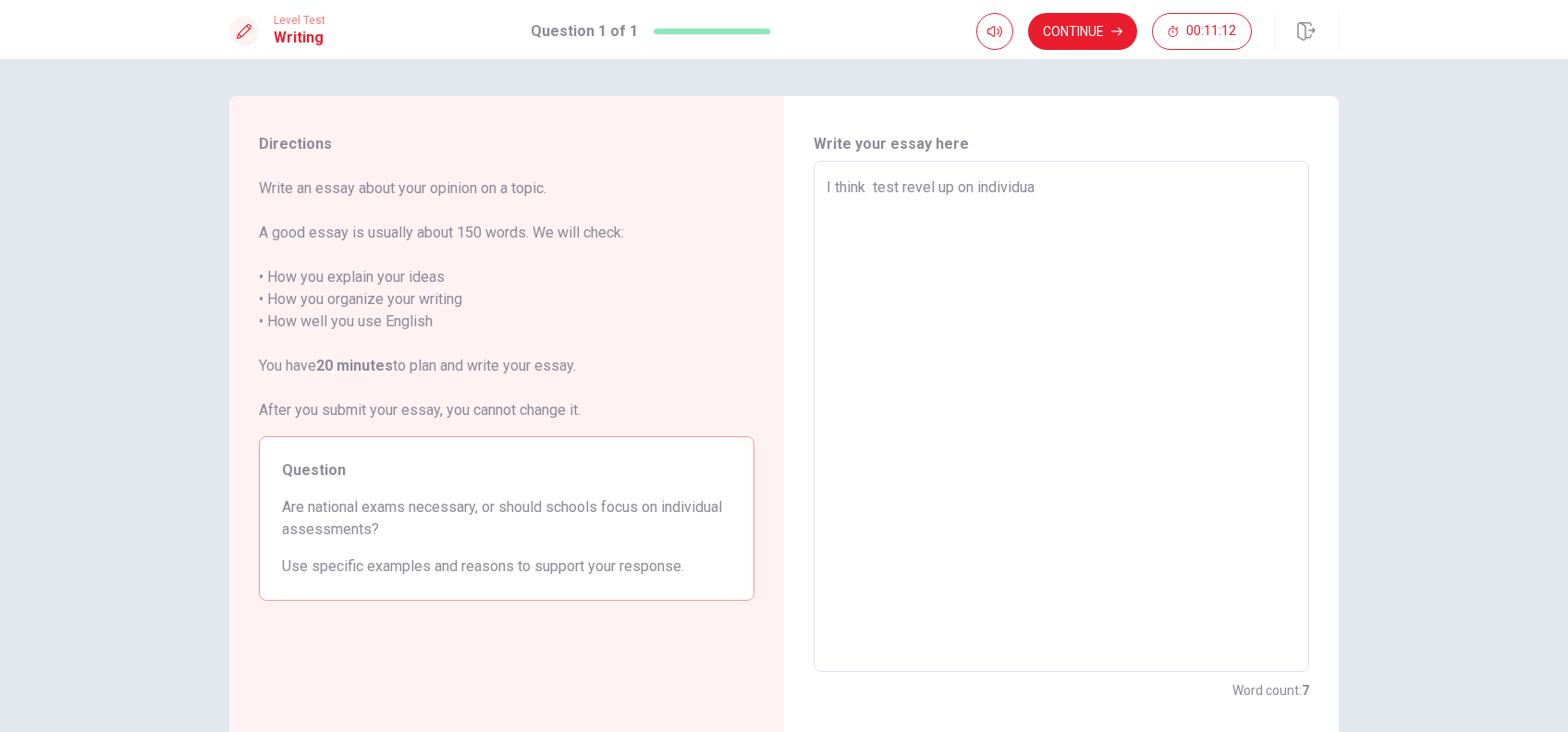 type on "x" 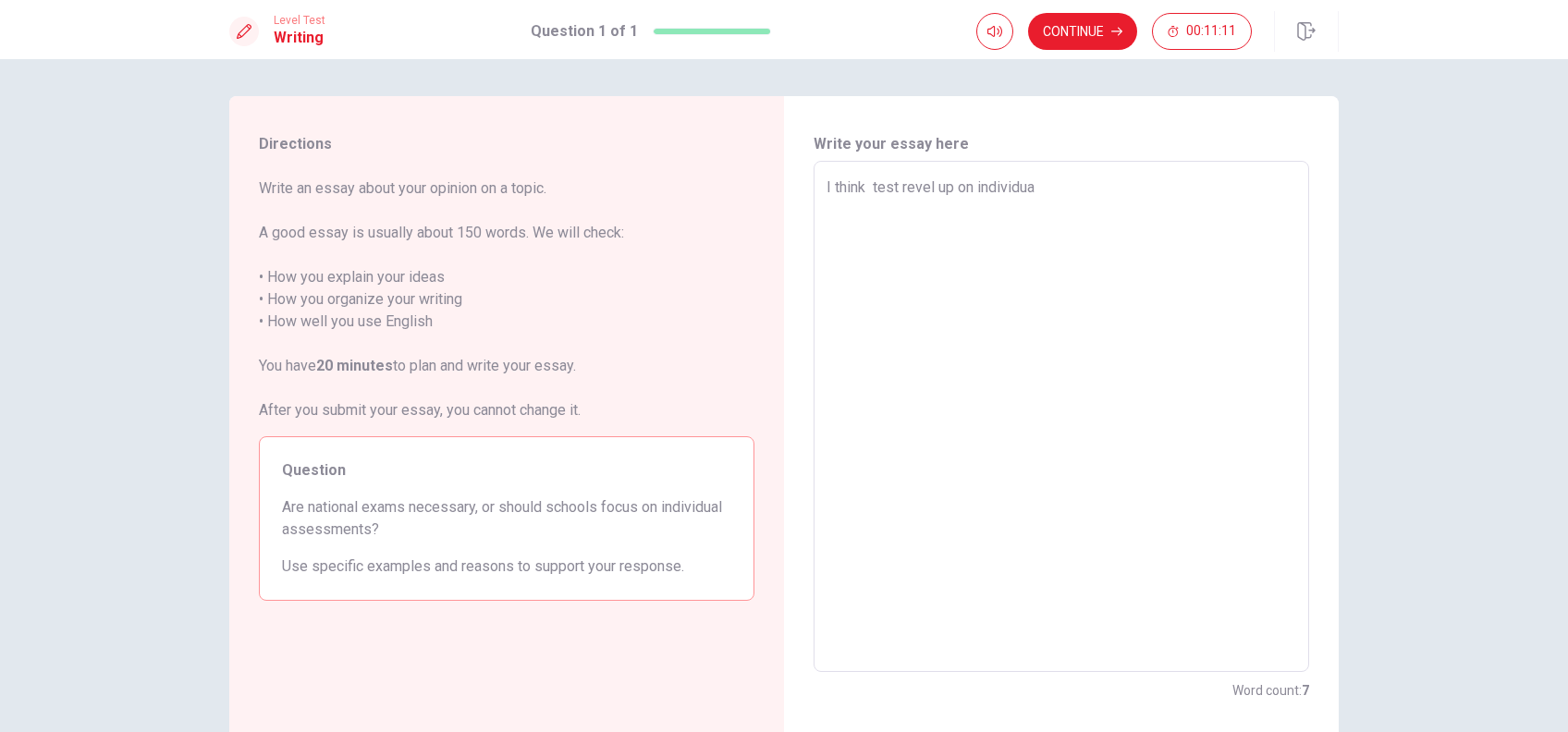 type on "I think  test revel up on individual" 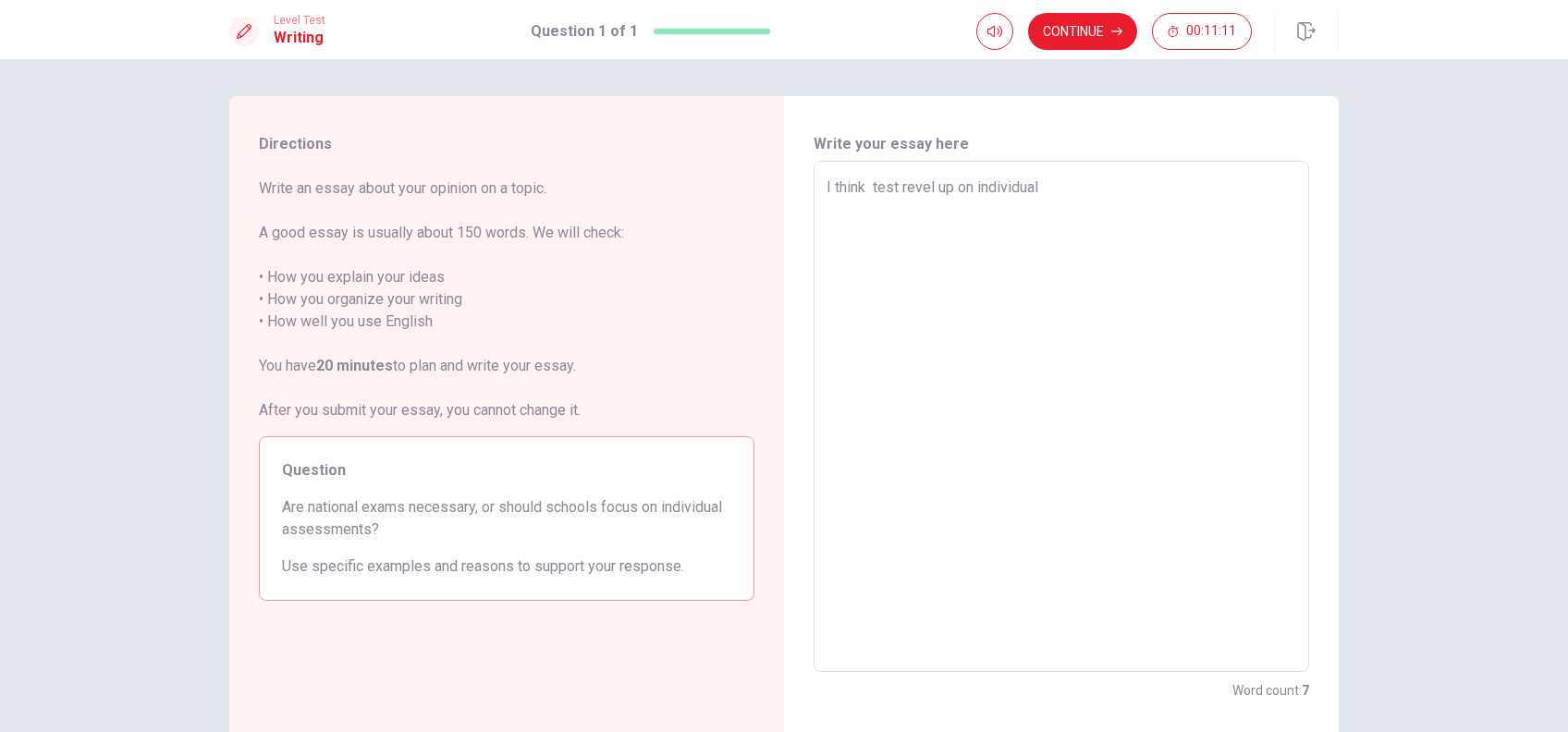 type on "x" 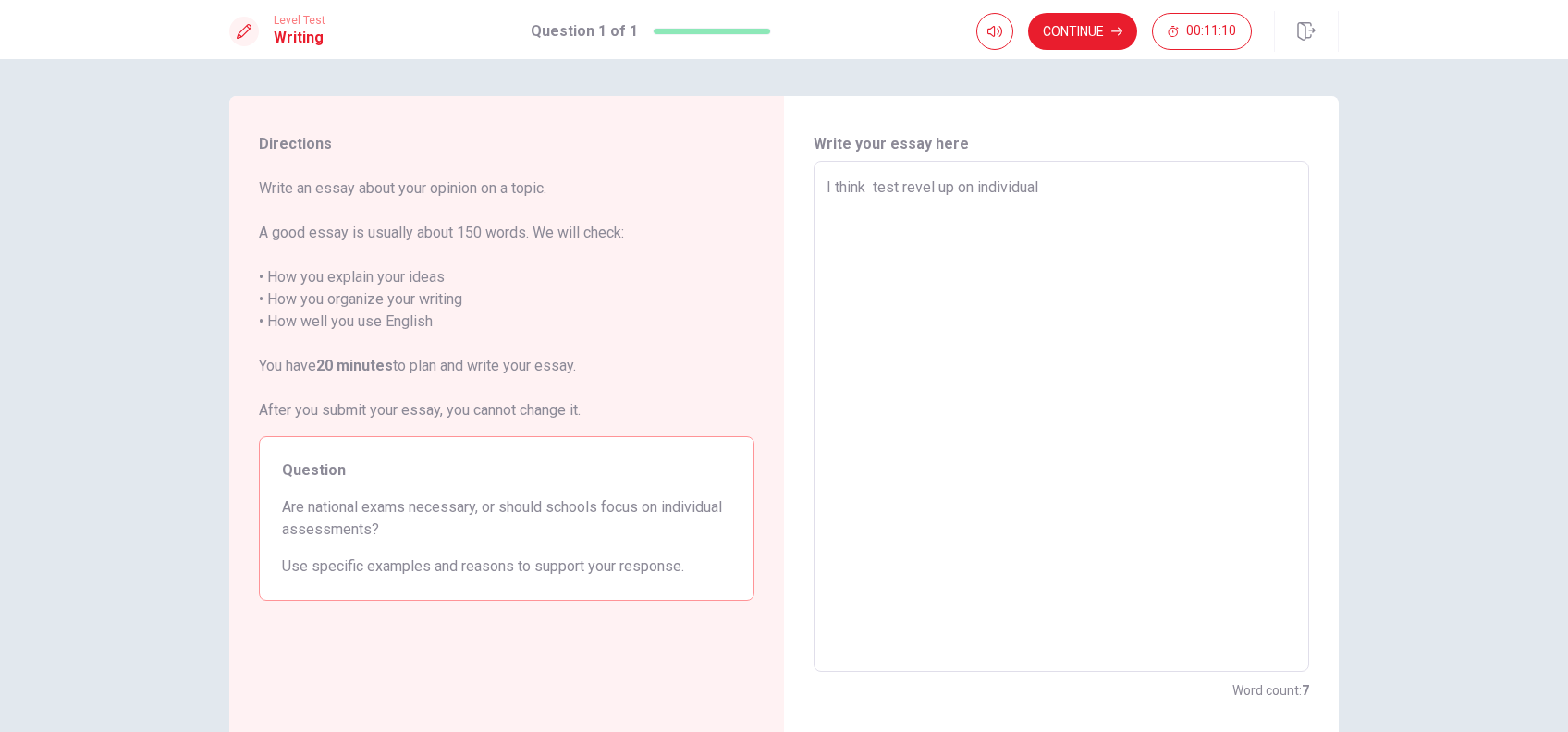 type on "I think  test revel up on individual a" 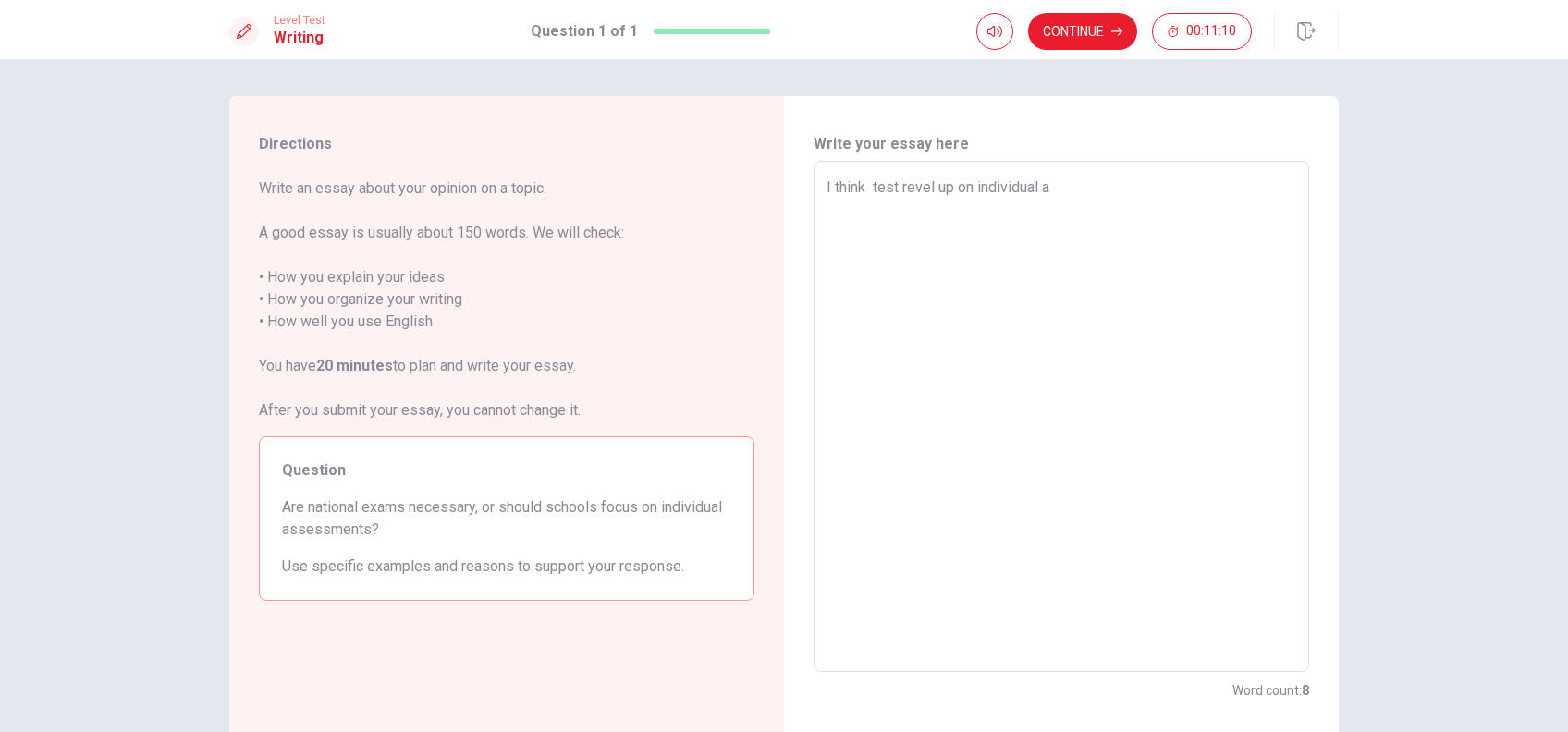 type on "x" 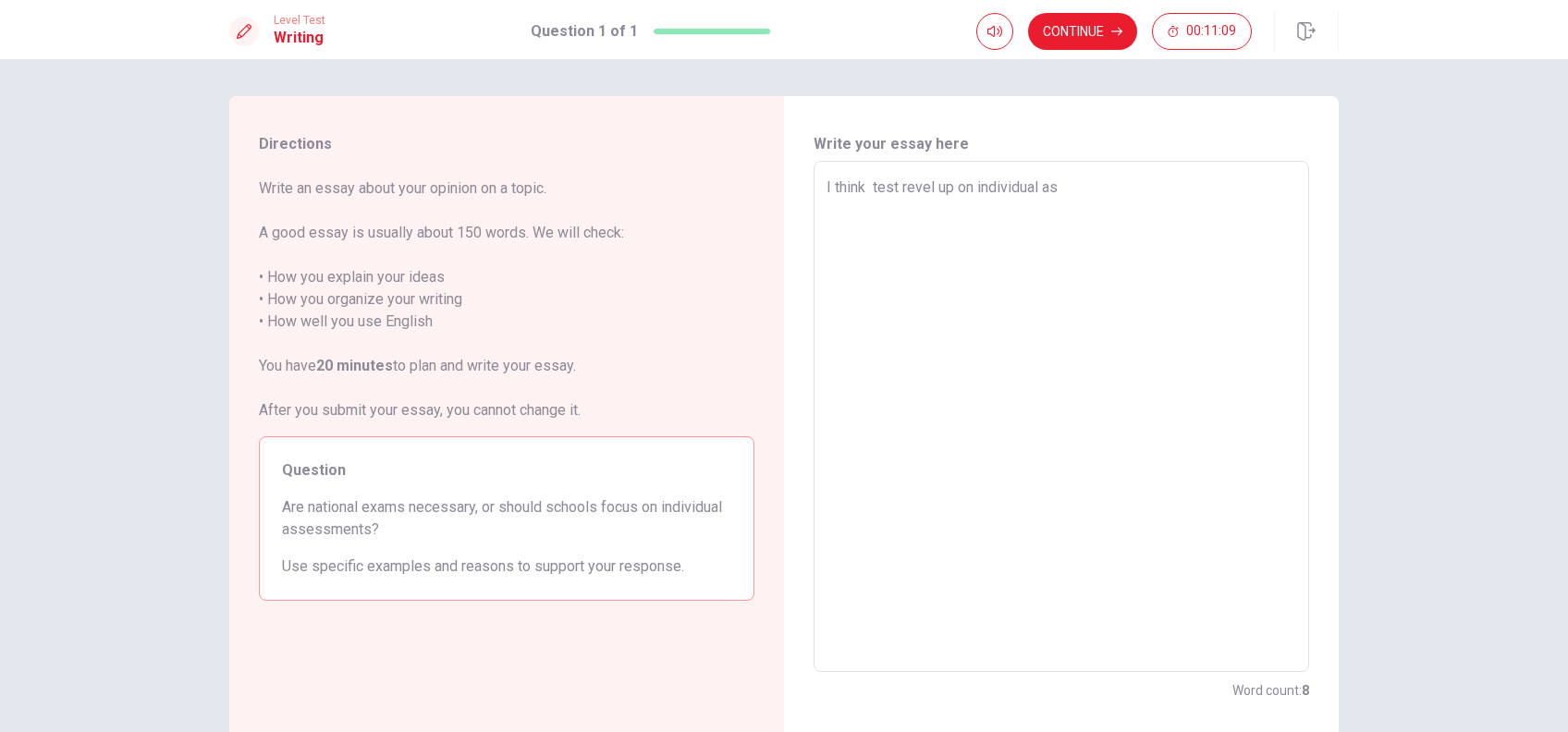 type on "x" 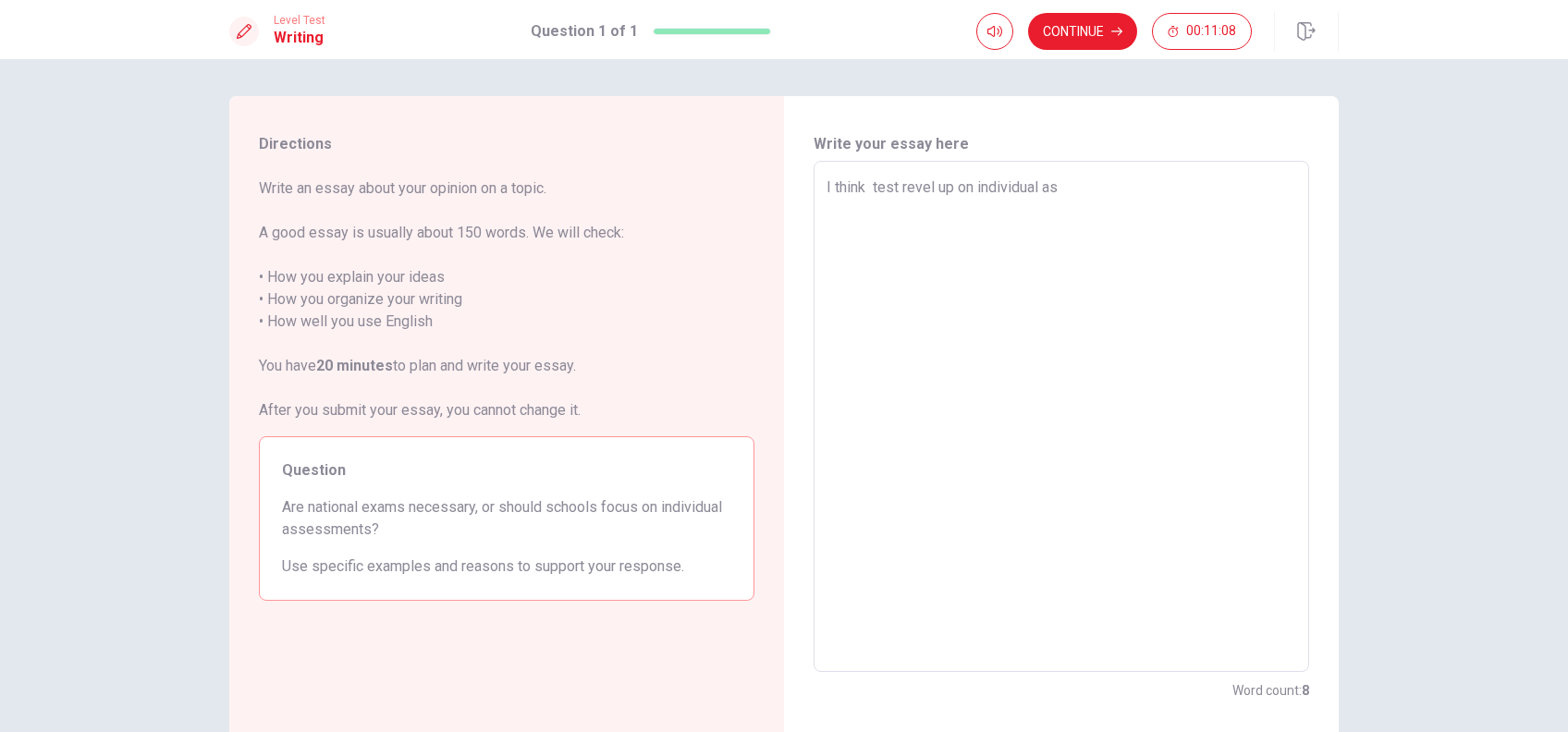 type on "I think  test revel up on individual ass" 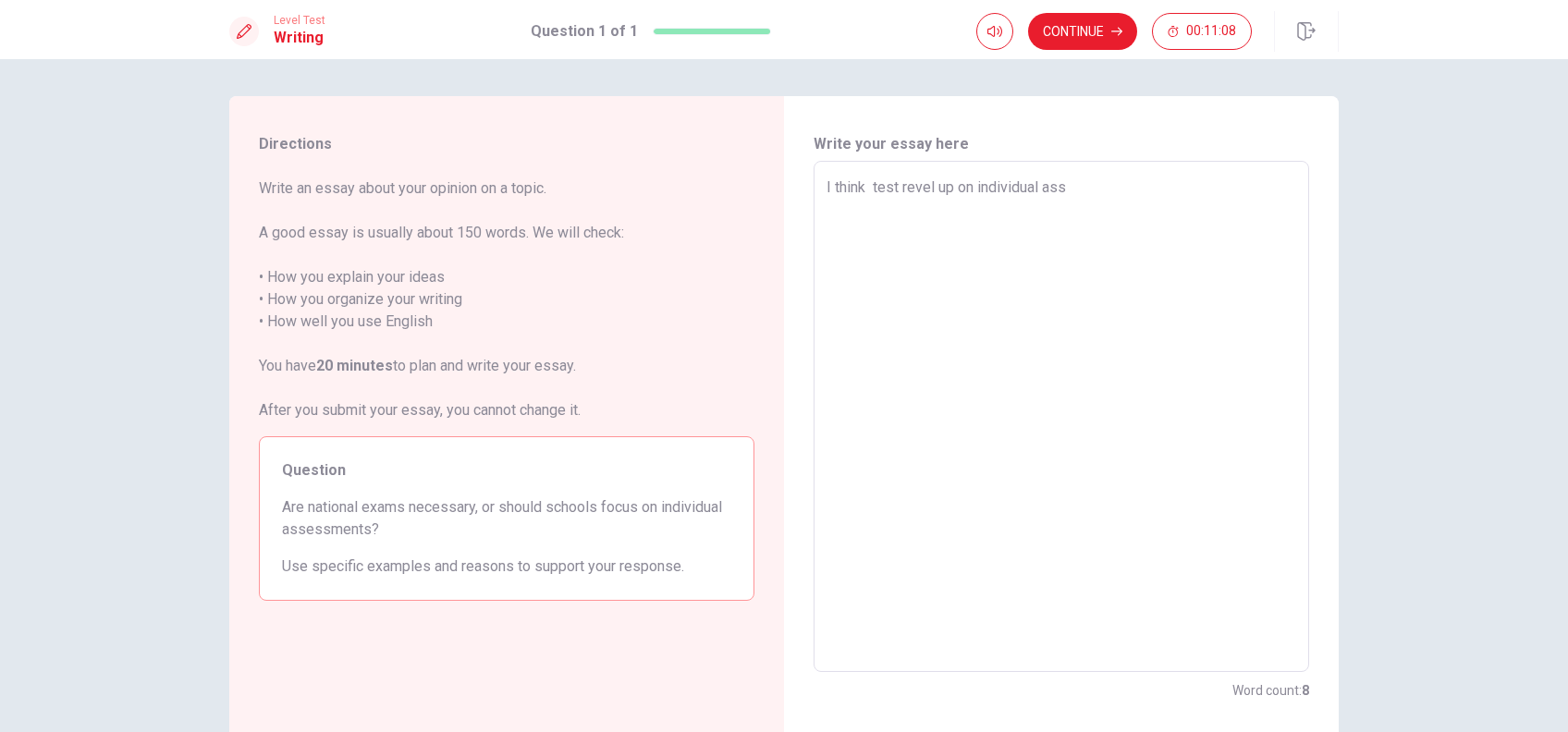 type on "x" 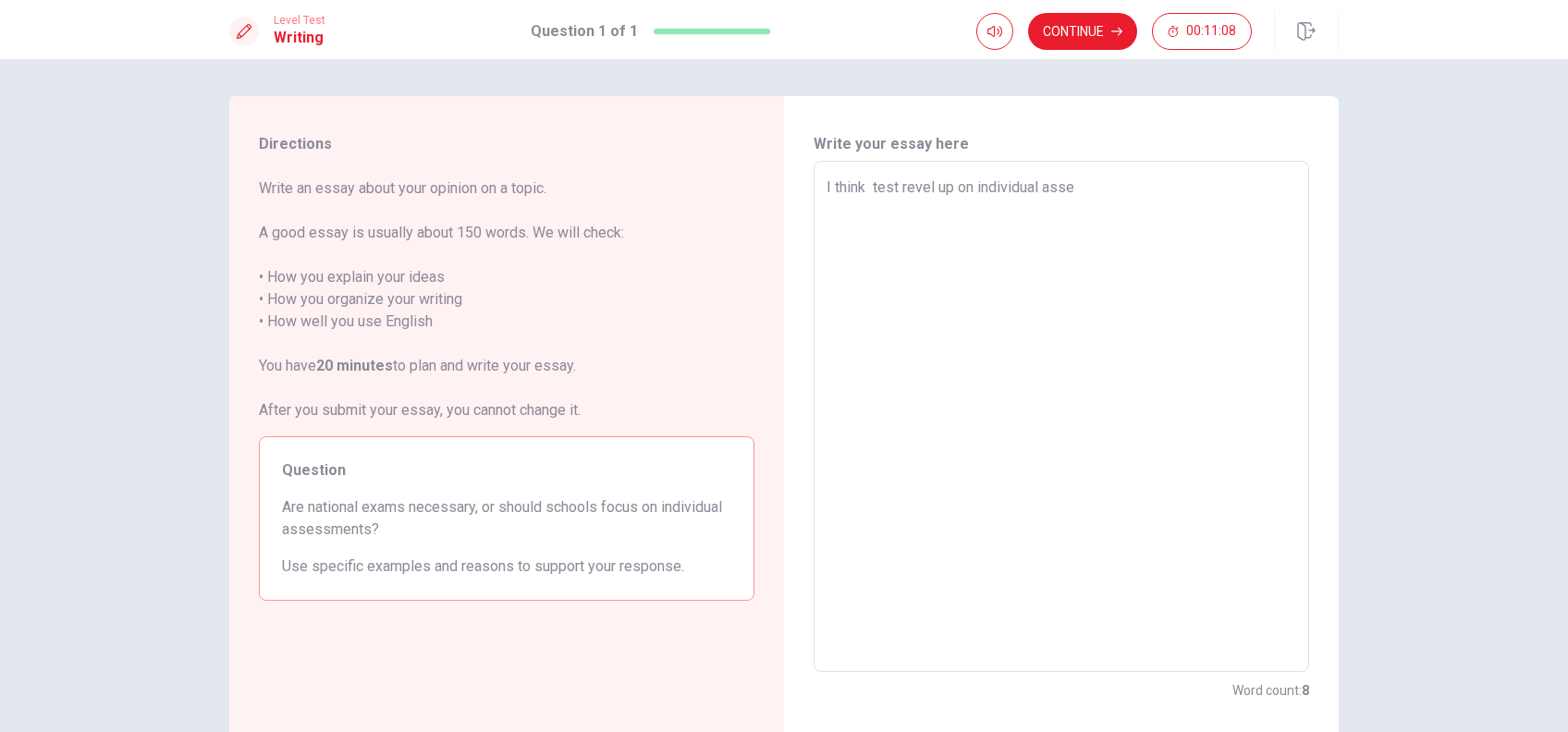 type on "x" 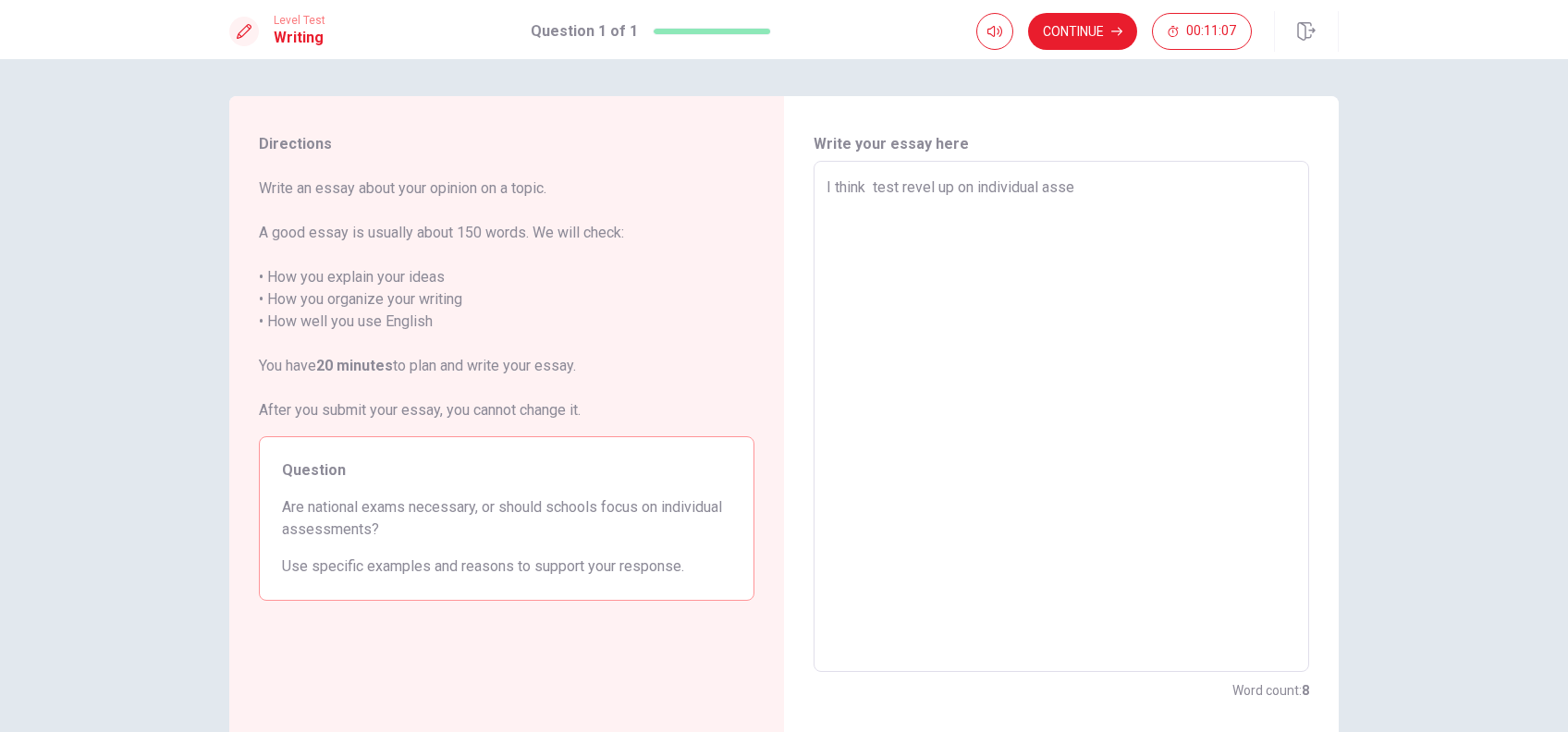 type on "I think  test revel up on individual asses" 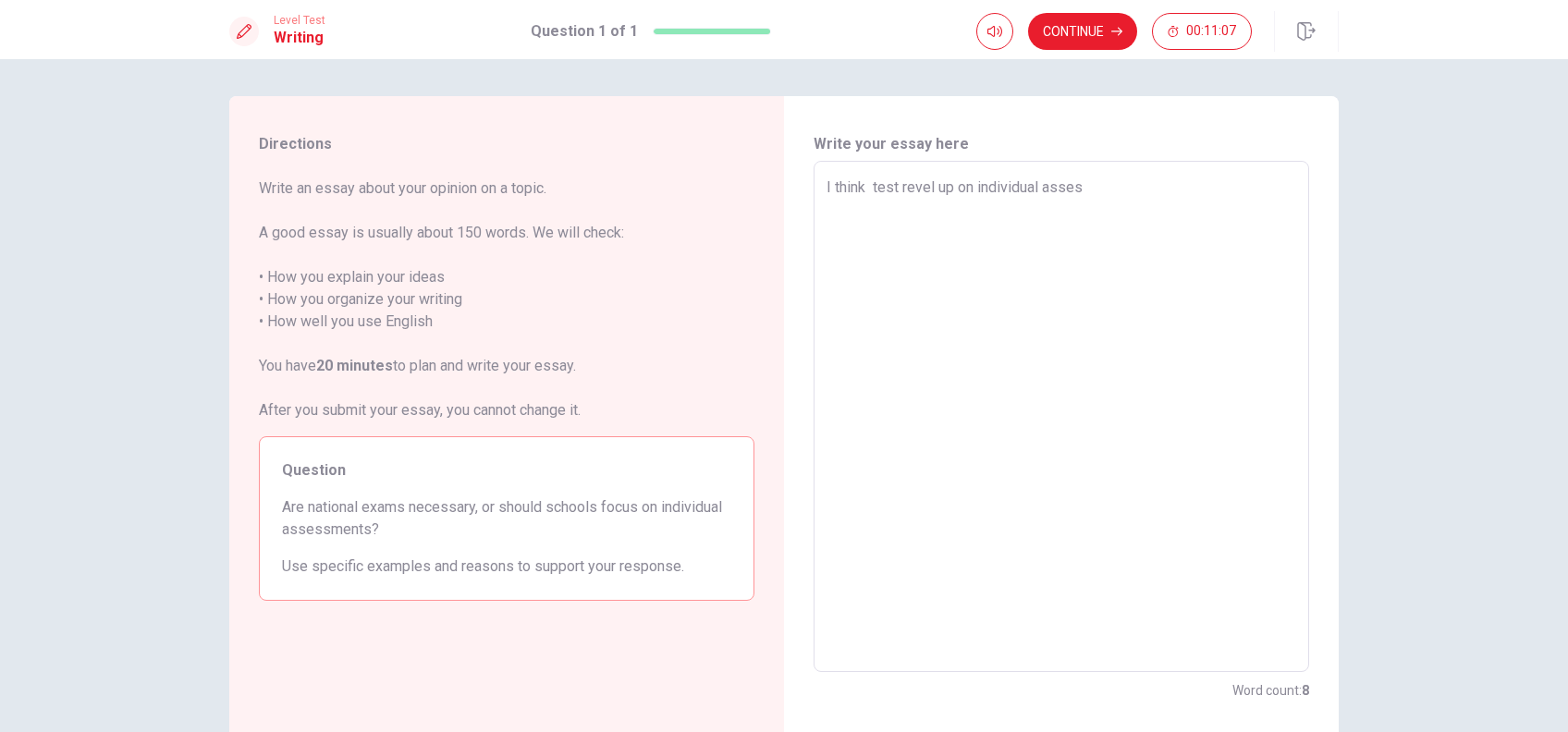 type on "x" 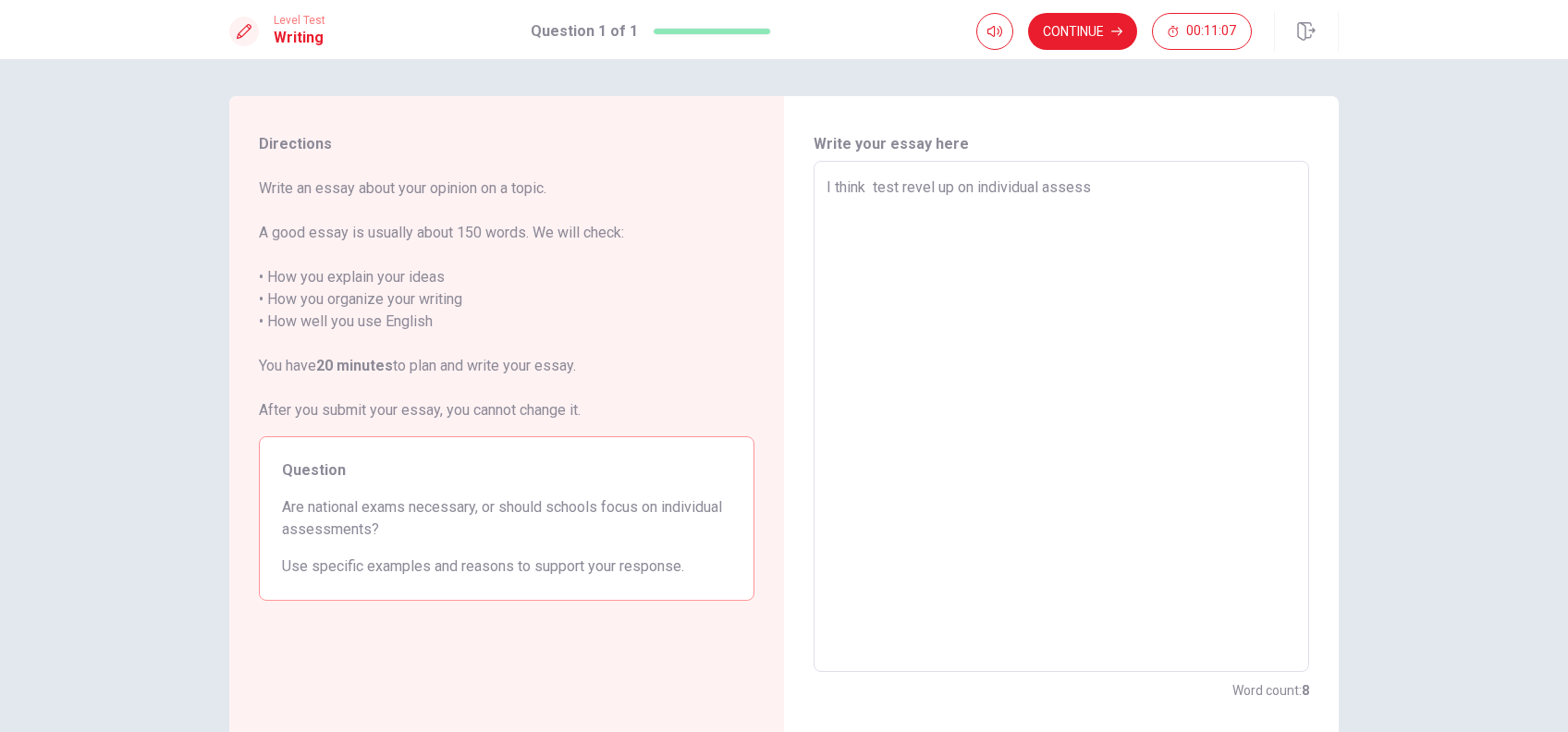 type on "x" 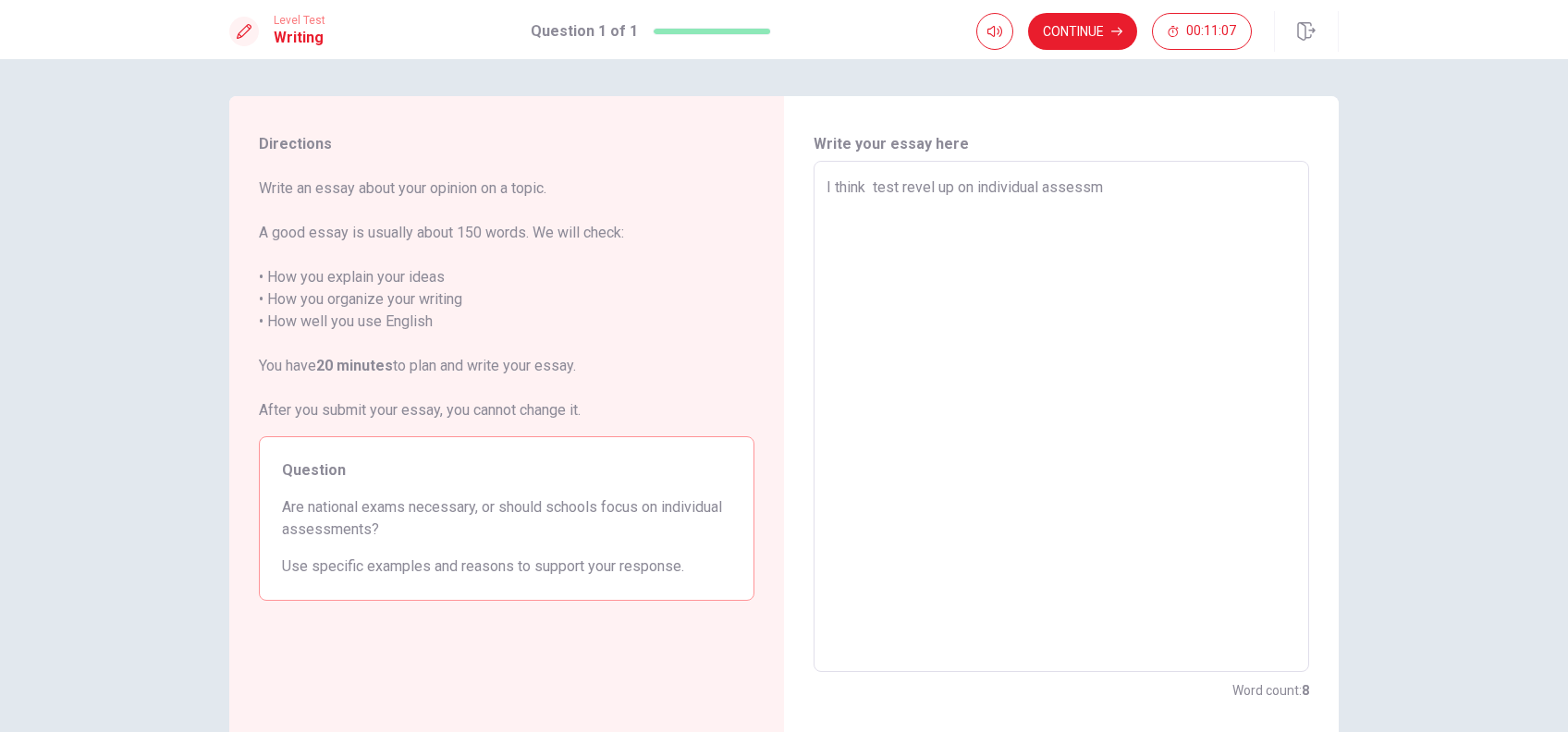 type on "x" 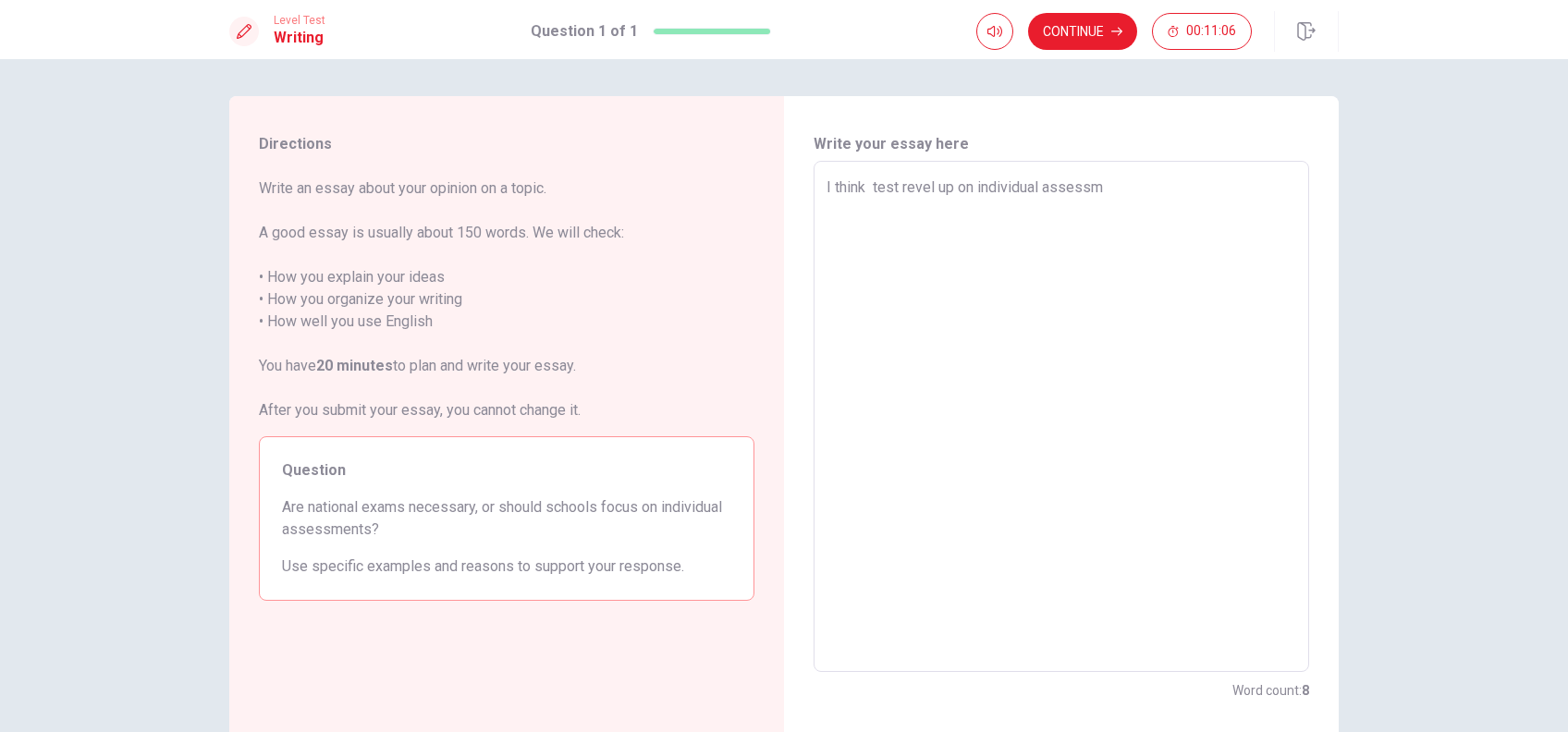type on "I think  test revel up on individual assessme" 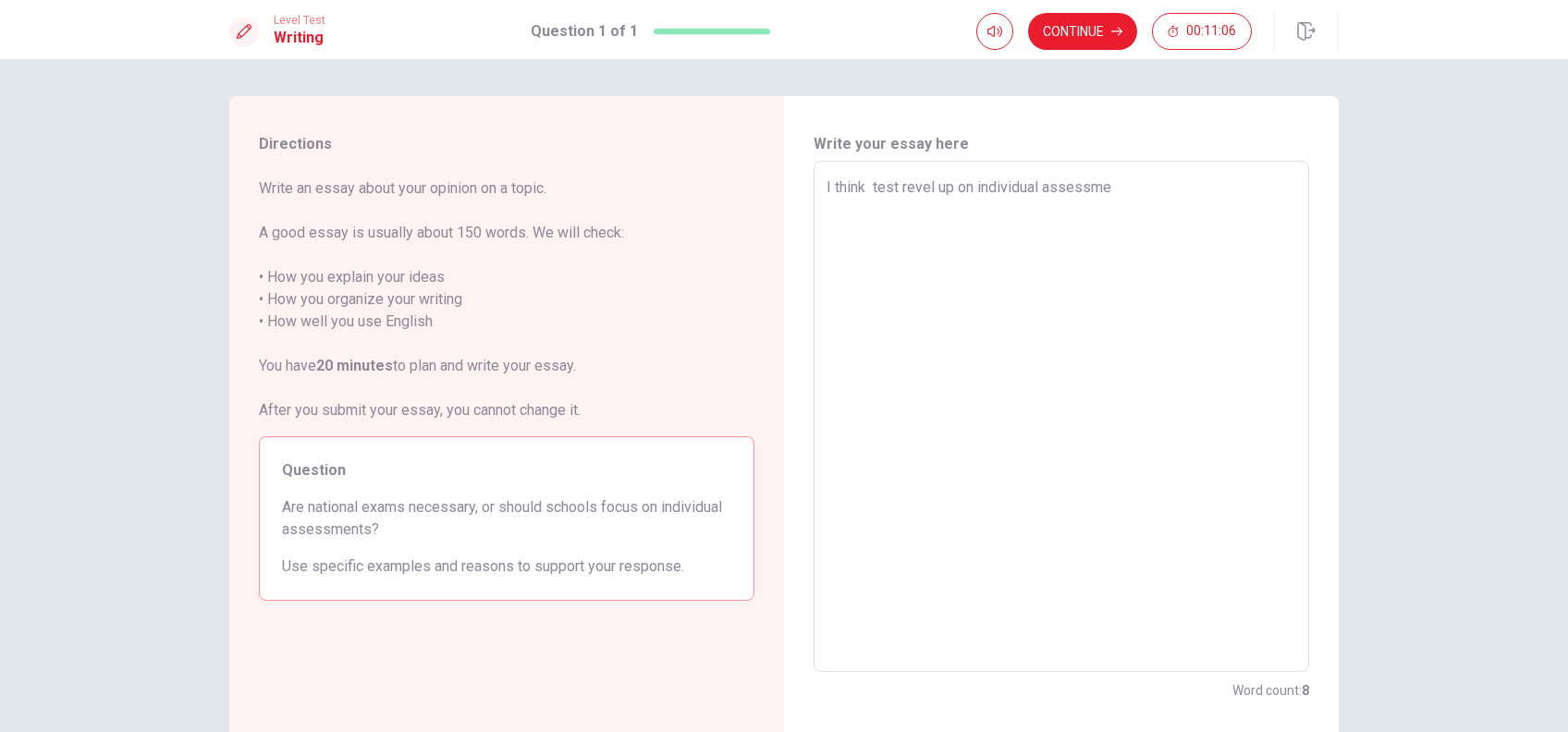 type on "x" 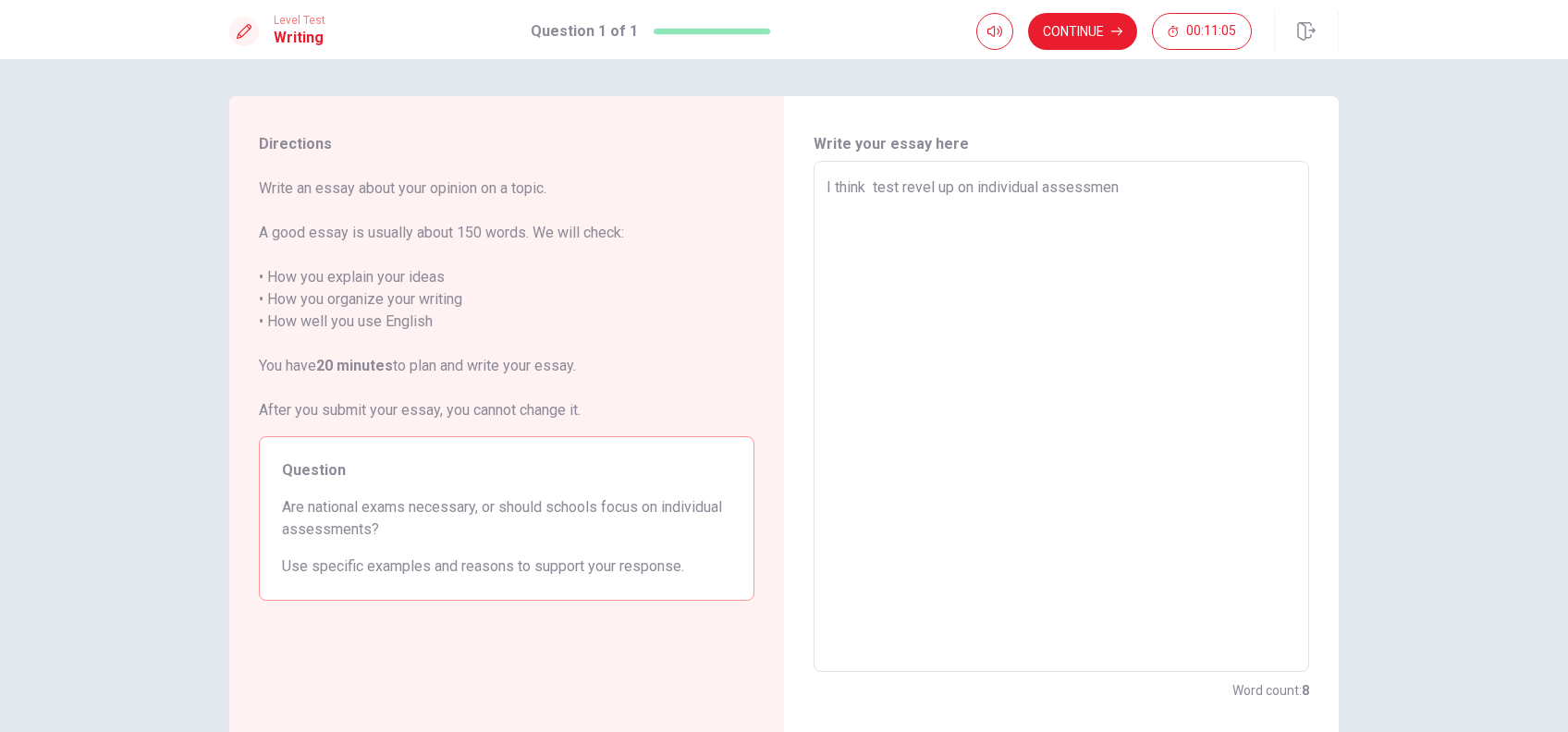 type on "x" 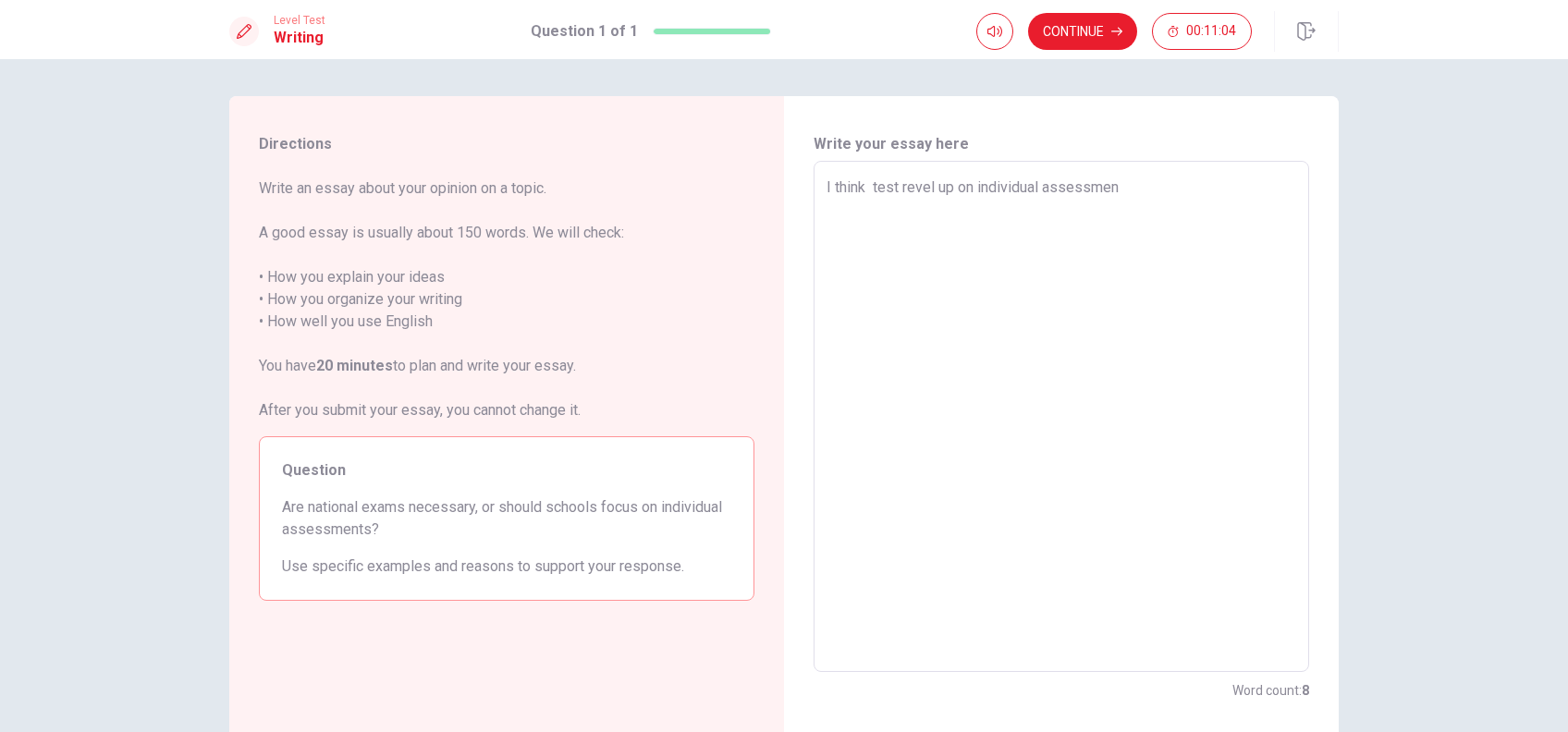 type on "I think  test revel up on individual assessment" 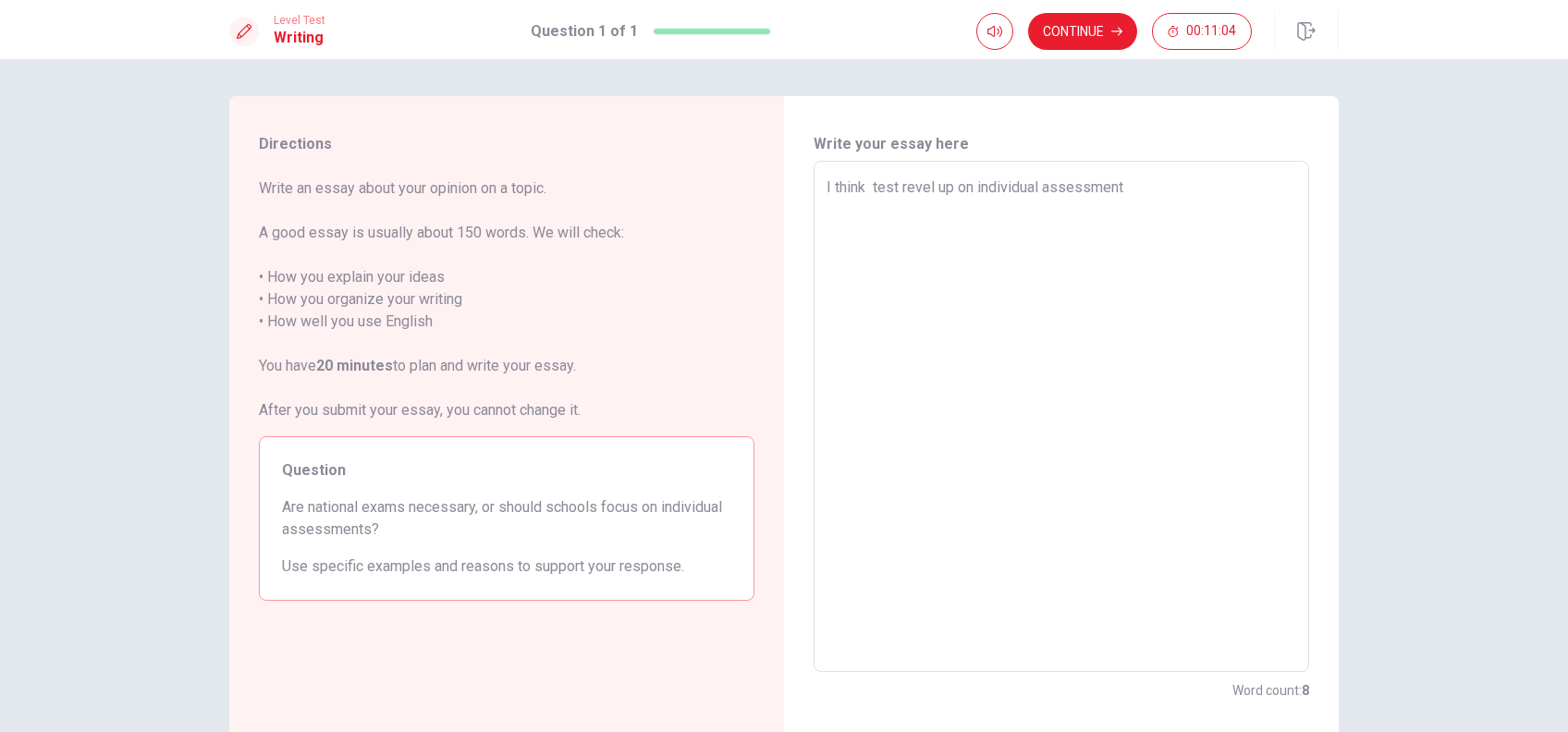 type on "x" 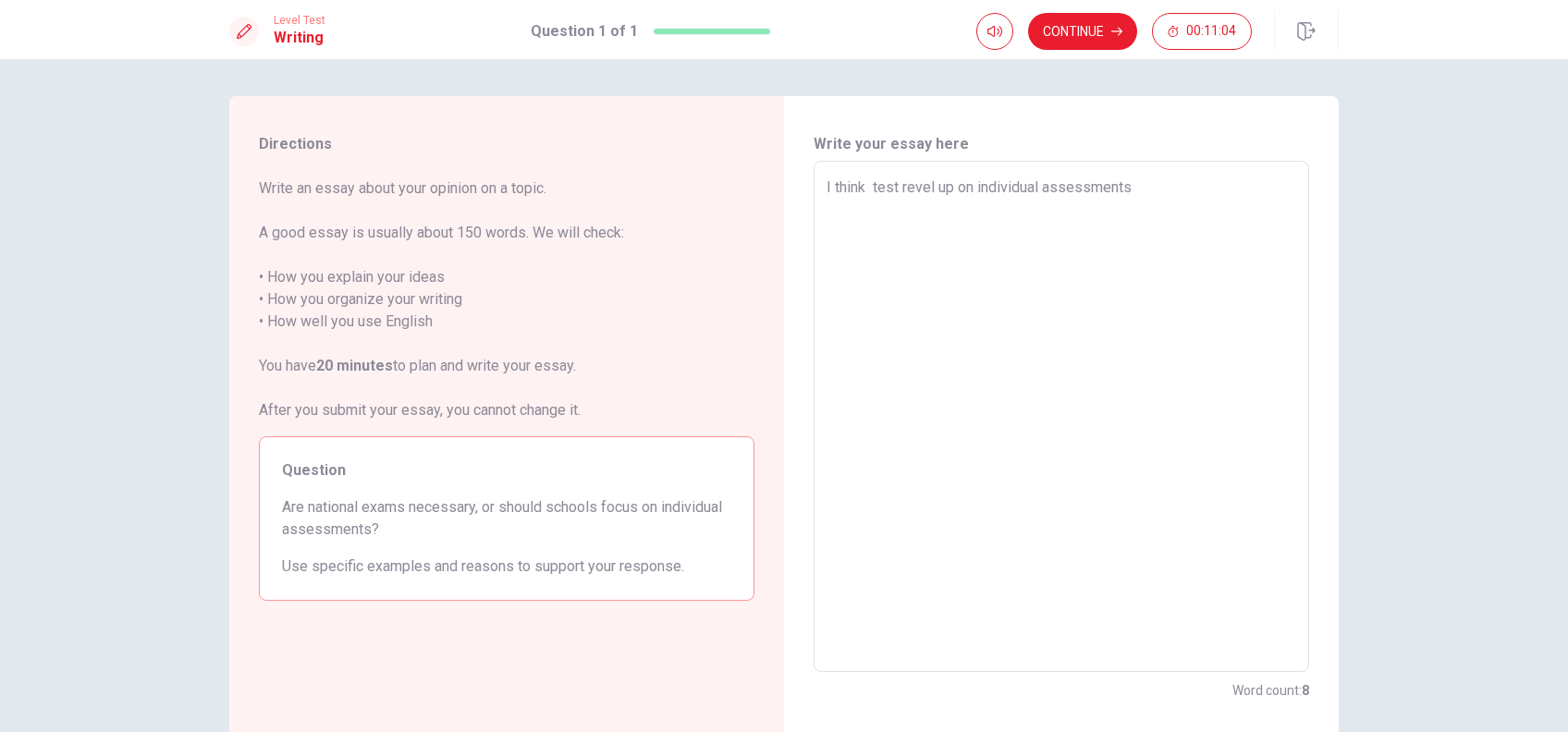 type on "x" 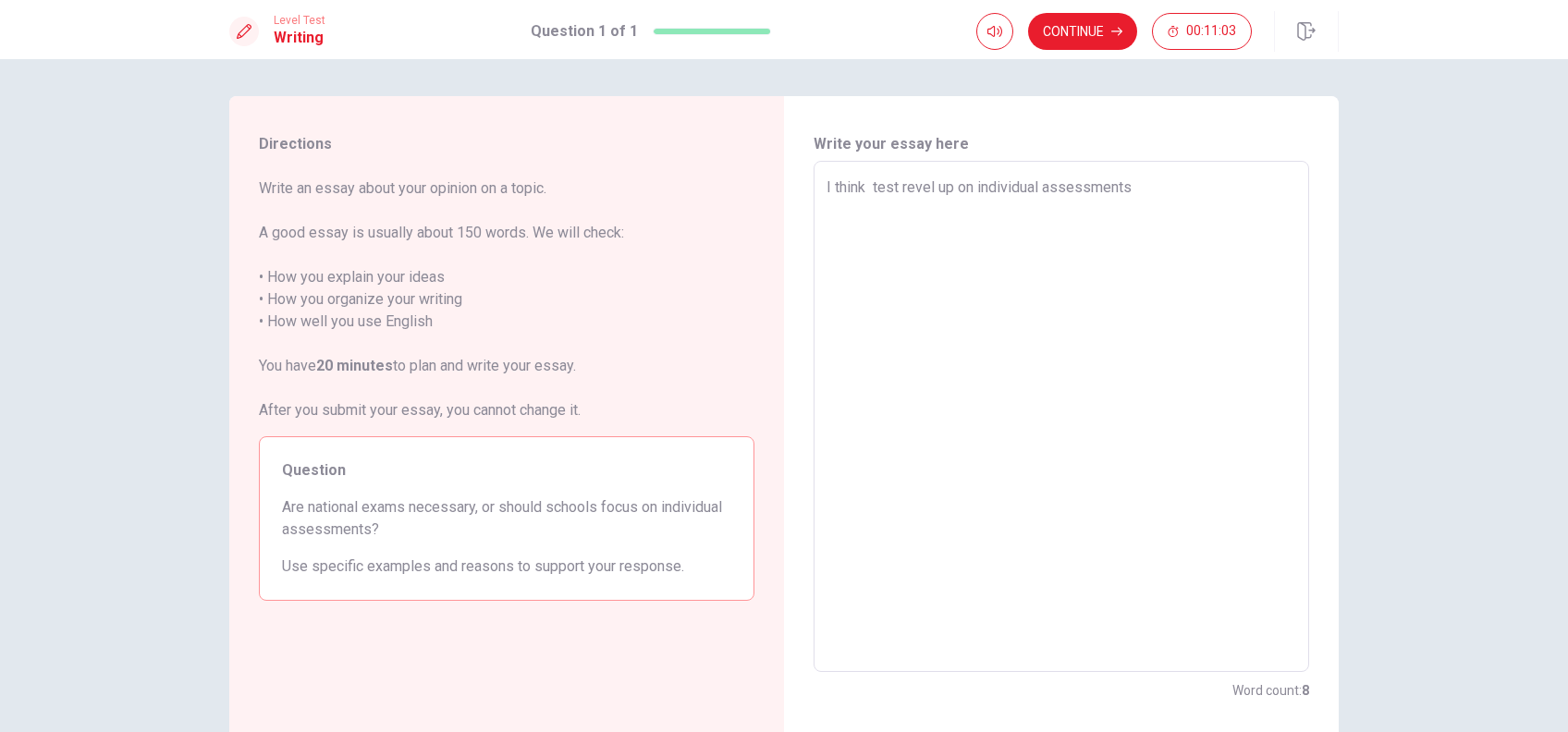 type on "I think  test revel up on individual assessments." 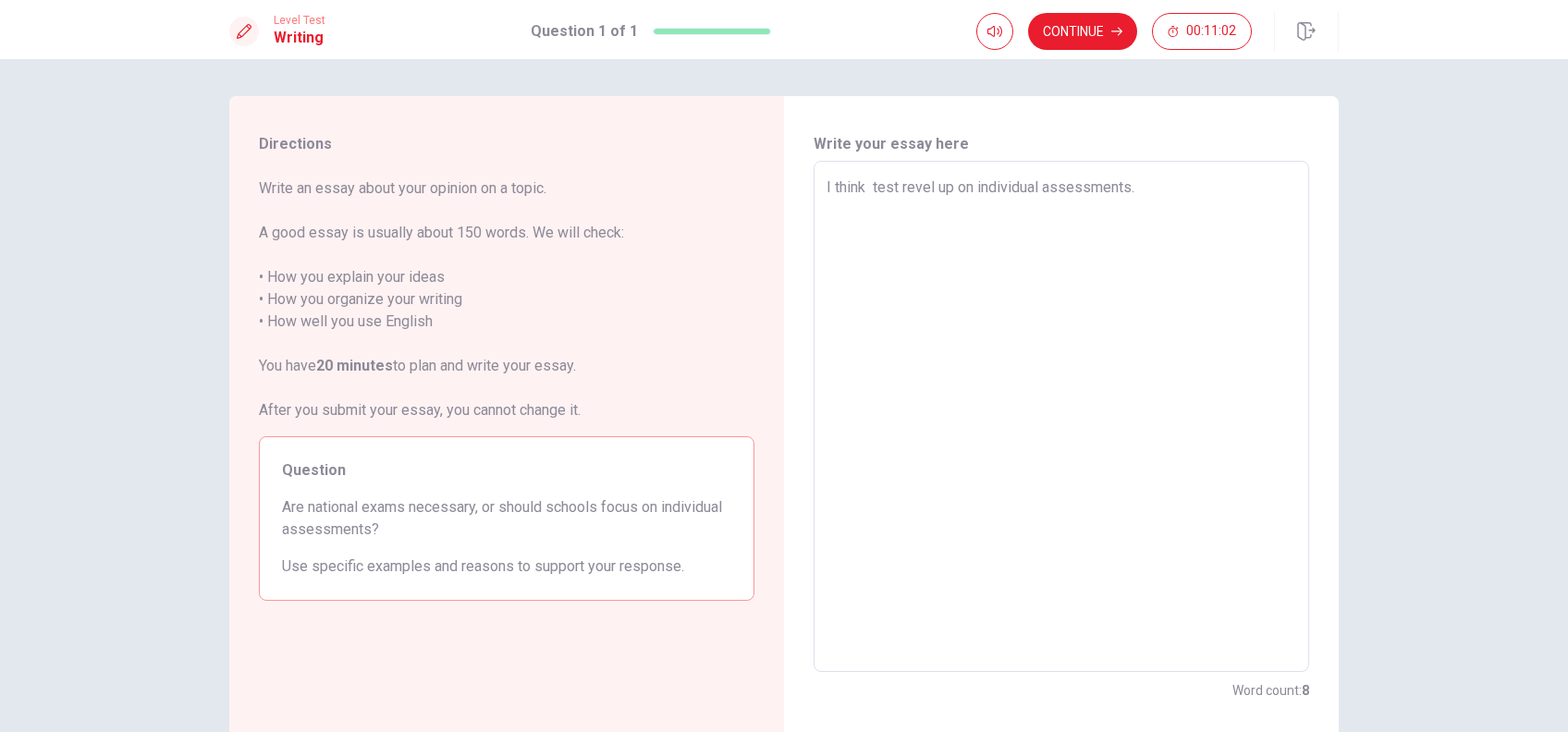 type on "x" 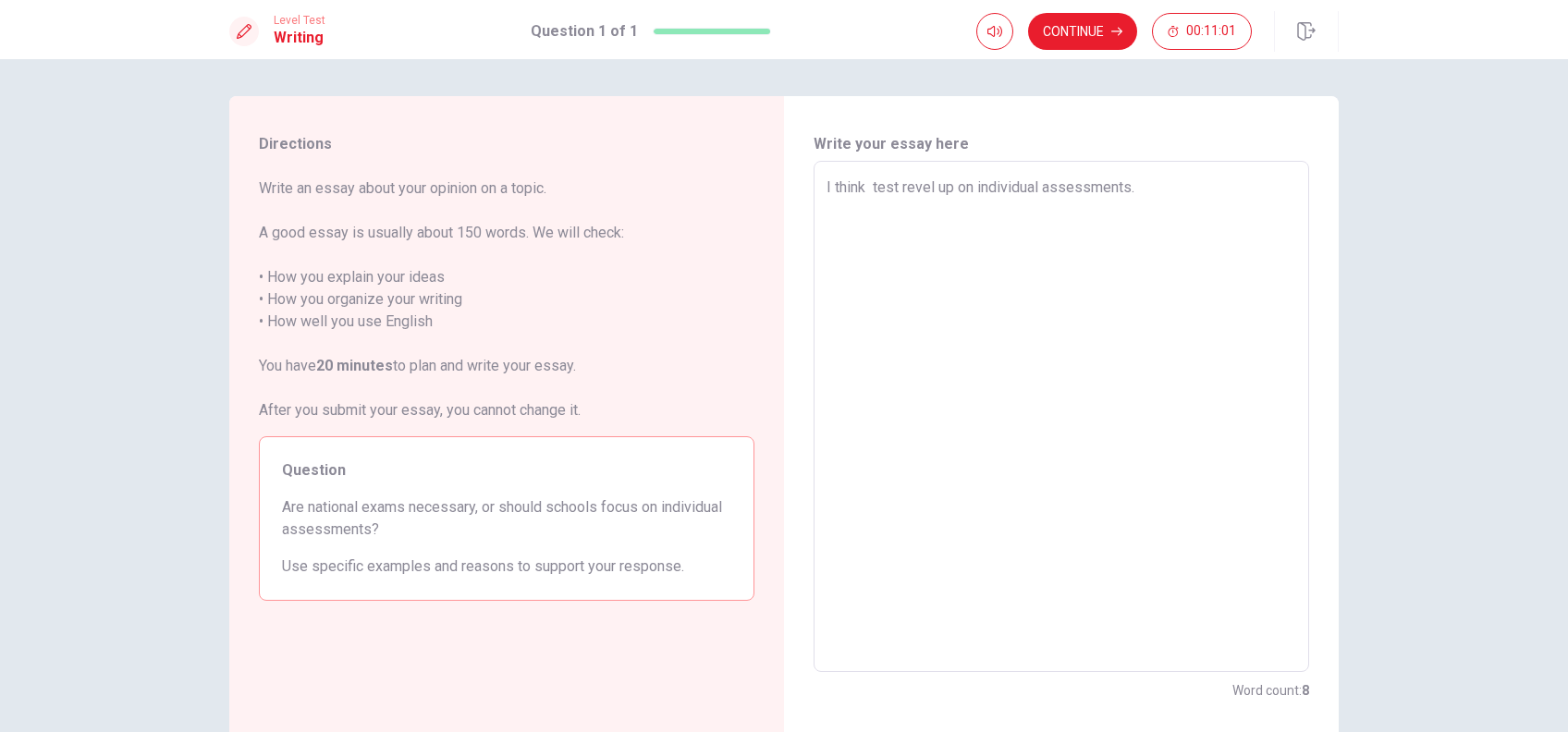 type on "I think  test revel up on individual assessments." 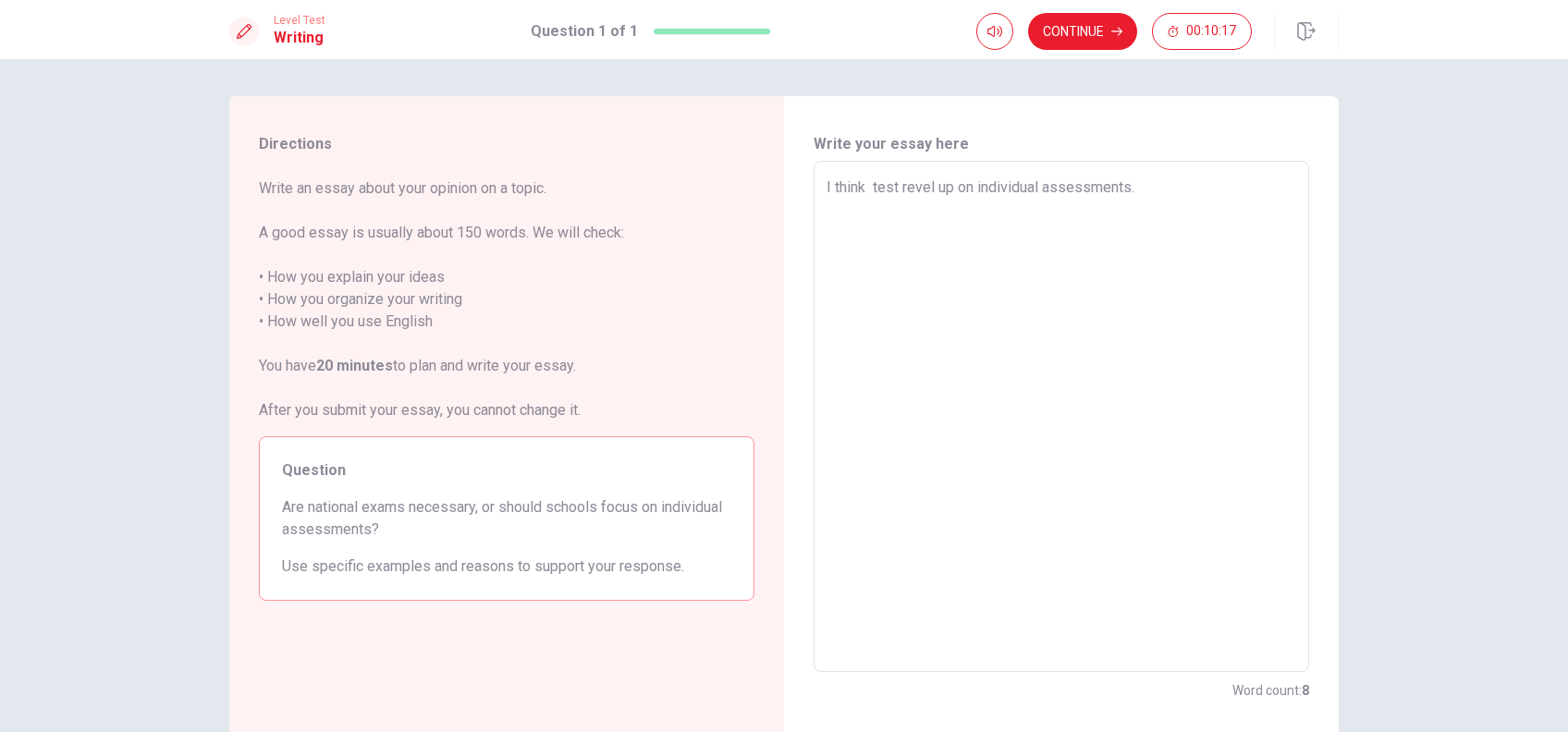 drag, startPoint x: 890, startPoint y: 189, endPoint x: 867, endPoint y: 186, distance: 23.194827 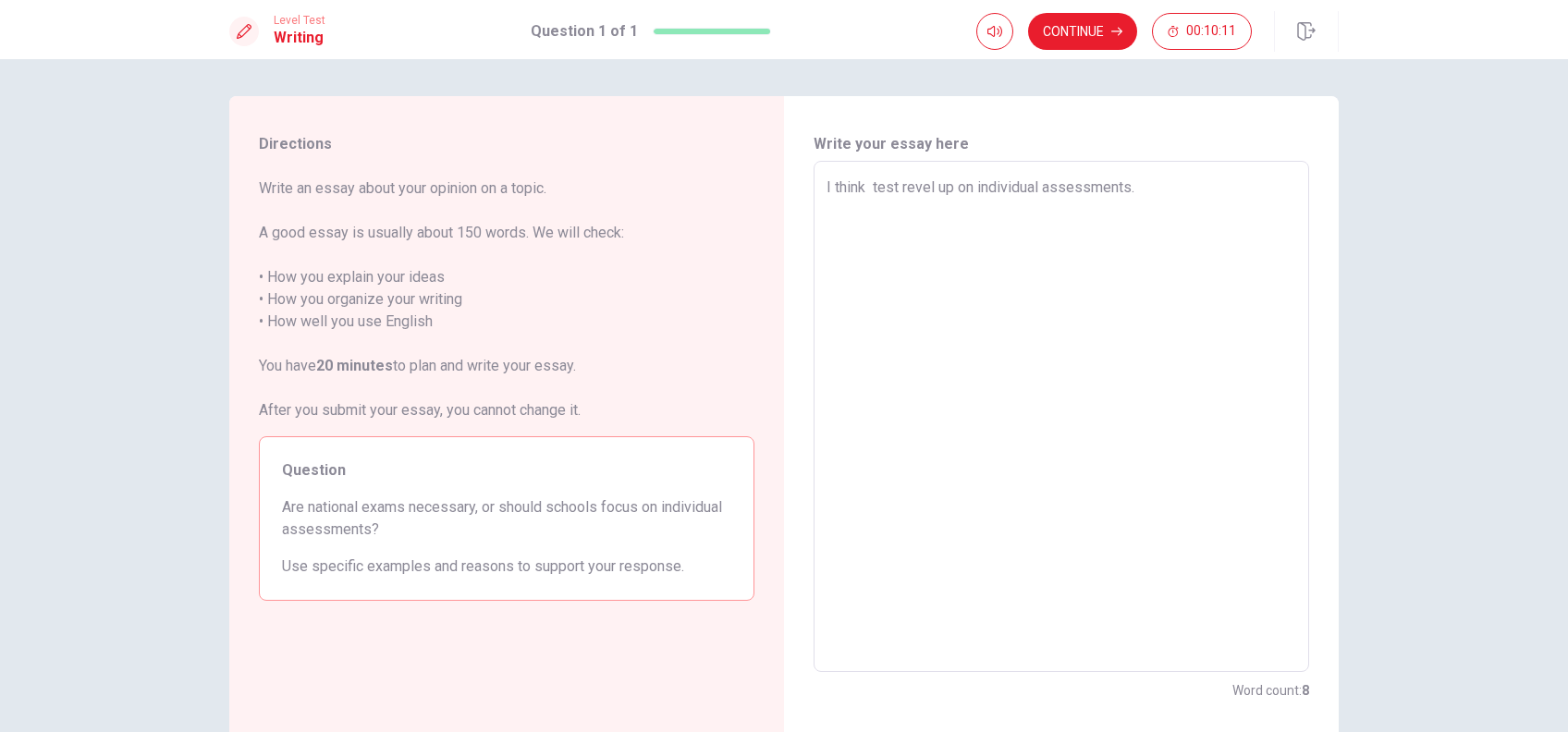 type on "x" 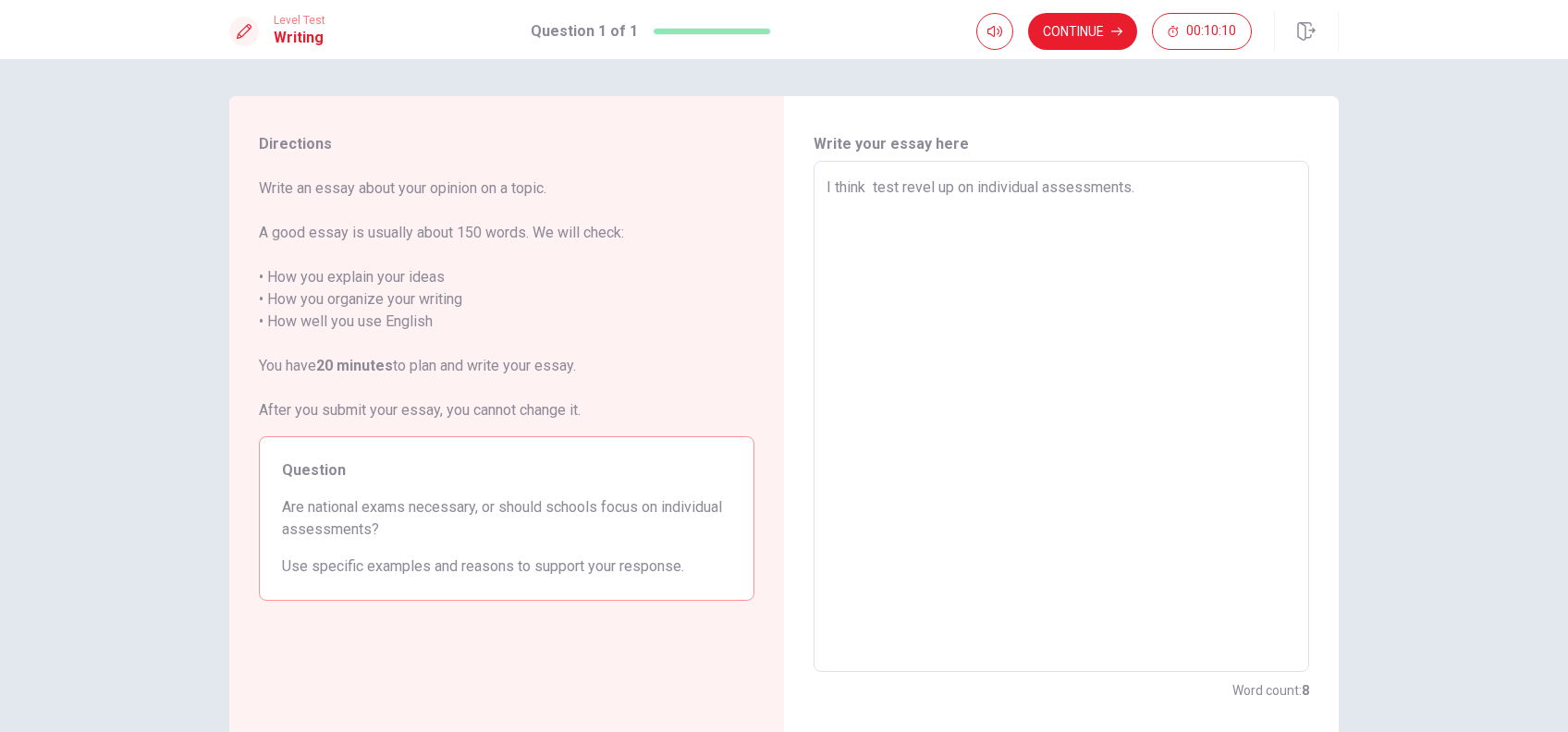 type on "I think   revel up on individual assessments." 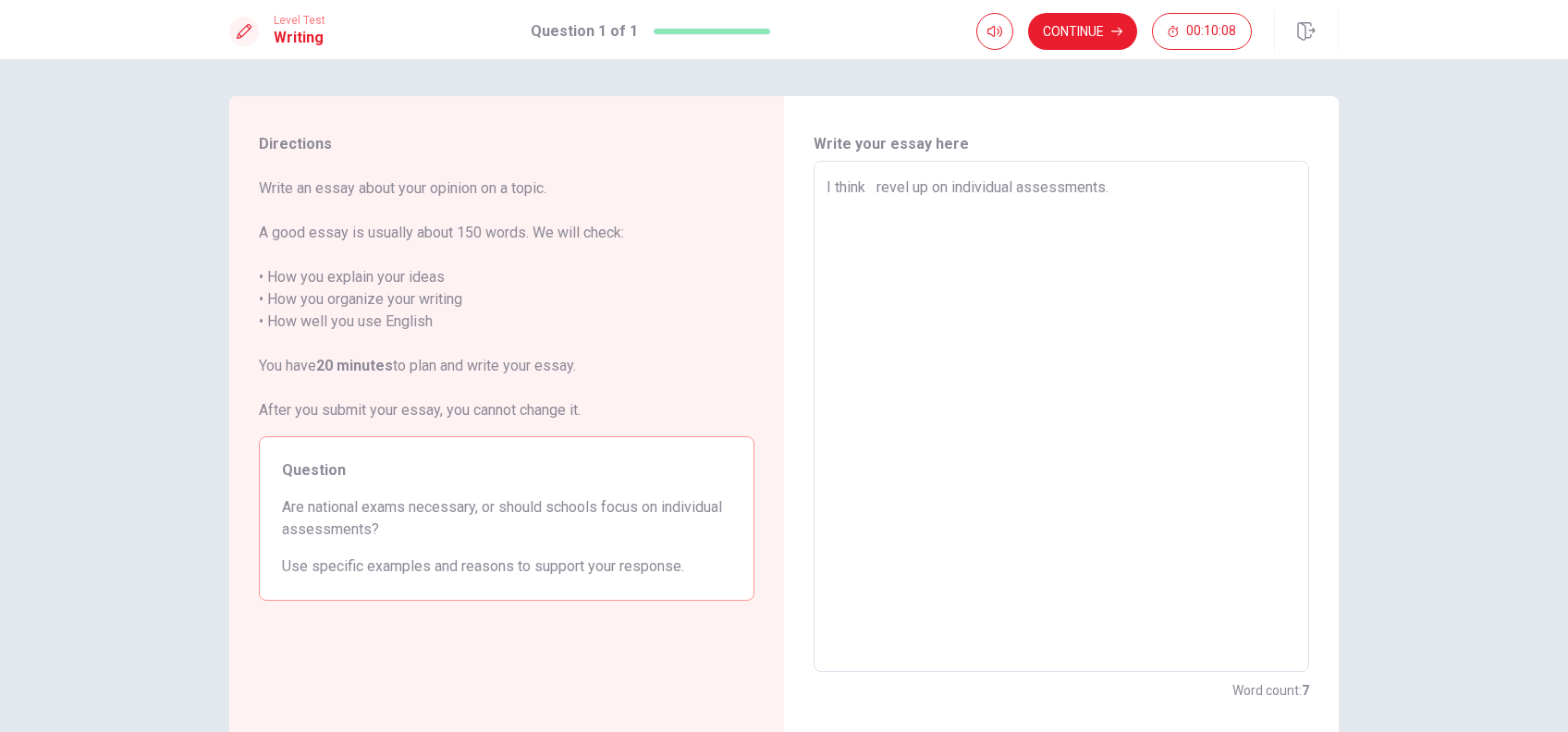 click on "I think   revel up on individual assessments." at bounding box center (1061, 417) 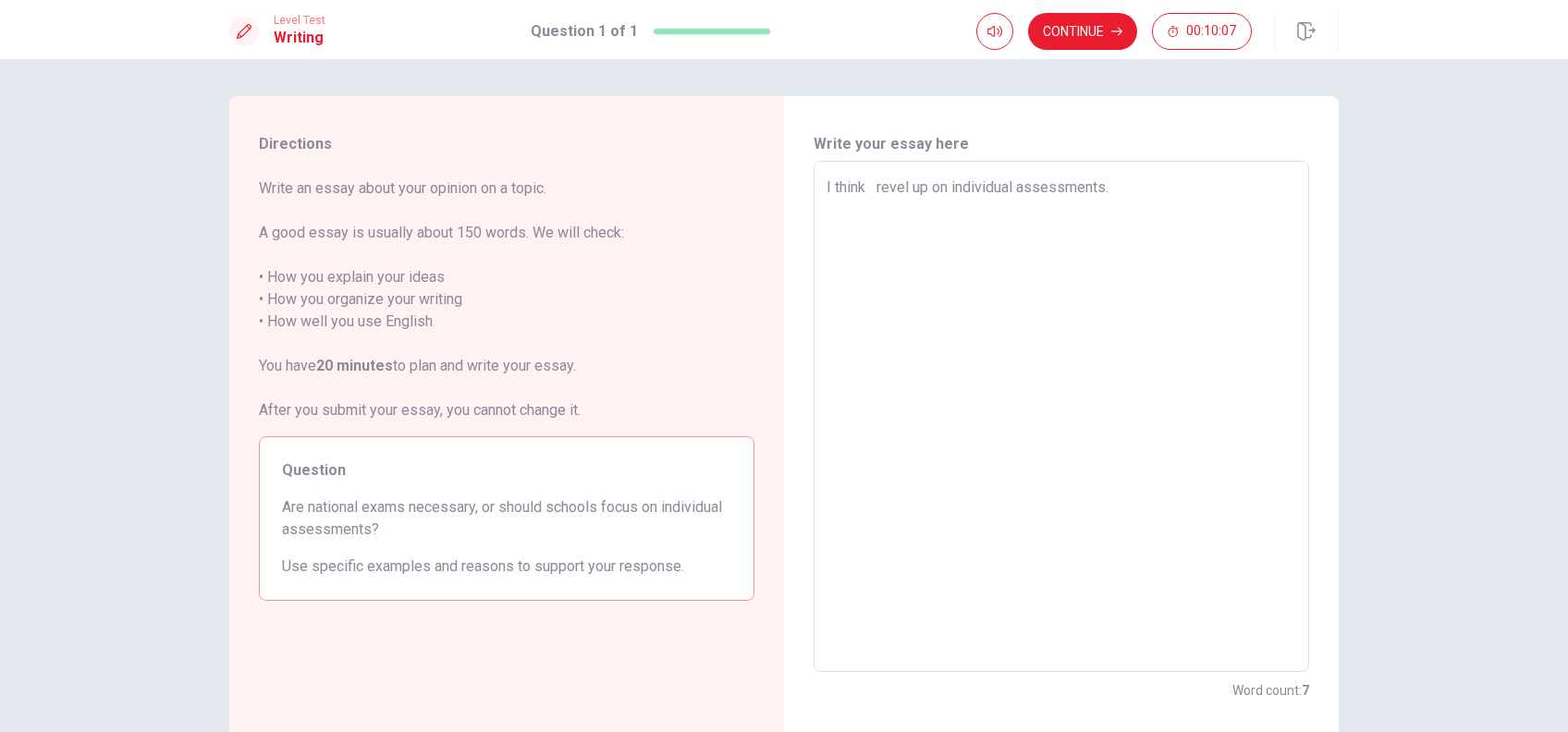 click on "I think   revel up on individual assessments." at bounding box center (1061, 417) 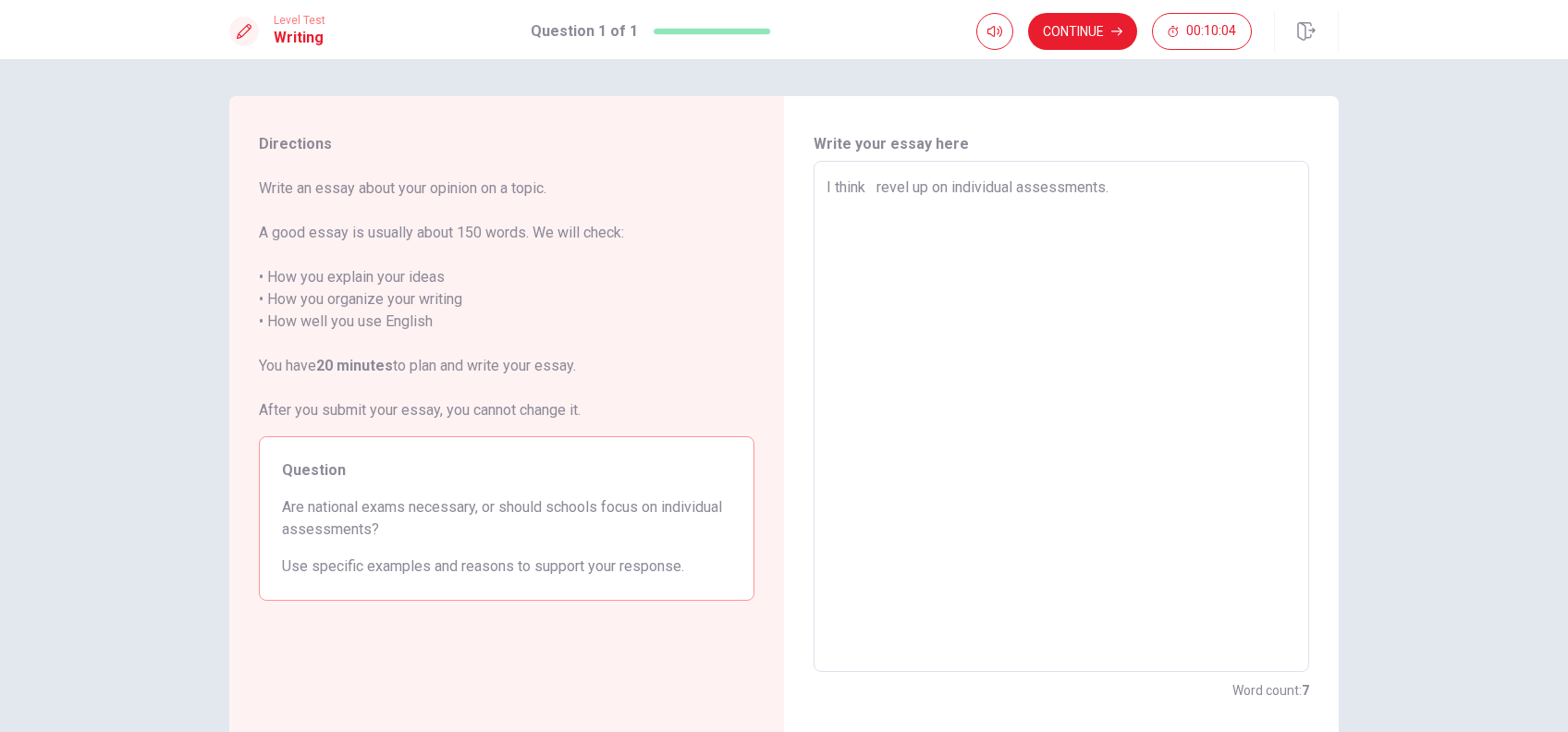drag, startPoint x: 1102, startPoint y: 188, endPoint x: 1125, endPoint y: 187, distance: 23.021729 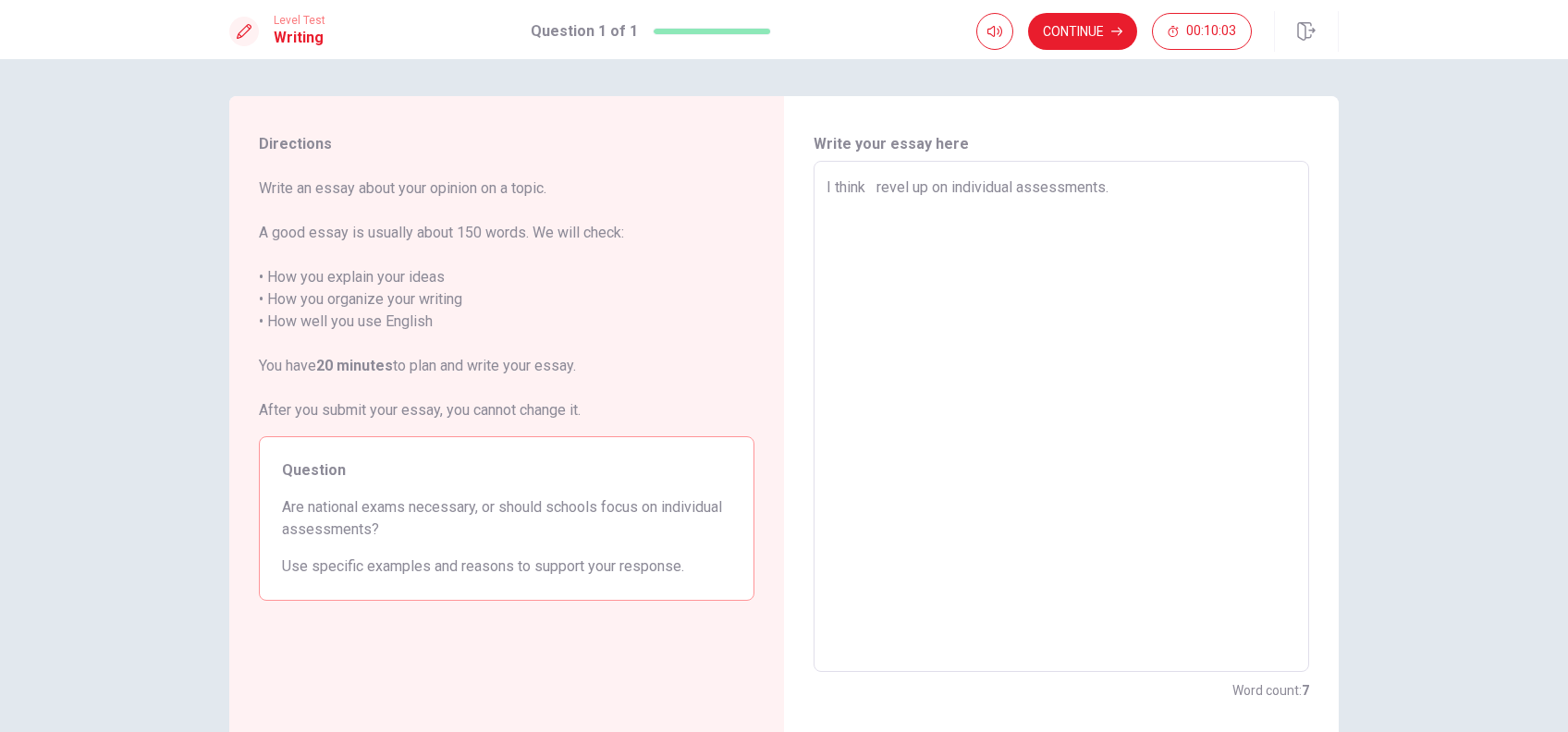 click on "I think   revel up on individual assessments." at bounding box center [1061, 417] 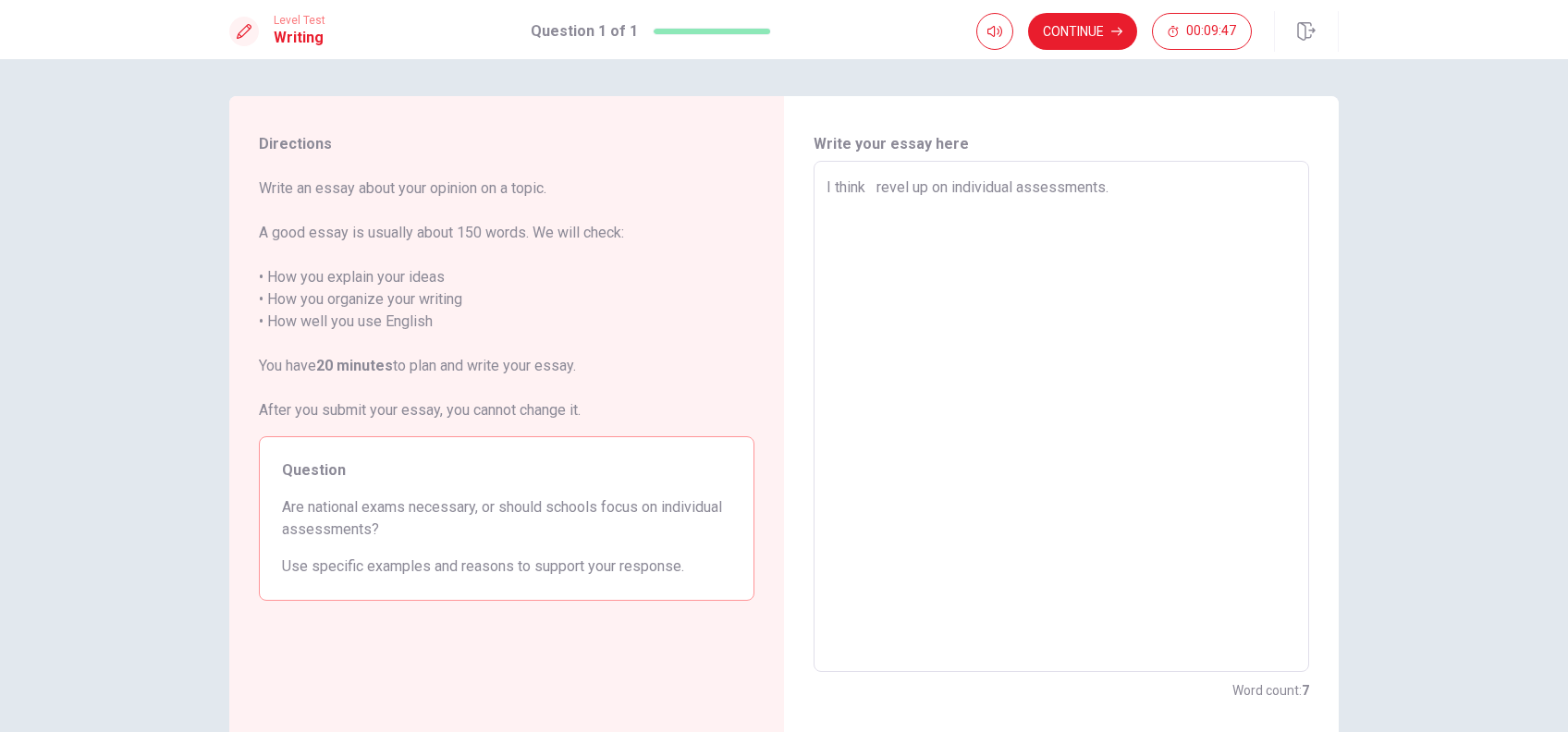 type on "x" 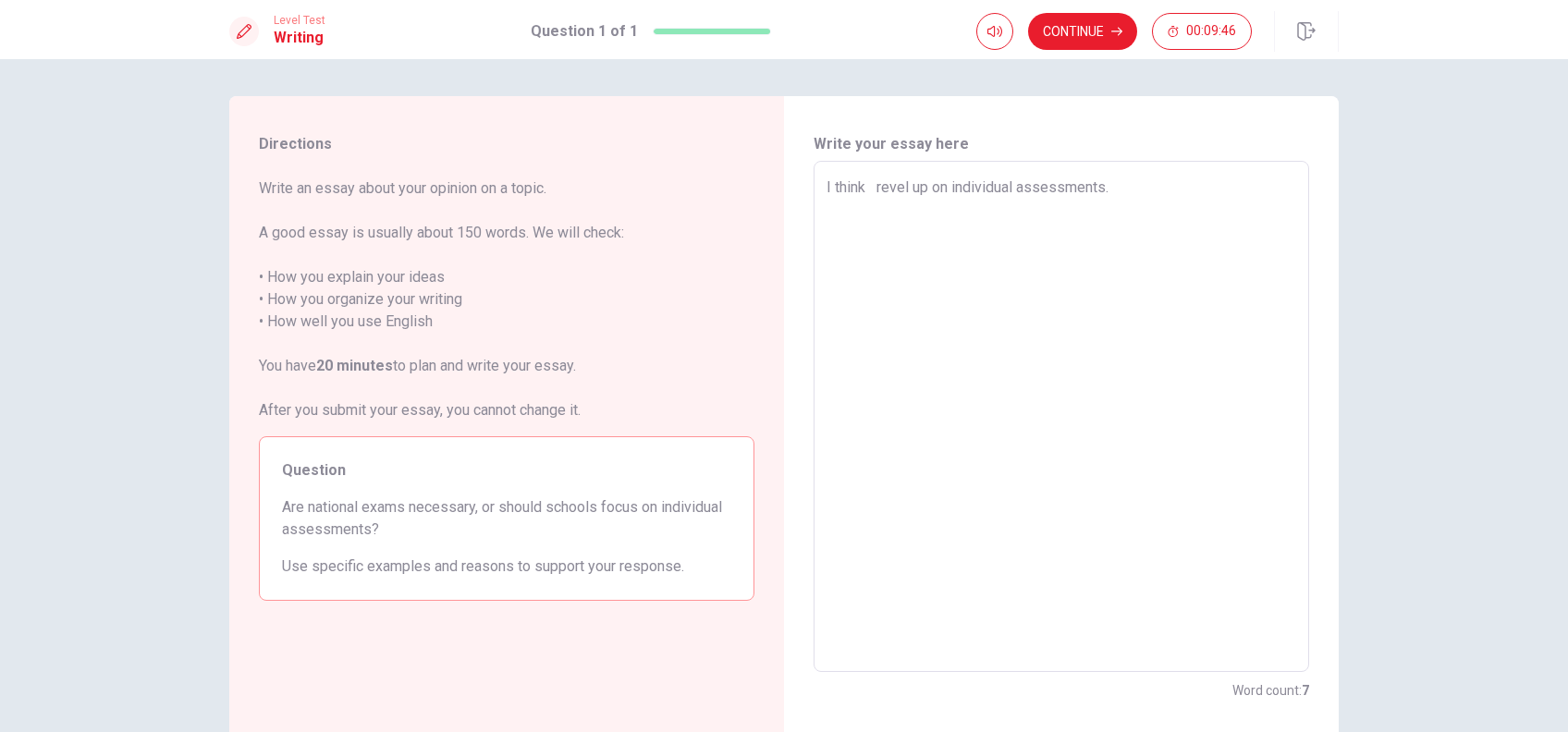 type on "I think  revel up on individual assessments." 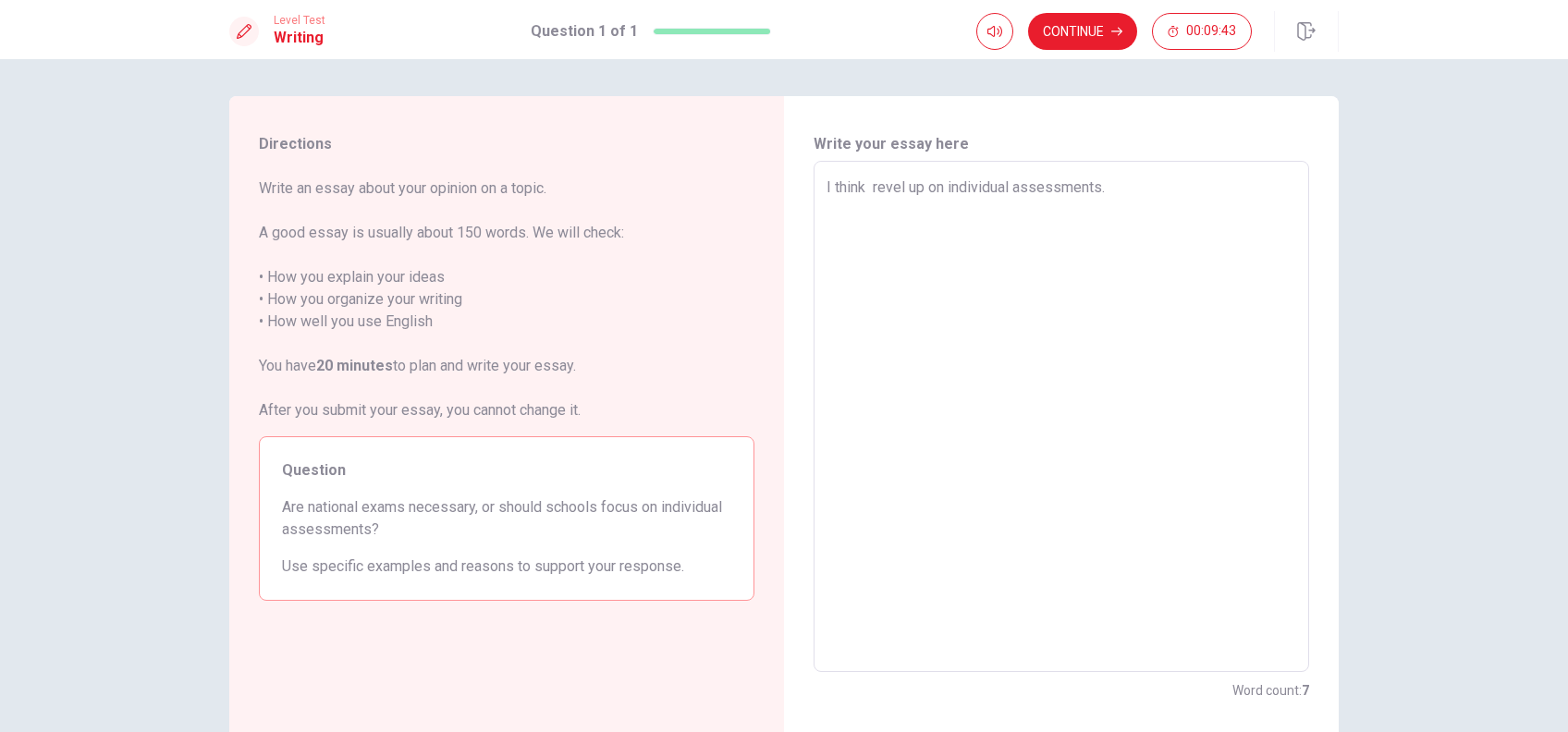 click on "I think  revel up on individual assessments." at bounding box center (1061, 417) 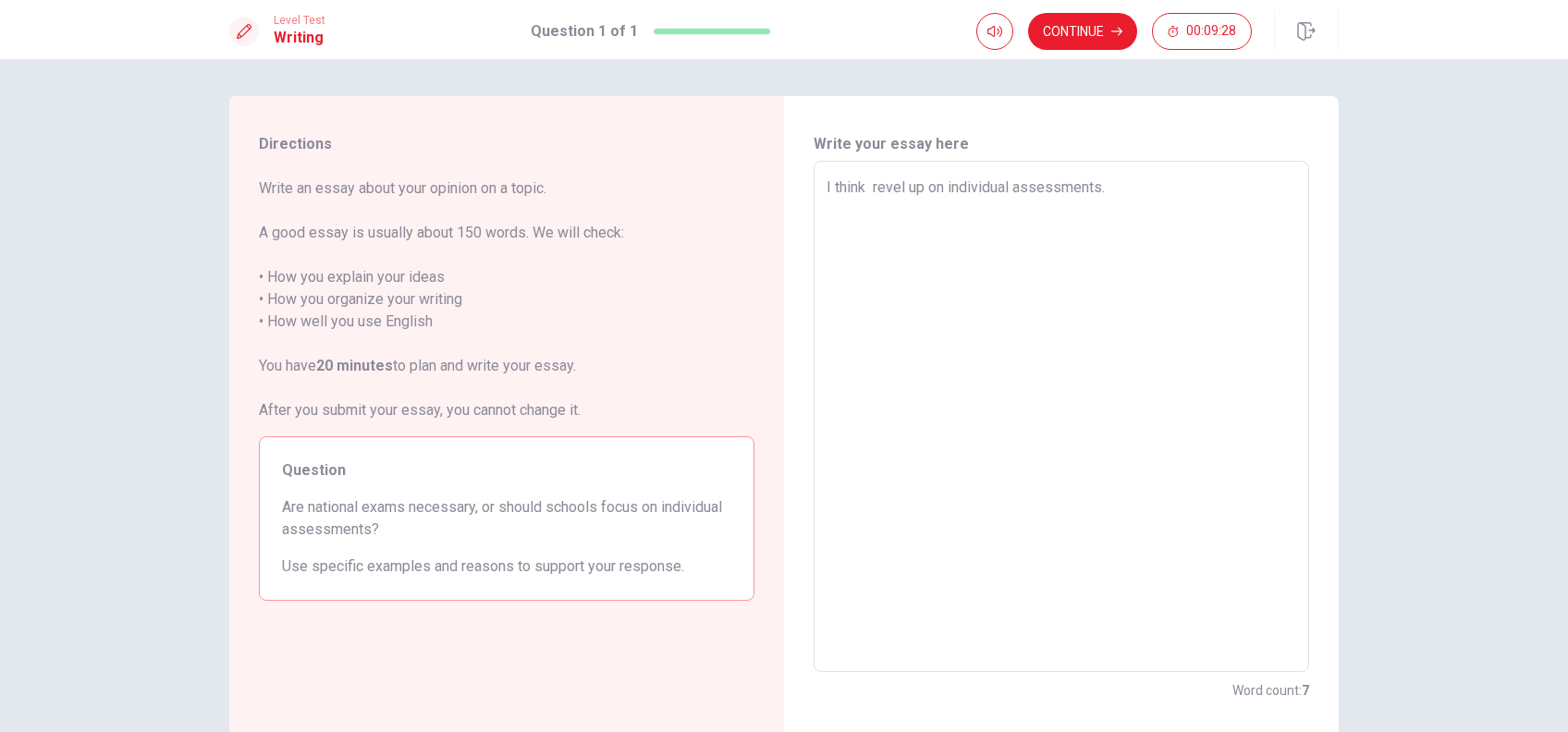 type on "x" 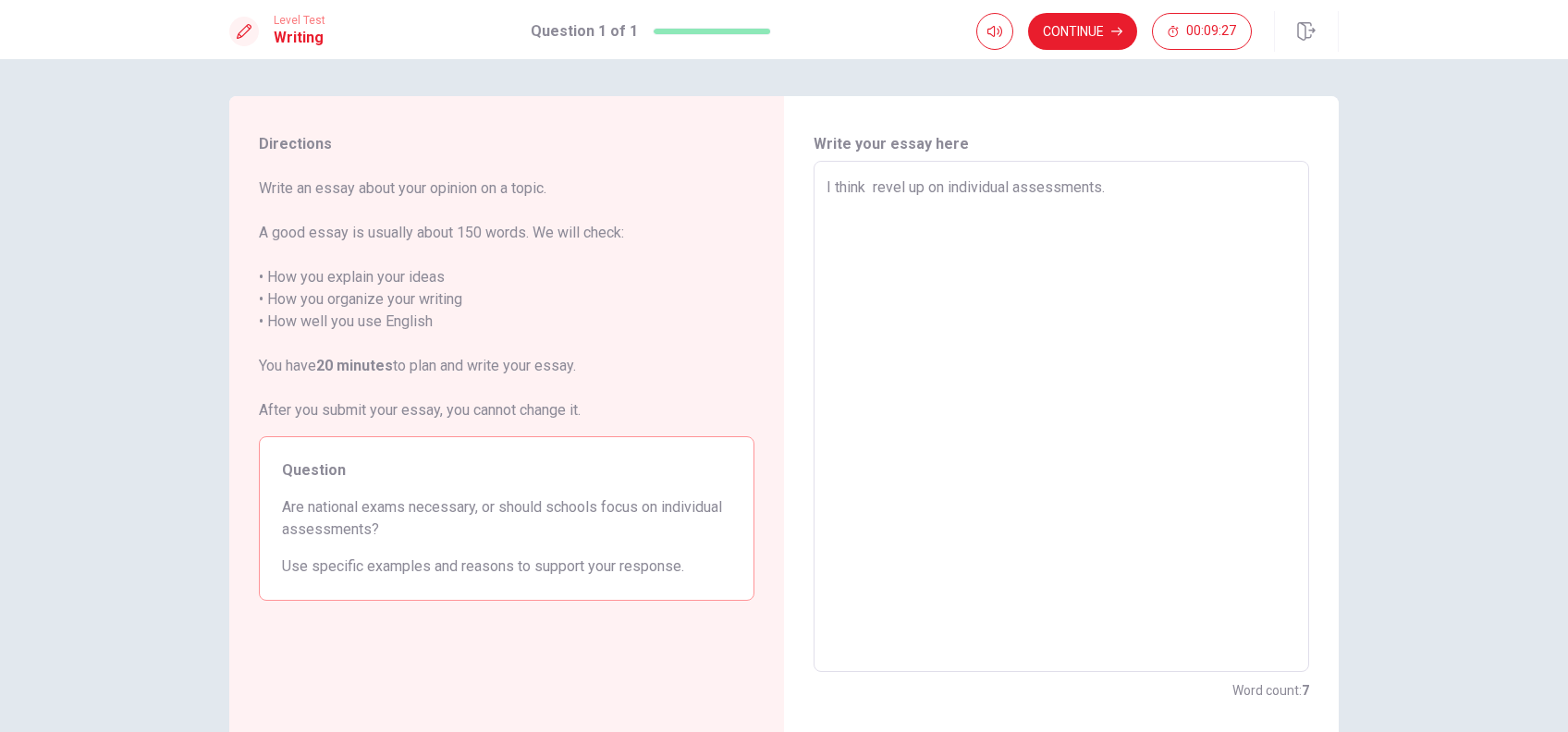 type on "I think  revel up on individual assessments.
b" 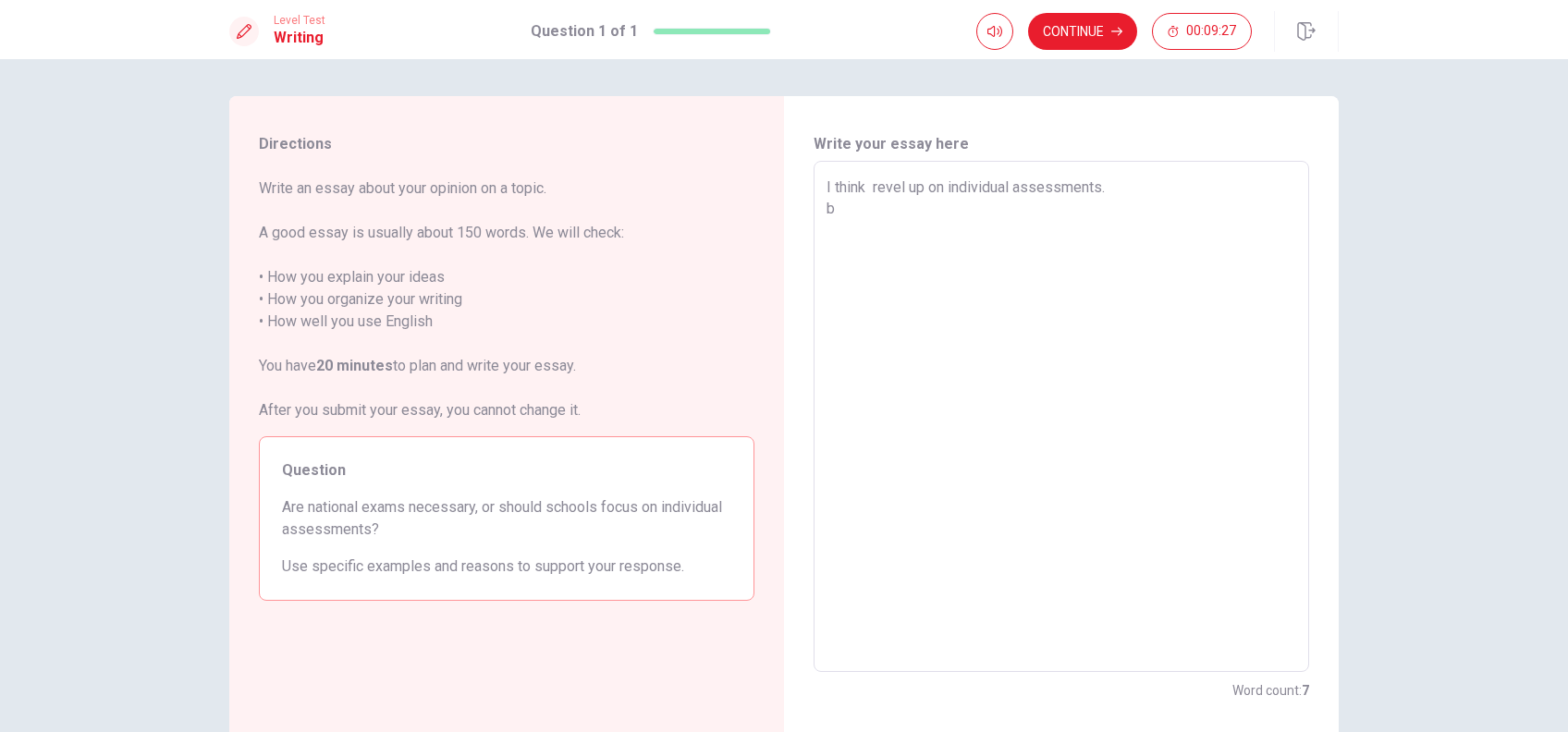 type on "x" 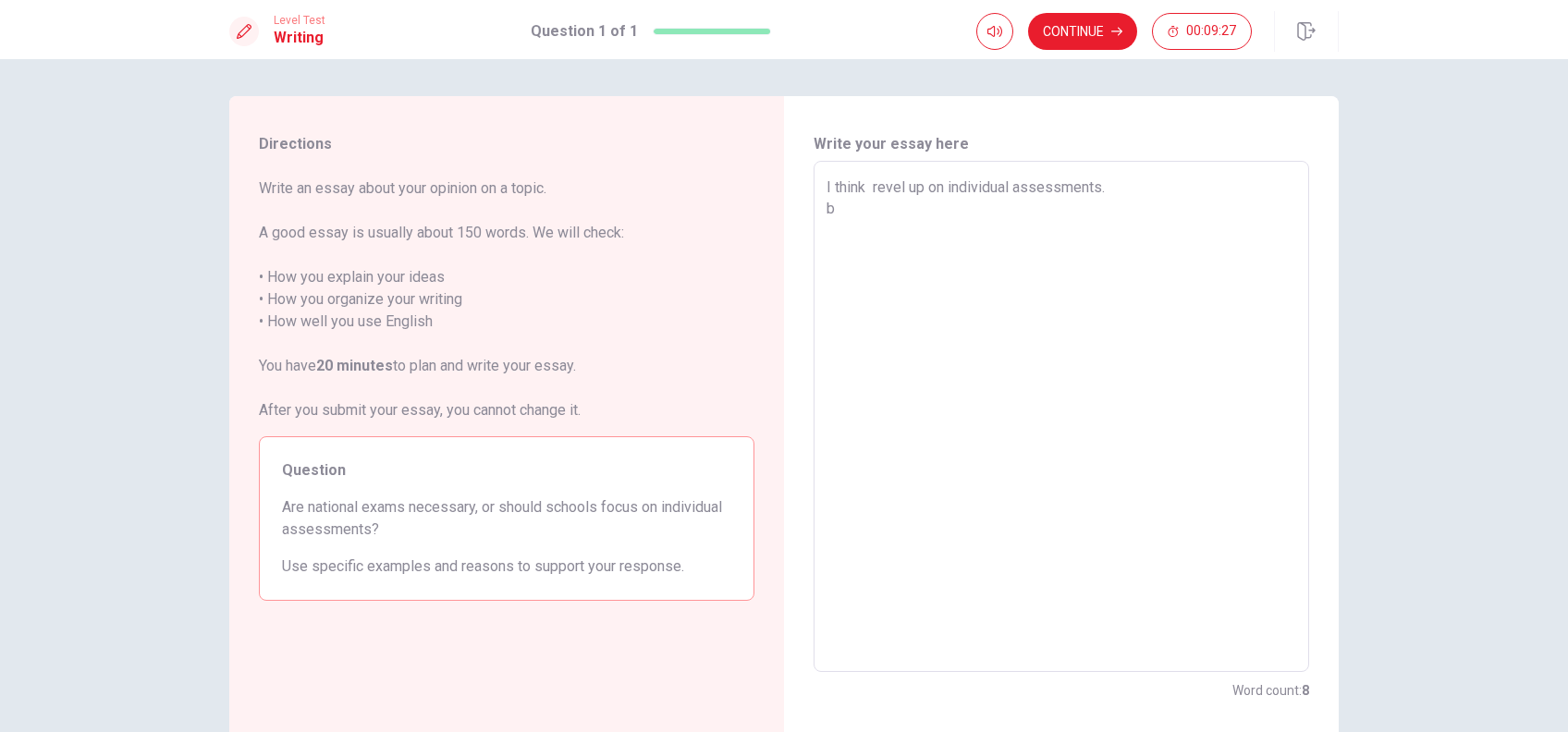 type on "I think  revel up on individual assessments.
be" 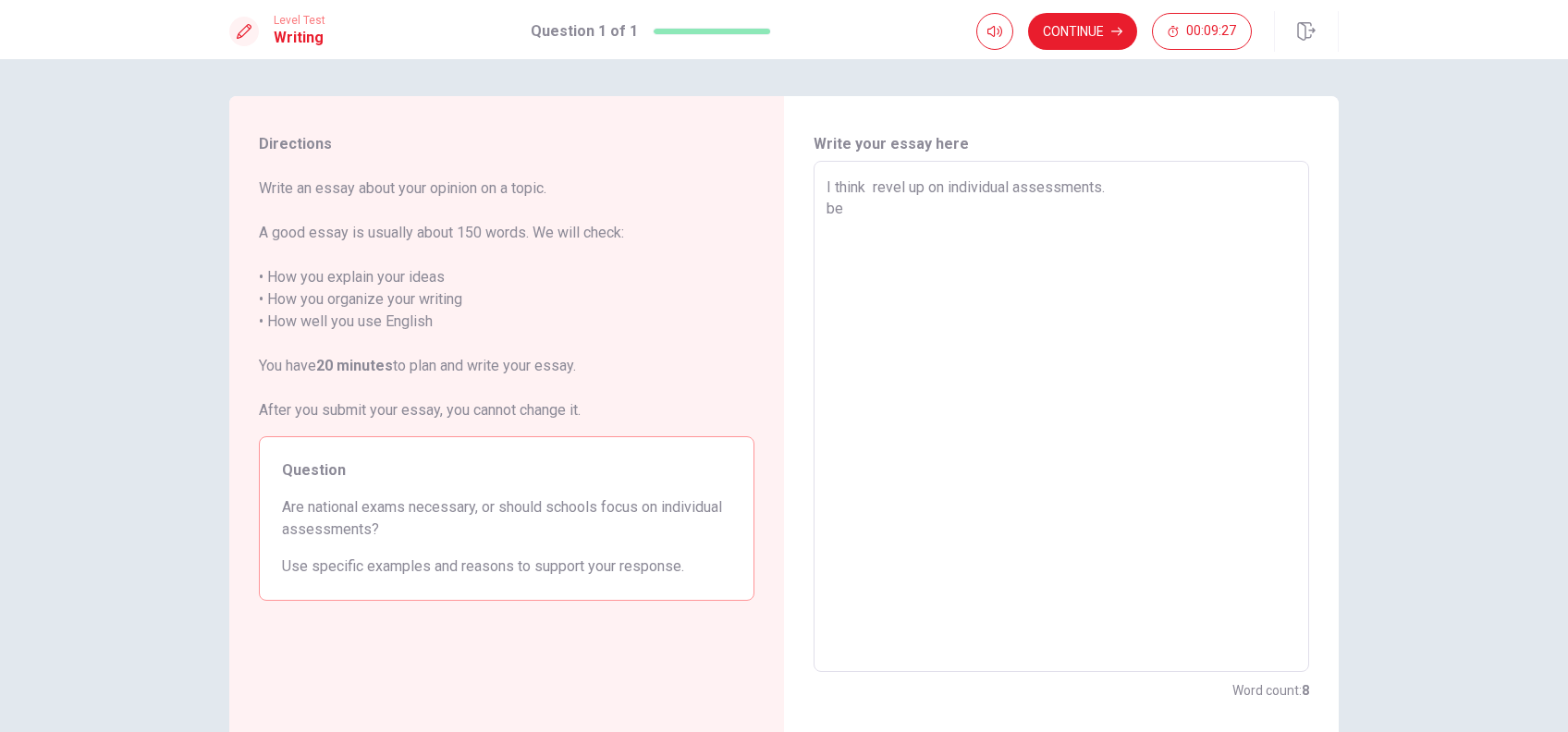 type on "x" 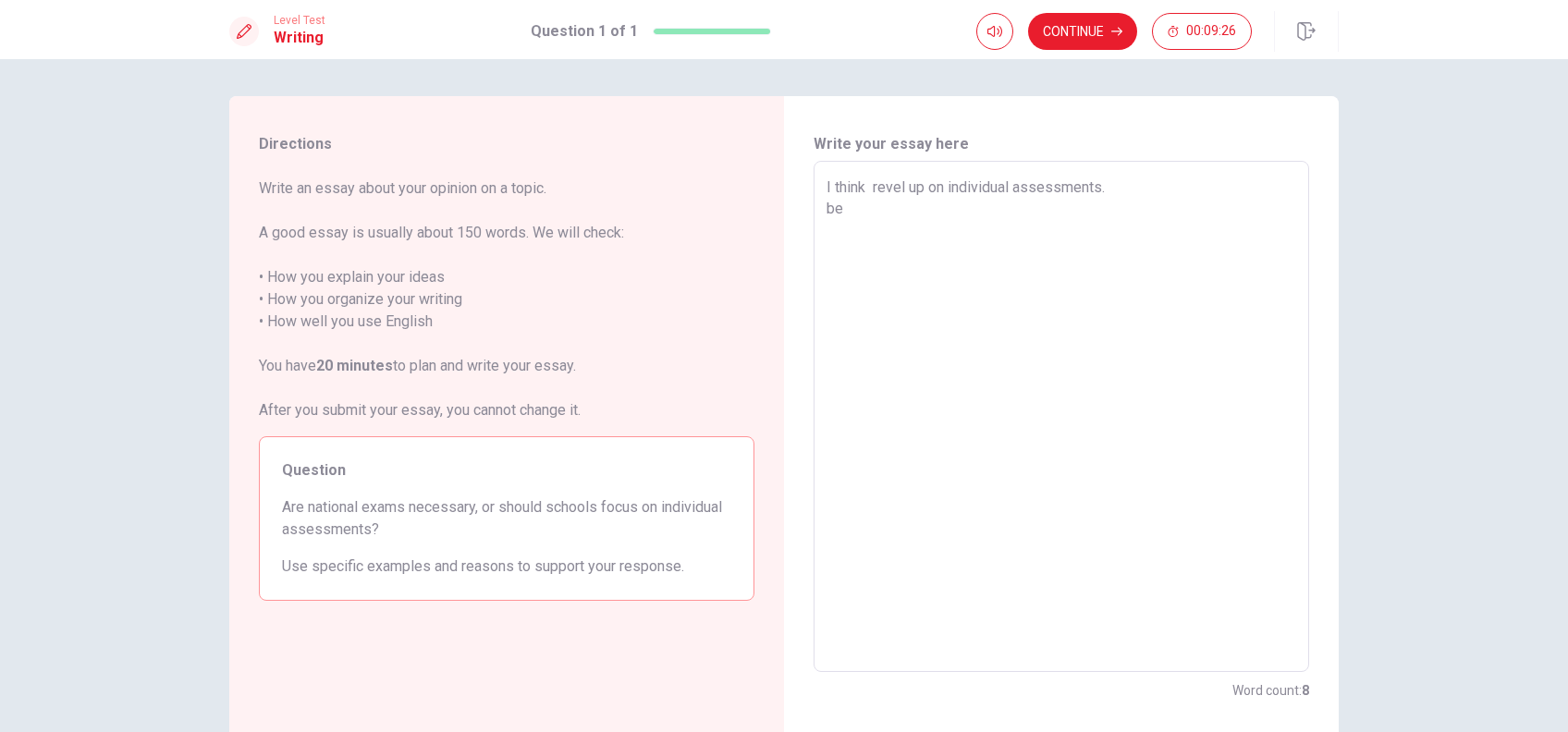 type on "I think  revel up on individual assessments.
bec" 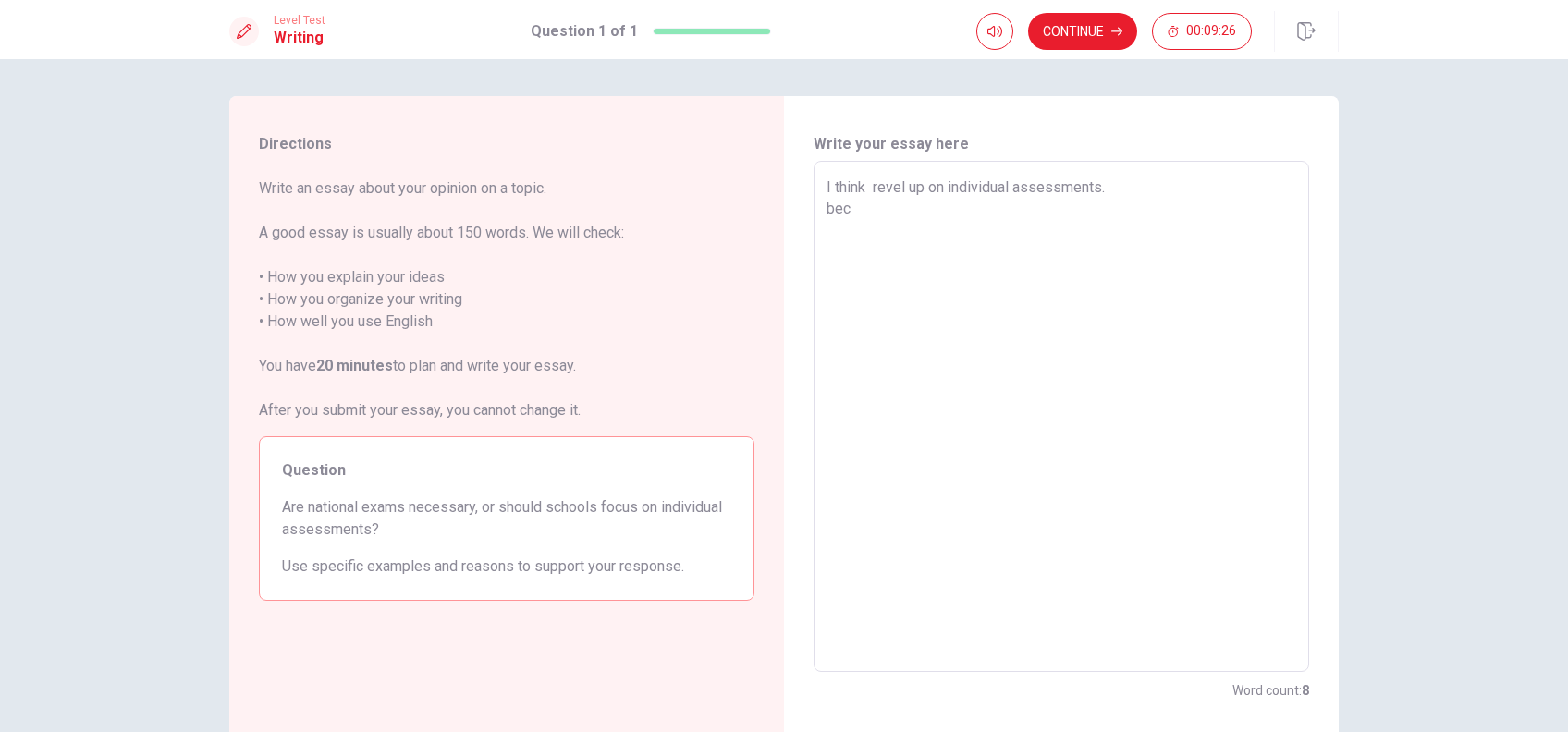 type on "x" 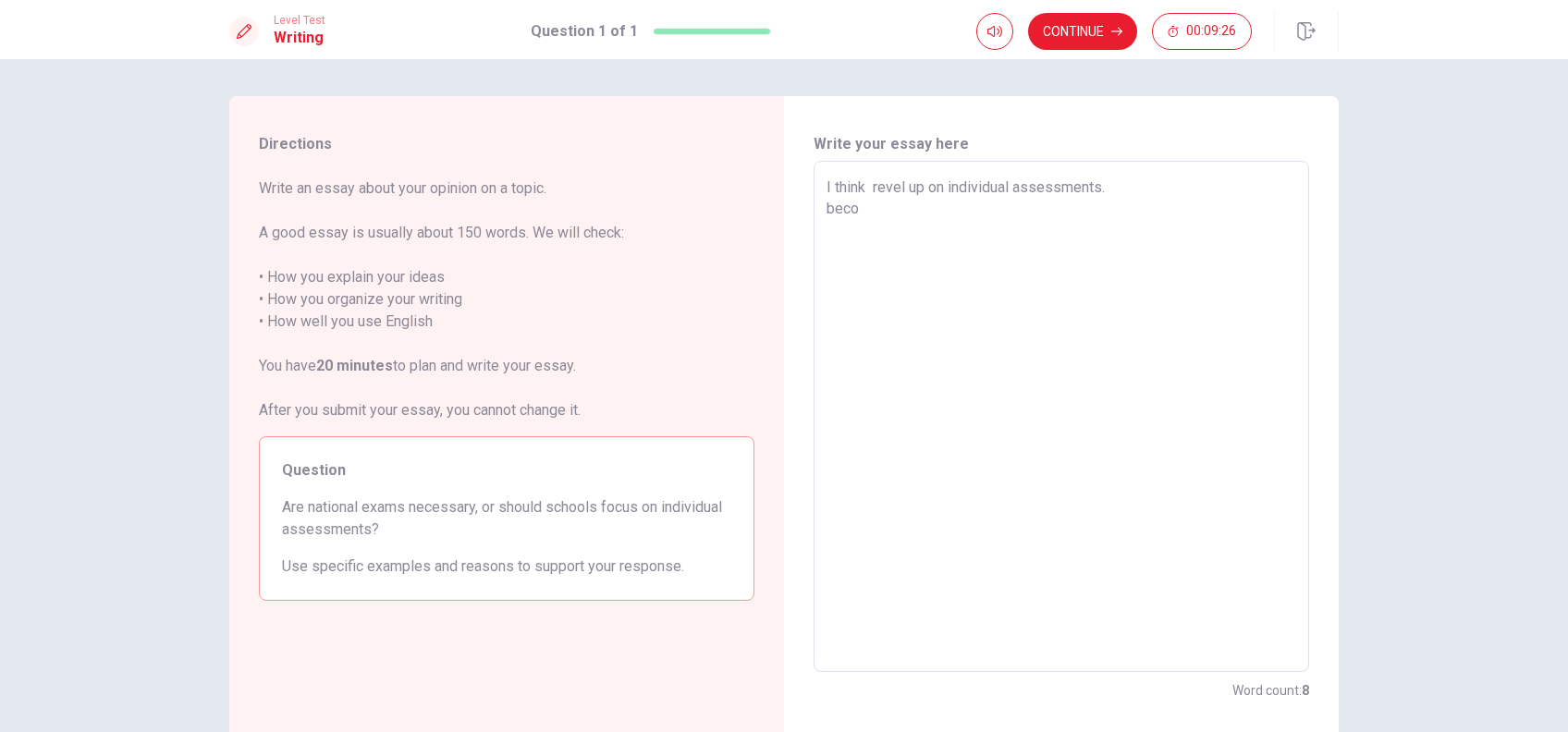 type on "x" 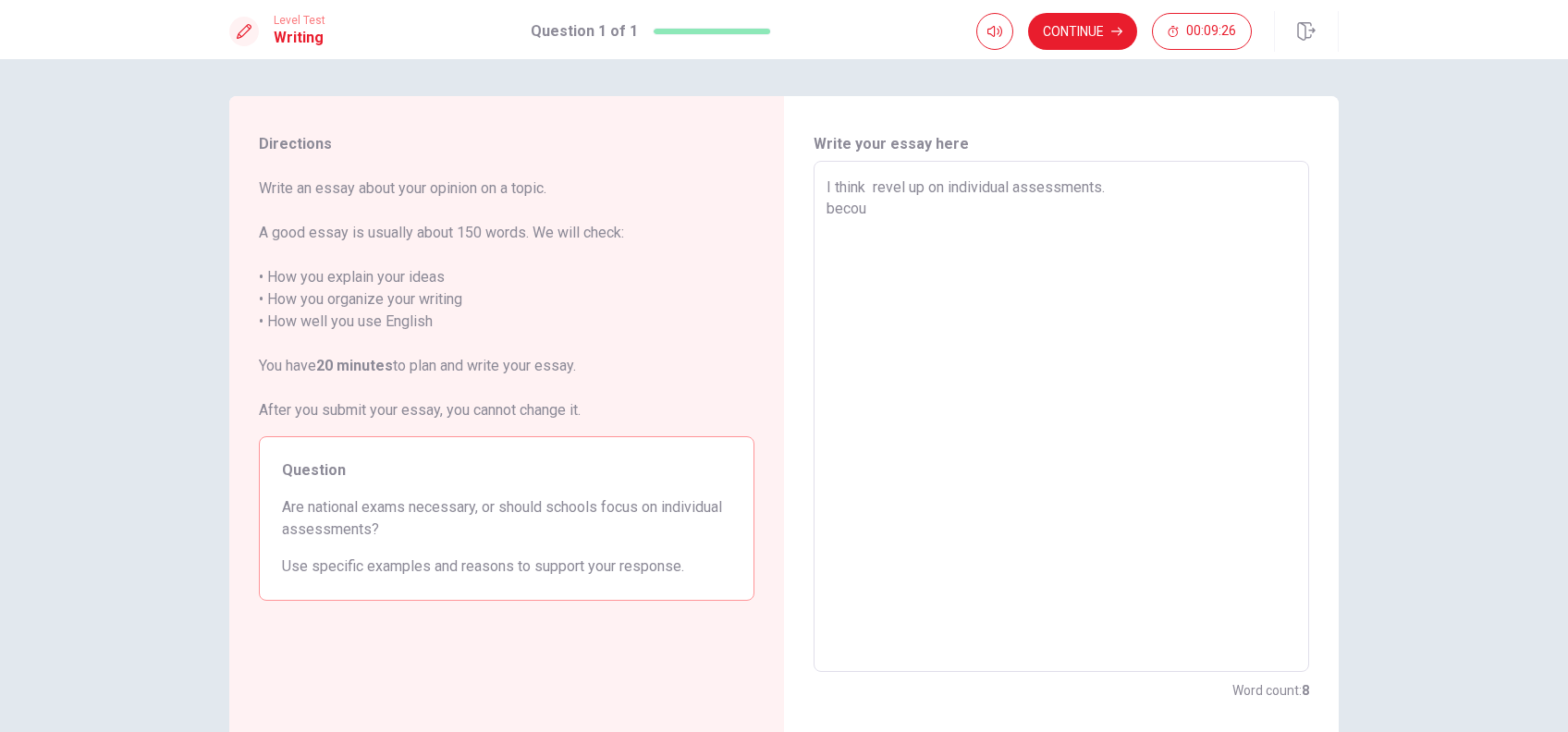 type on "x" 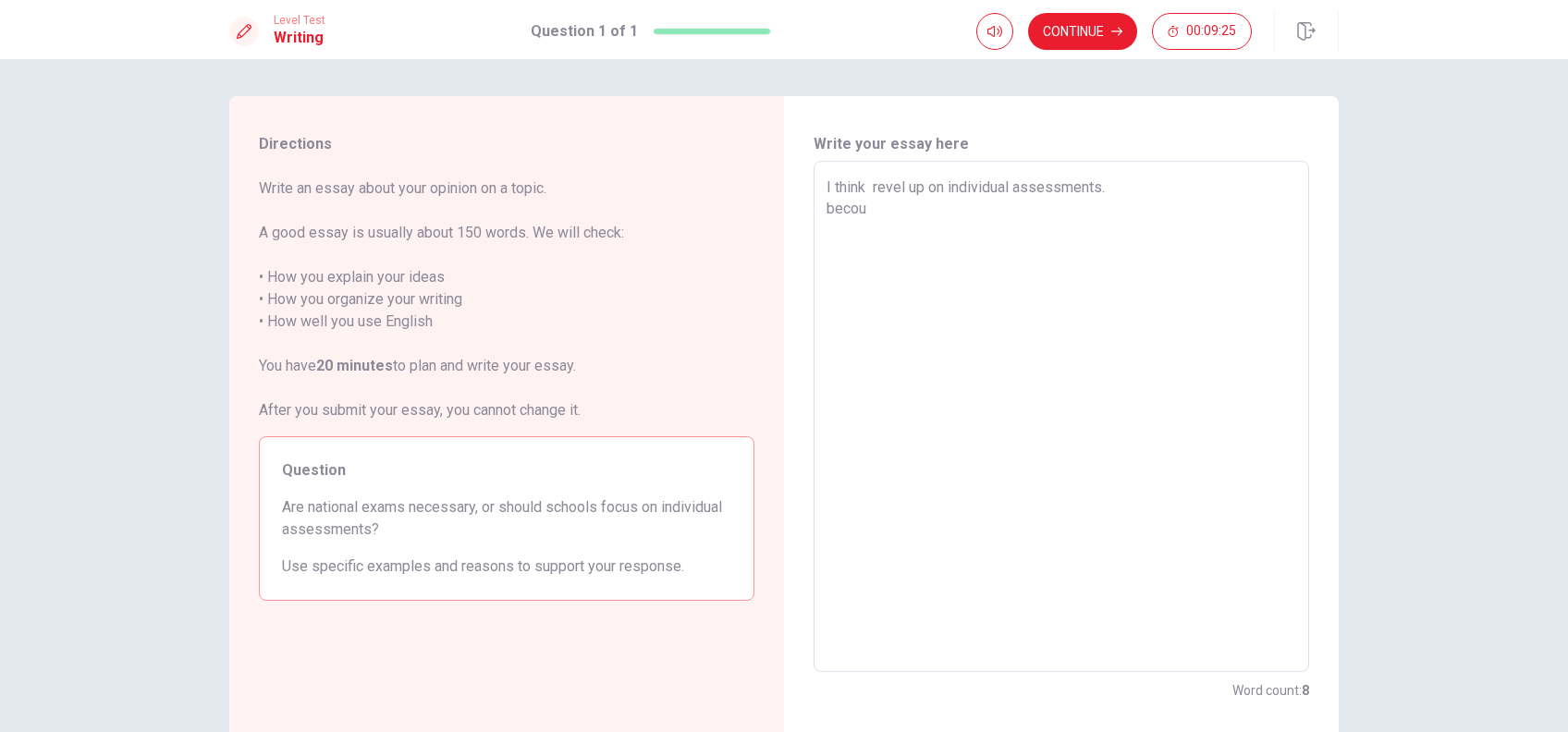 type on "I think  revel up on individual assessments.
becous" 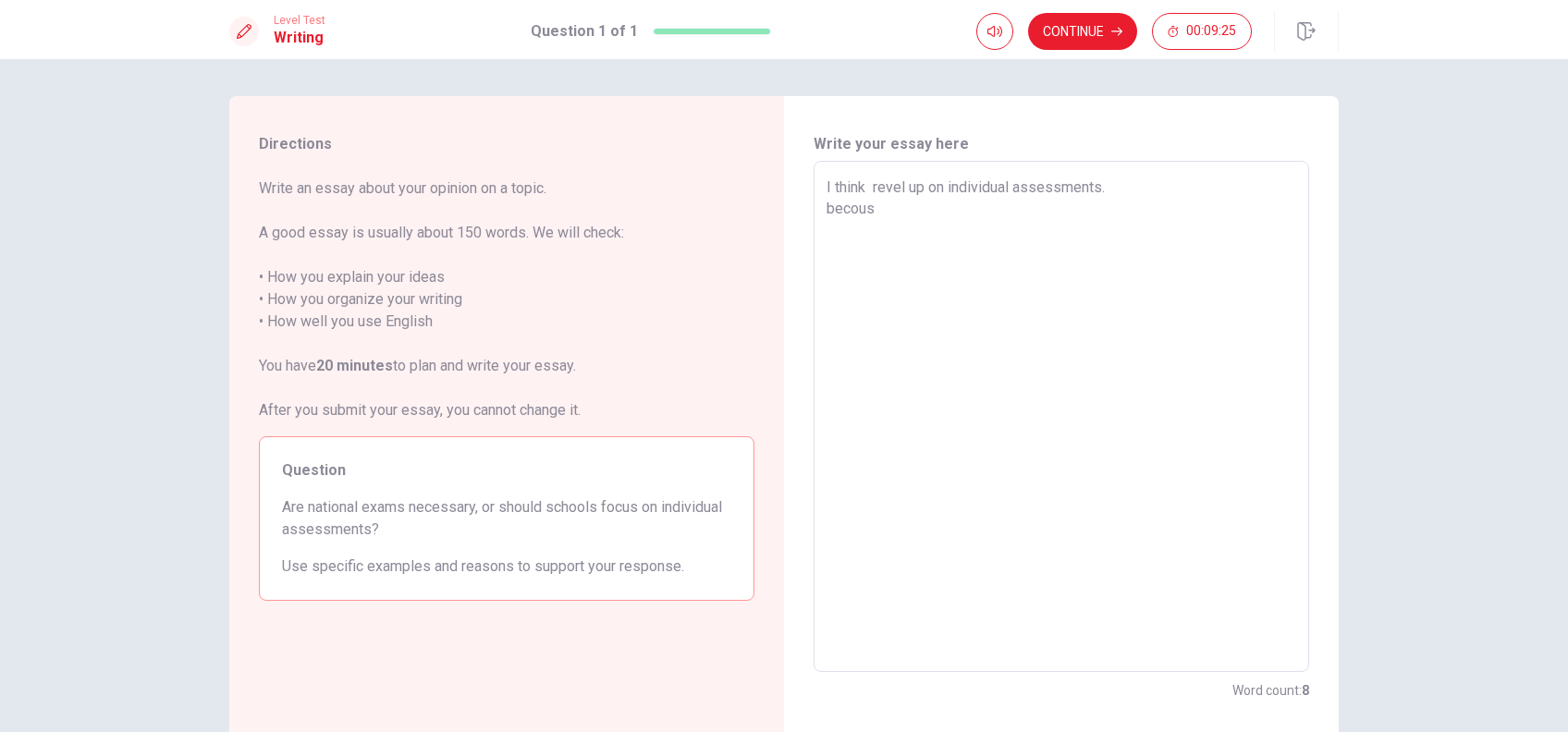 type on "x" 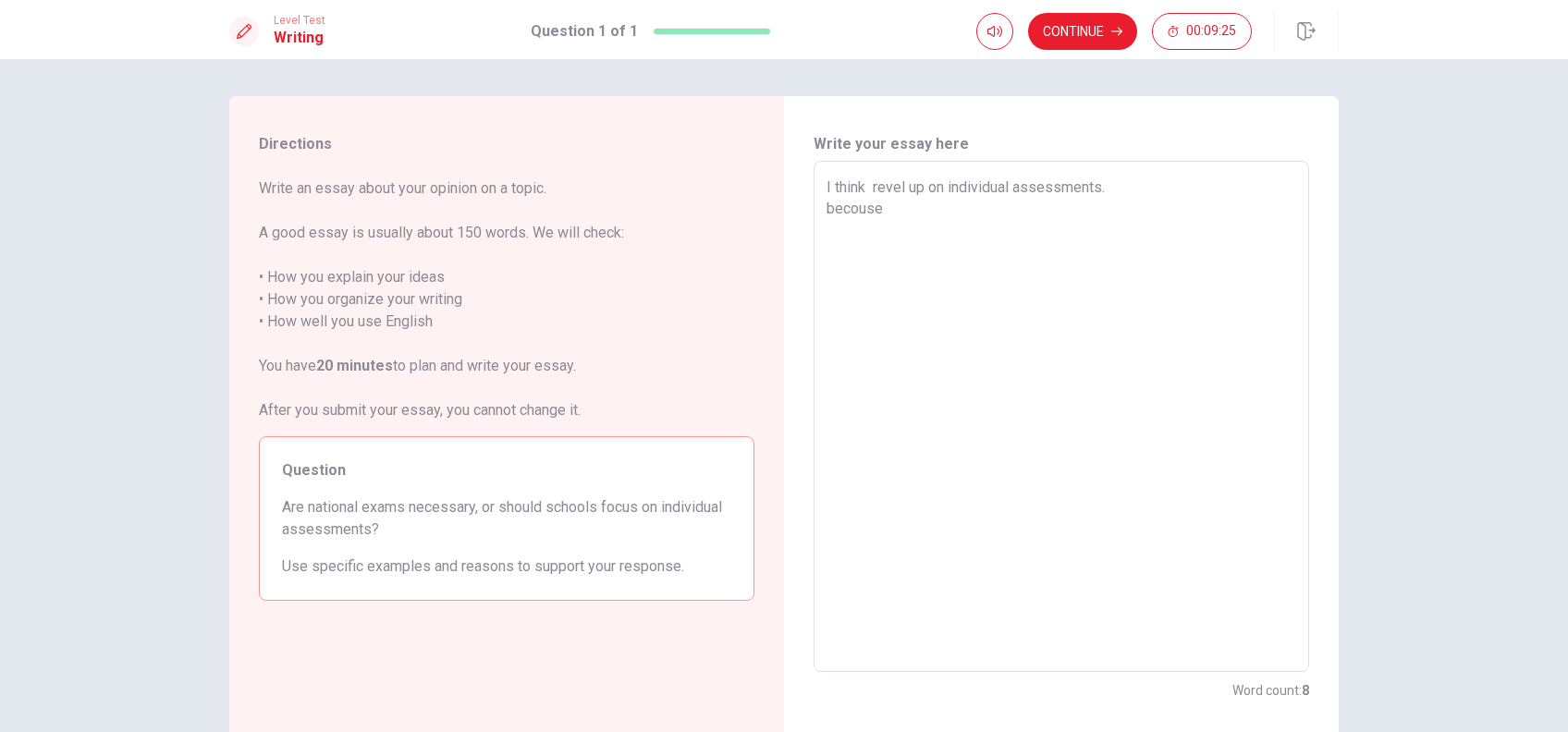type on "x" 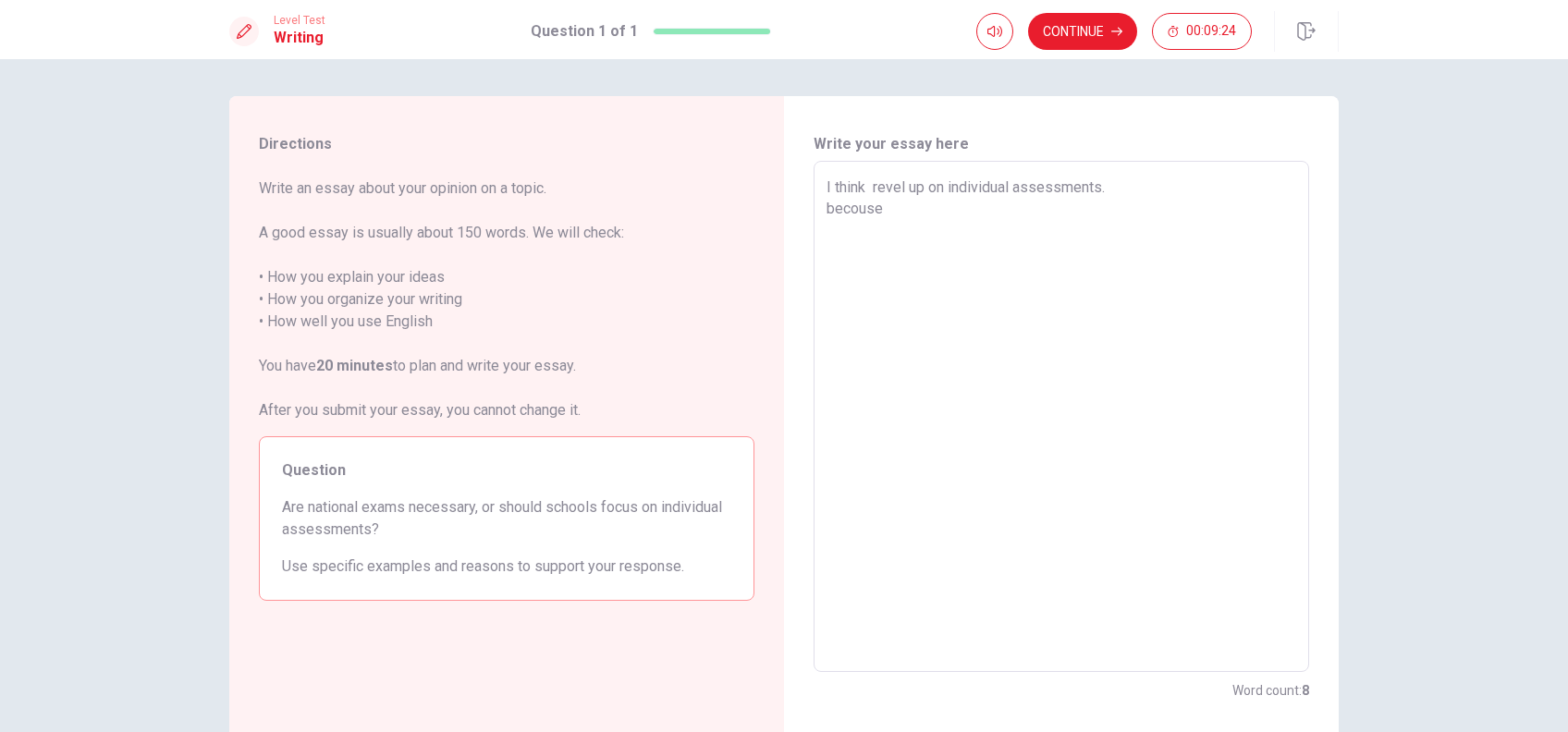type on "I think  revel up on individual assessments.
becouse" 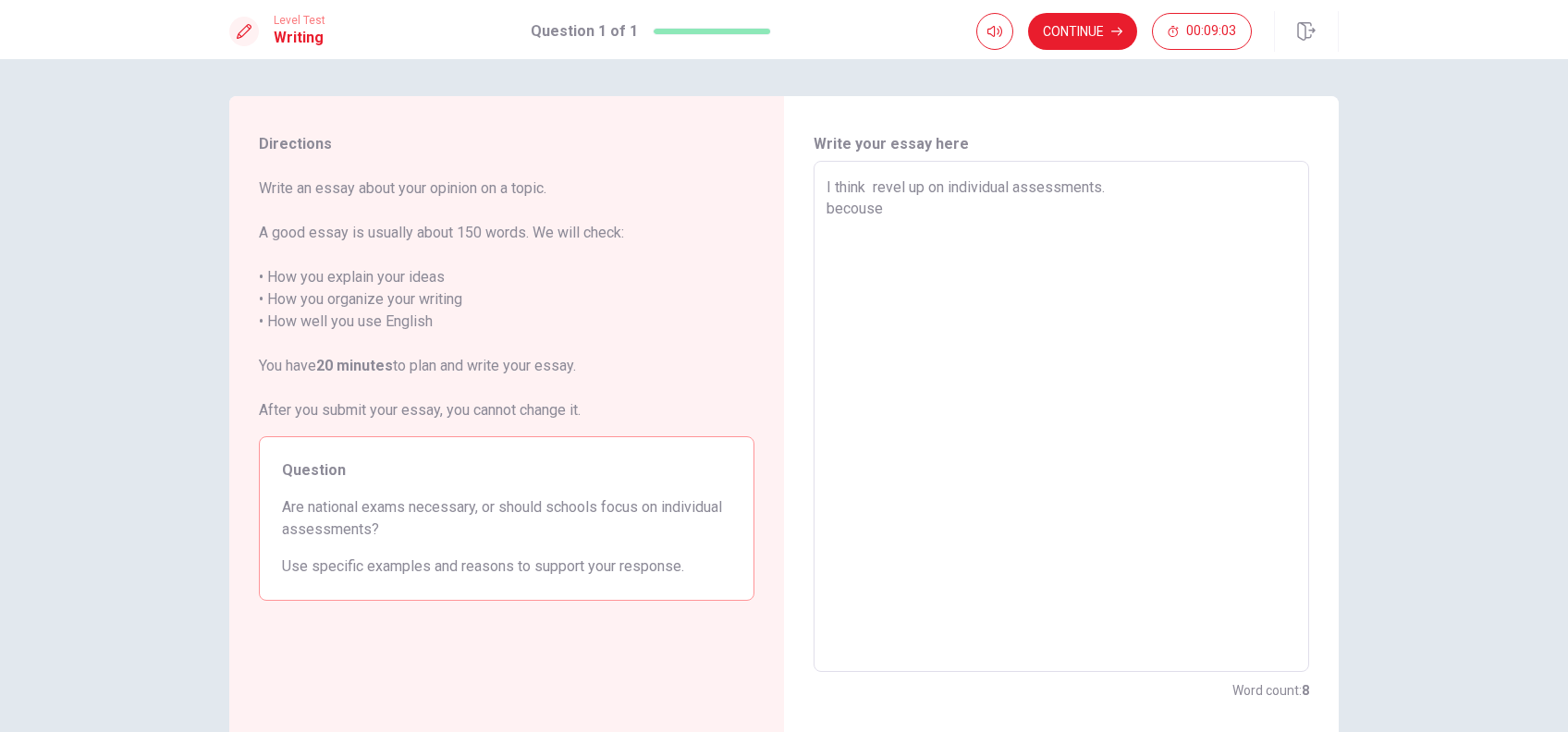 type on "x" 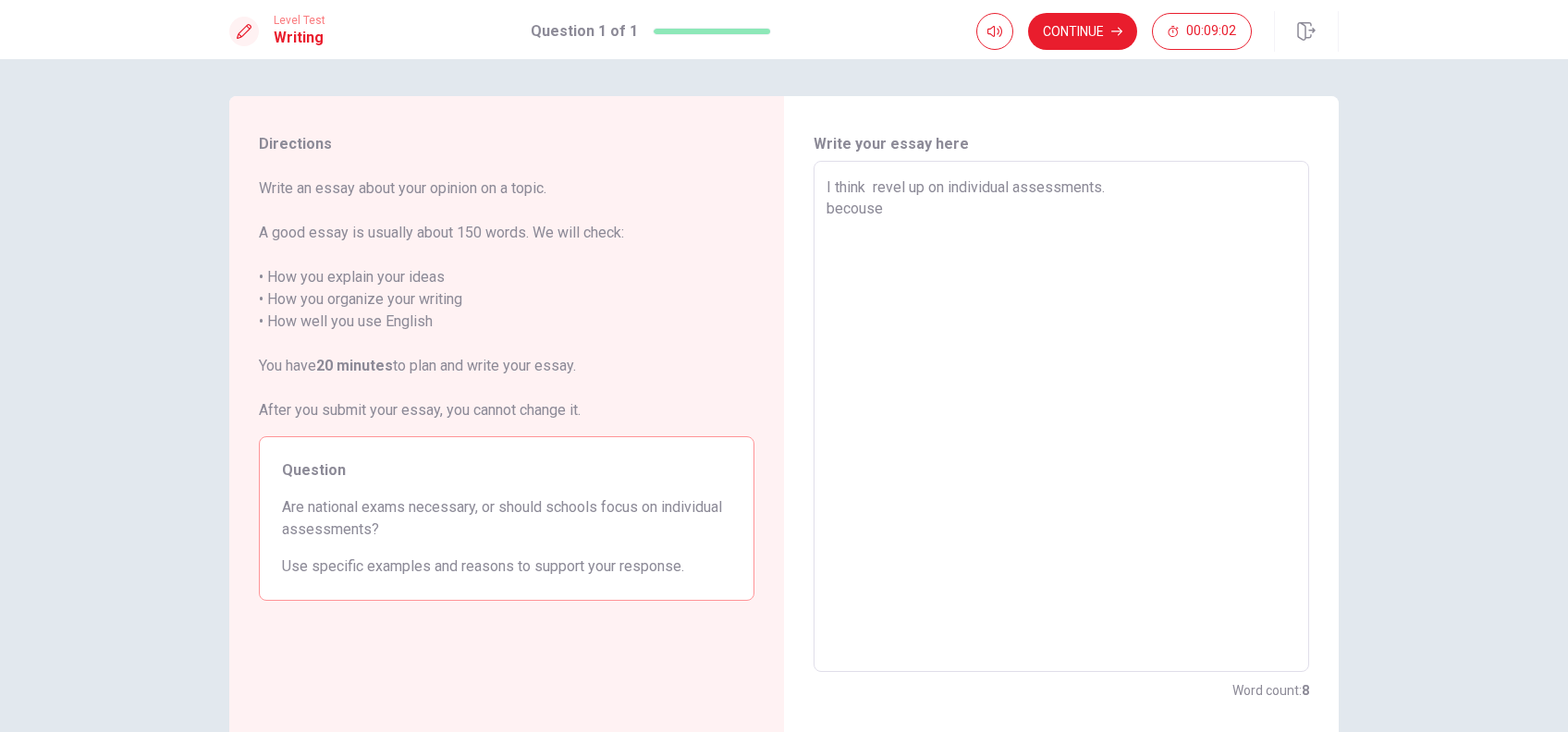 click on "I think  revel up on individual assessments.
becouse" at bounding box center (1061, 417) 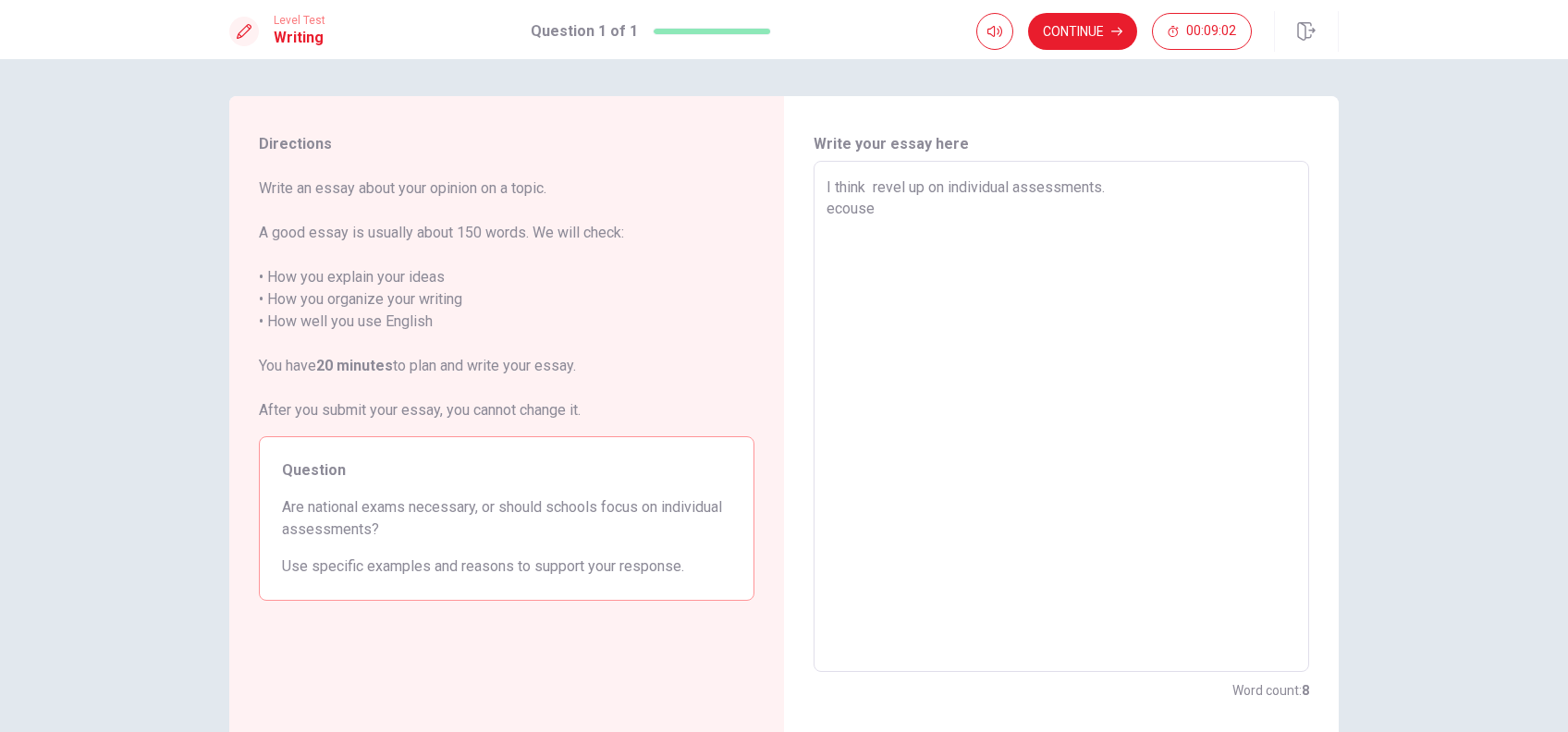 type on "x" 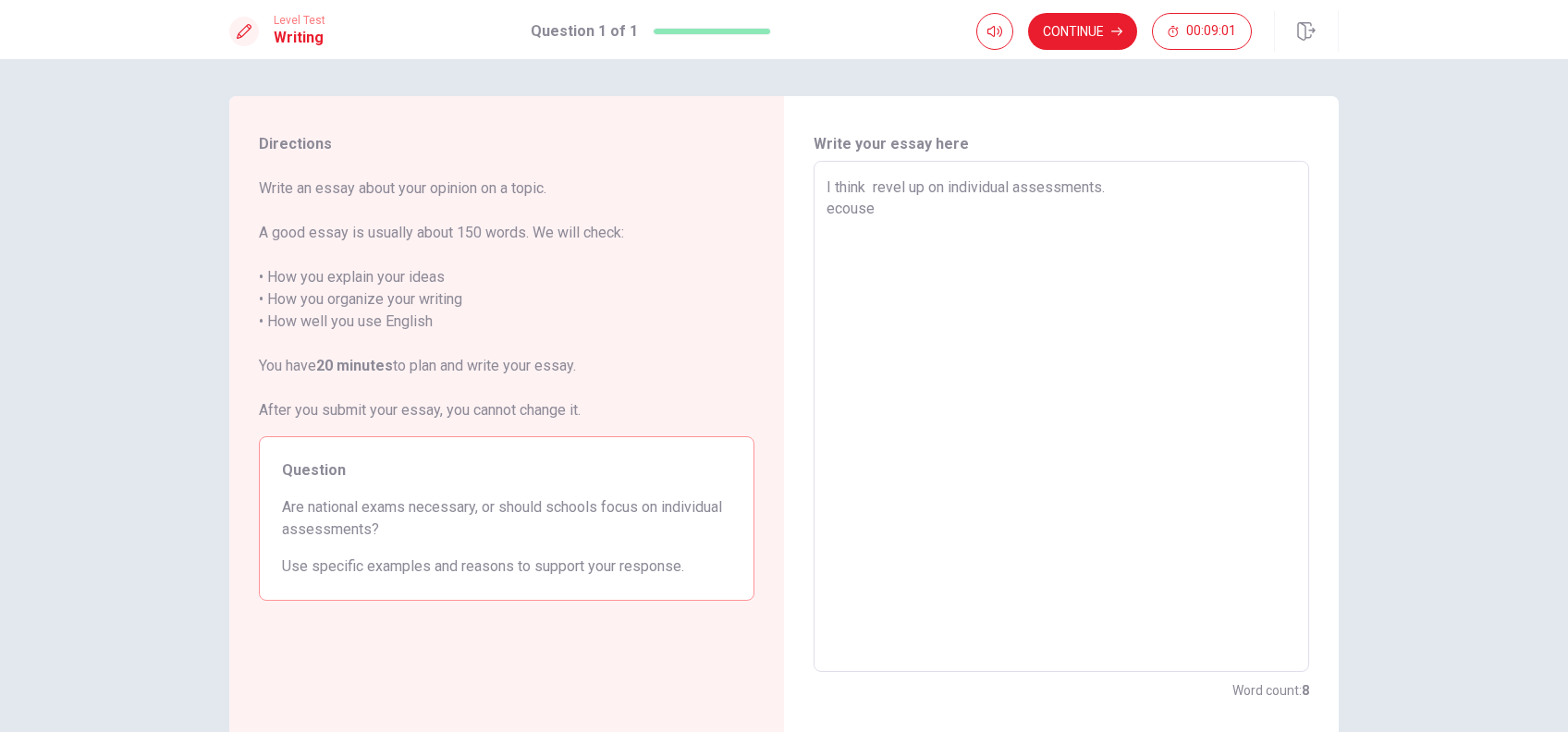 type on "I think  revel up on individual assessments.
Becouse" 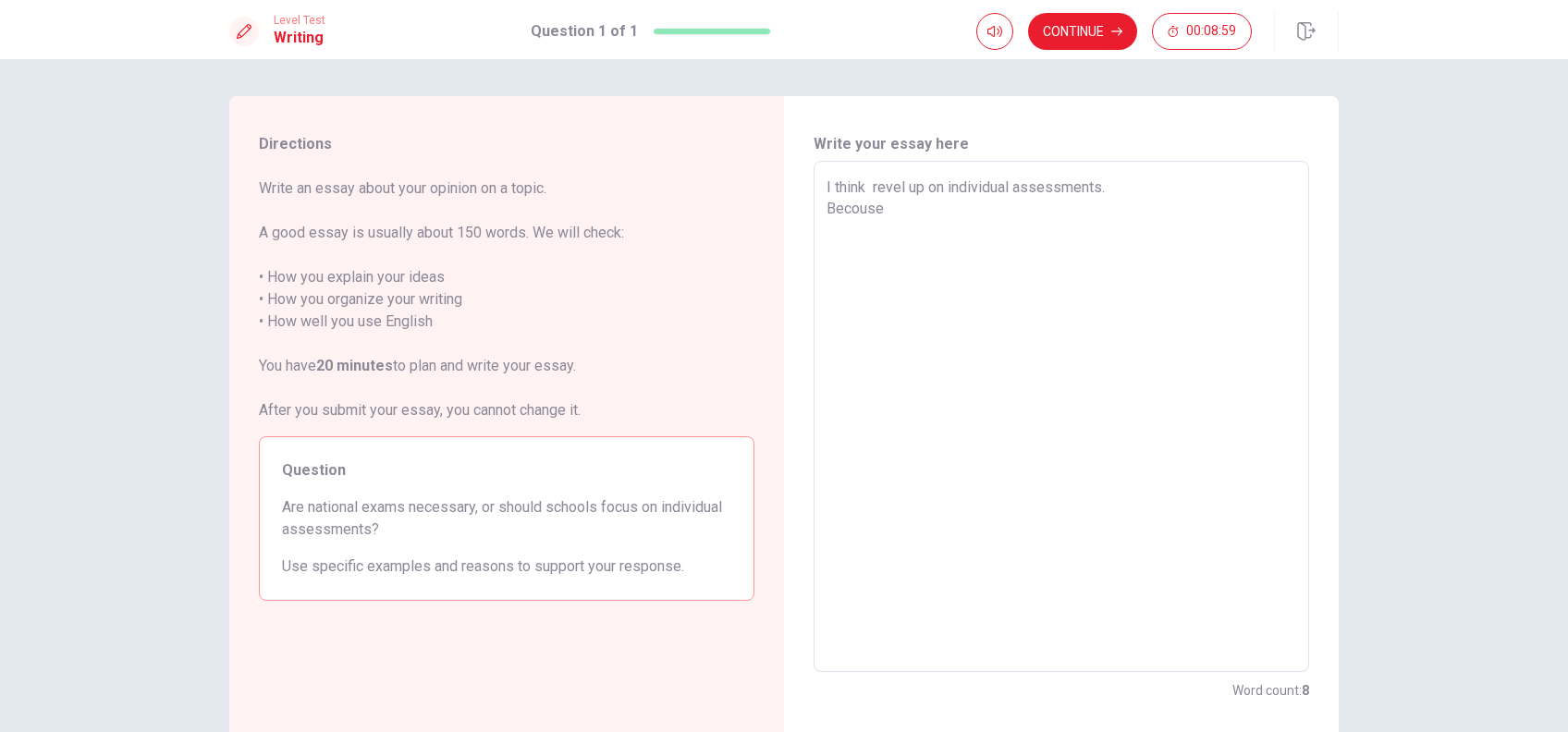 click on "I think  revel up on individual assessments.
Becouse" at bounding box center [1061, 417] 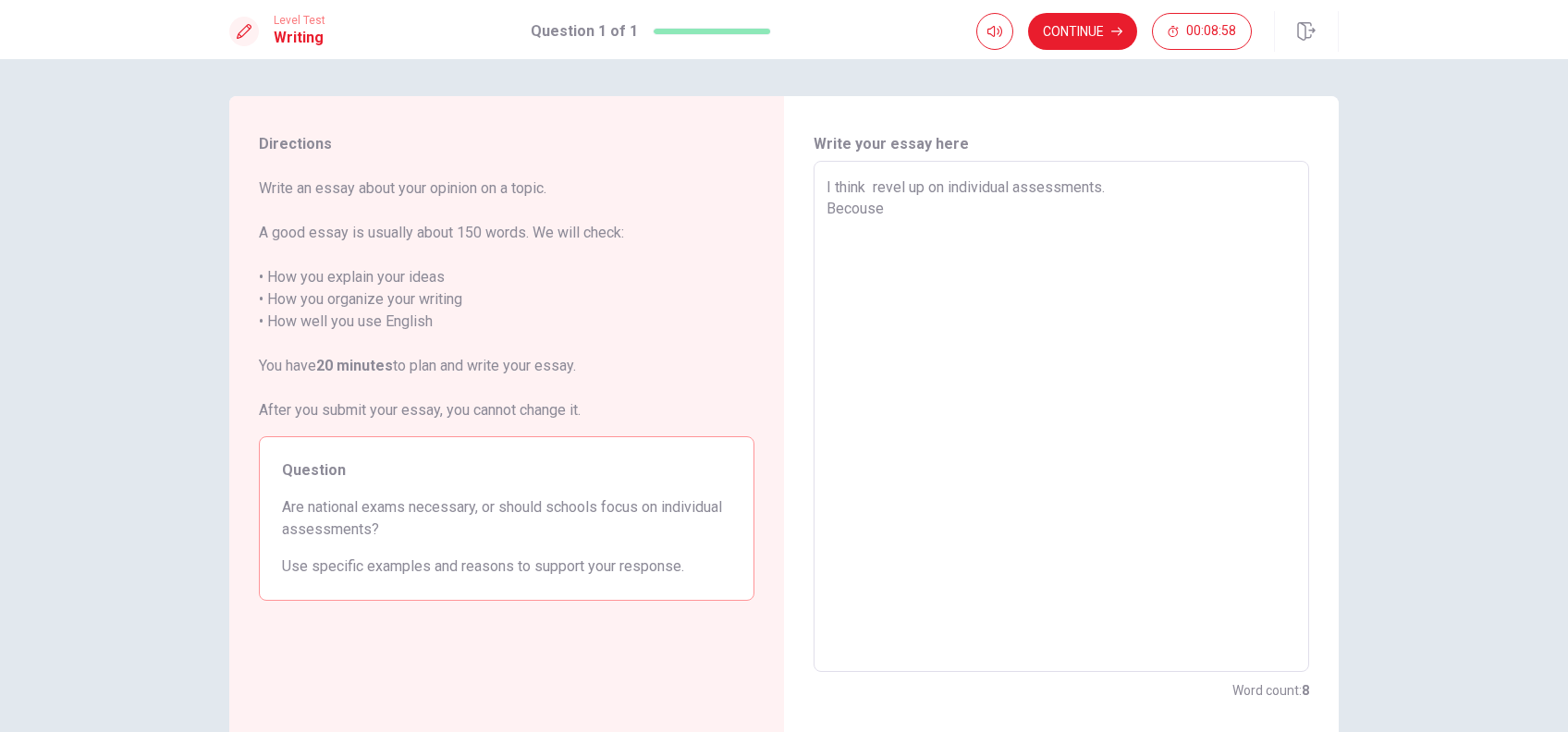 type on "x" 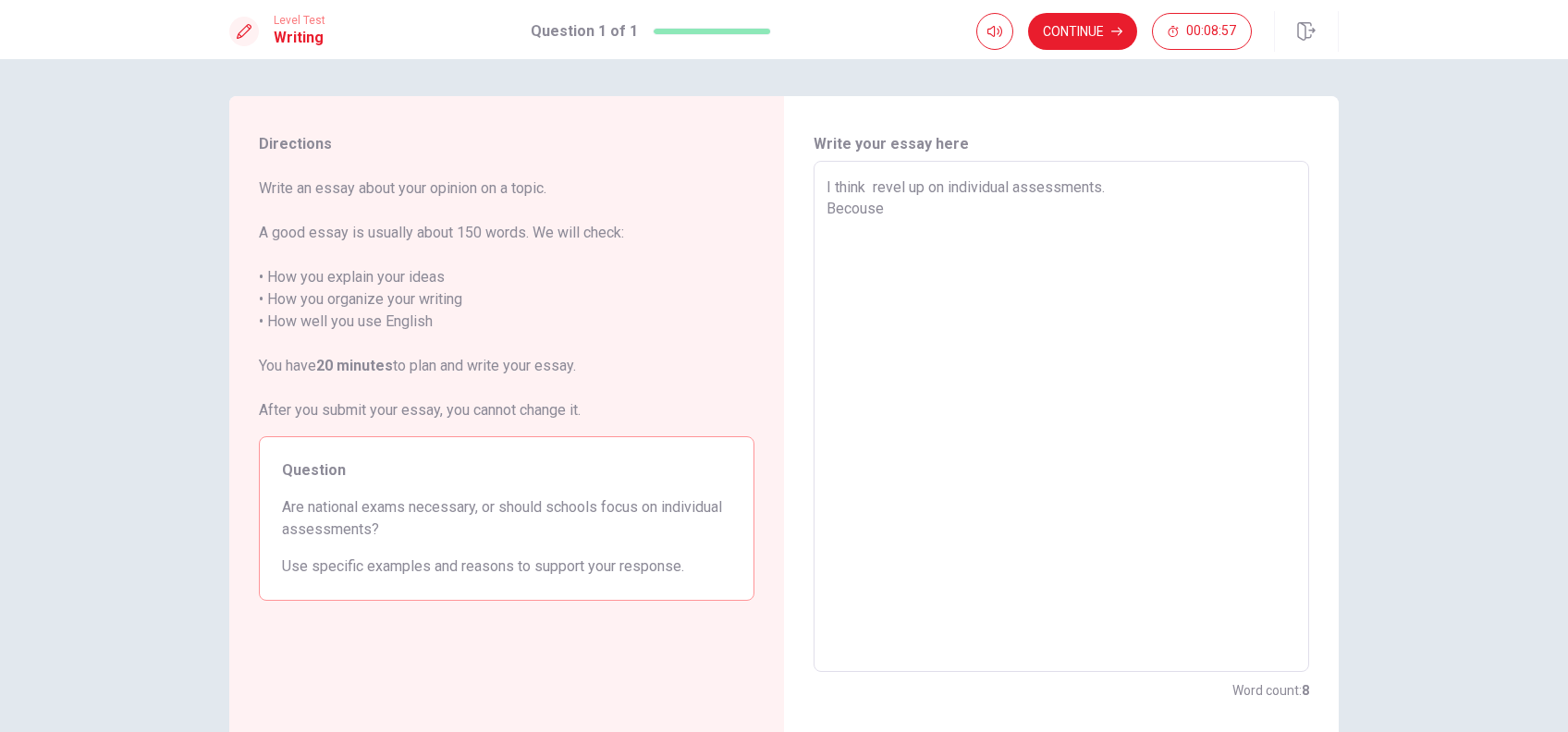 type on "I think  revel up on individual assessments.
Becuse" 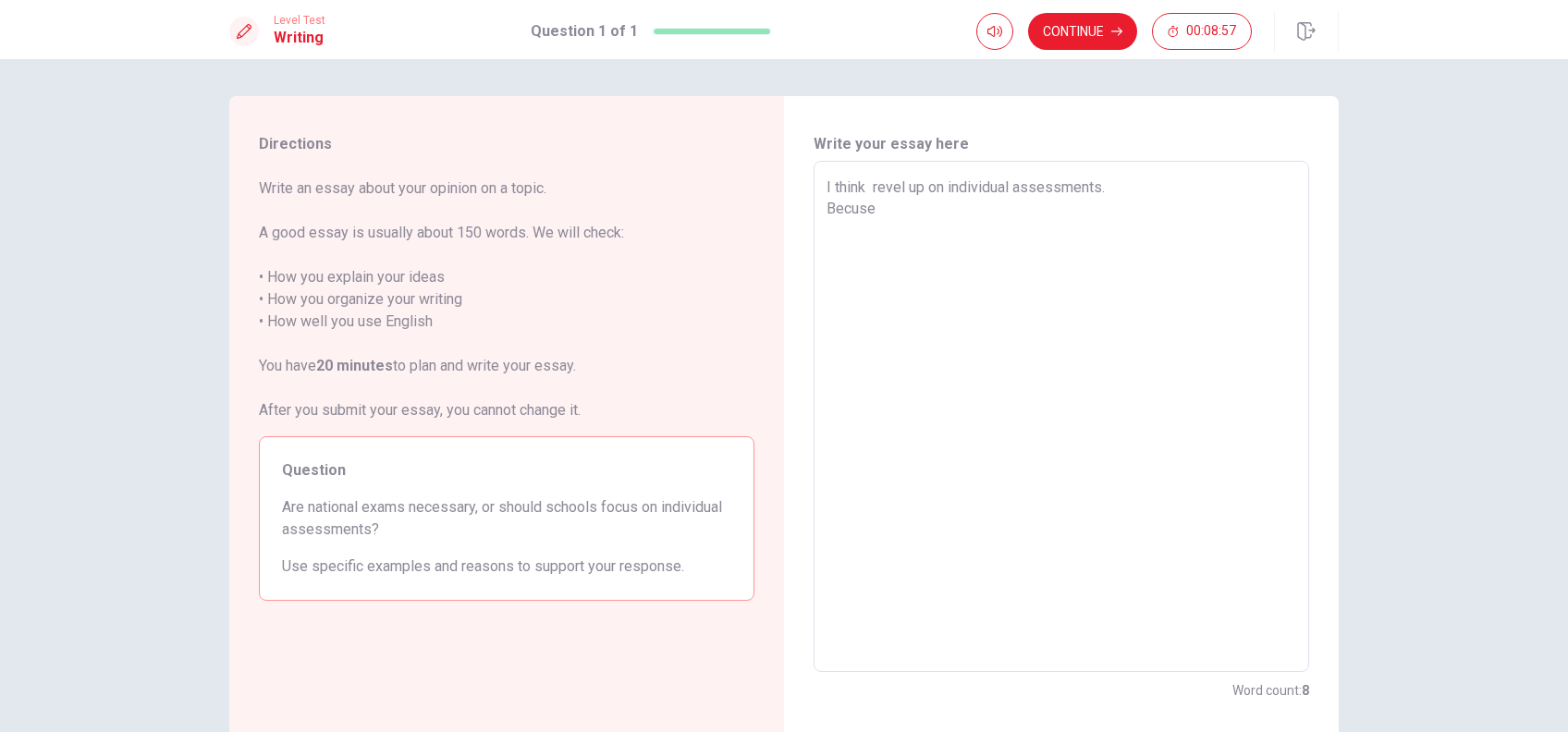 type on "x" 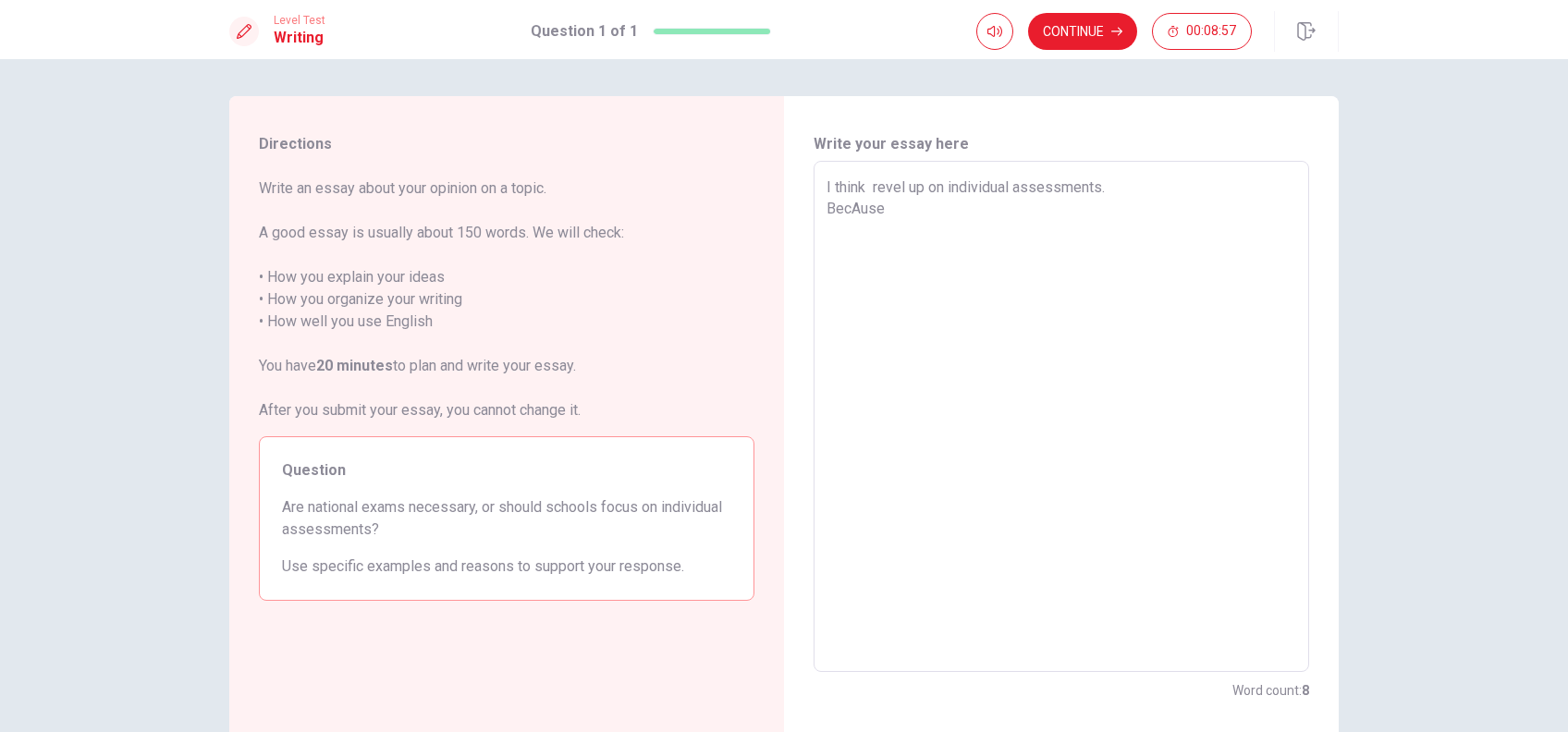 type on "x" 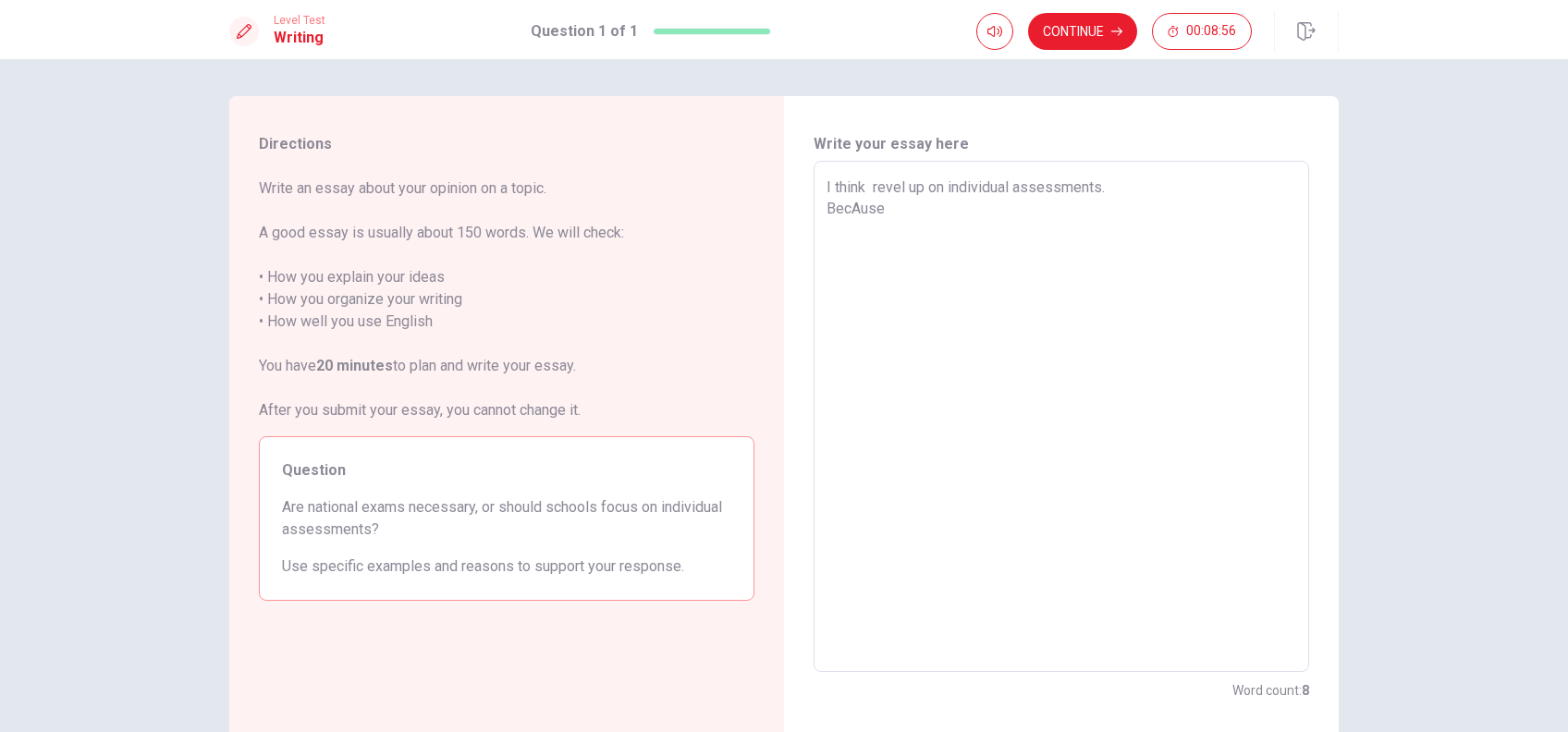 type on "I think  revel up on individual assessments.
Becuse" 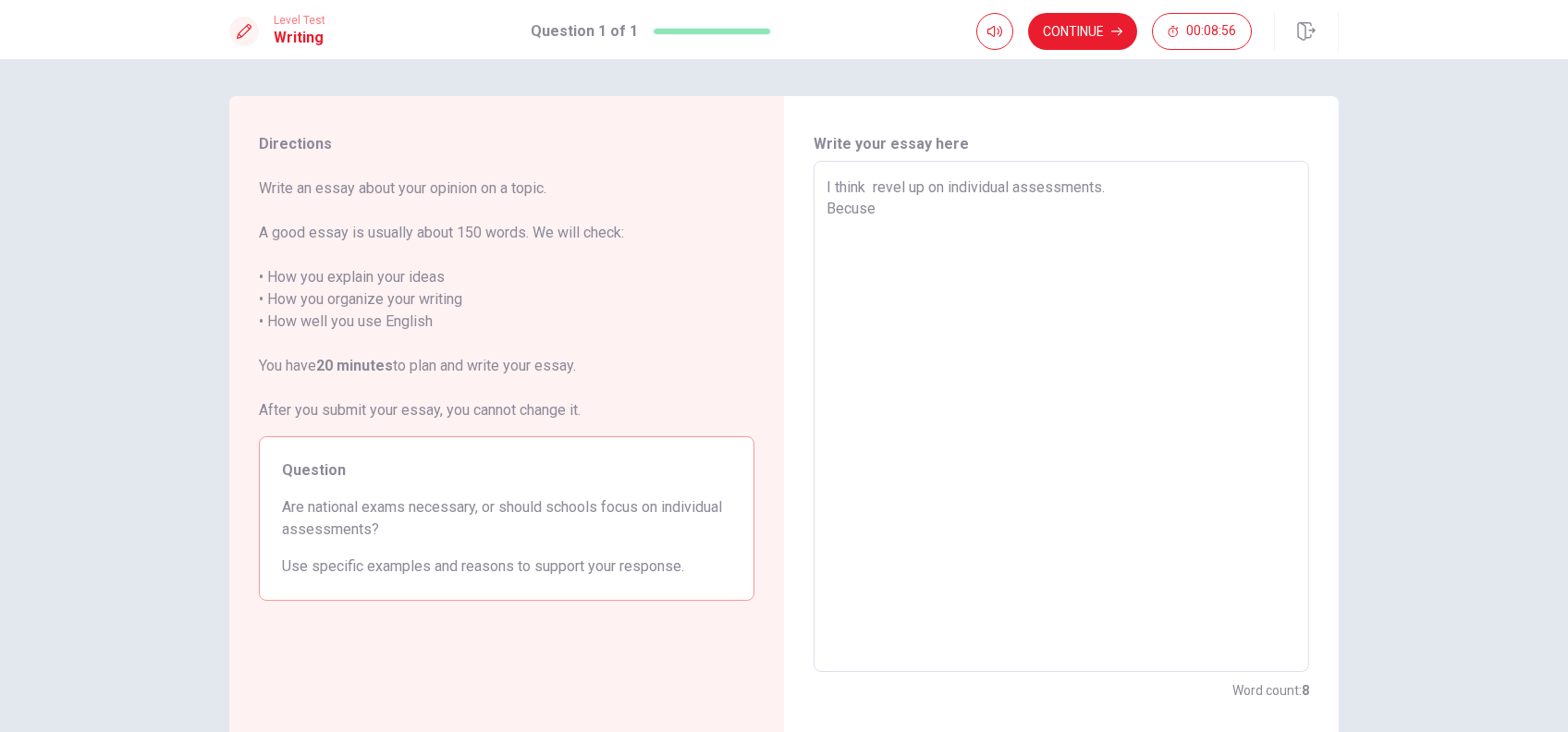 type on "x" 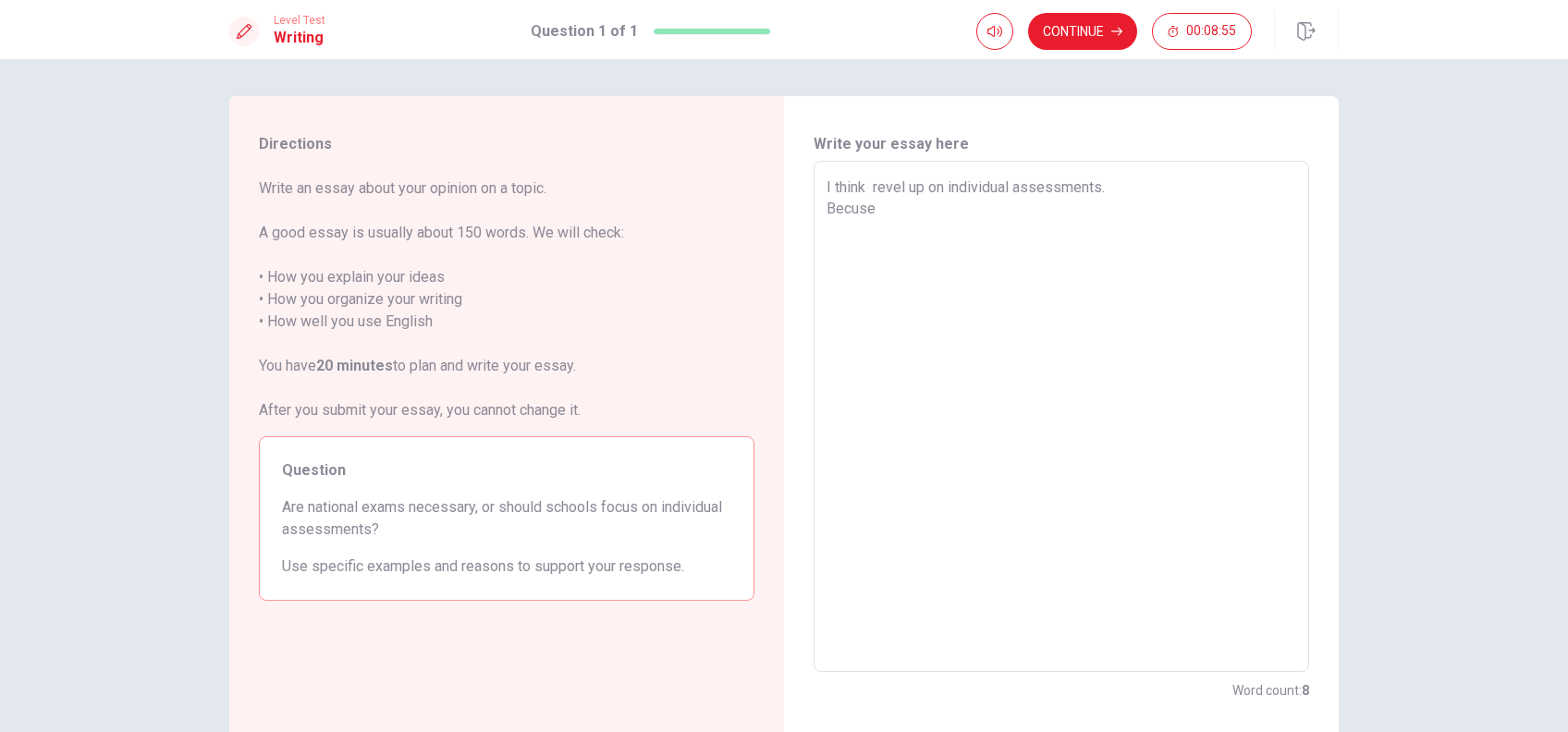 type on "I think  revel up on individual assessments.
Because" 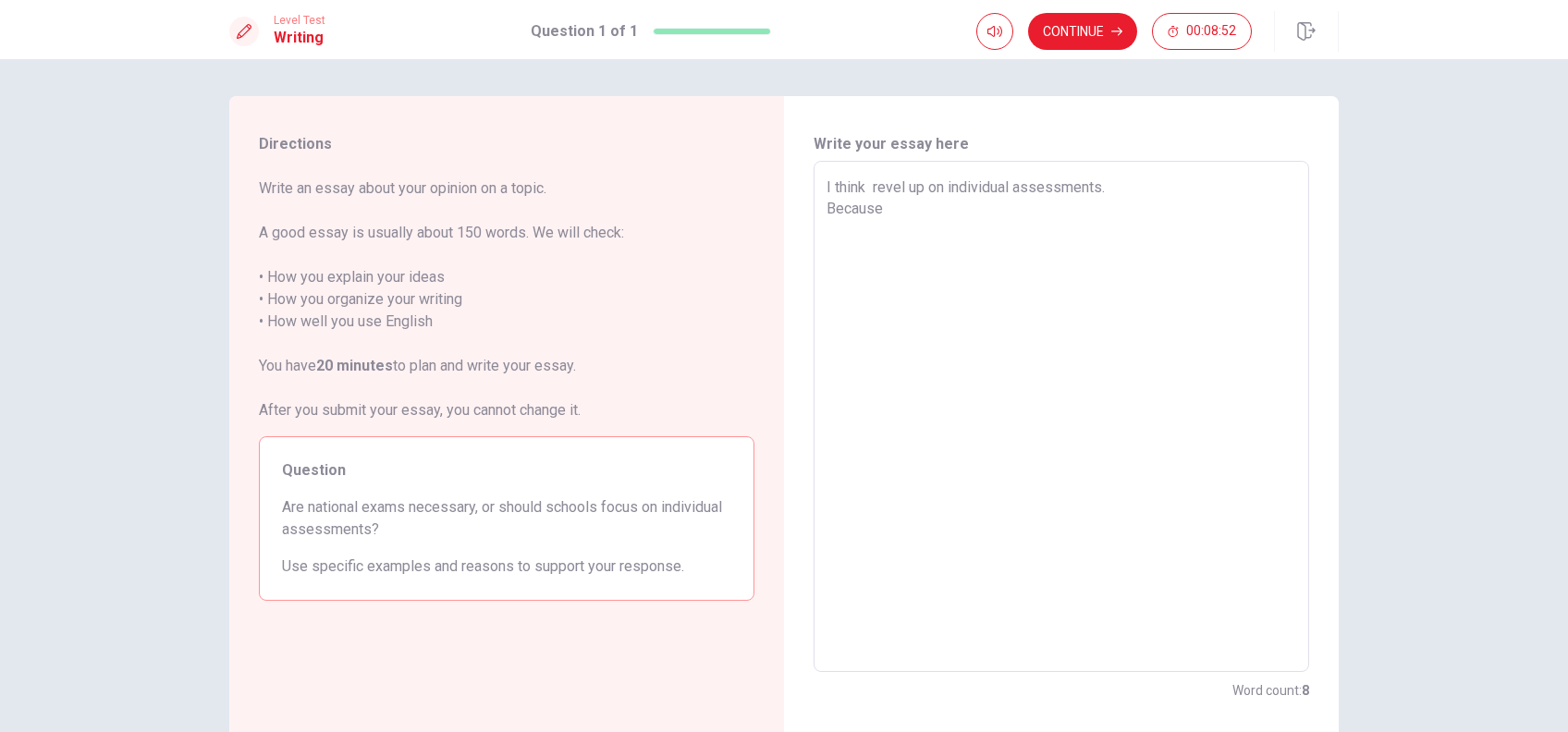click on "I think  revel up on individual assessments.
Because" at bounding box center [1061, 417] 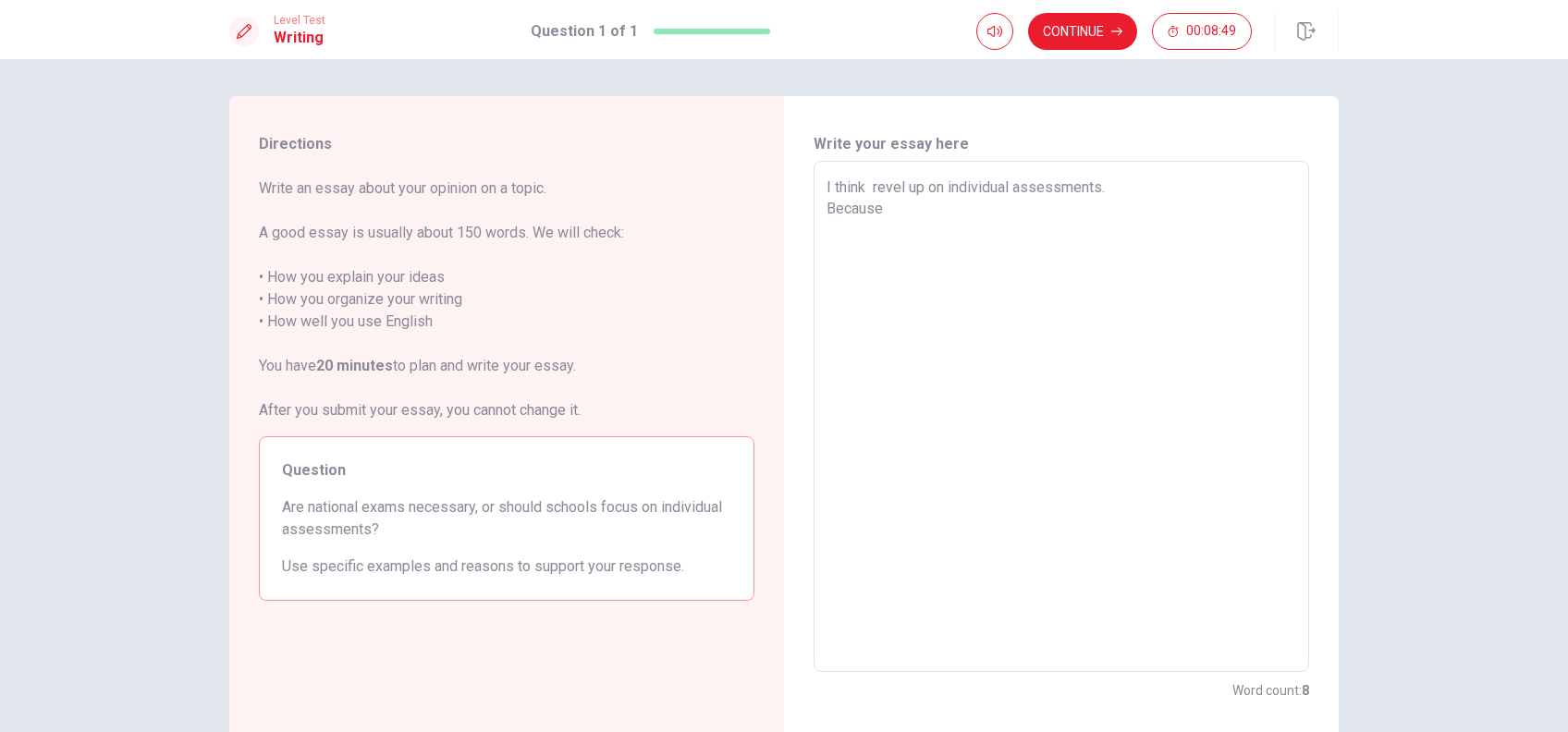 type on "x" 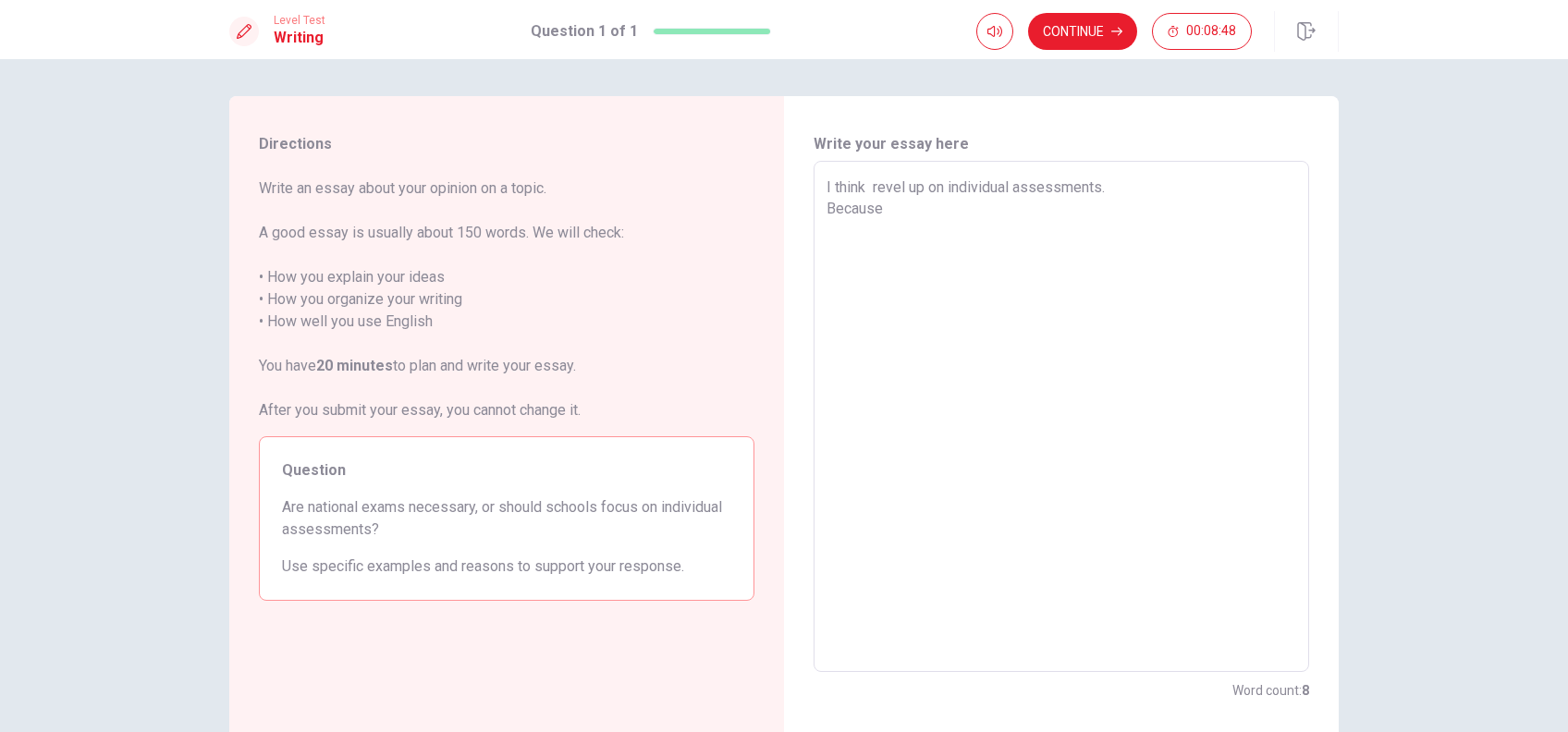 type on "I think  revel up on individual assessments.
Because s" 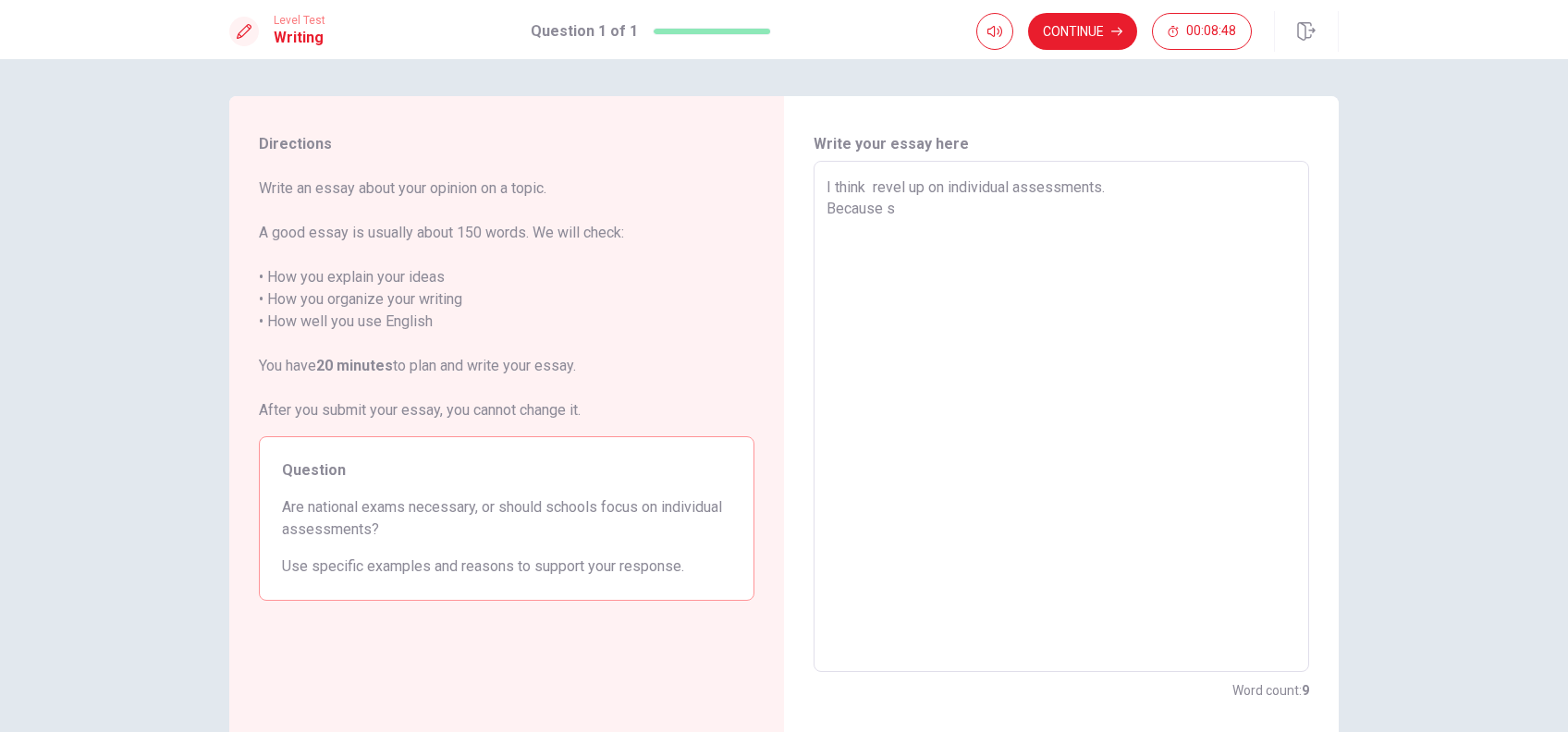 type on "x" 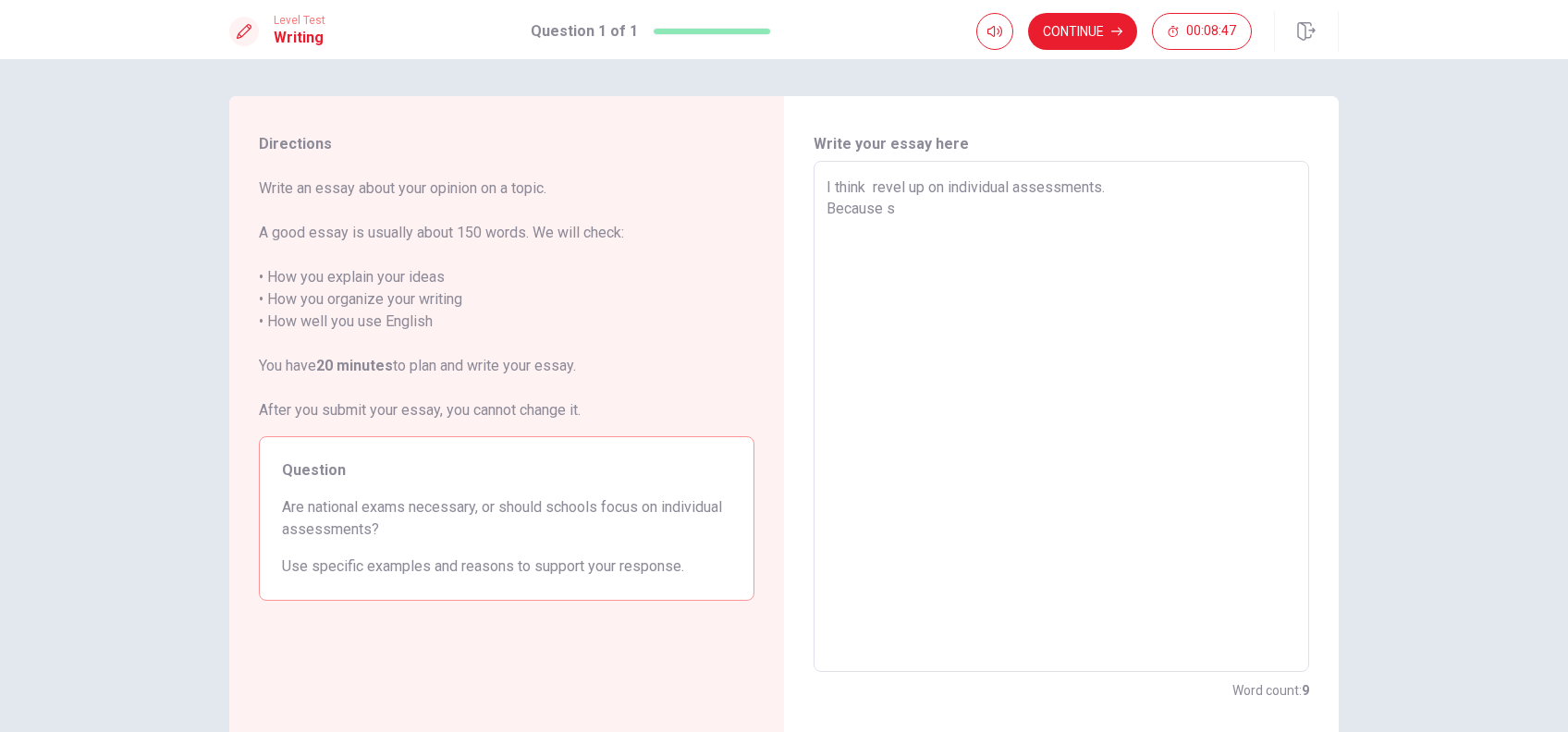 type 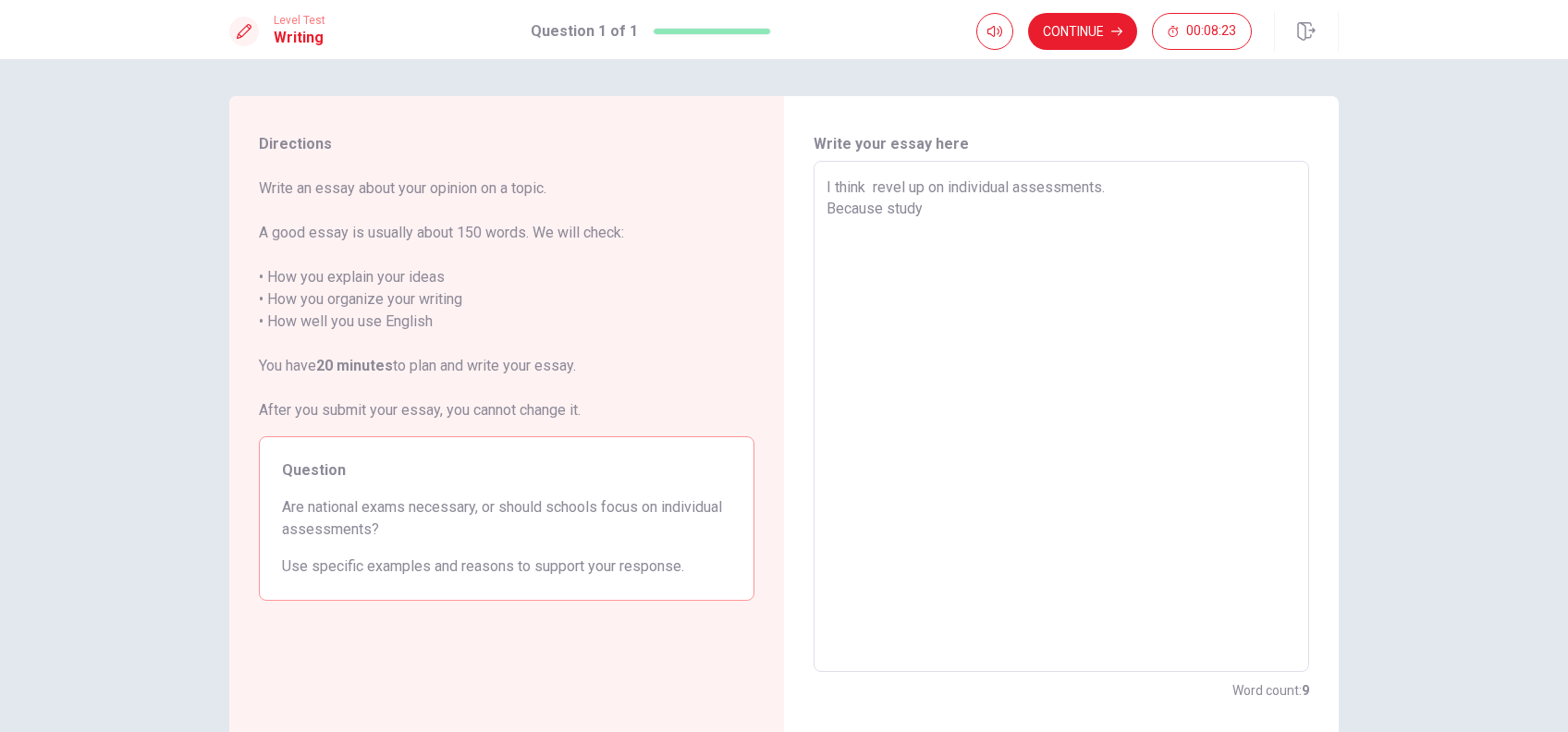 click on "I think  revel up on individual assessments.
Because study" at bounding box center [1061, 417] 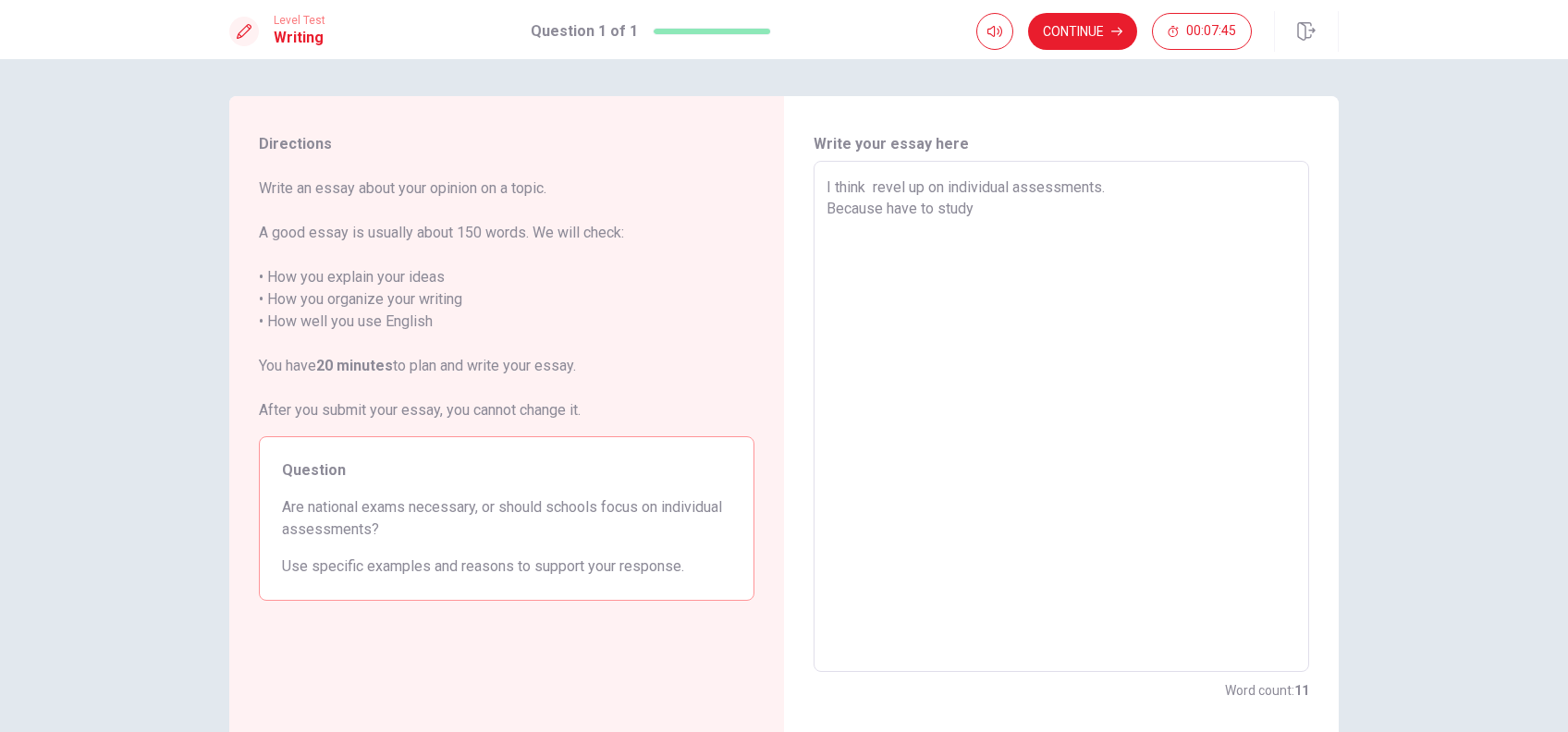 click on "I think  revel up on individual assessments.
Because have to study" at bounding box center (1061, 417) 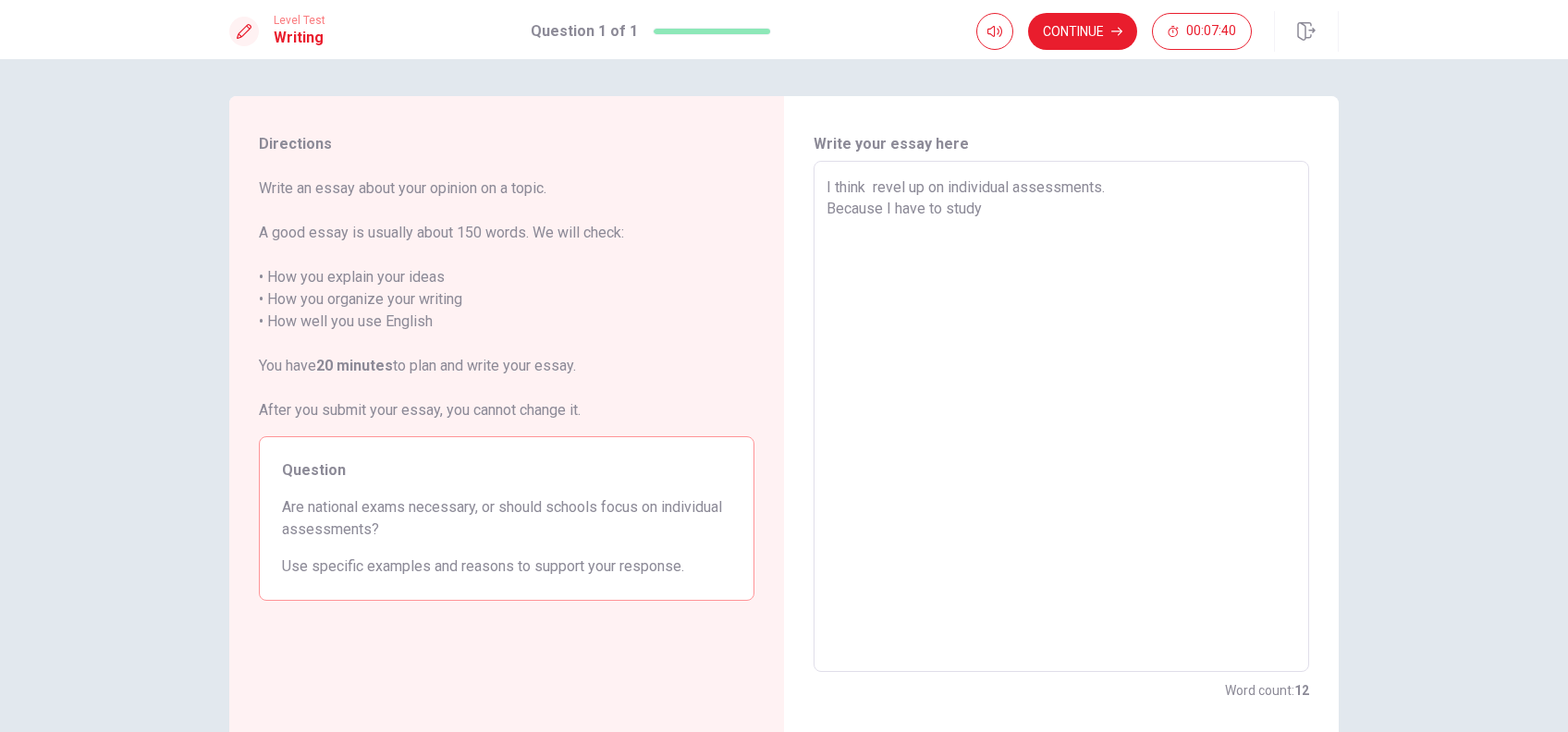 click on "I think  revel up on individual assessments.
Because I have to study" at bounding box center [1061, 417] 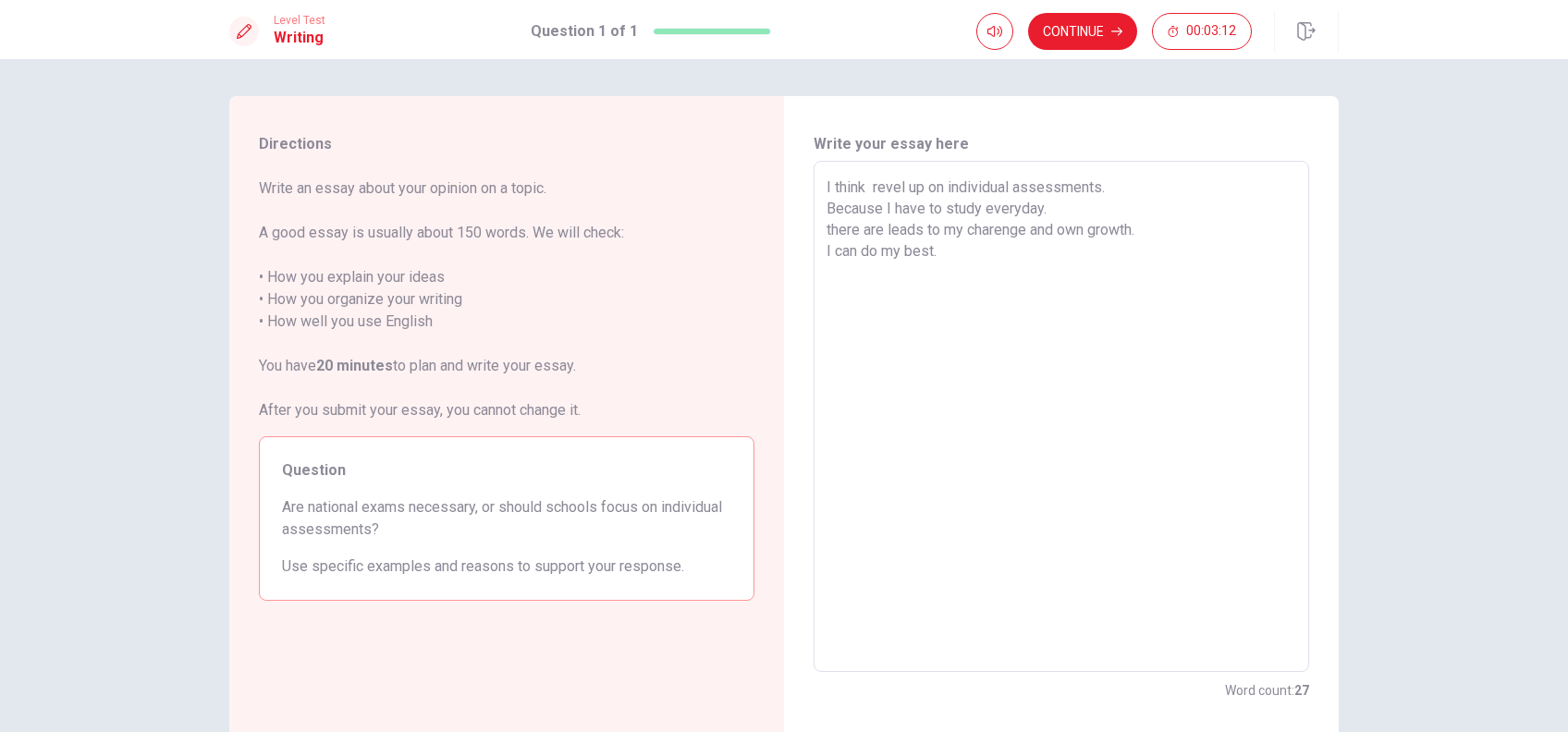 click on "I think  revel up on individual assessments.
Because I have to study everyday.
there are leads to my charenge and own growth.
I can do my best. x ​" at bounding box center [1061, 416] 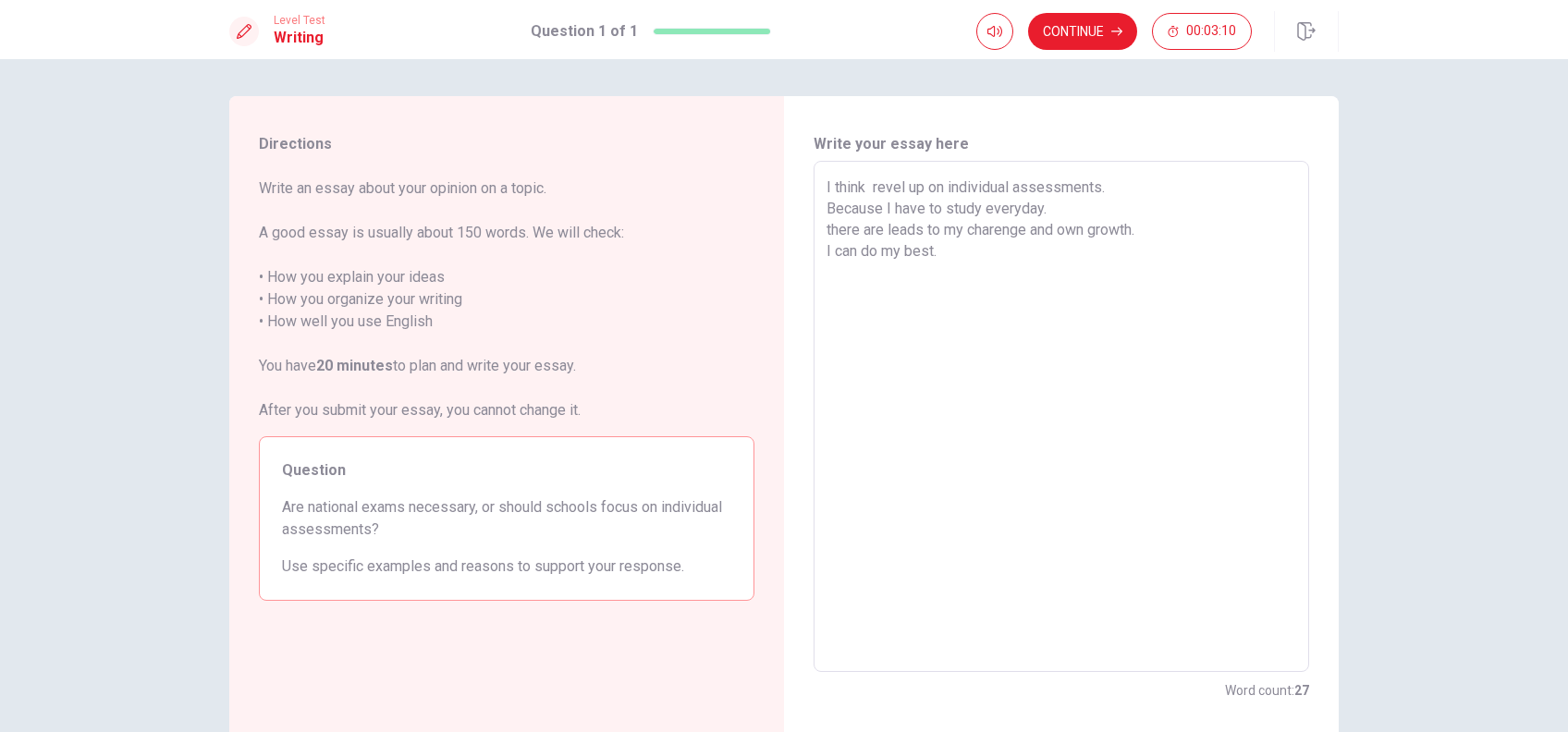 click on "I think  revel up on individual assessments.
Because I have to study everyday.
there are leads to my charenge and own growth.
I can do my best. x ​" at bounding box center [1061, 416] 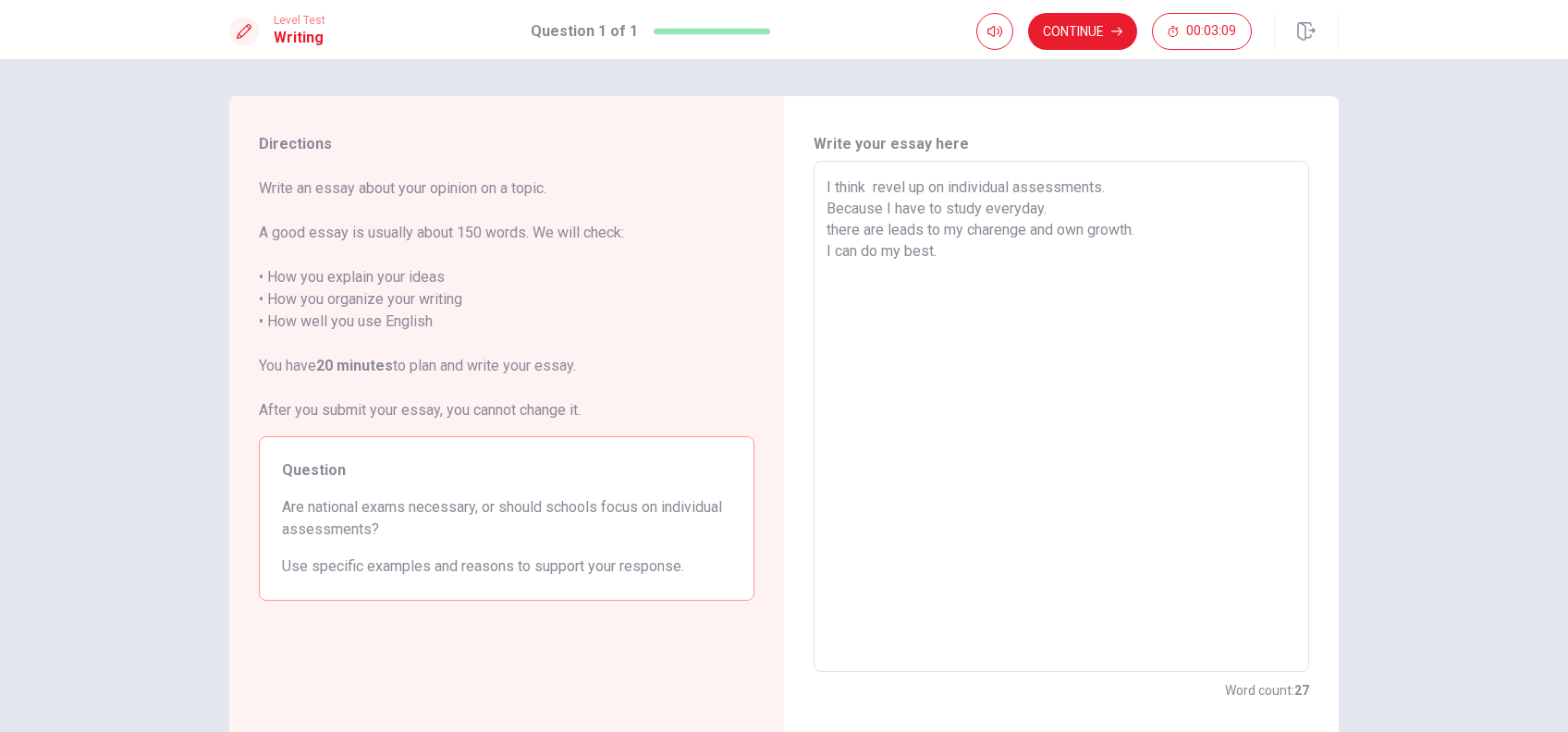 click on "I think  revel up on individual assessments.
Because I have to study everyday.
there are leads to my charenge and own growth.
I can do my best. x ​" at bounding box center [1061, 416] 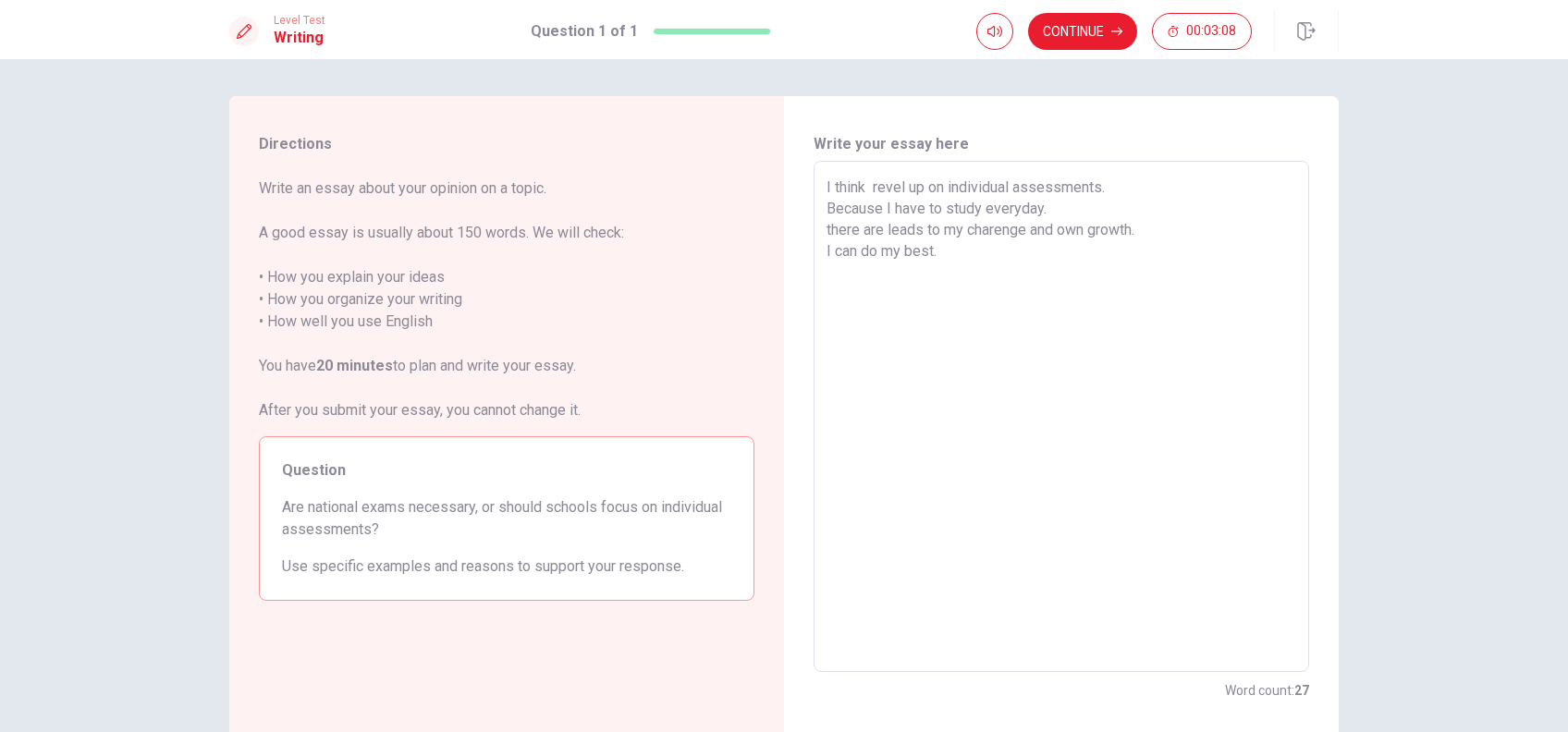 click on "I think  revel up on individual assessments.
Because I have to study everyday.
there are leads to my charenge and own growth.
I can do my best. x ​" at bounding box center [1061, 416] 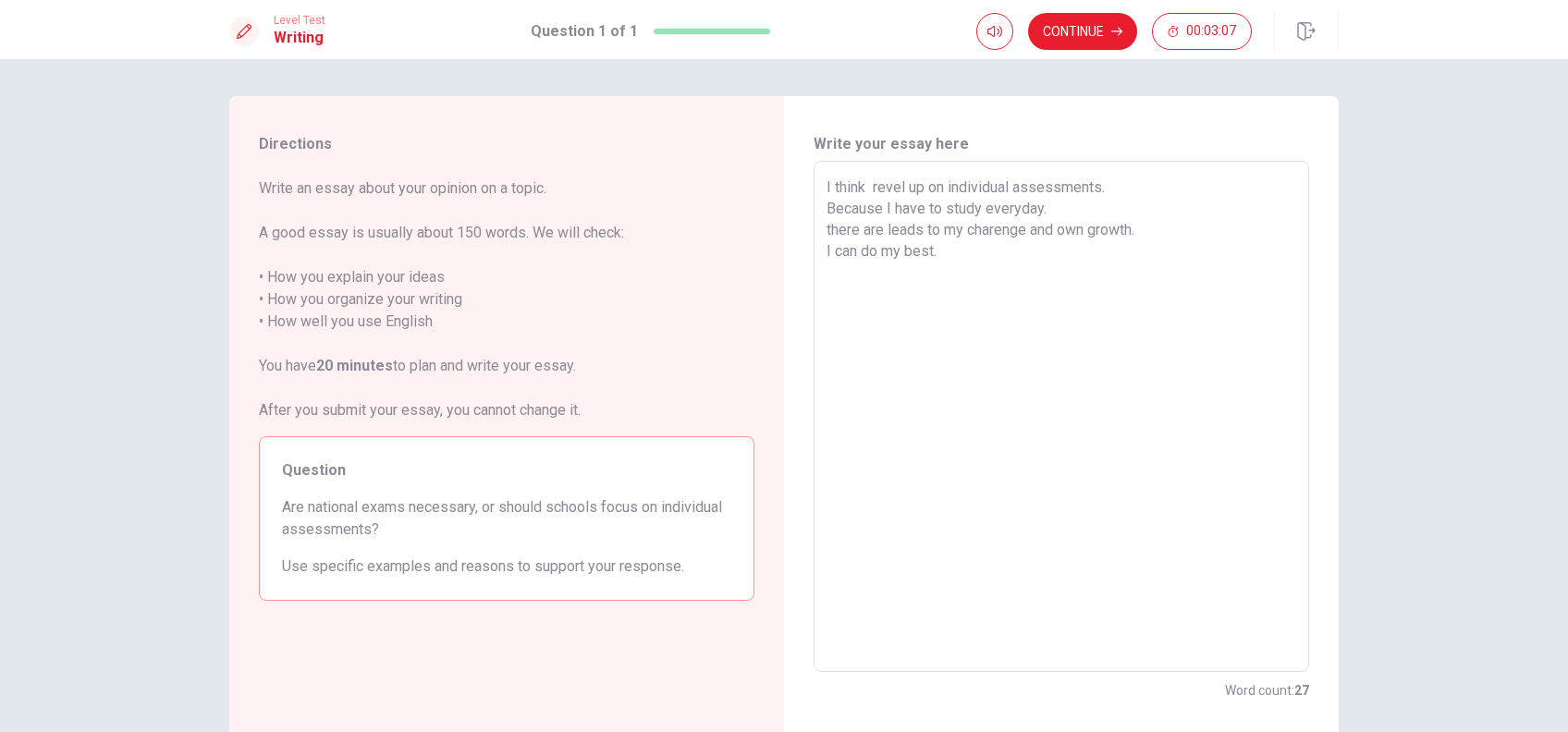 drag, startPoint x: 824, startPoint y: 250, endPoint x: 849, endPoint y: 250, distance: 25 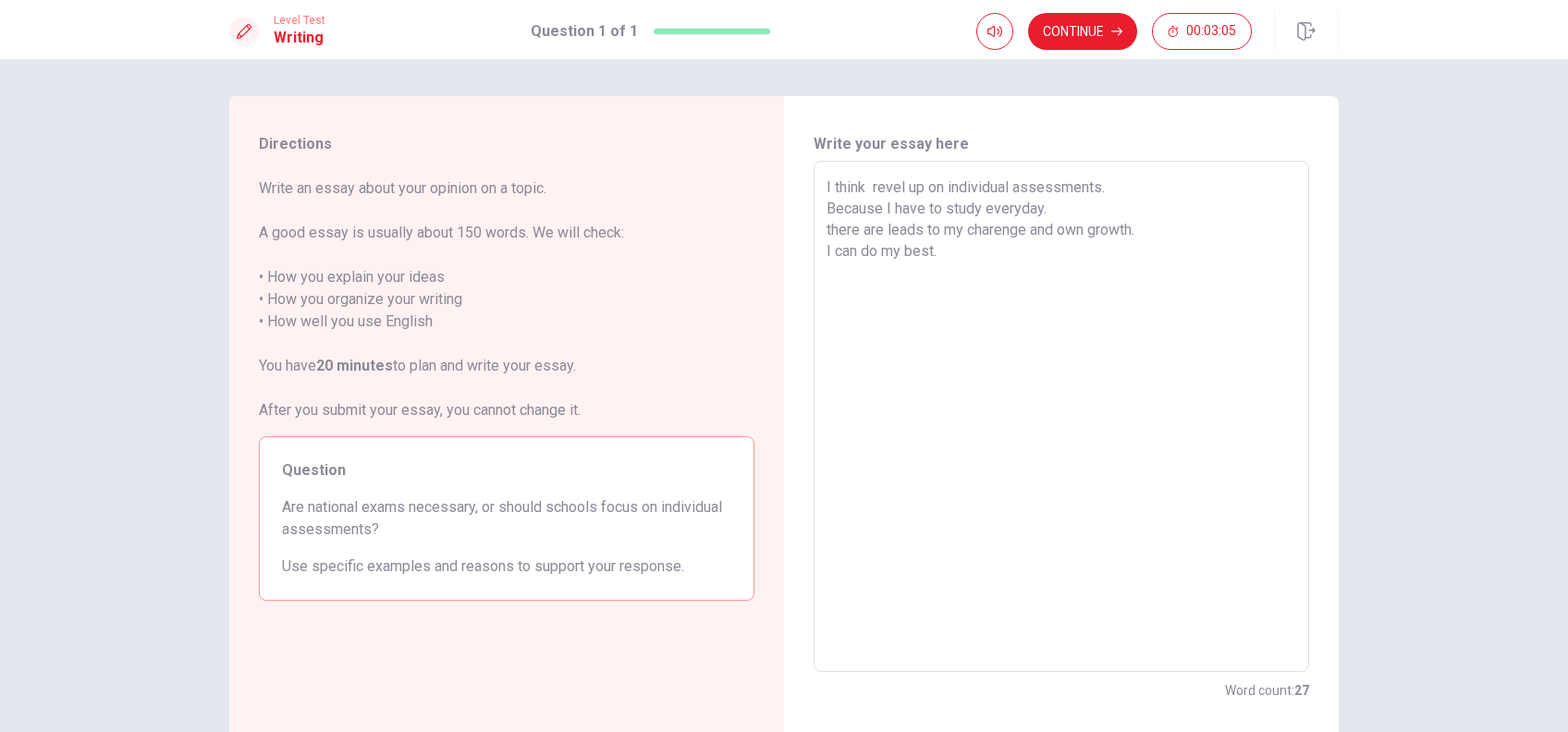 click on "I think  revel up on individual assessments.
Because I have to study everyday.
there are leads to my charenge and own growth.
I can do my best." at bounding box center (1061, 417) 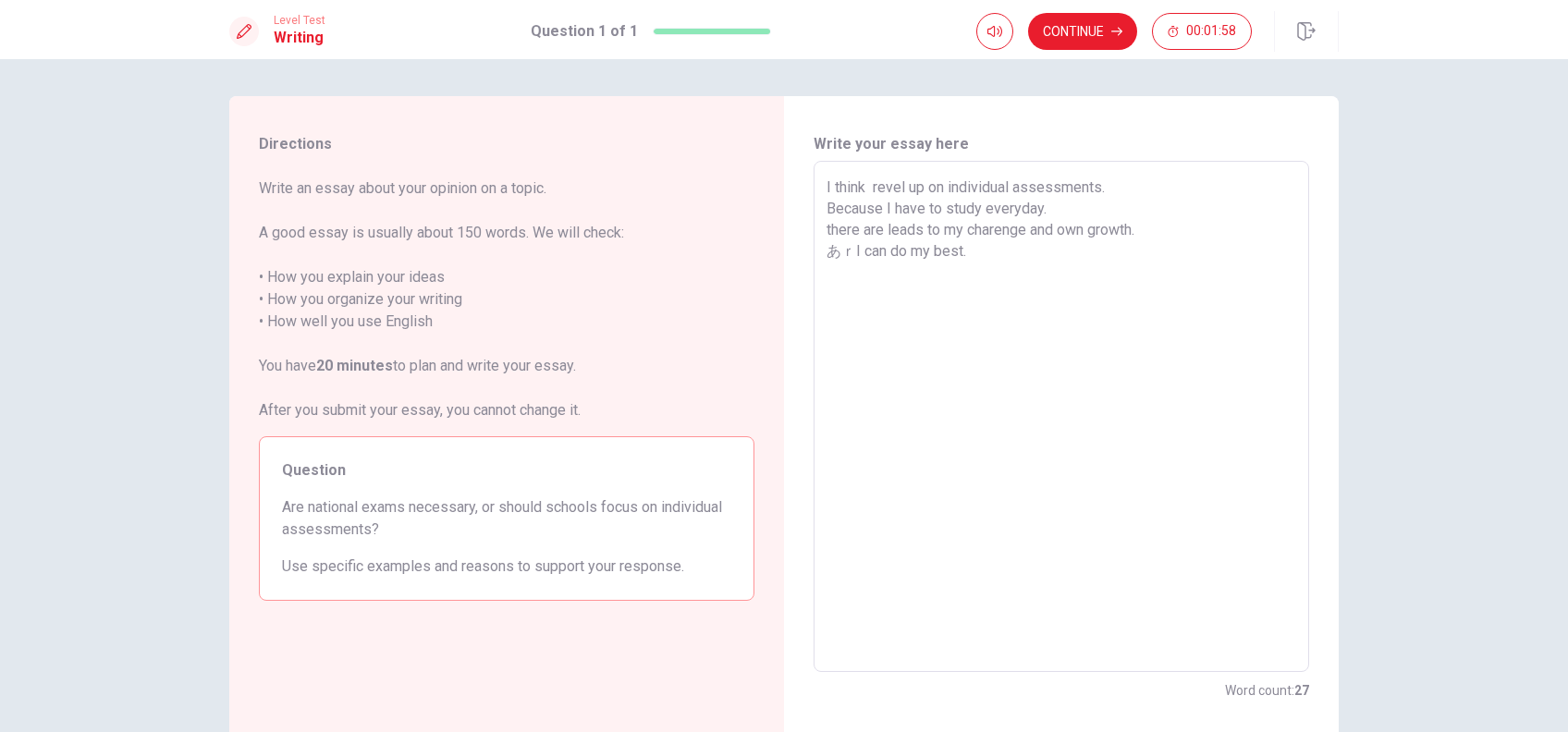 click on "Write your essay here" at bounding box center (1061, 144) 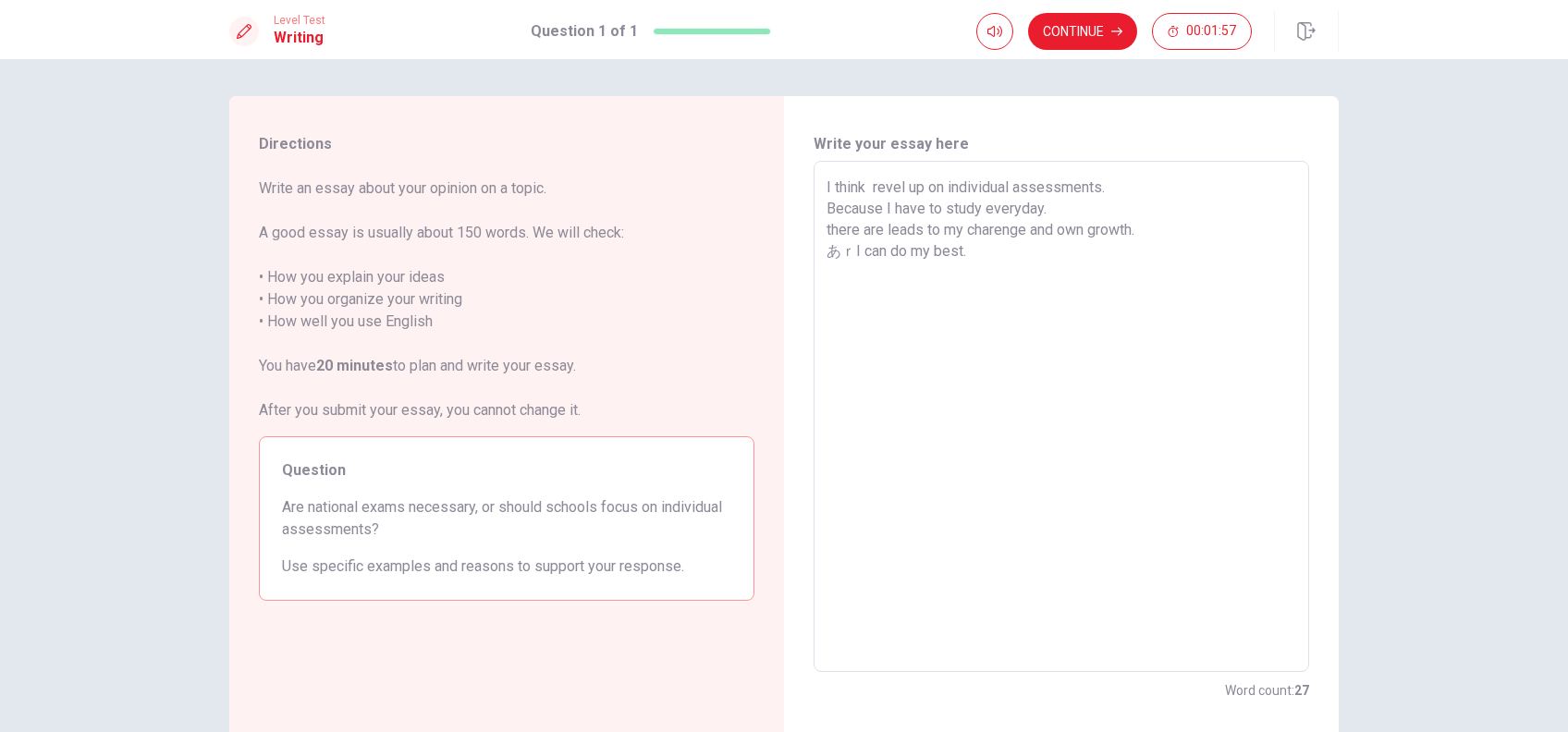 click on "I think  revel up on individual assessments.
Because I have to study everyday.
there are leads to my charenge and own growth.
あｒI can do my best." at bounding box center [1061, 417] 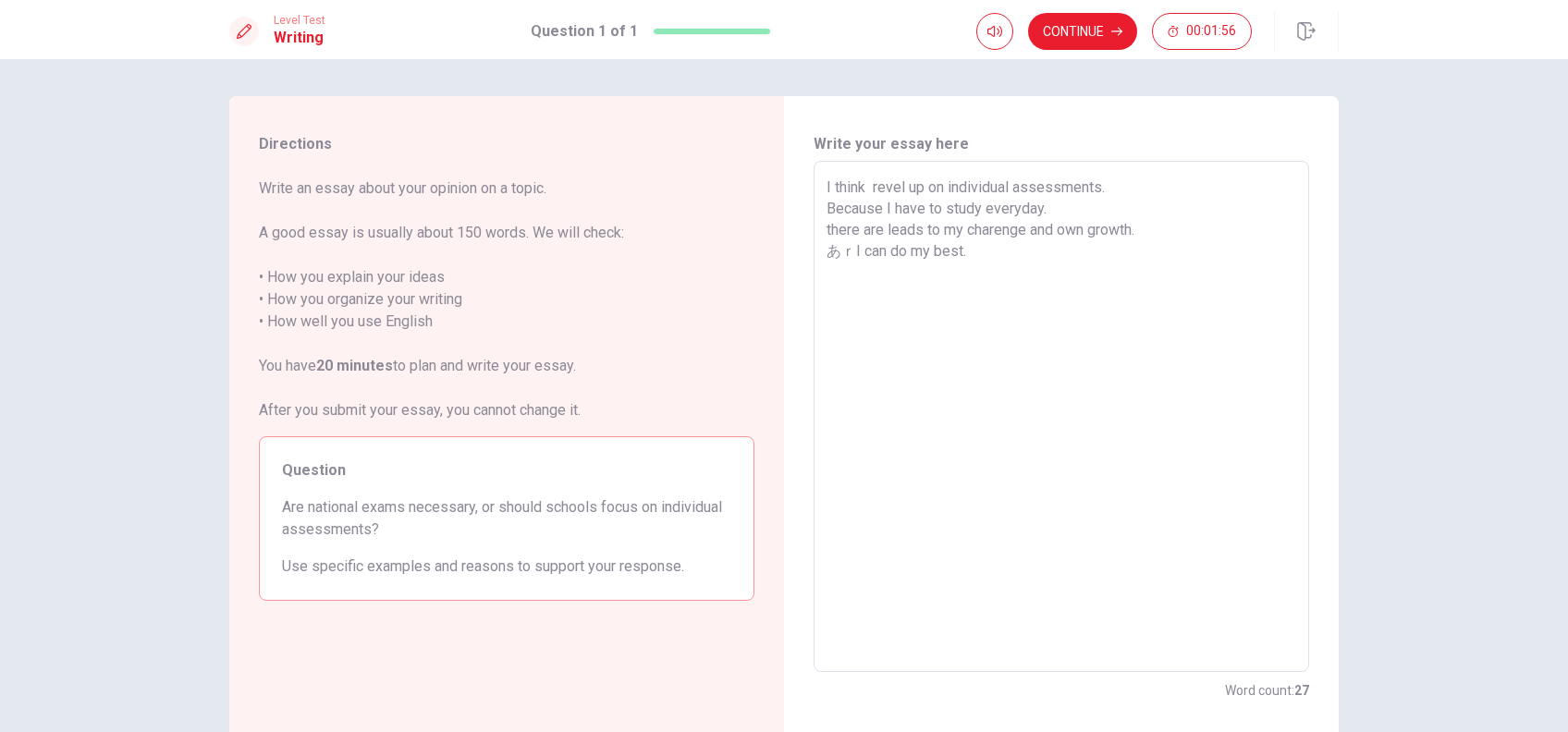 click on "I think  revel up on individual assessments.
Because I have to study everyday.
there are leads to my charenge and own growth.
あｒI can do my best." at bounding box center (1061, 417) 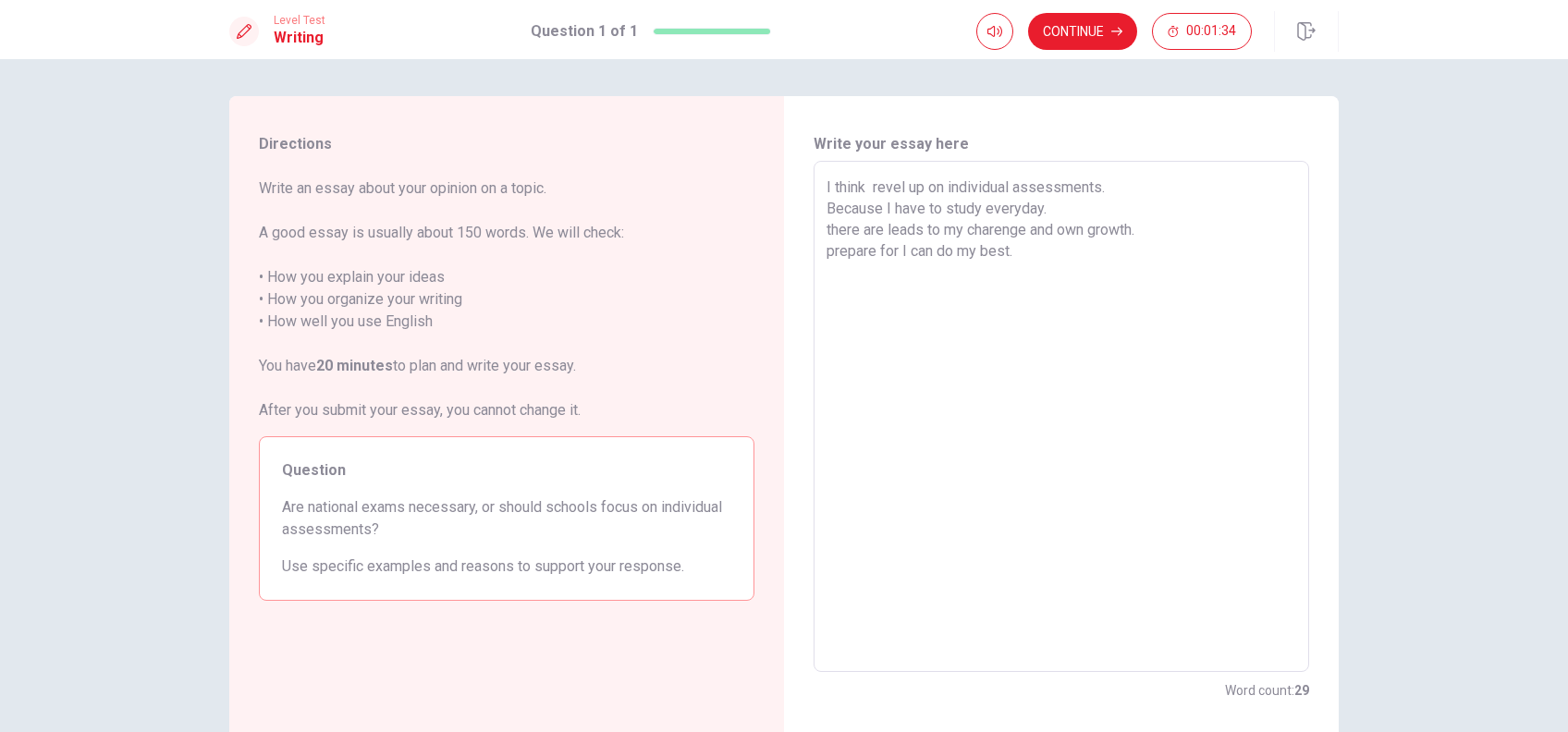 click on "I think  revel up on individual assessments.
Because I have to study everyday.
there are leads to my charenge and own growth.
prepare for I can do my best. x ​" at bounding box center [1061, 416] 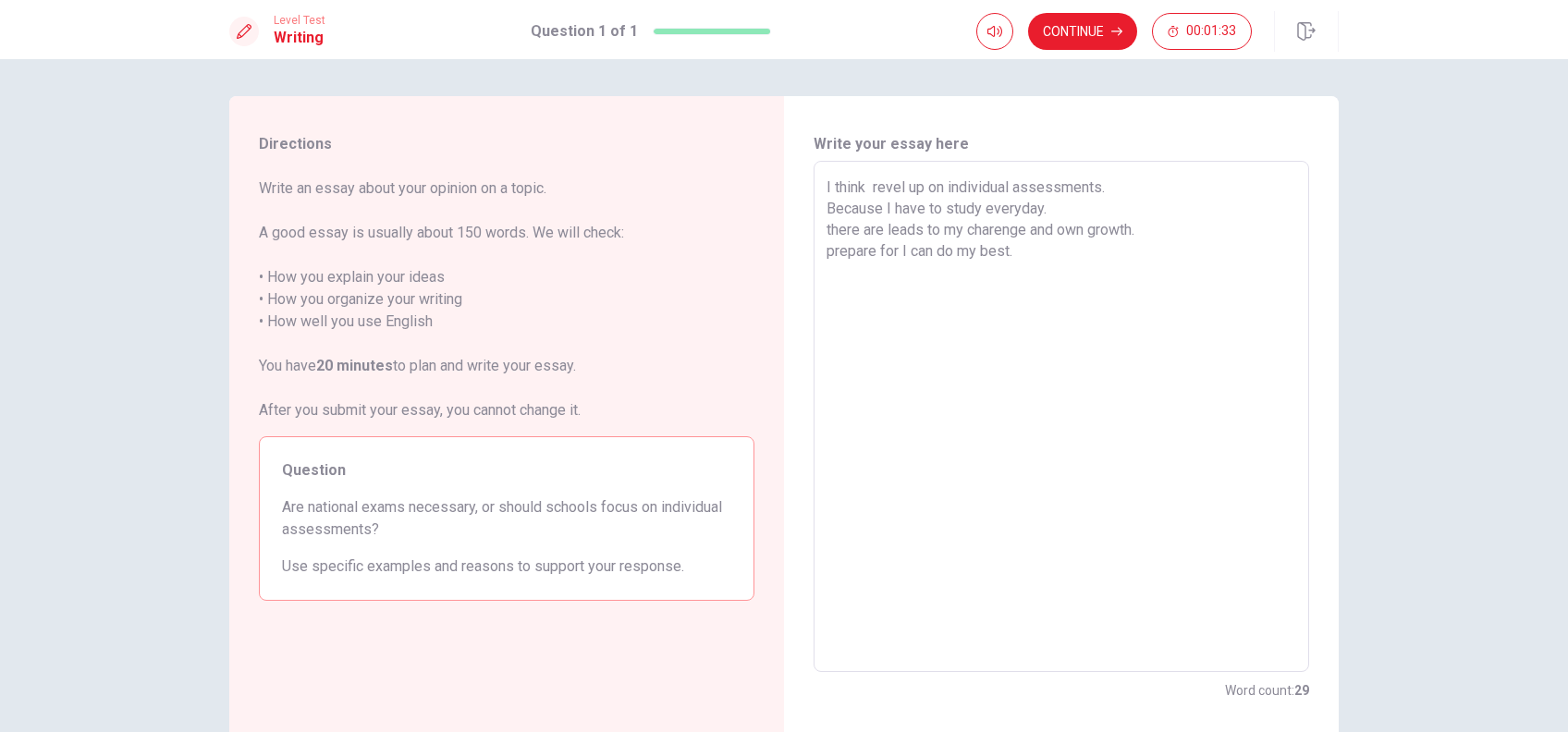click on "I think  revel up on individual assessments.
Because I have to study everyday.
there are leads to my charenge and own growth.
prepare for I can do my best." at bounding box center [1061, 417] 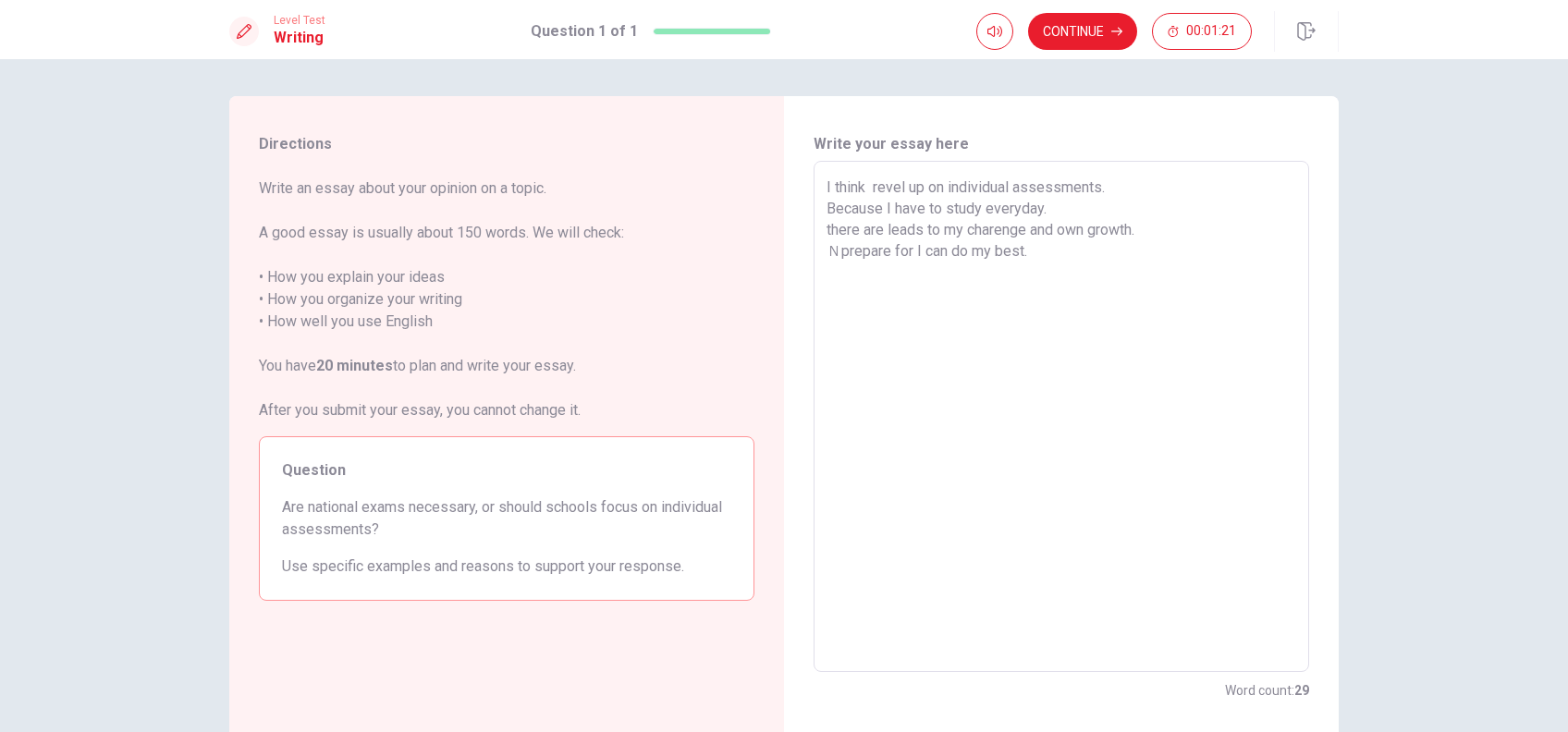 click on "I think  revel up on individual assessments.
Because I have to study everyday.
there are leads to my charenge and own growth.
Ｎprepare for I can do my best." at bounding box center (1061, 417) 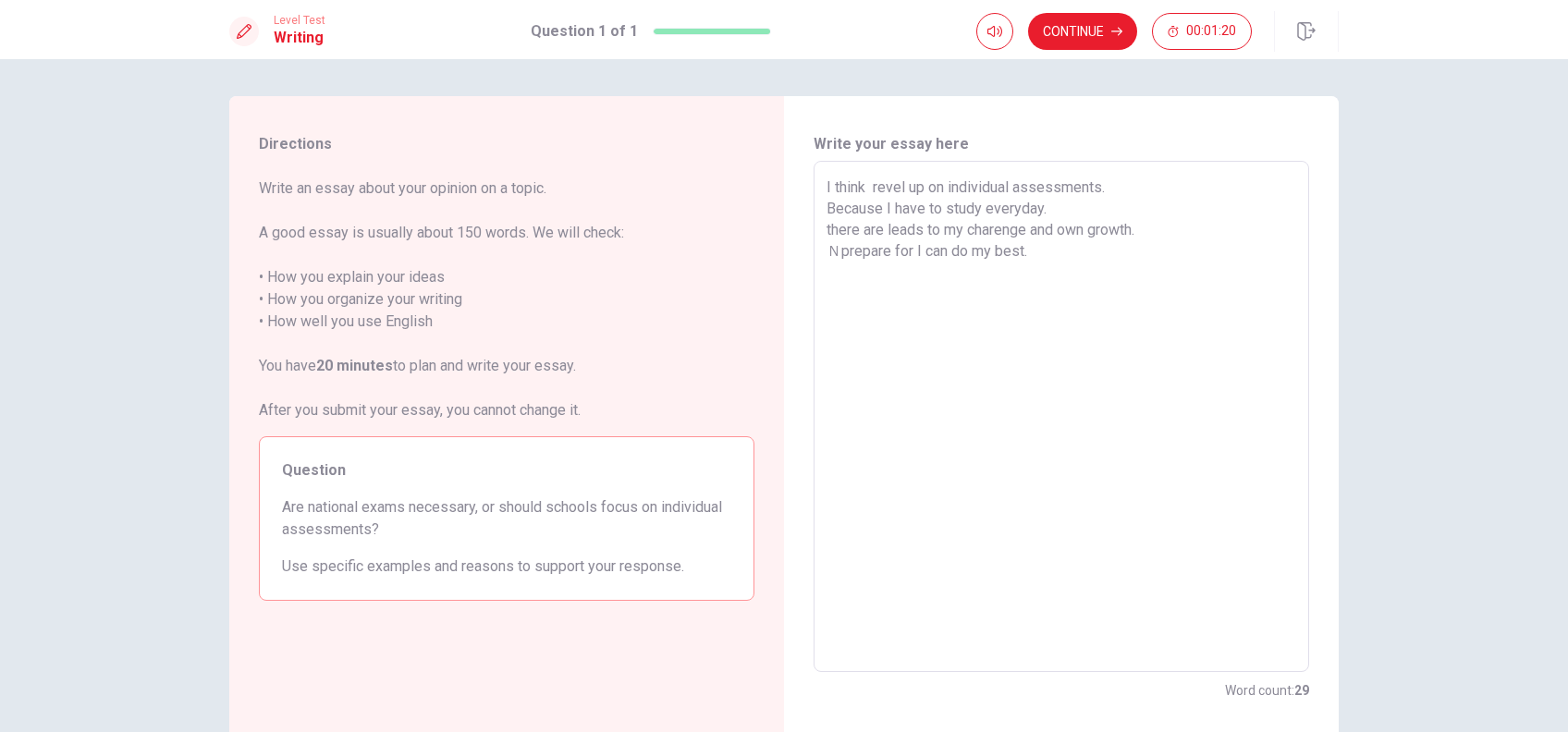 drag, startPoint x: 831, startPoint y: 251, endPoint x: 846, endPoint y: 256, distance: 15.811388 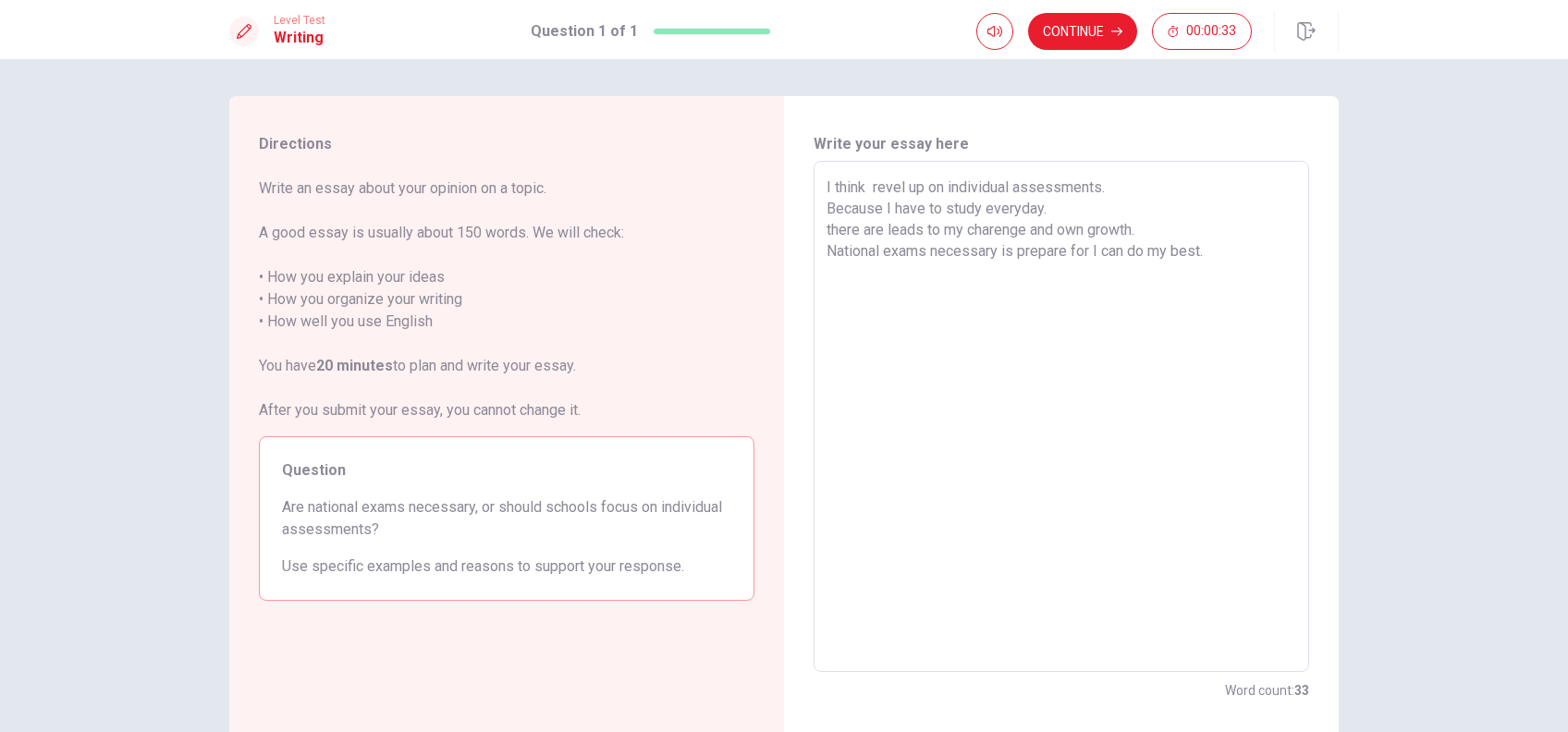 click on "I think  revel up on individual assessments.
Because I have to study everyday.
there are leads to my charenge and own growth.
National exams necessary is prepare for I can do my best." at bounding box center [1061, 417] 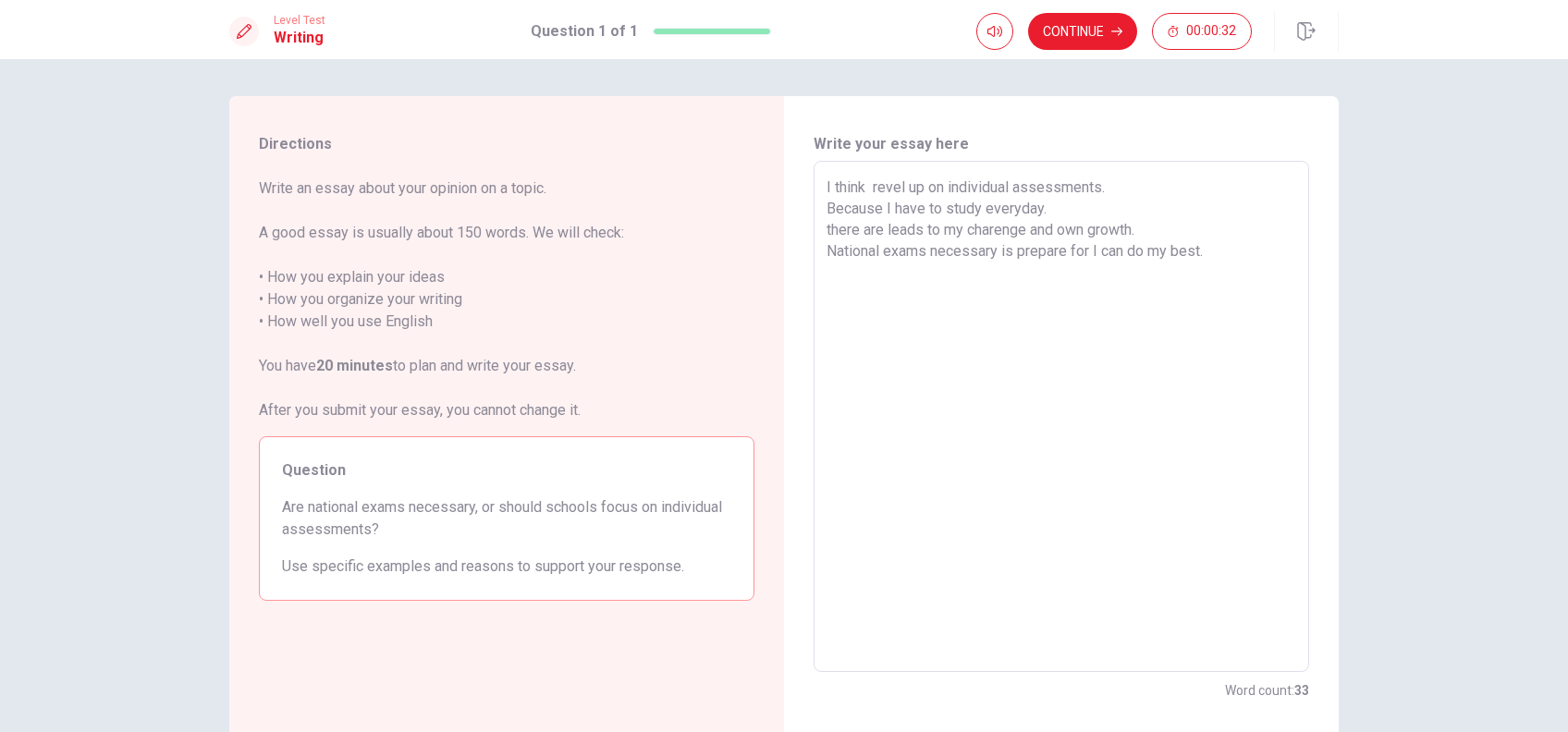 click on "I think  revel up on individual assessments.
Because I have to study everyday.
there are leads to my charenge and own growth.
National exams necessary is prepare for I can do my best." at bounding box center (1061, 417) 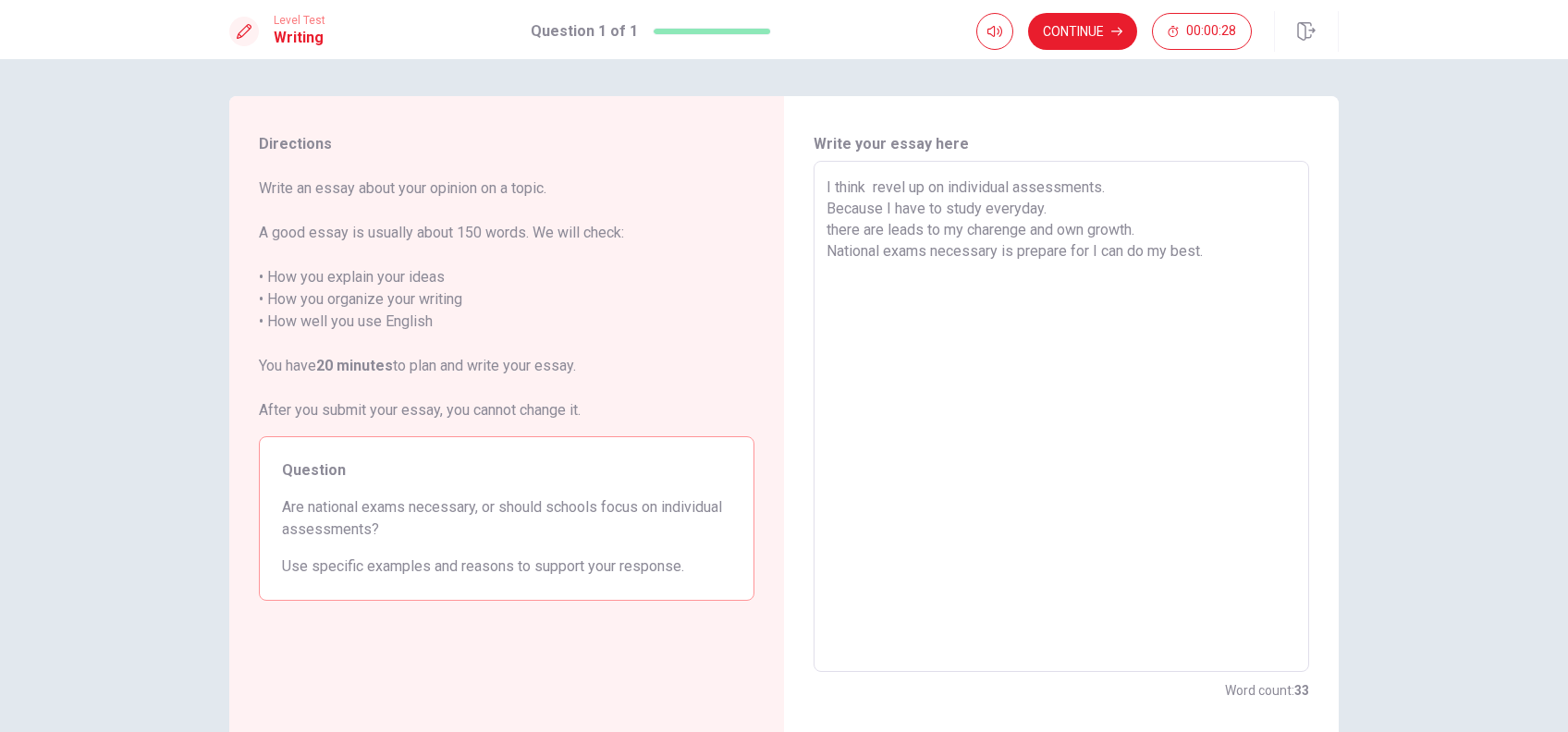 click on "I think  revel up on individual assessments.
Because I have to study everyday.
there are leads to my charenge and own growth.
National exams necessary is prepare for I can do my best." at bounding box center [1061, 417] 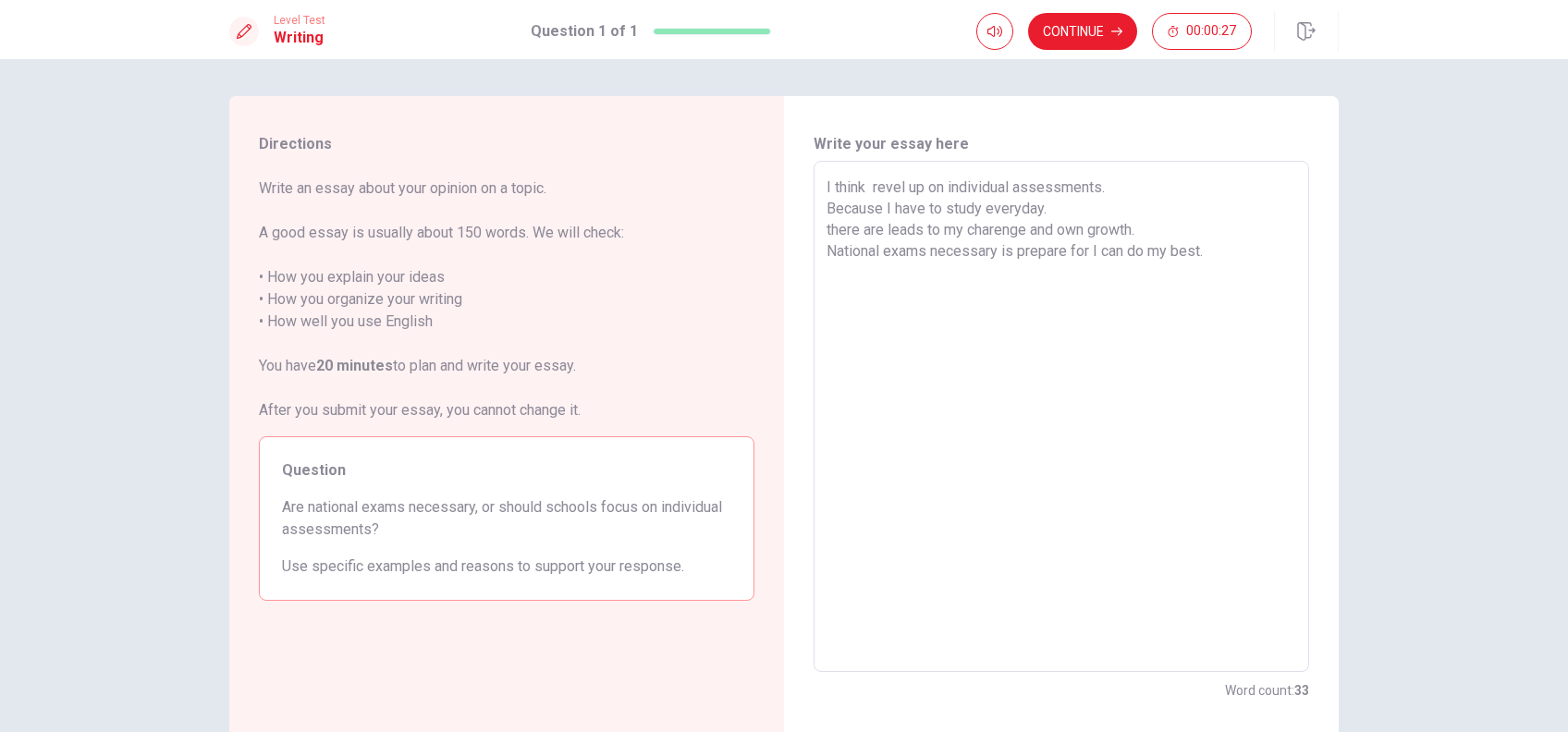 click on "I think  revel up on individual assessments.
Because I have to study everyday.
there are leads to my charenge and own growth.
National exams necessary is prepare for I can do my best." at bounding box center [1061, 417] 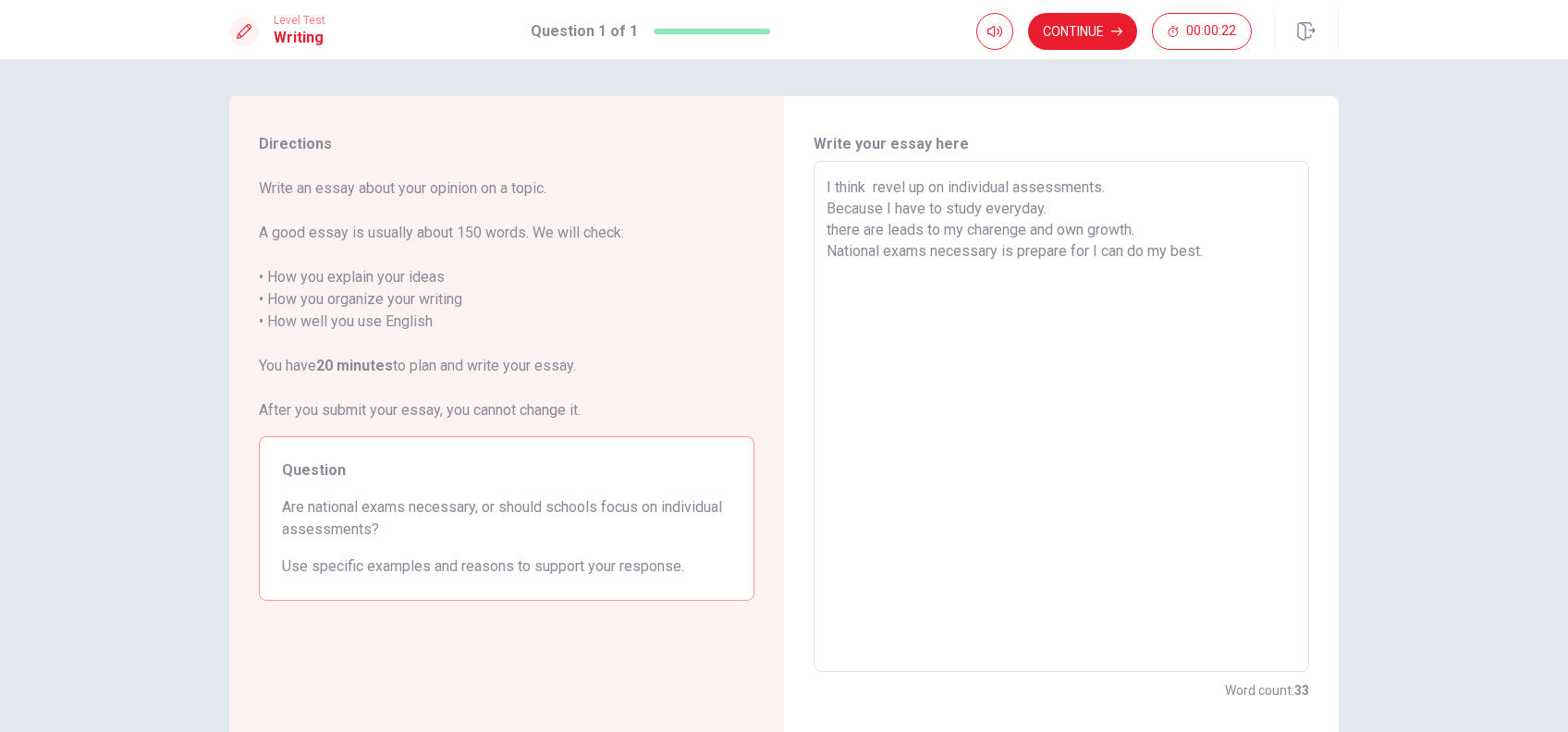 click on "I think  revel up on individual assessments.
Because I have to study everyday.
there are leads to my charenge and own growth.
National exams necessary is prepare for I can do my best." at bounding box center (1061, 417) 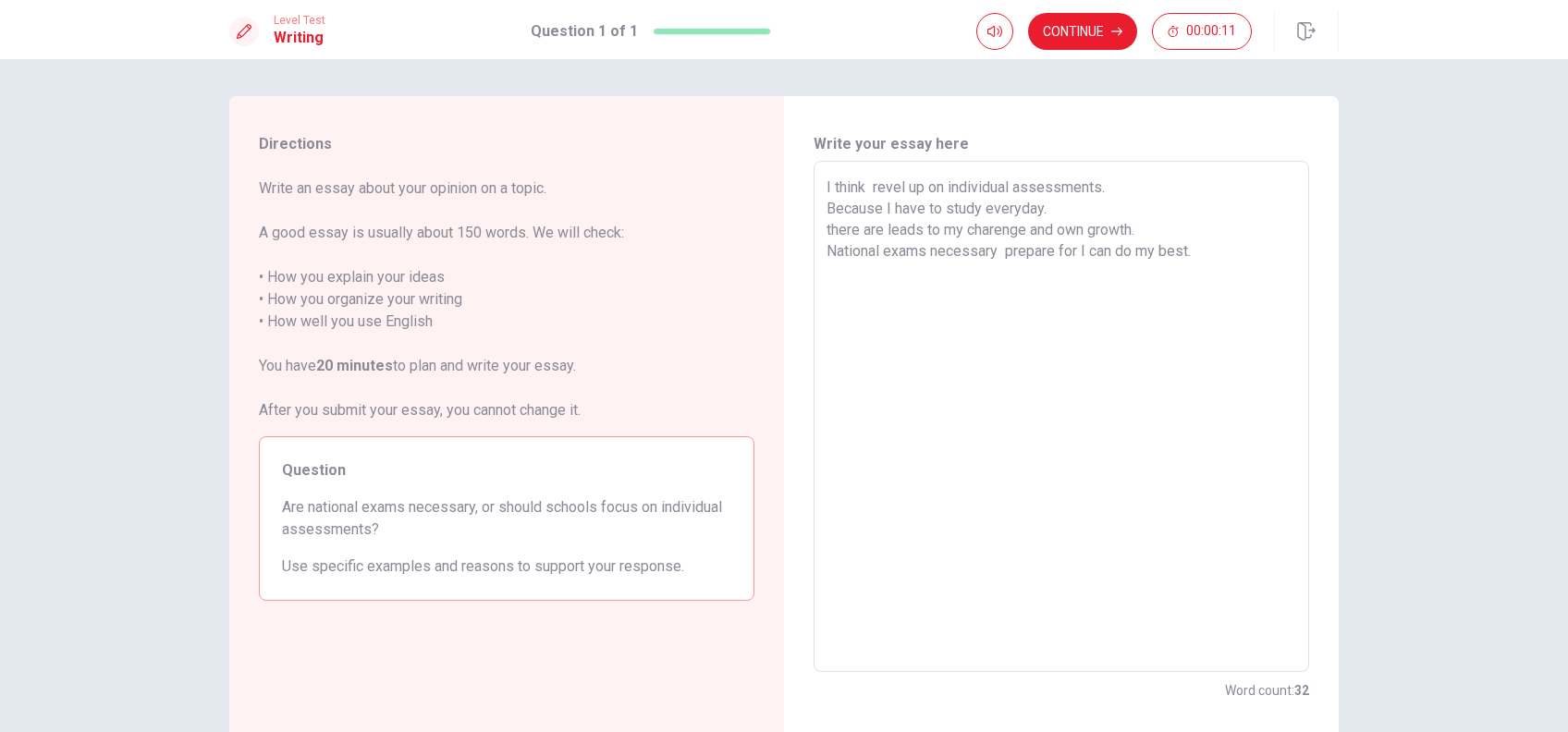 click on "I think  revel up on individual assessments.
Because I have to study everyday.
there are leads to my charenge and own growth.
National exams necessary  prepare for I can do my best." at bounding box center (1061, 417) 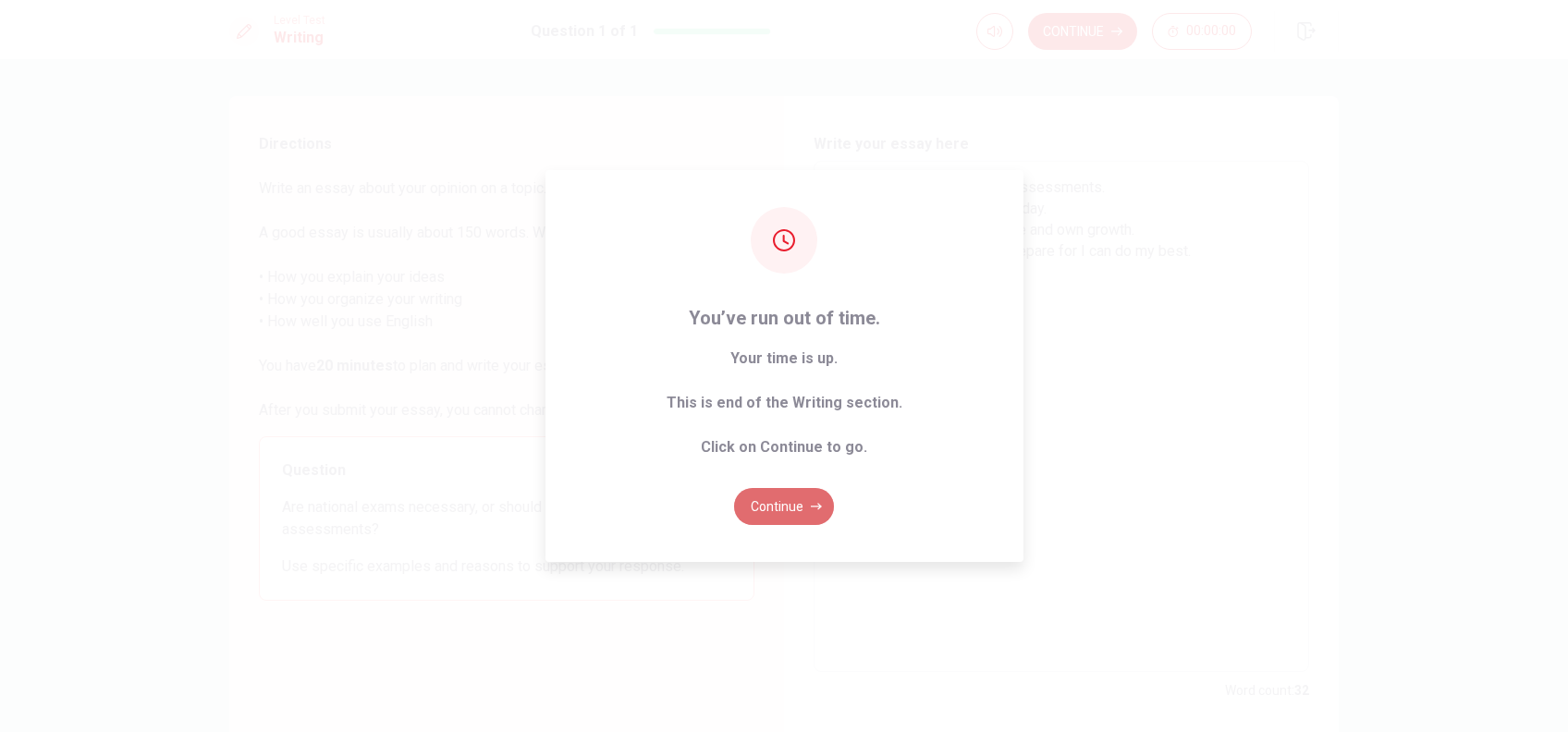 click on "Continue" at bounding box center (784, 506) 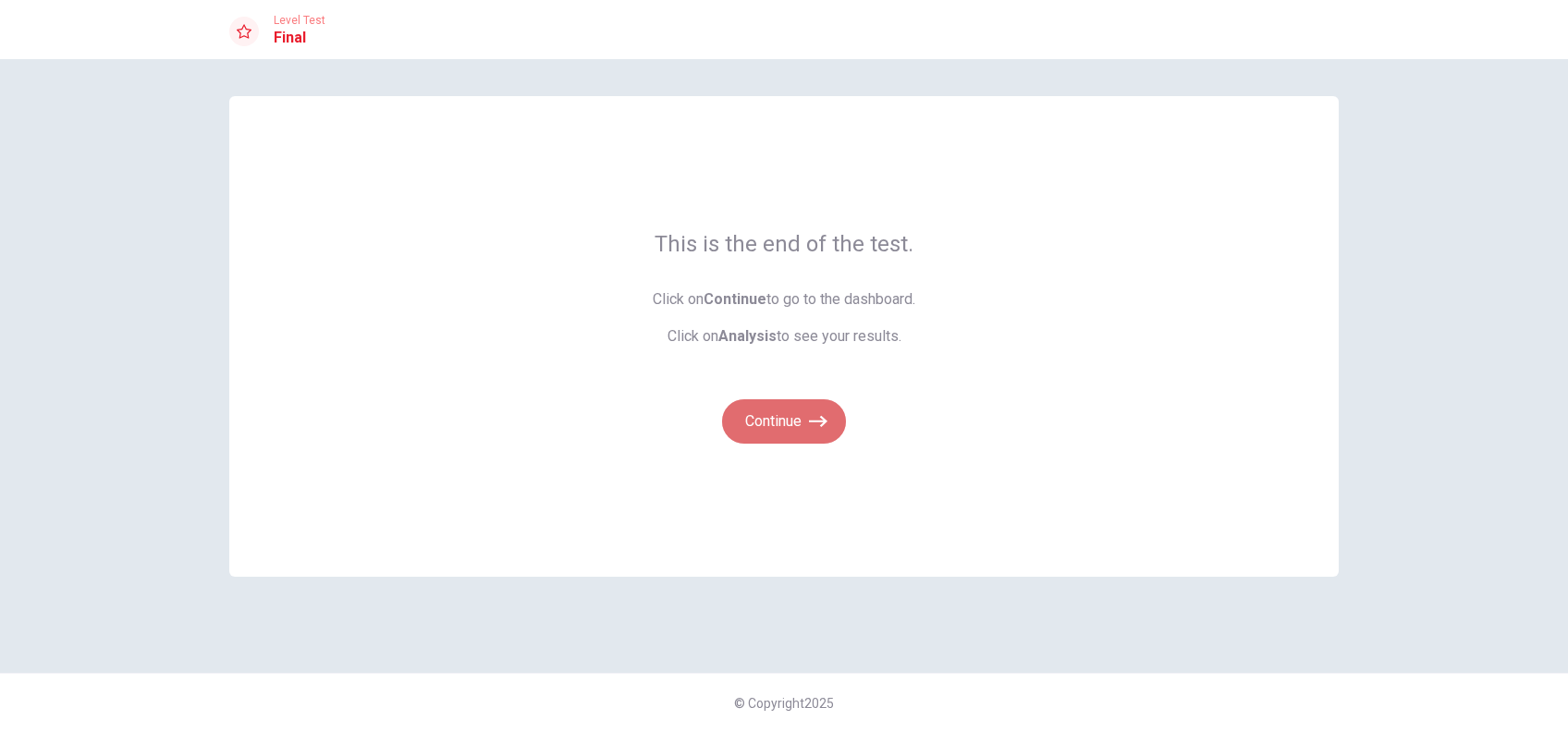 click on "Continue" at bounding box center (784, 421) 